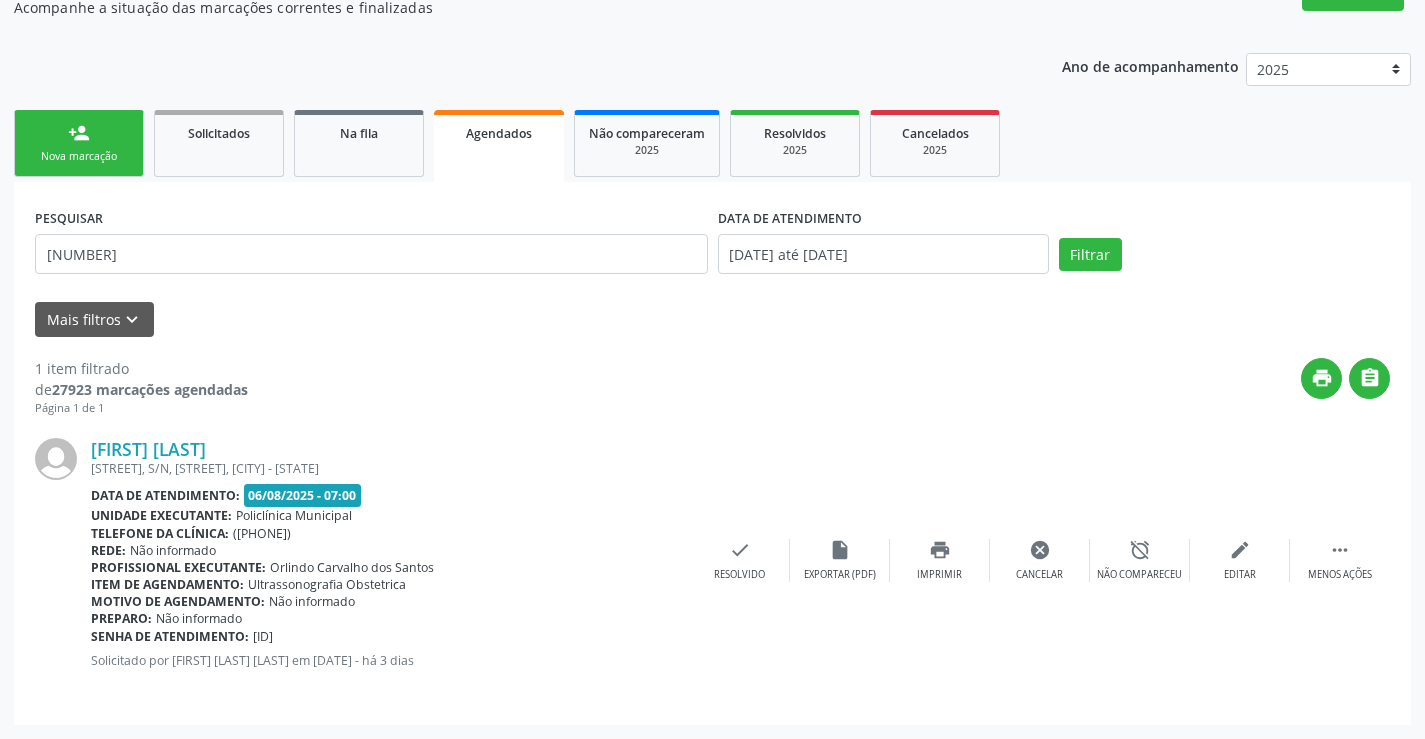 scroll, scrollTop: 189, scrollLeft: 0, axis: vertical 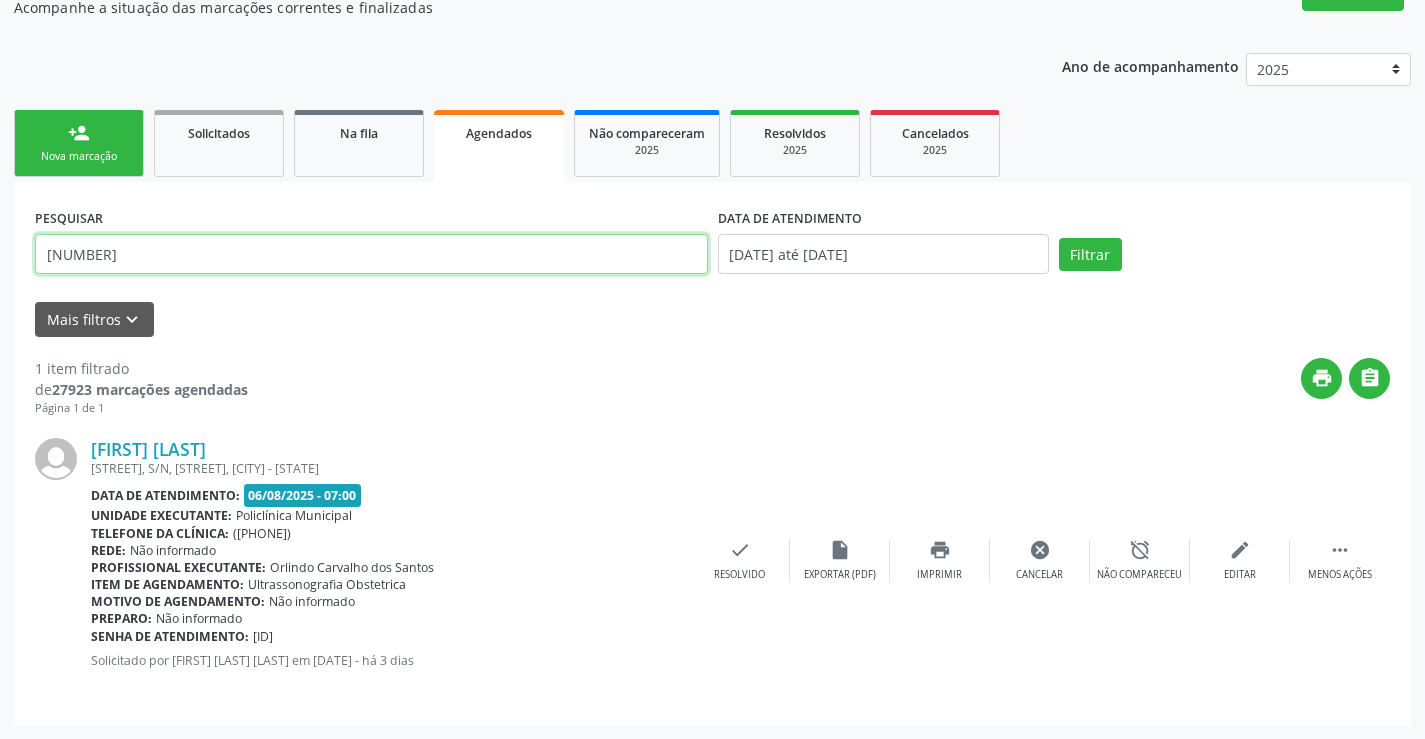 click on "[NUMBER]" at bounding box center [371, 254] 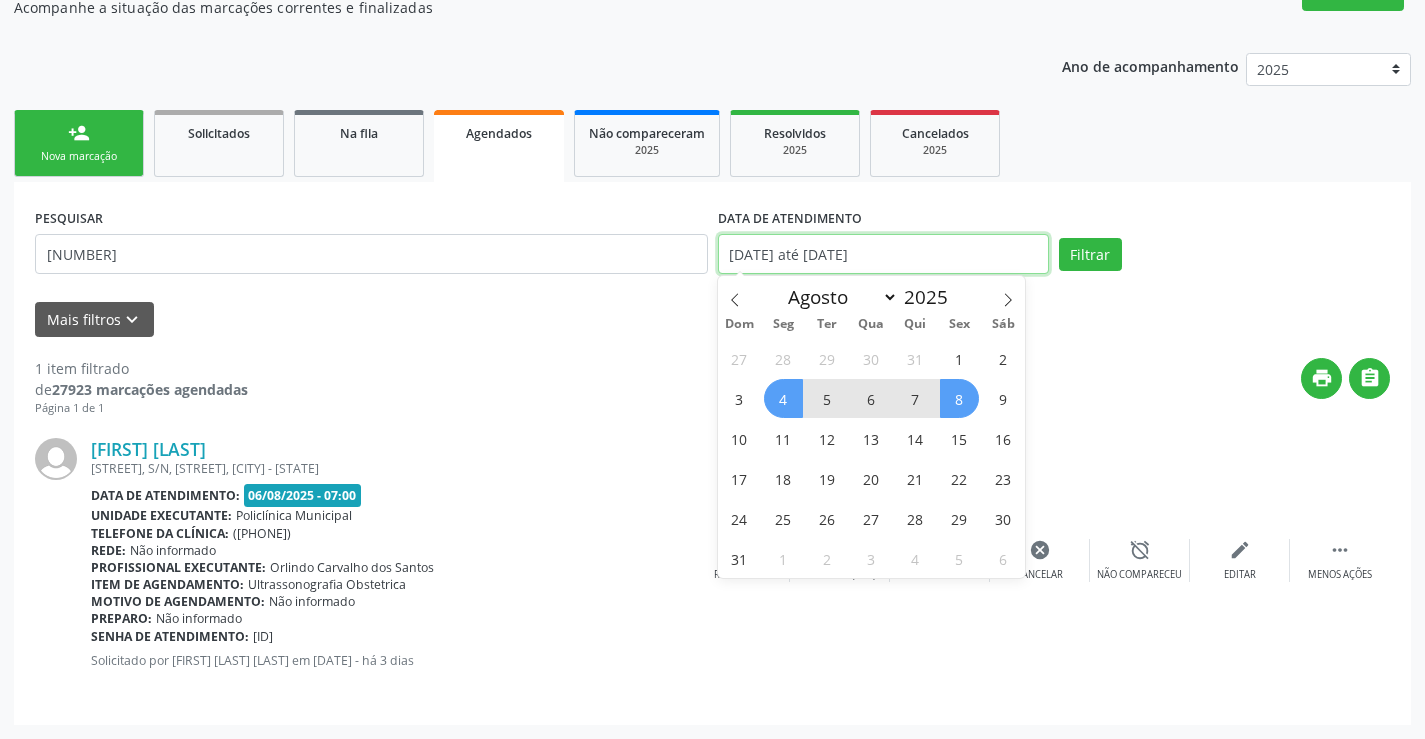 click on "[DATE] até [DATE]" at bounding box center [883, 254] 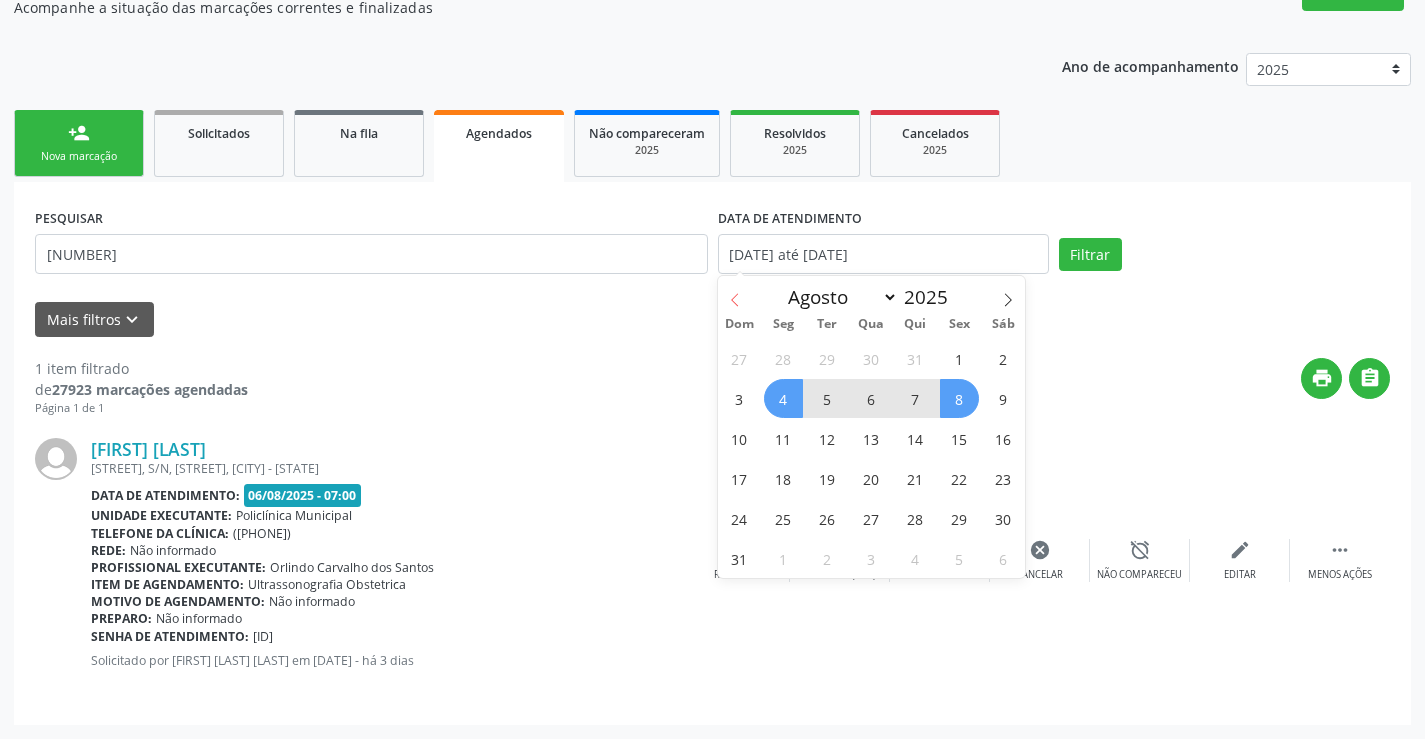 click 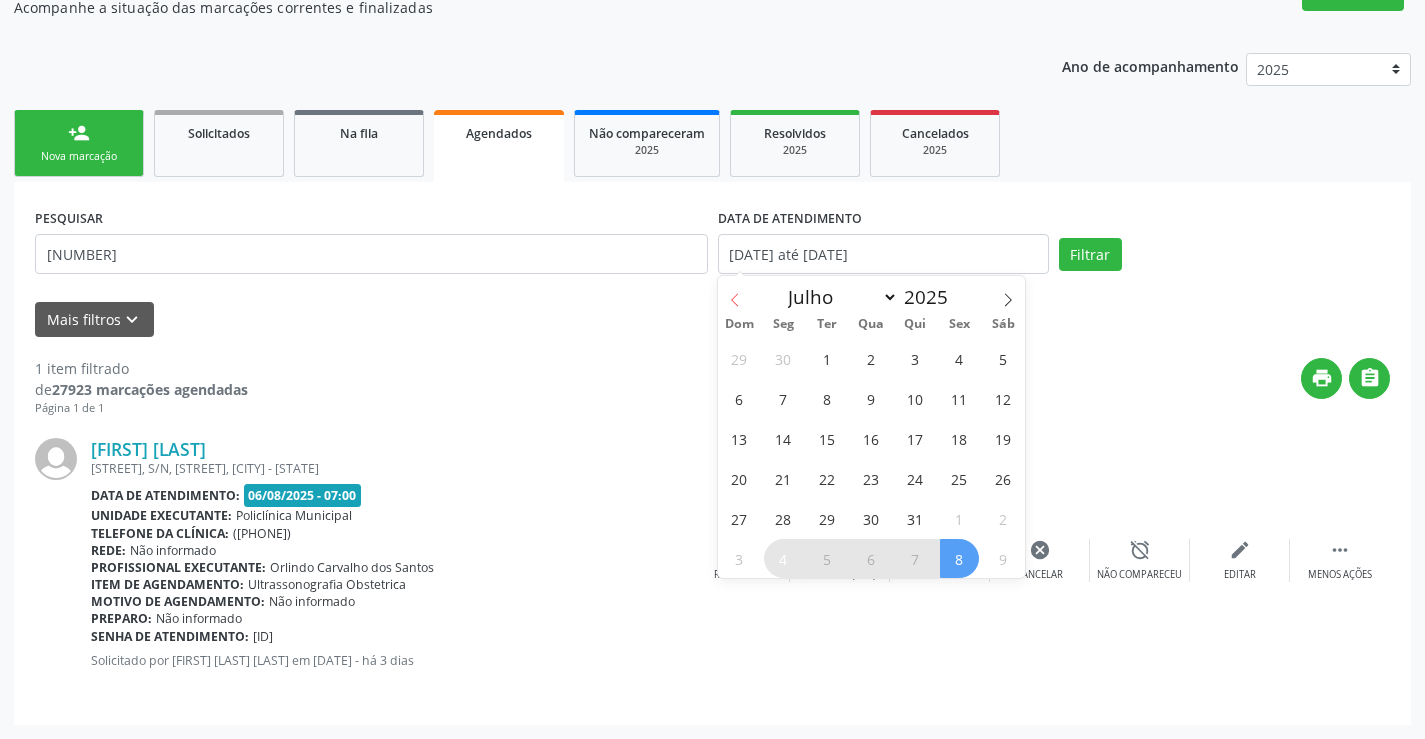 click 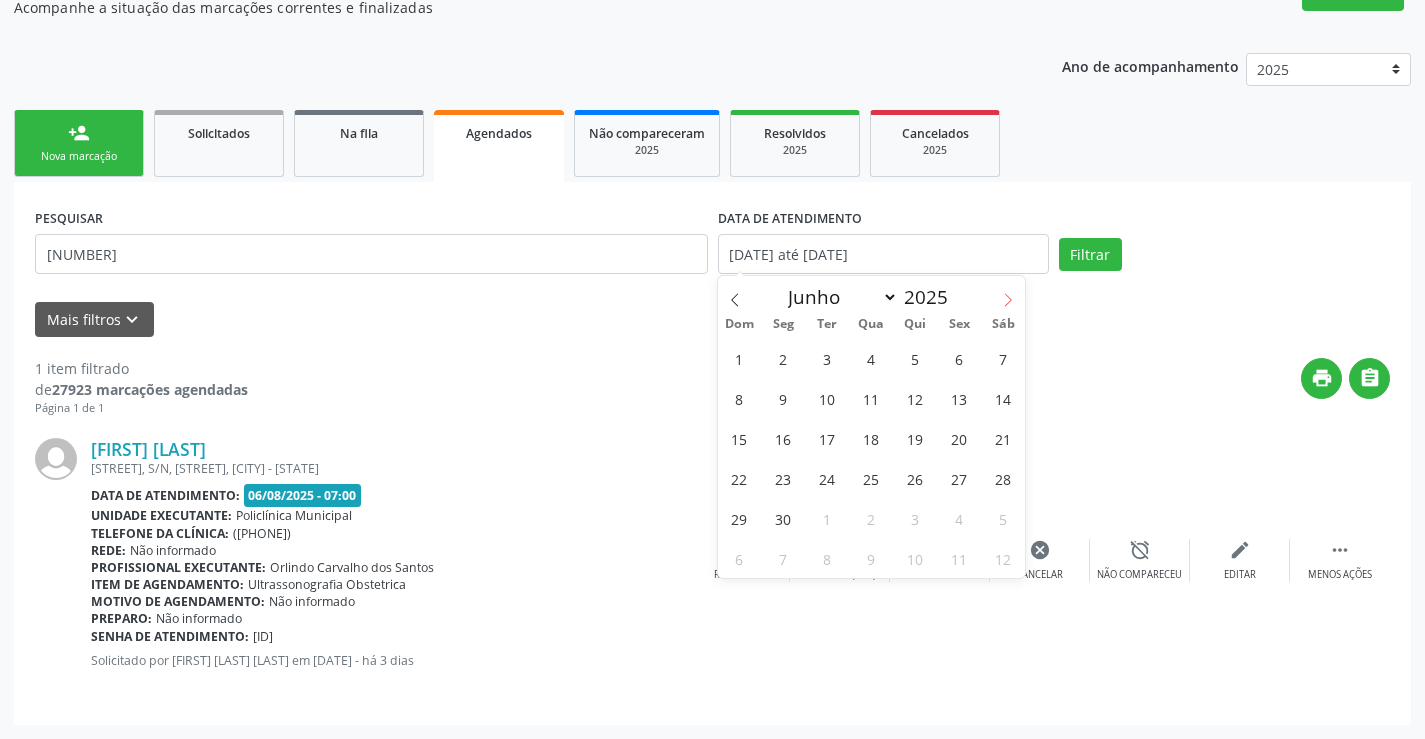 click 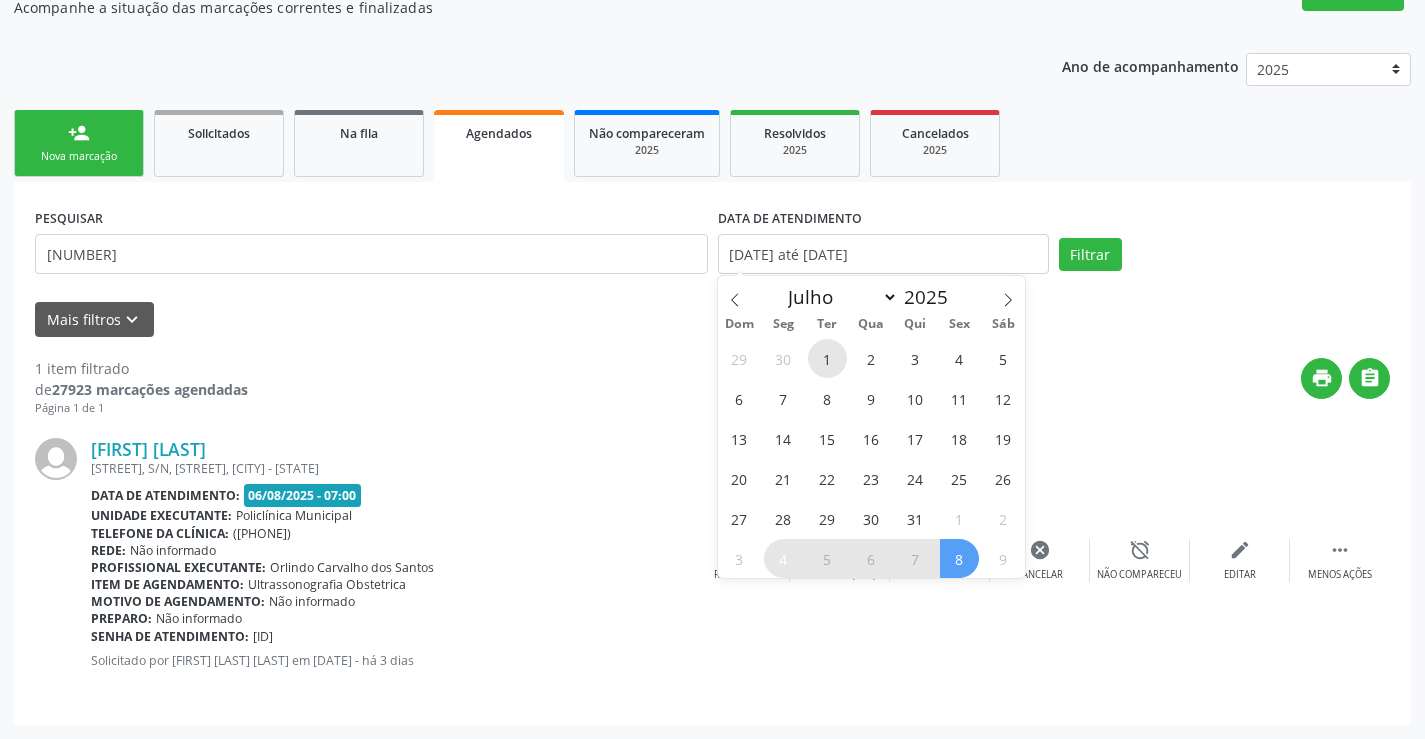 click on "1" at bounding box center [827, 358] 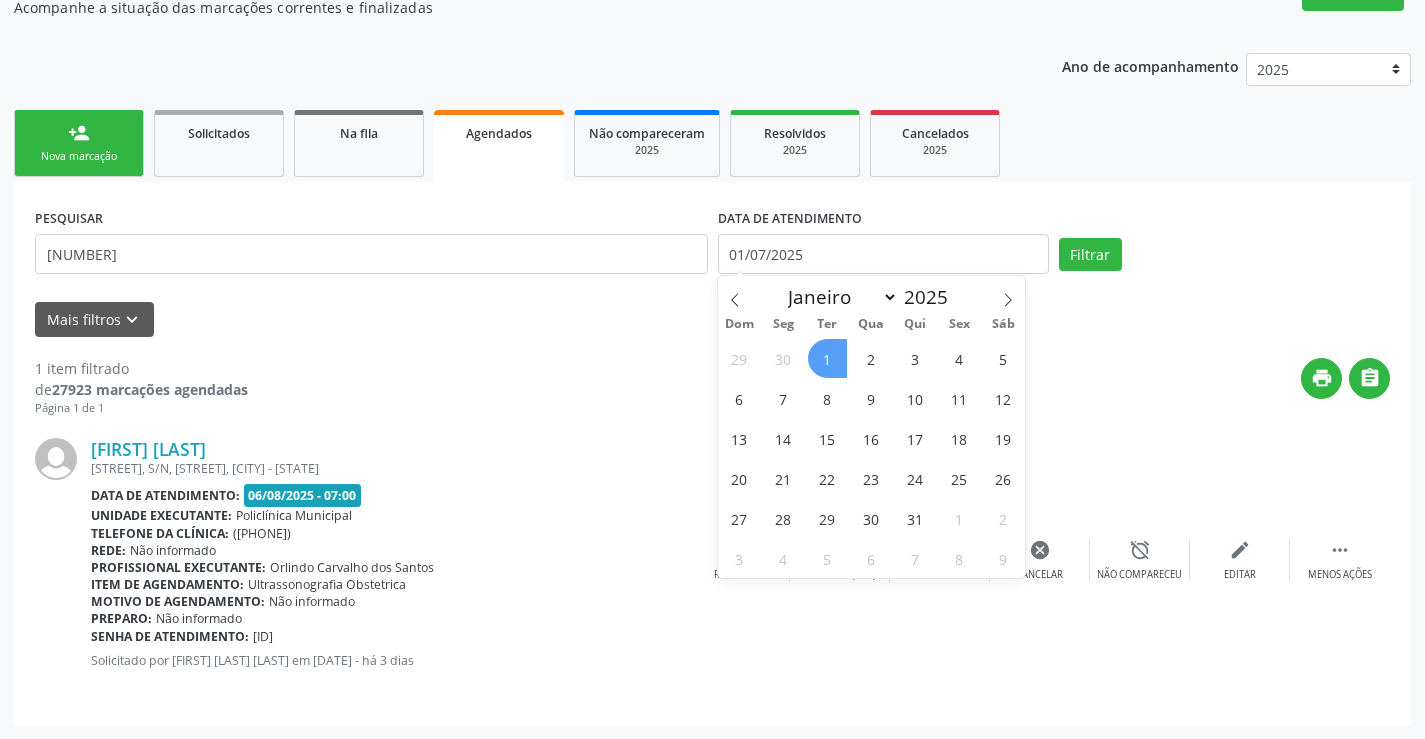 click on "1" at bounding box center [827, 358] 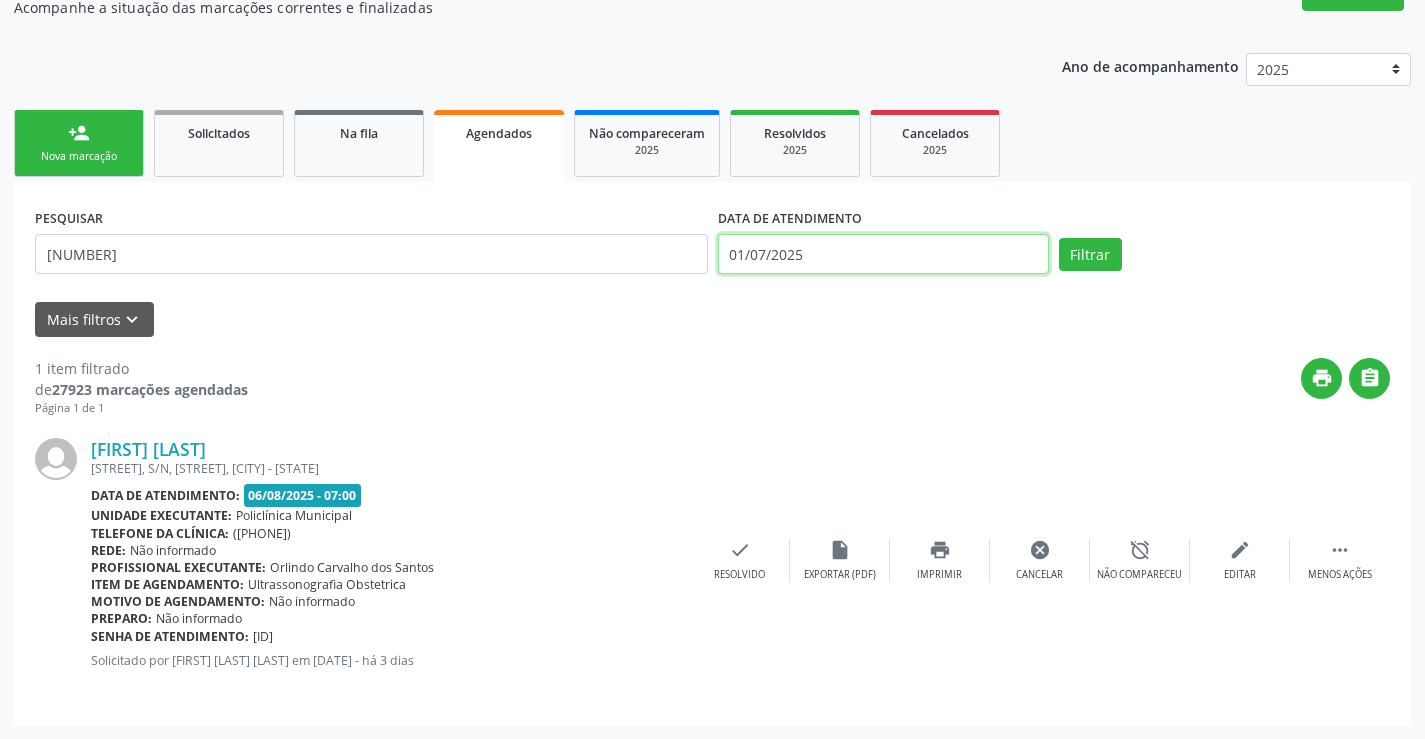 click on "01/07/2025" at bounding box center (883, 254) 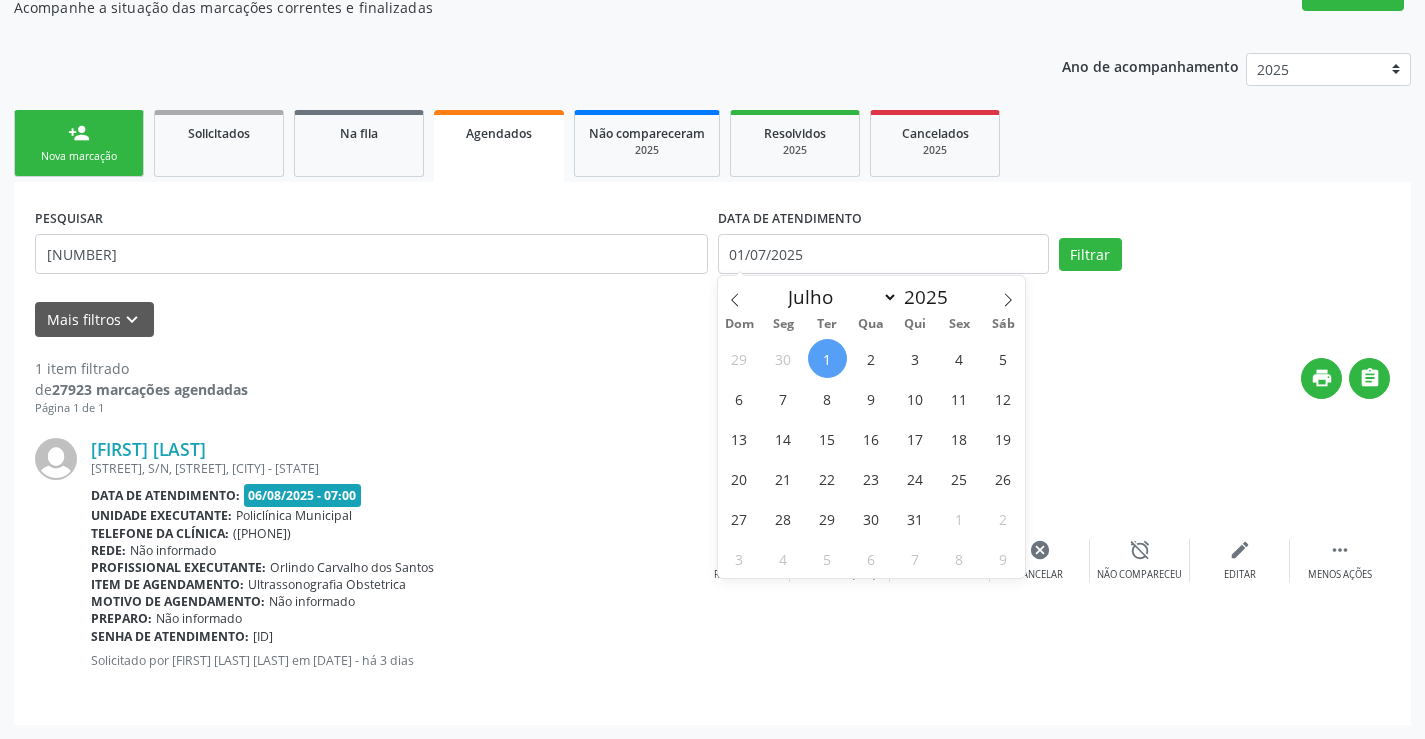 click on "1" at bounding box center [827, 358] 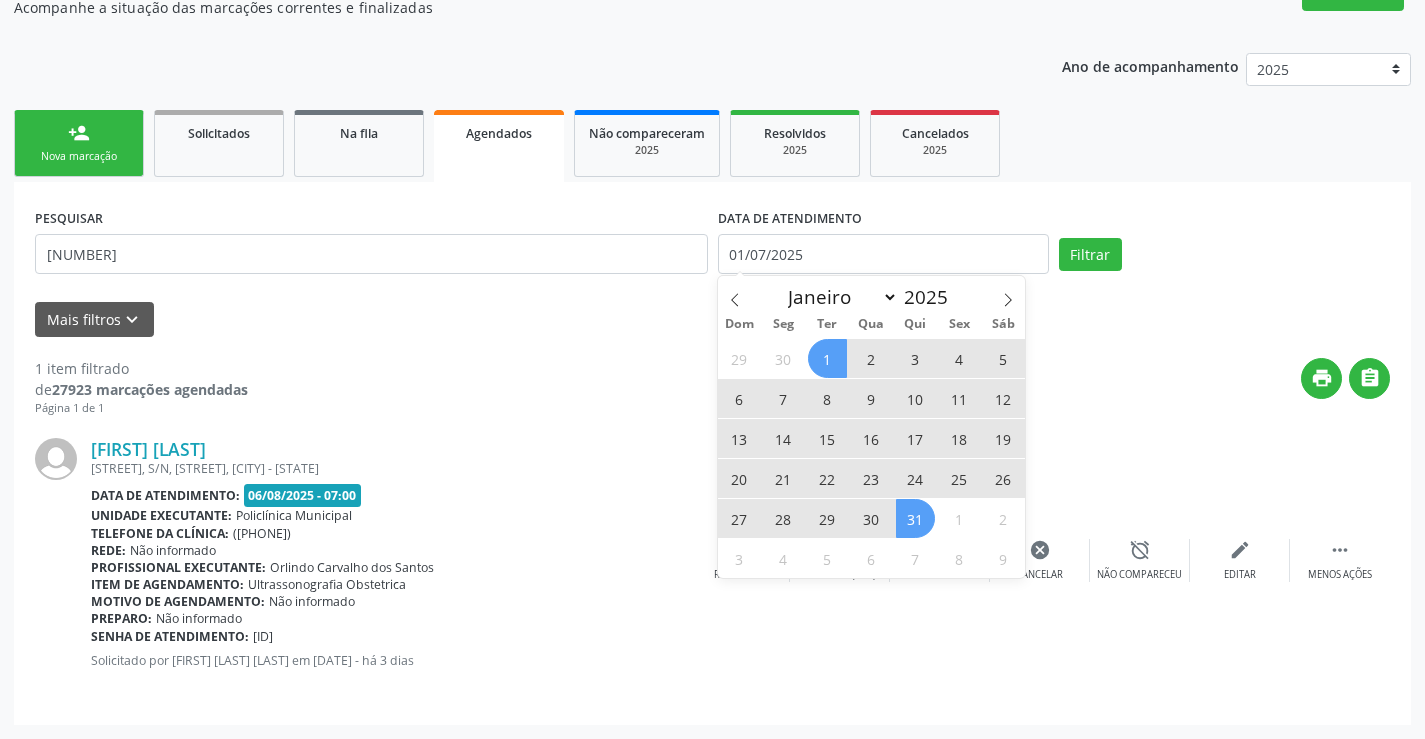 click on "31" at bounding box center (915, 518) 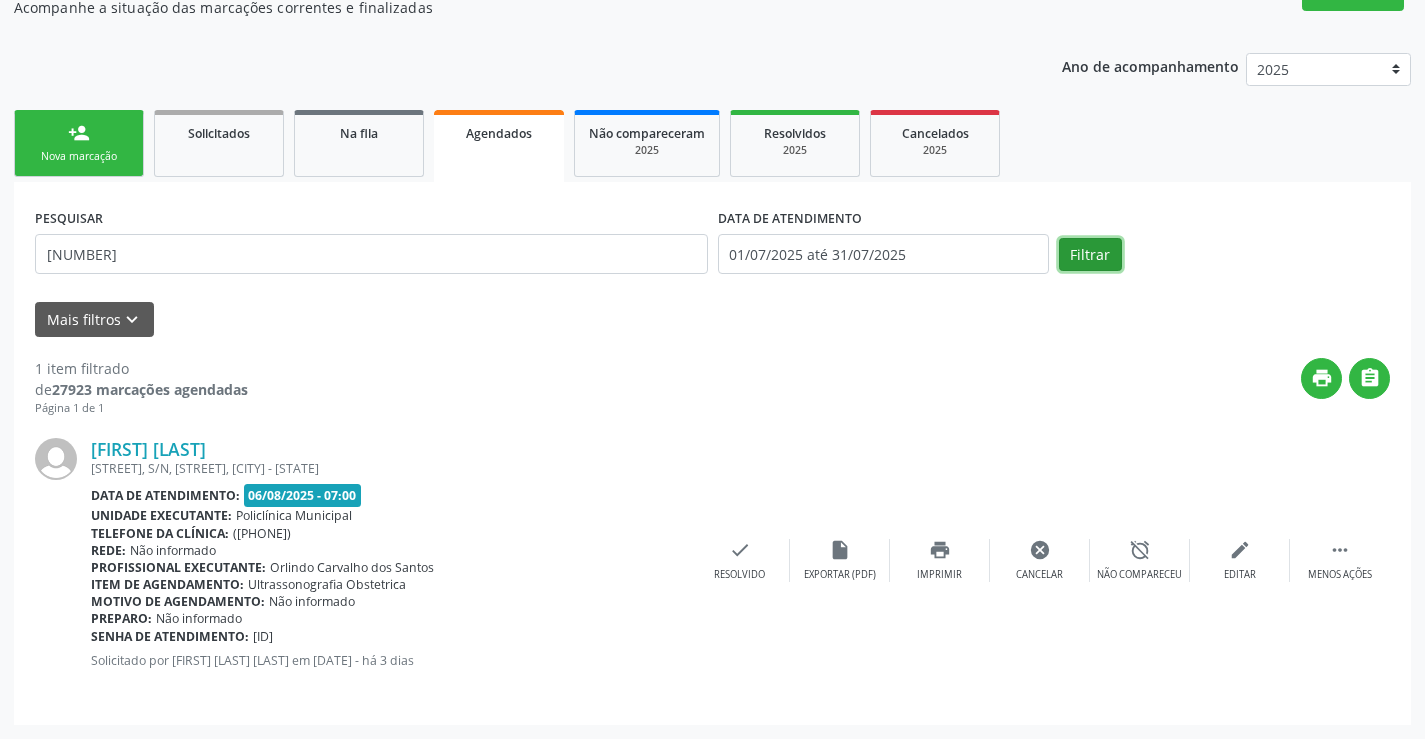 click on "Filtrar" at bounding box center [1090, 255] 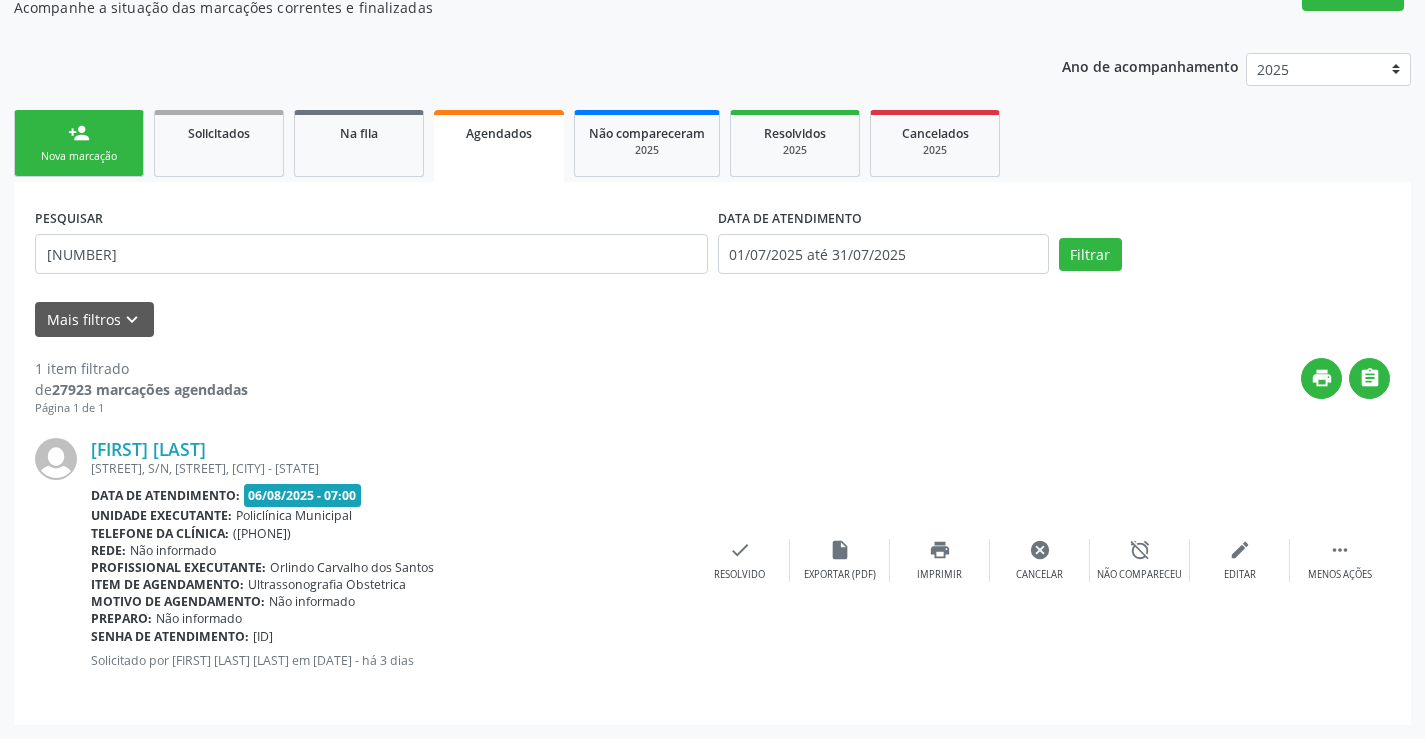 scroll, scrollTop: 0, scrollLeft: 0, axis: both 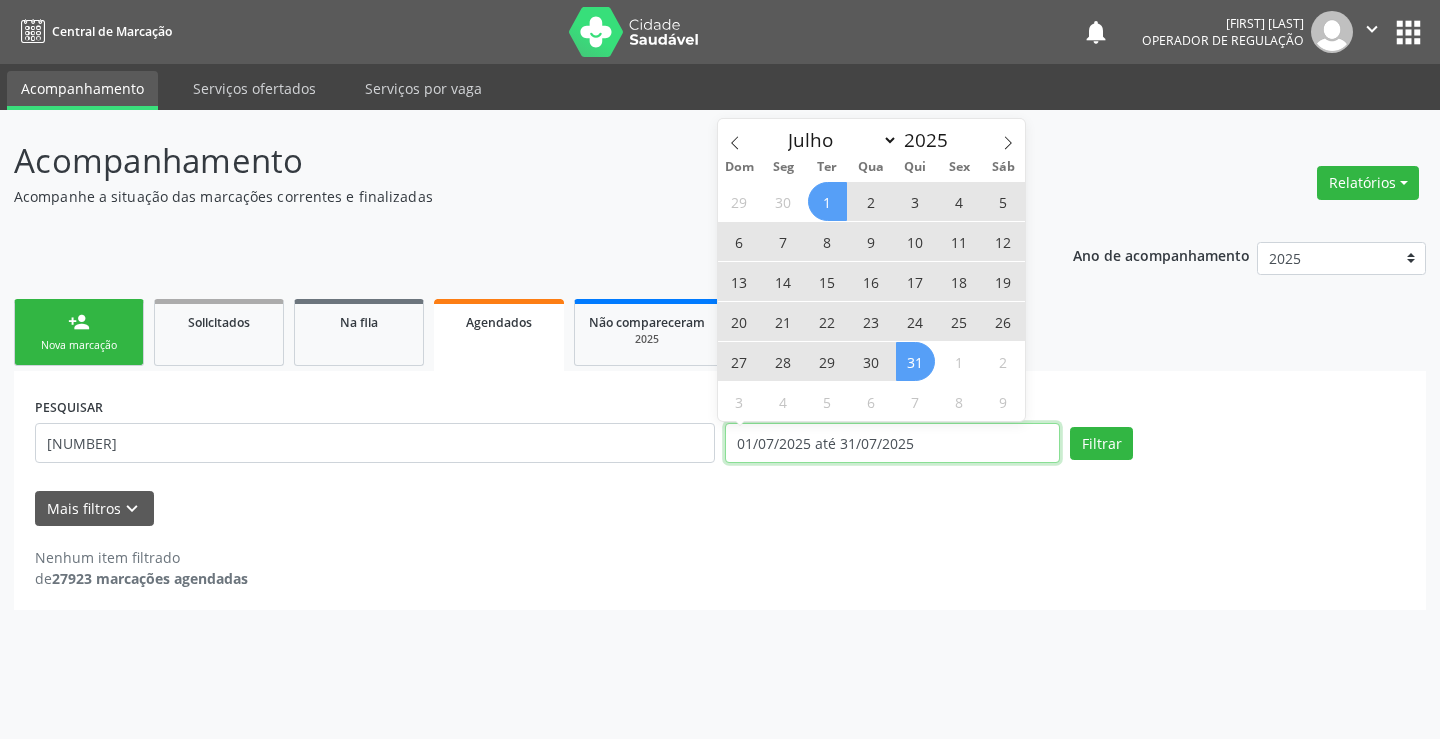 click on "01/07/2025 até 31/07/2025" at bounding box center [892, 443] 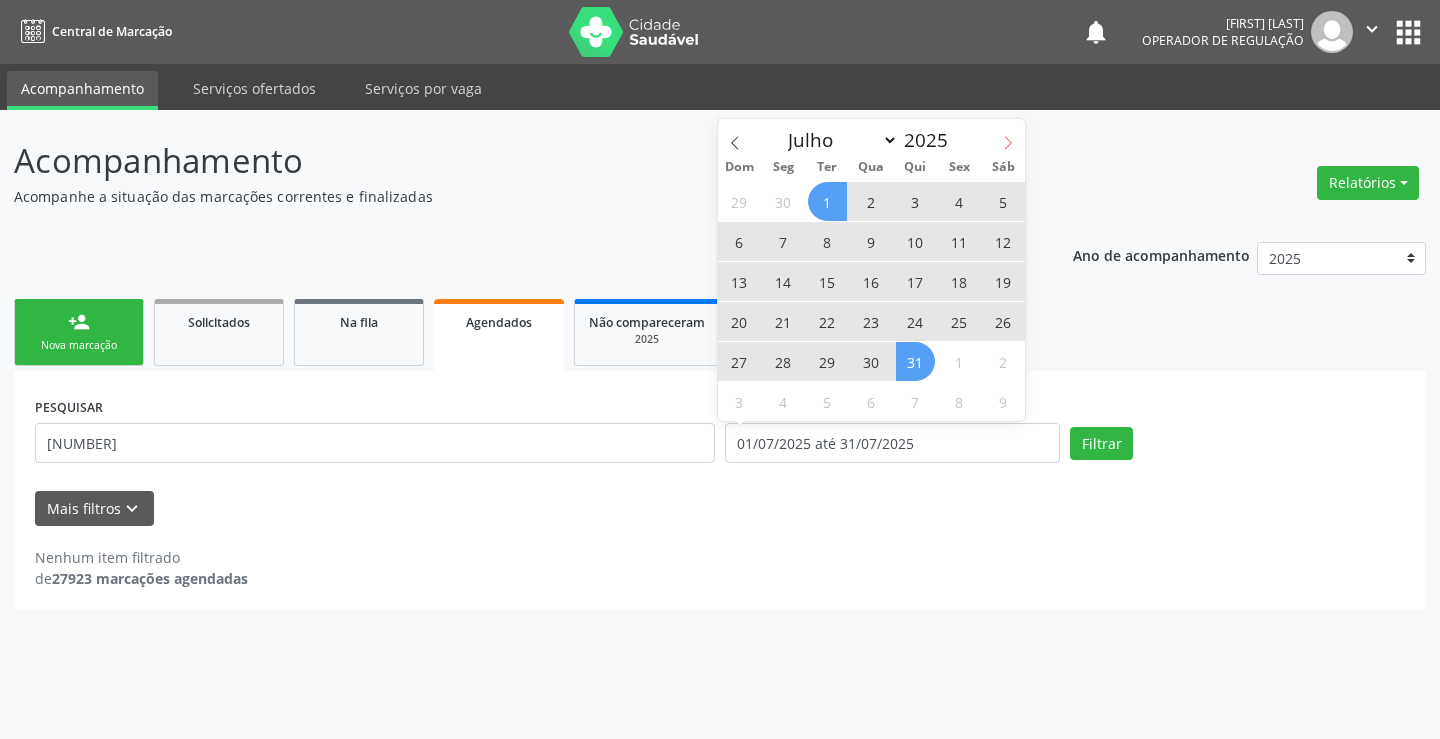 click 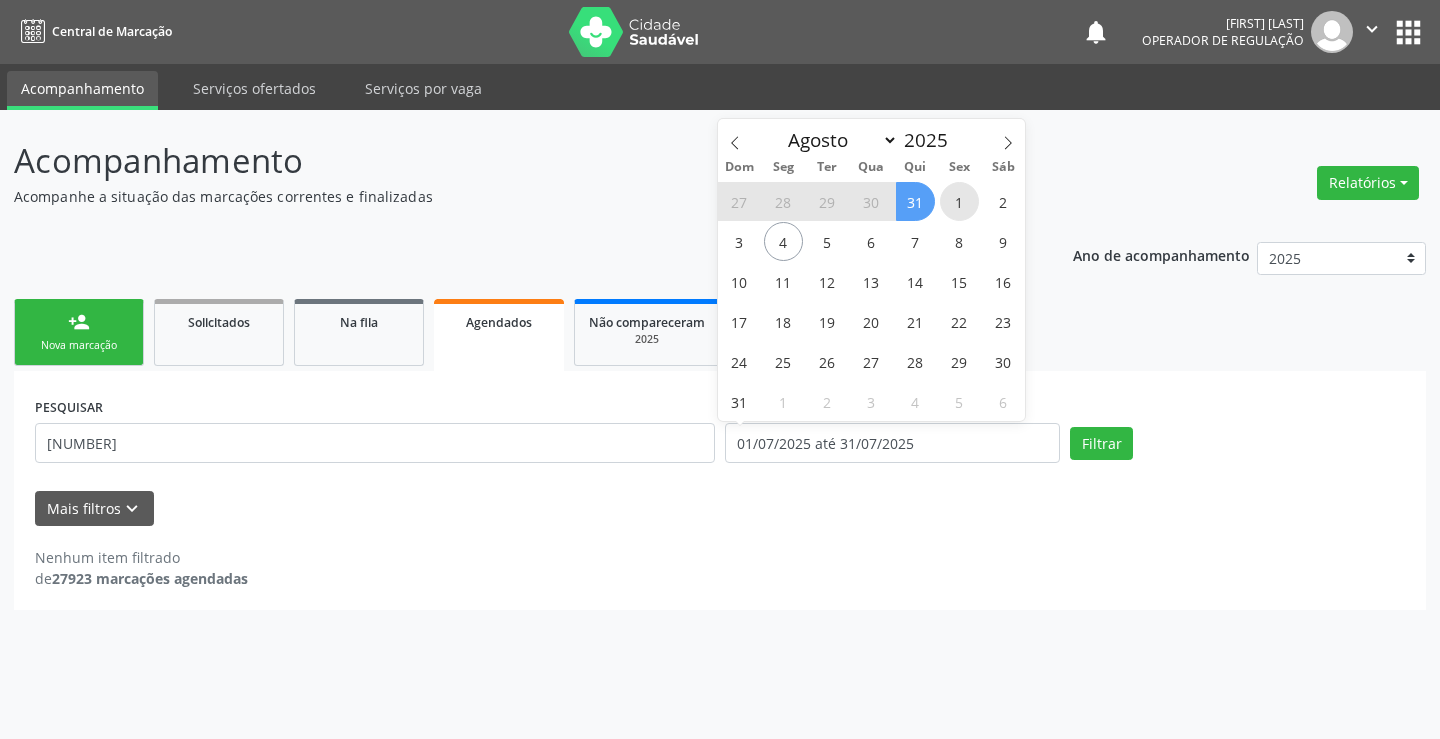 click on "1" at bounding box center (959, 201) 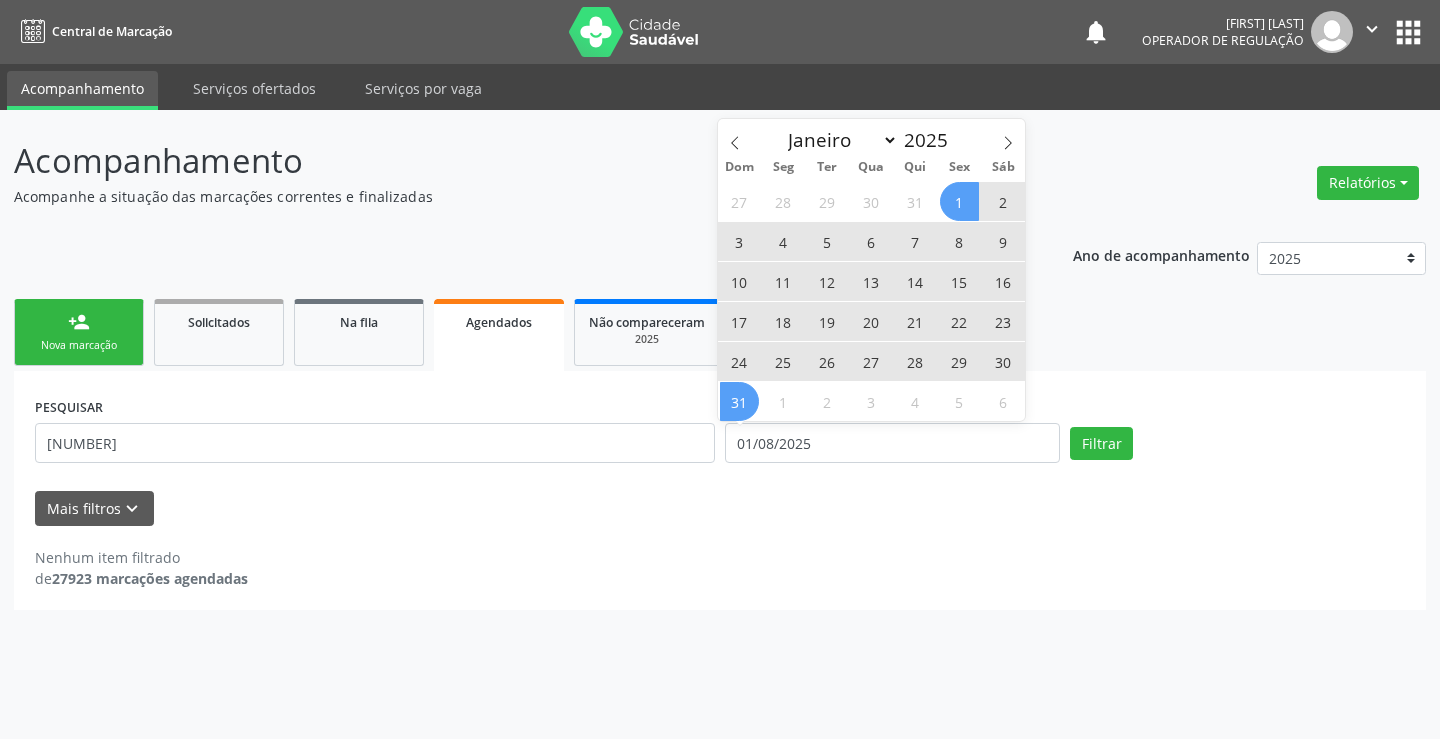 click on "31" at bounding box center (739, 401) 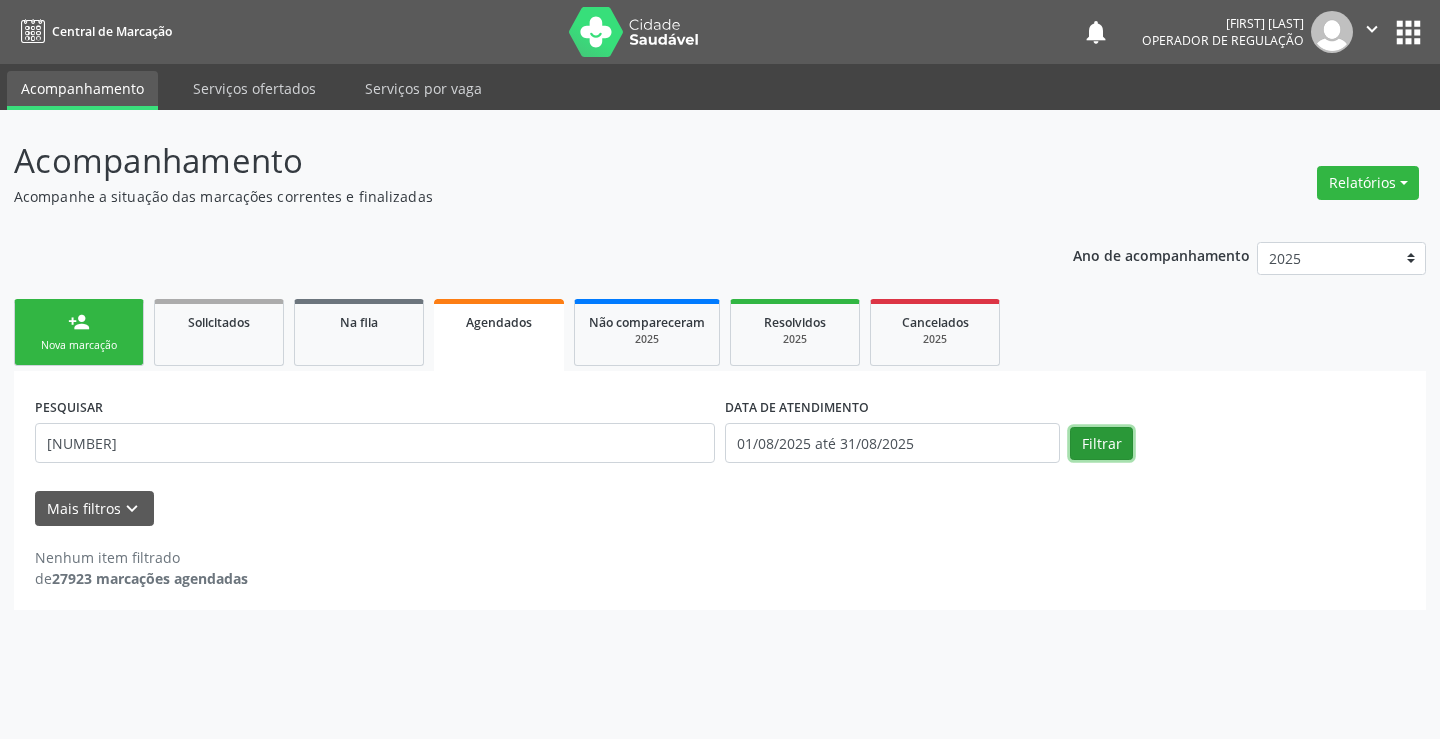click on "Filtrar" at bounding box center [1101, 444] 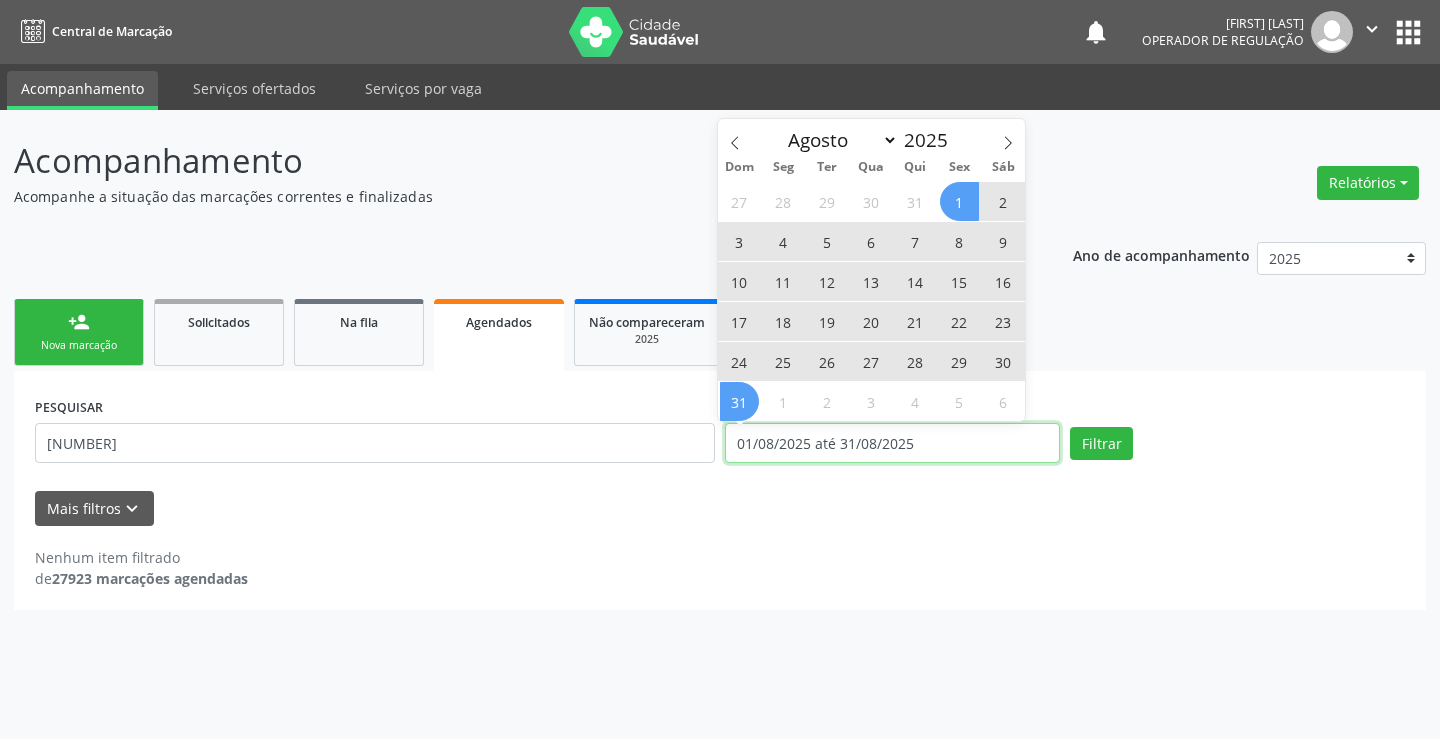 click on "01/08/2025 até 31/08/2025" at bounding box center [892, 443] 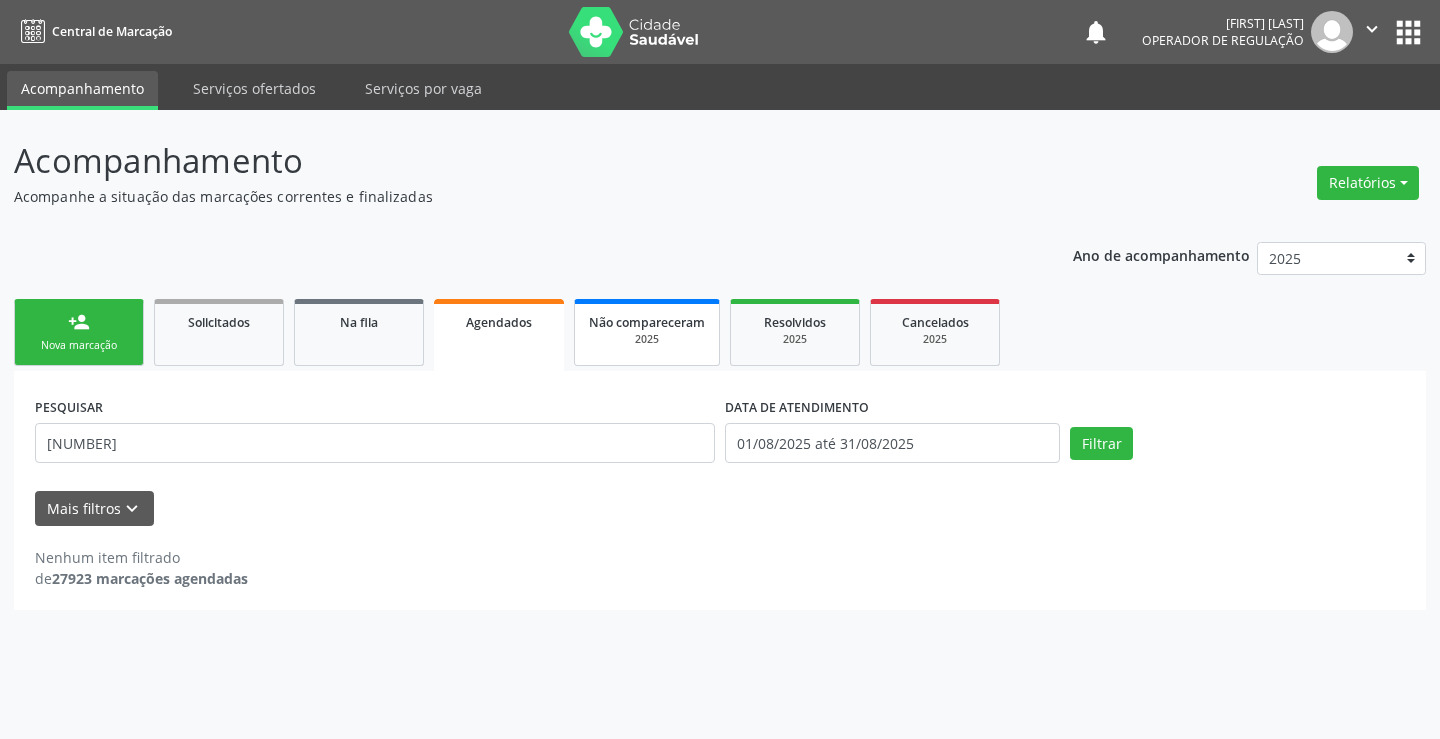 click on "Não compareceram
2025" at bounding box center [647, 332] 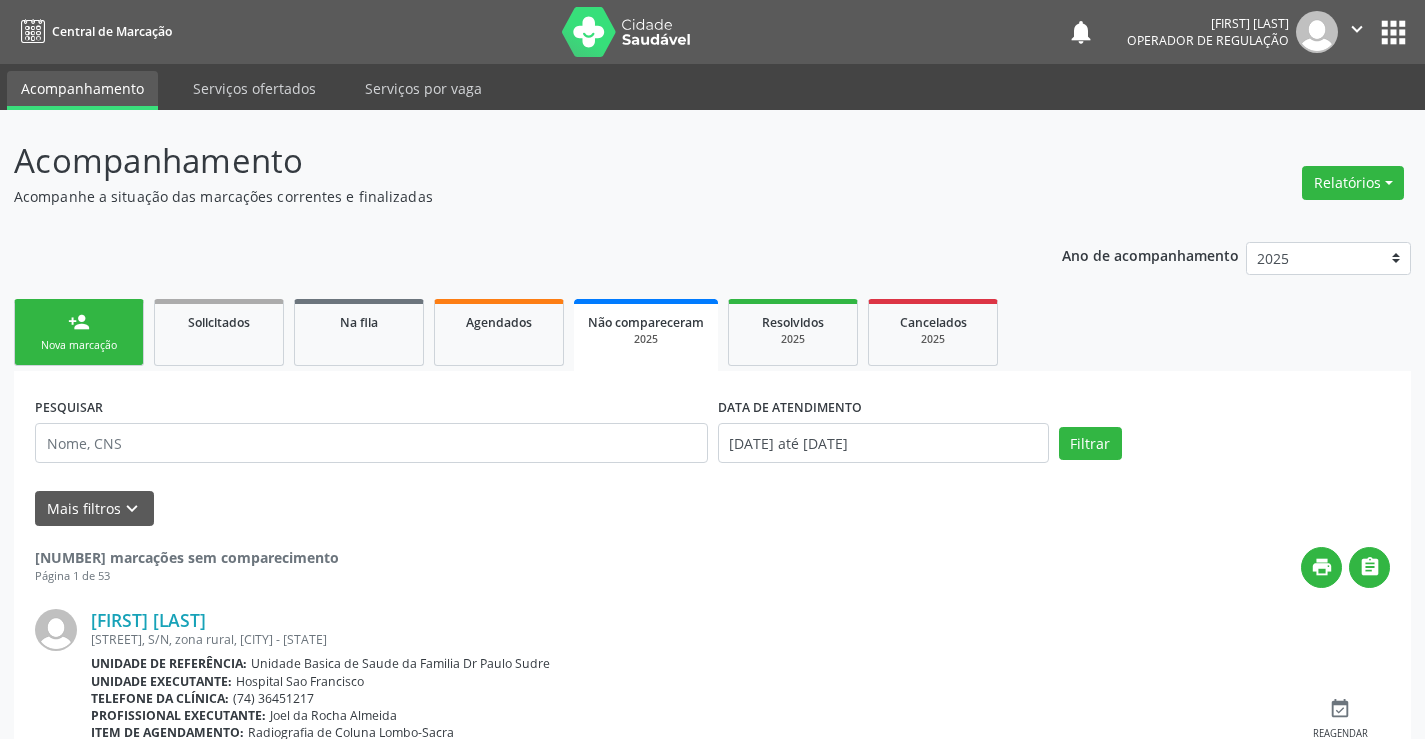 click on "Não compareceram" at bounding box center (646, 322) 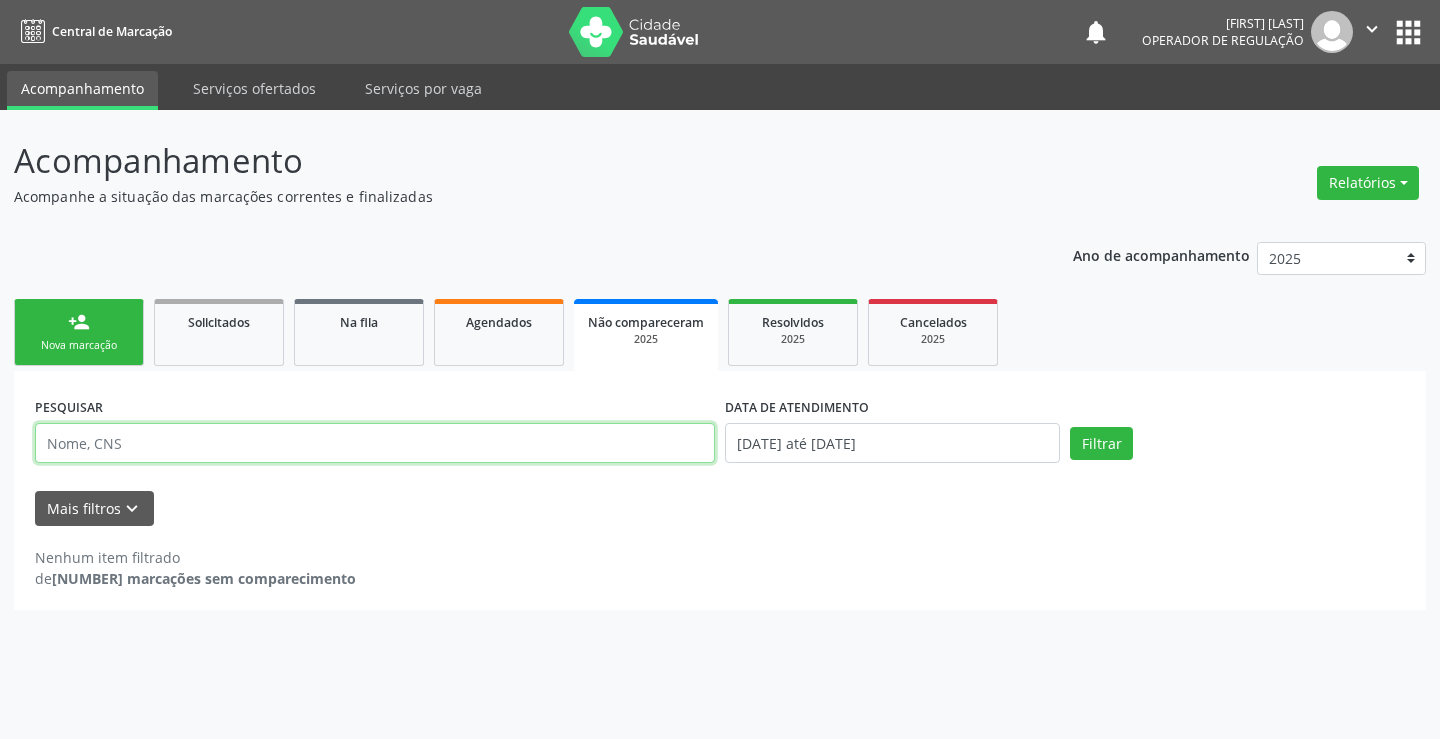 click at bounding box center (375, 443) 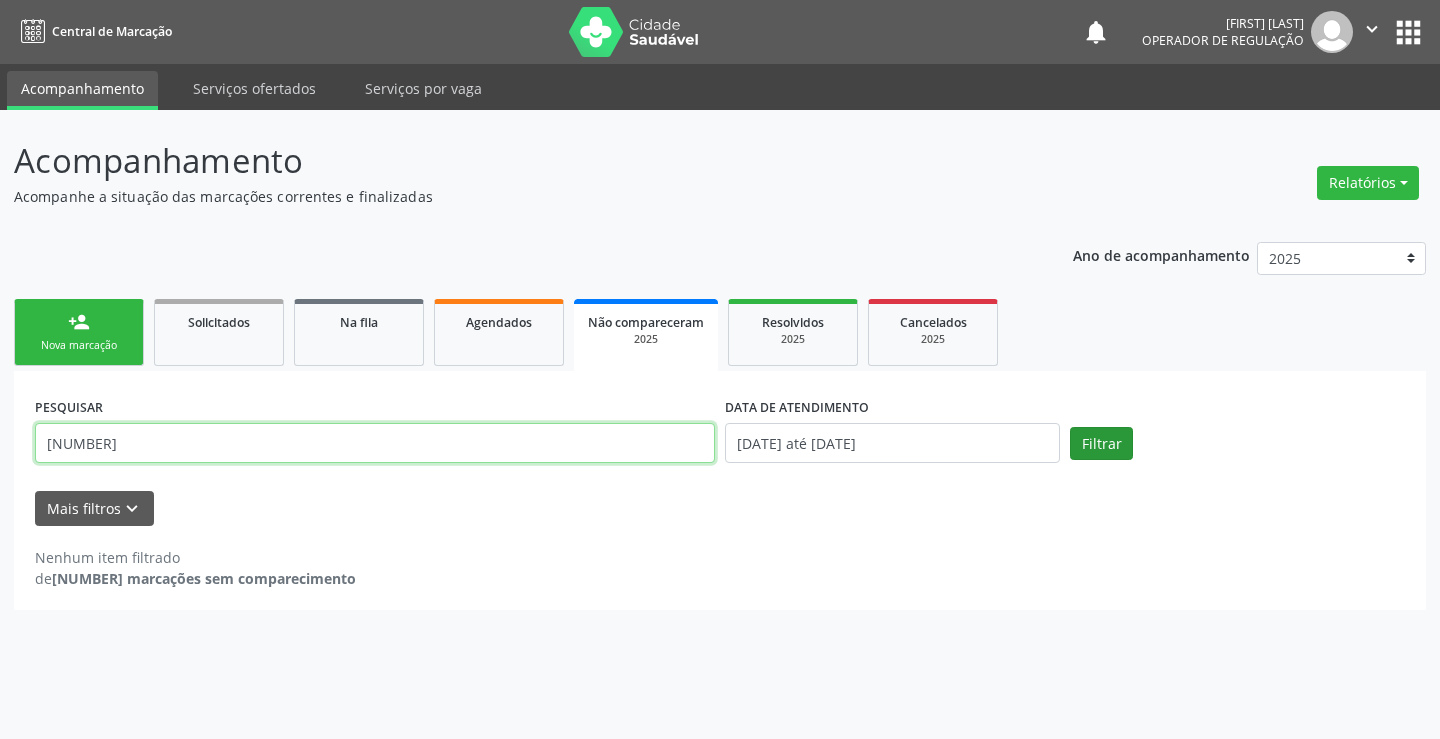 type on "[NUMBER]" 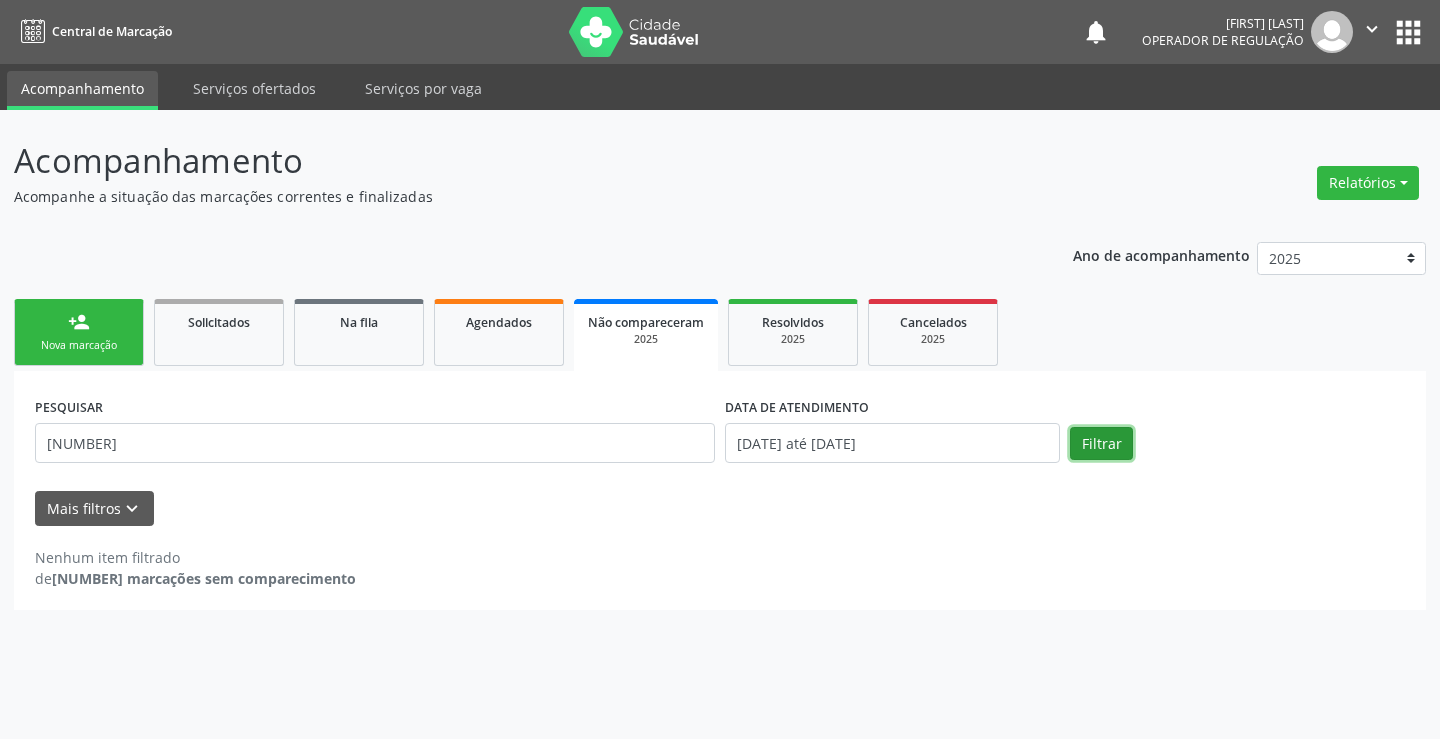 click on "Filtrar" at bounding box center (1101, 444) 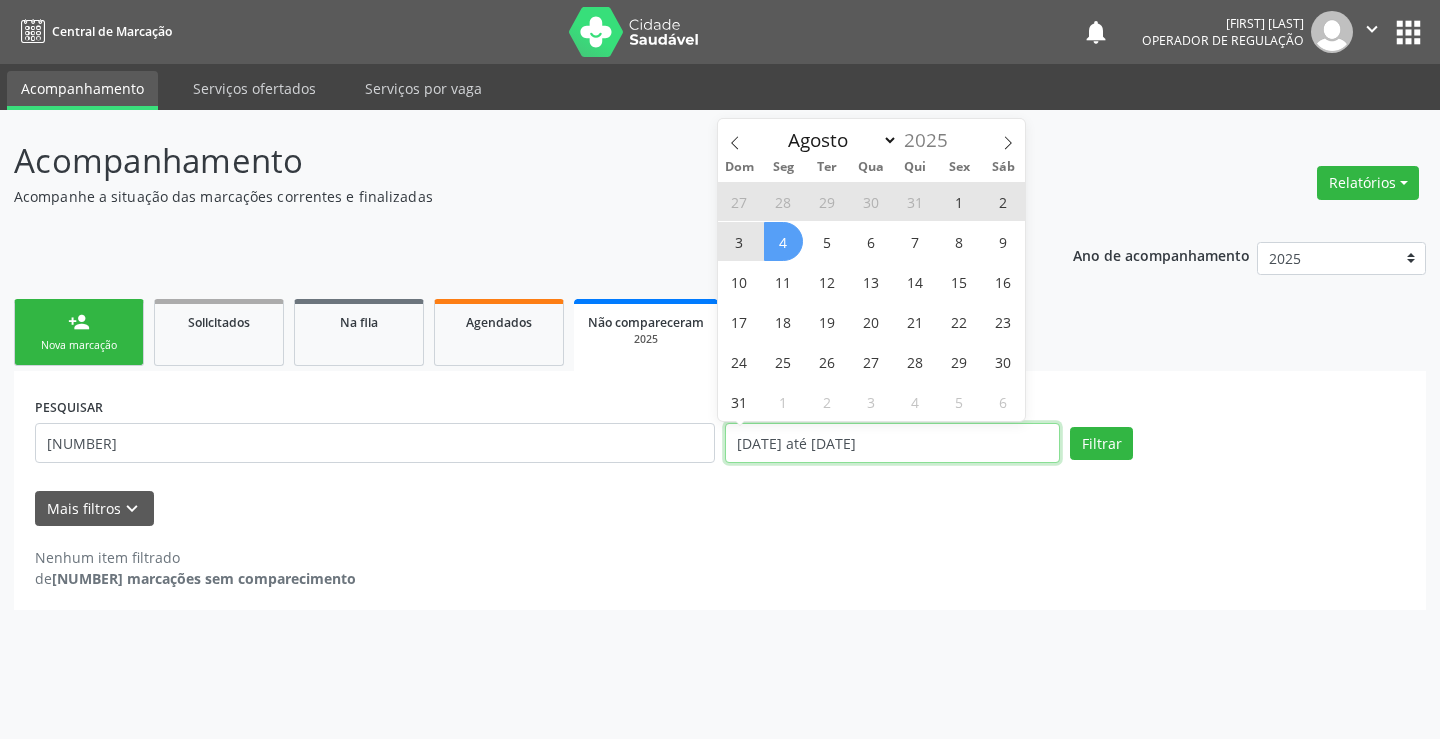 click on "[DATE] até [DATE]" at bounding box center [892, 443] 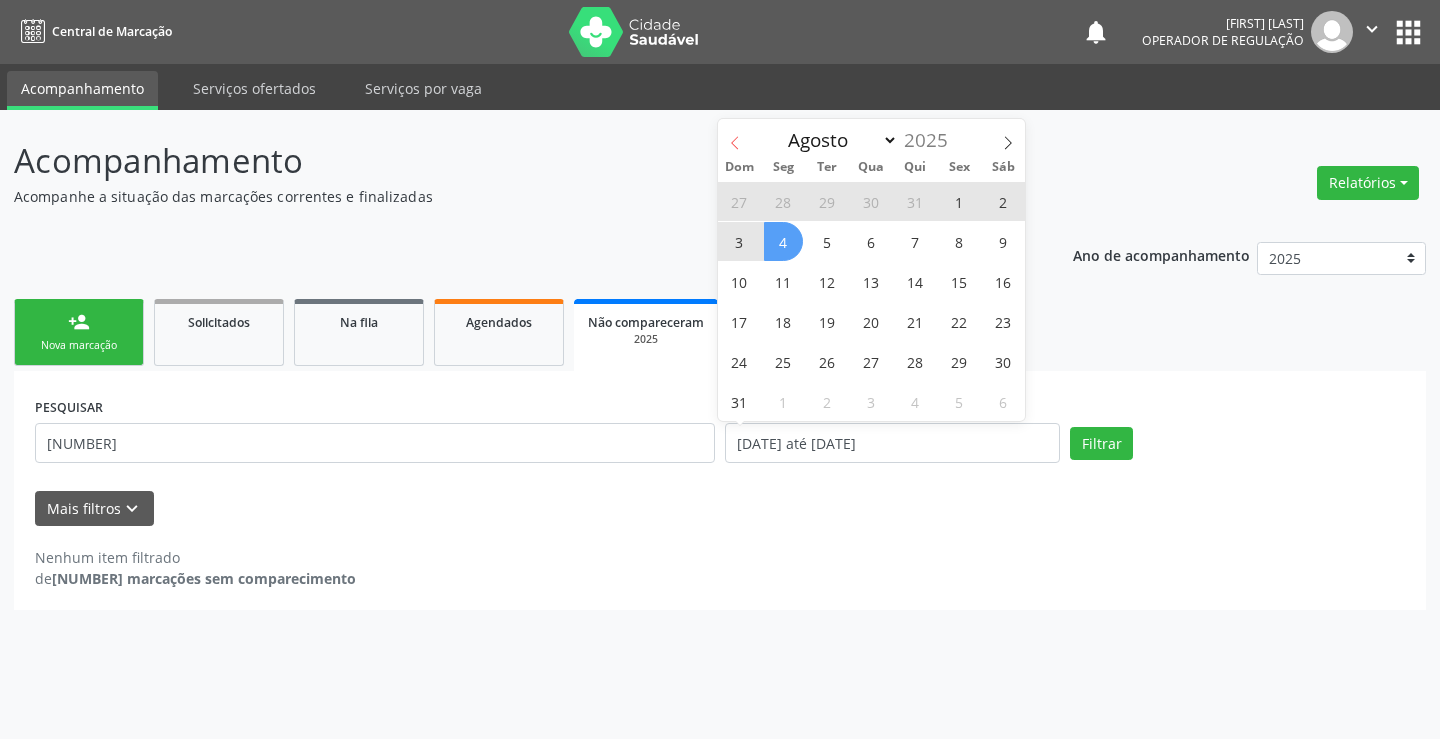 click at bounding box center [735, 136] 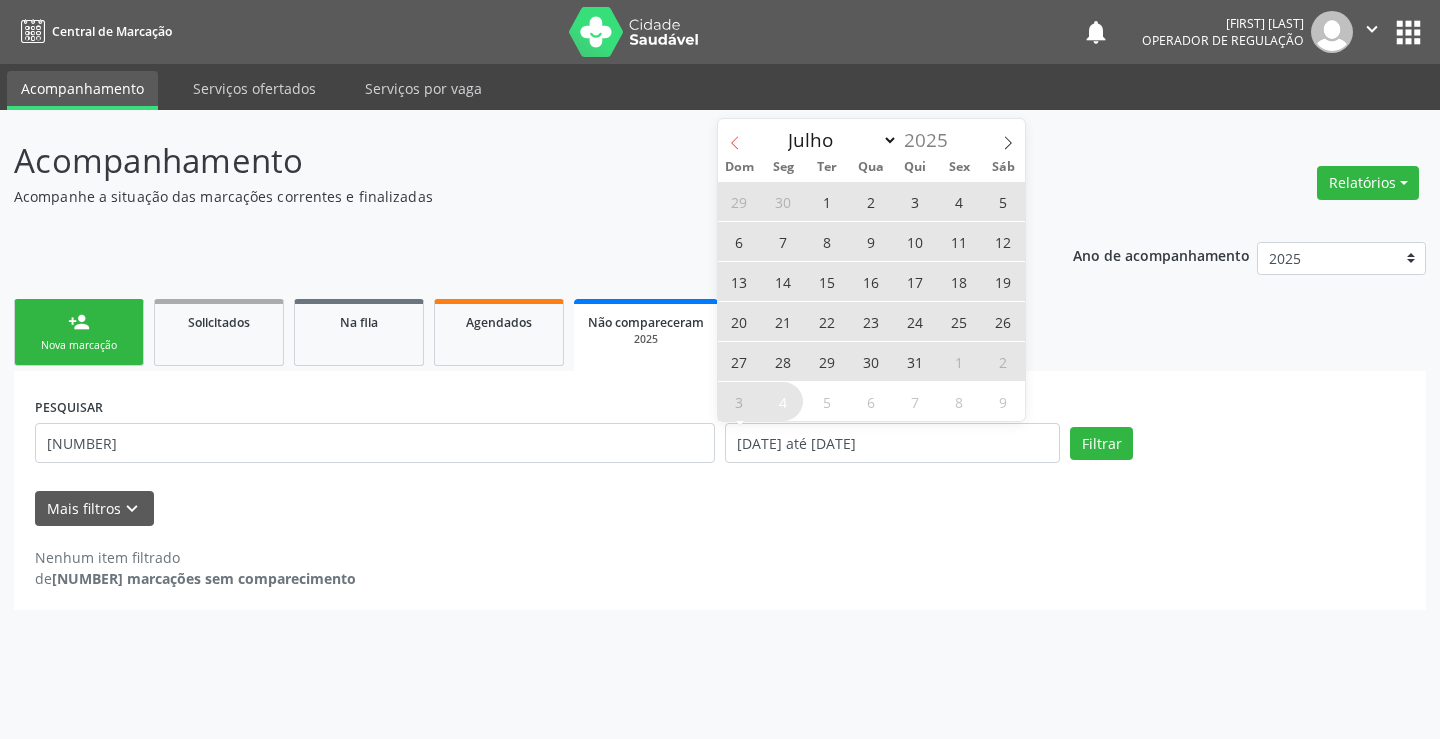 click 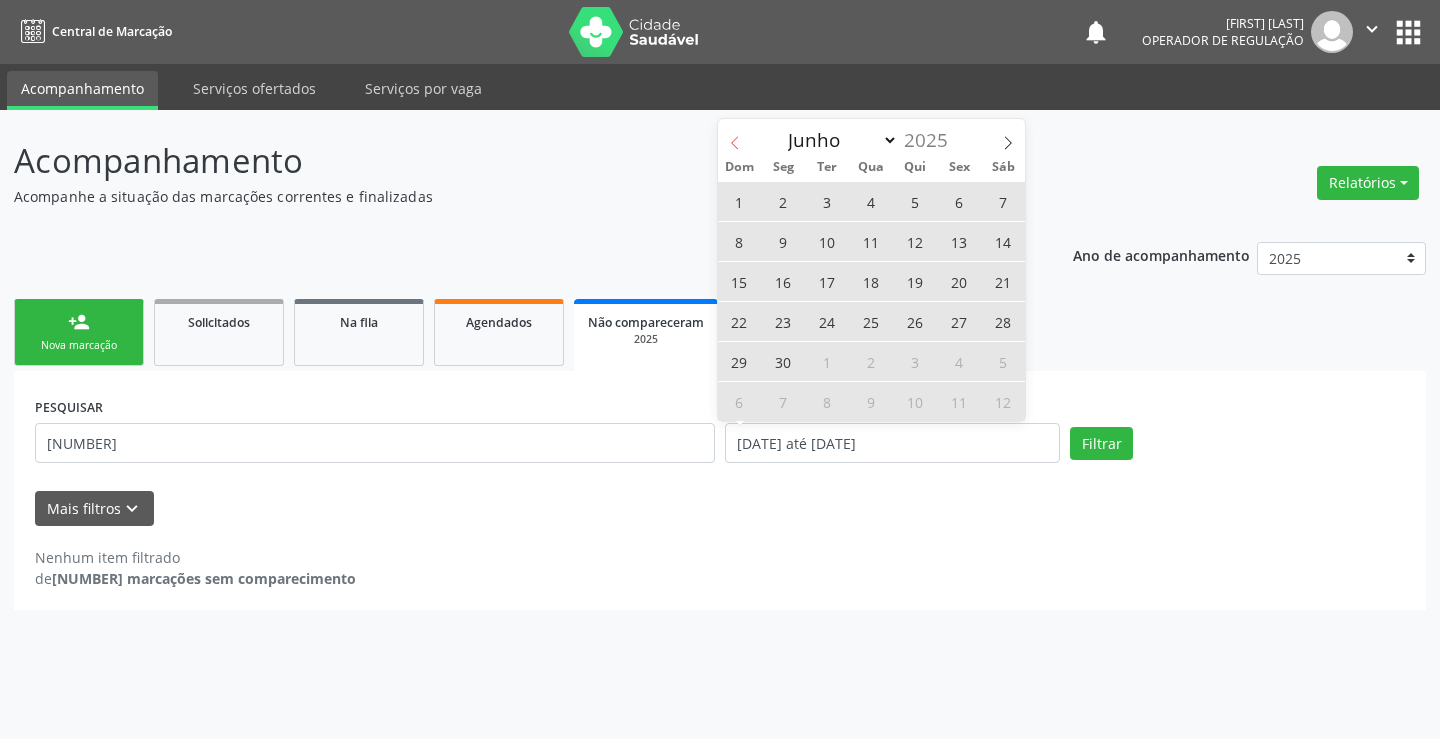 click 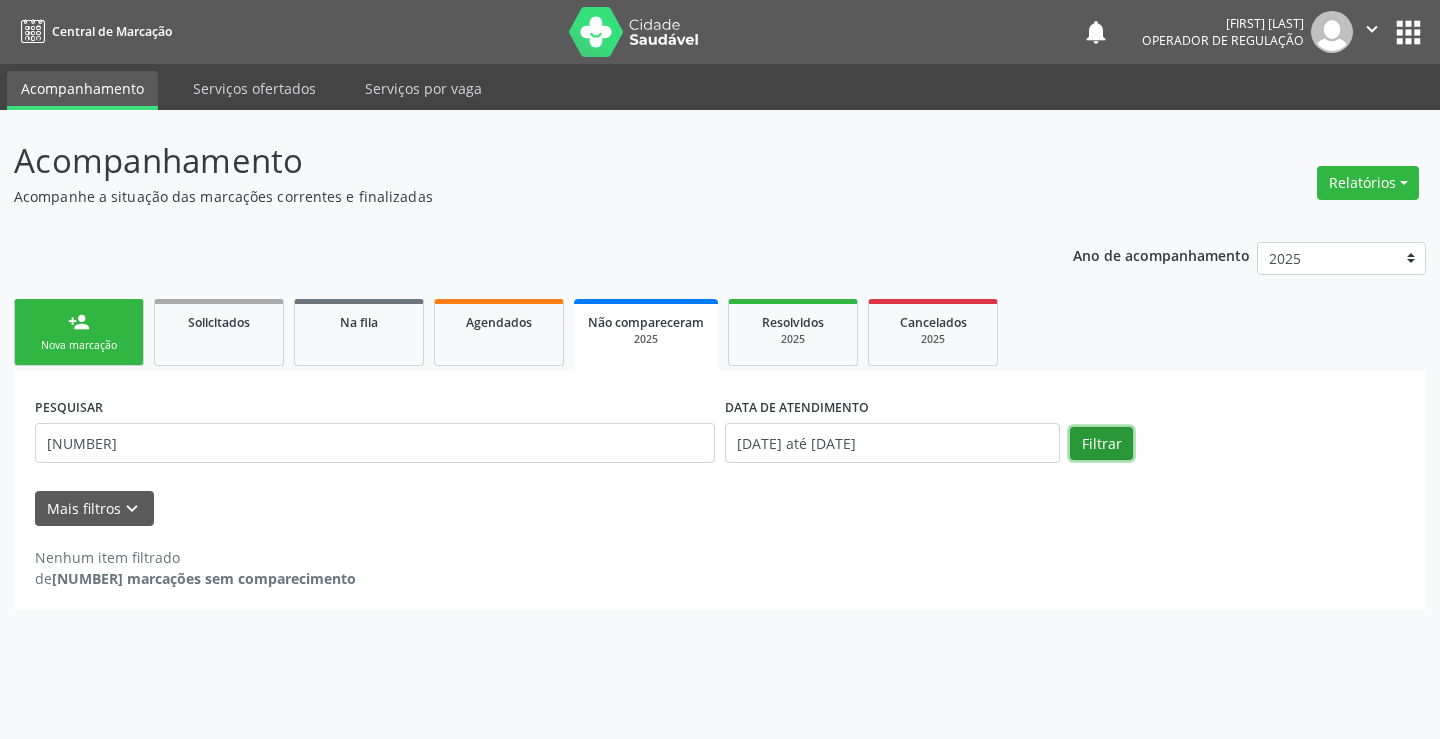 click on "Filtrar" at bounding box center (1101, 444) 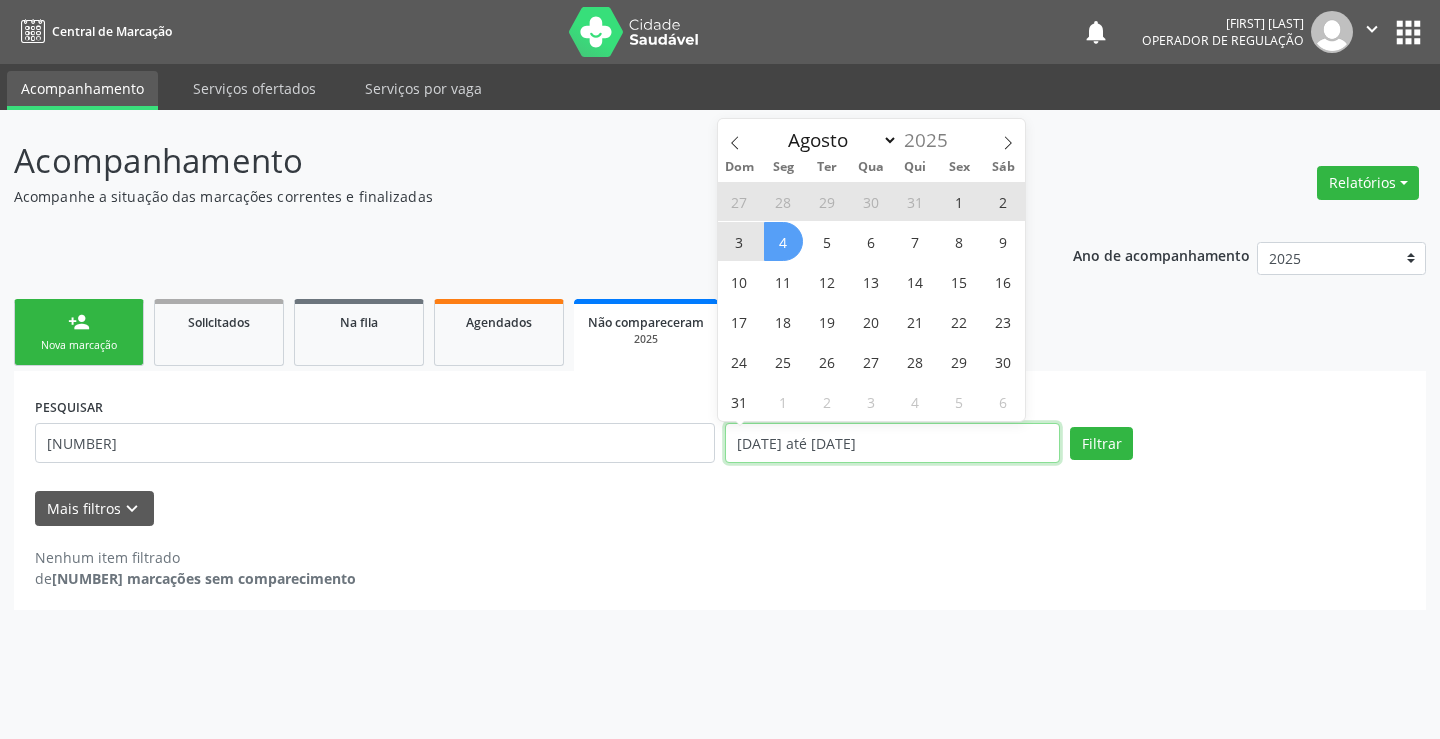 click on "[DATE] até [DATE]" at bounding box center [892, 443] 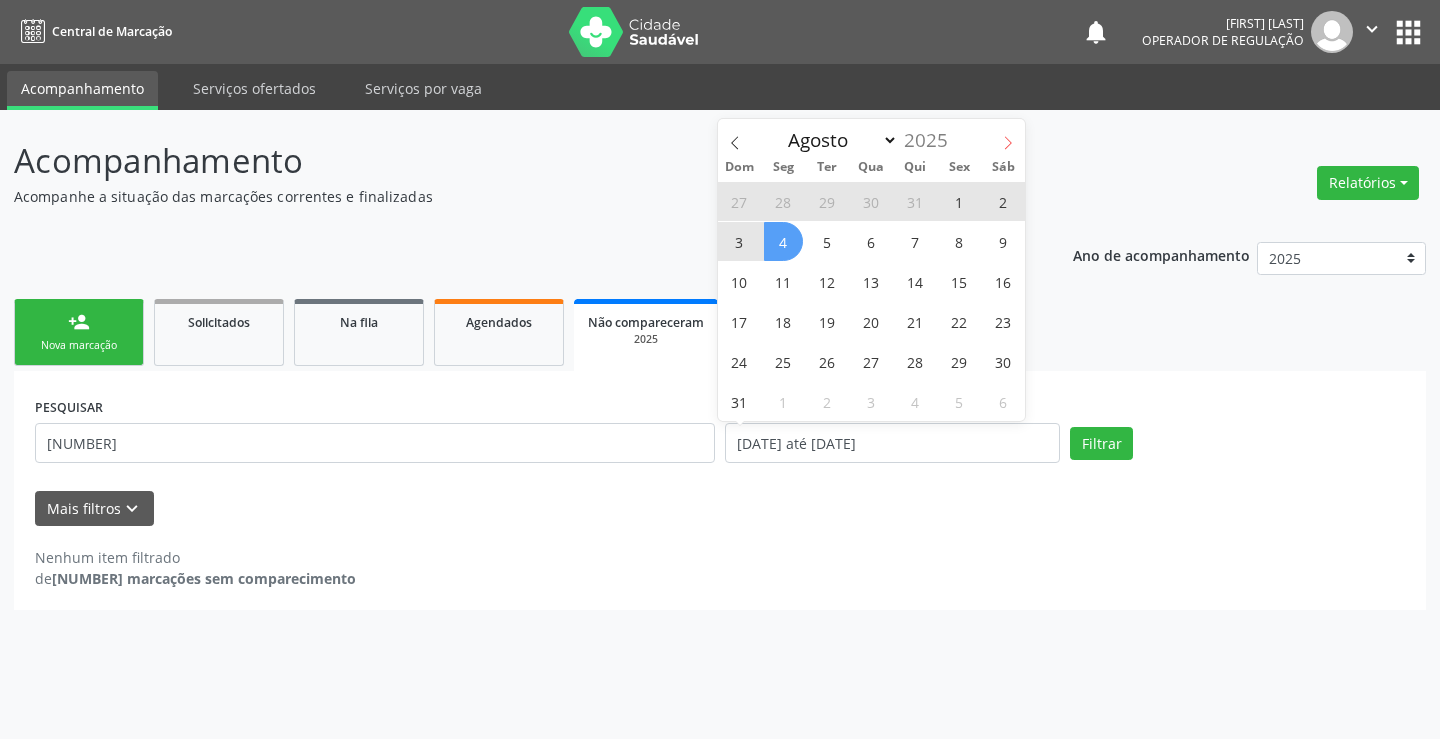 click 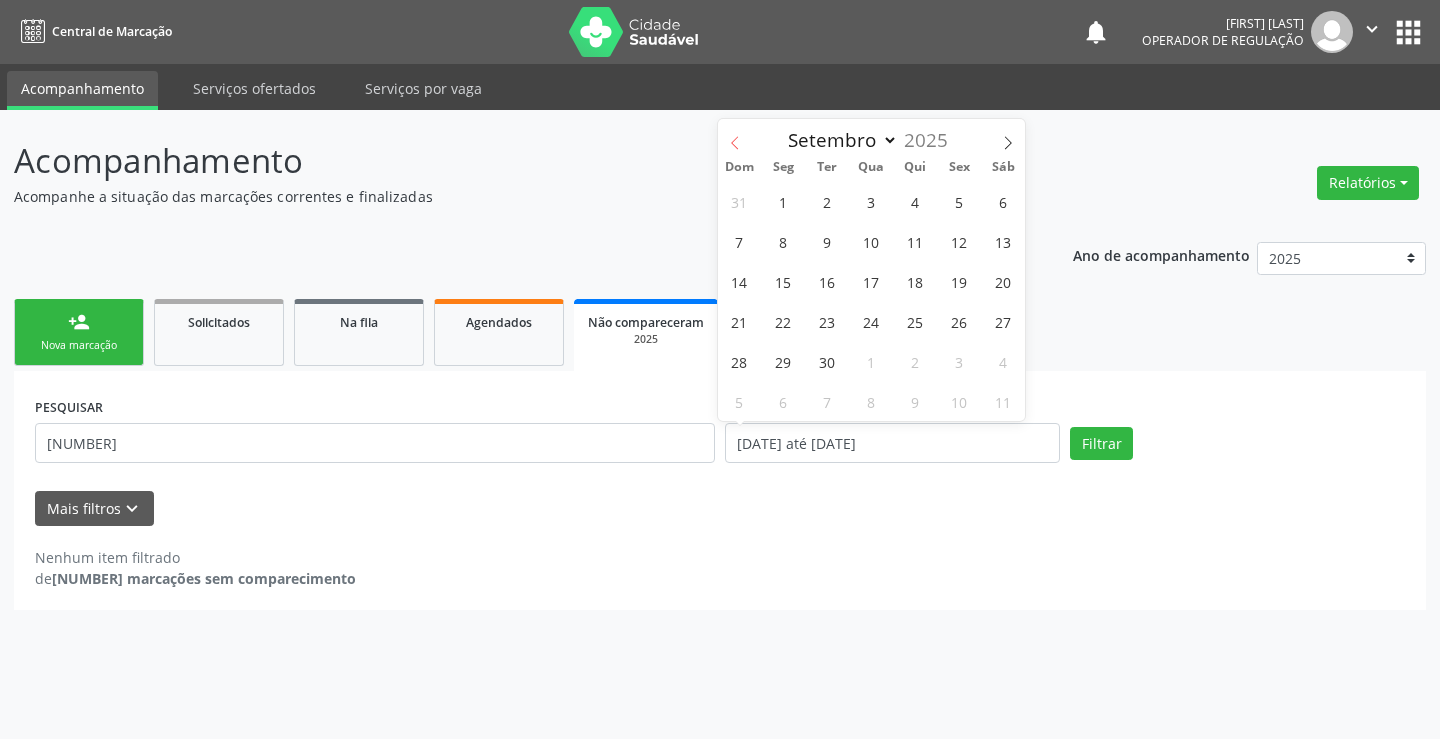 click 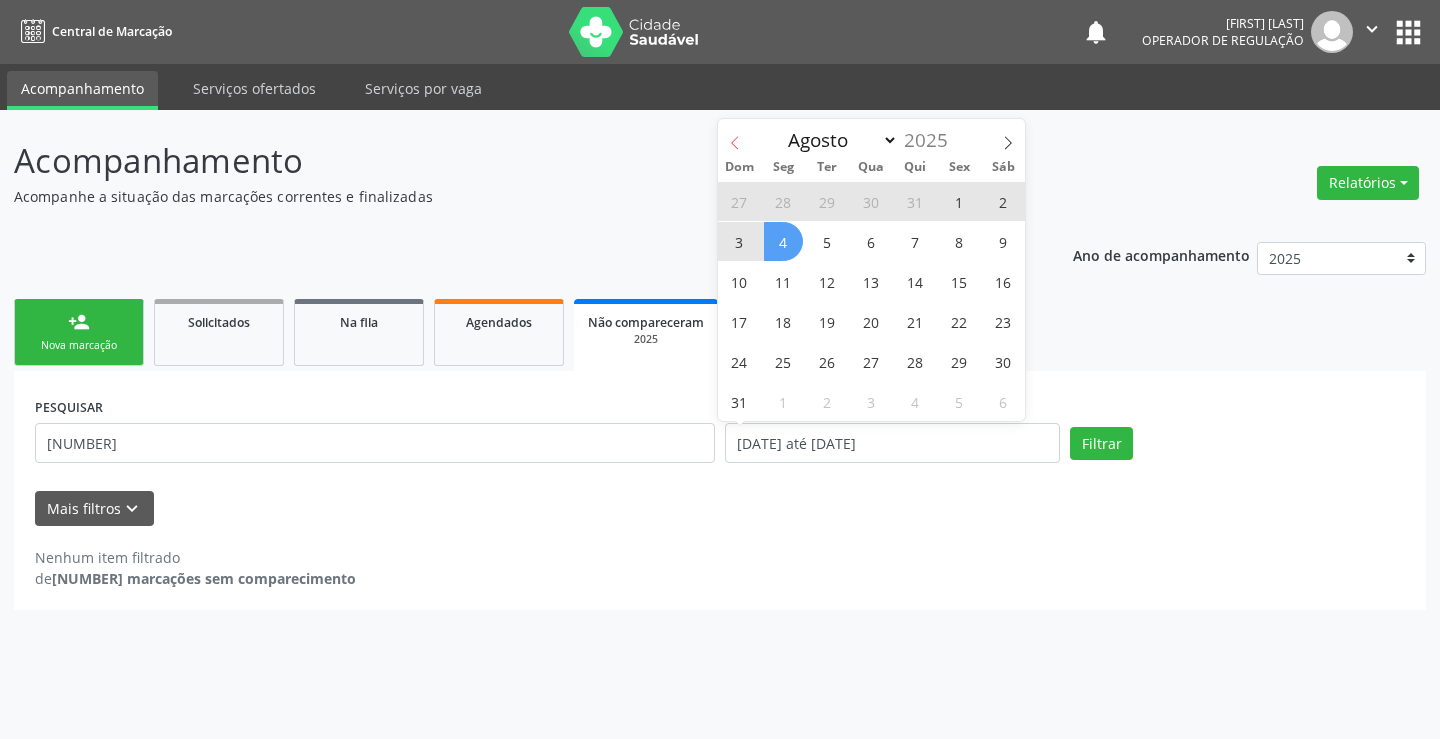 click 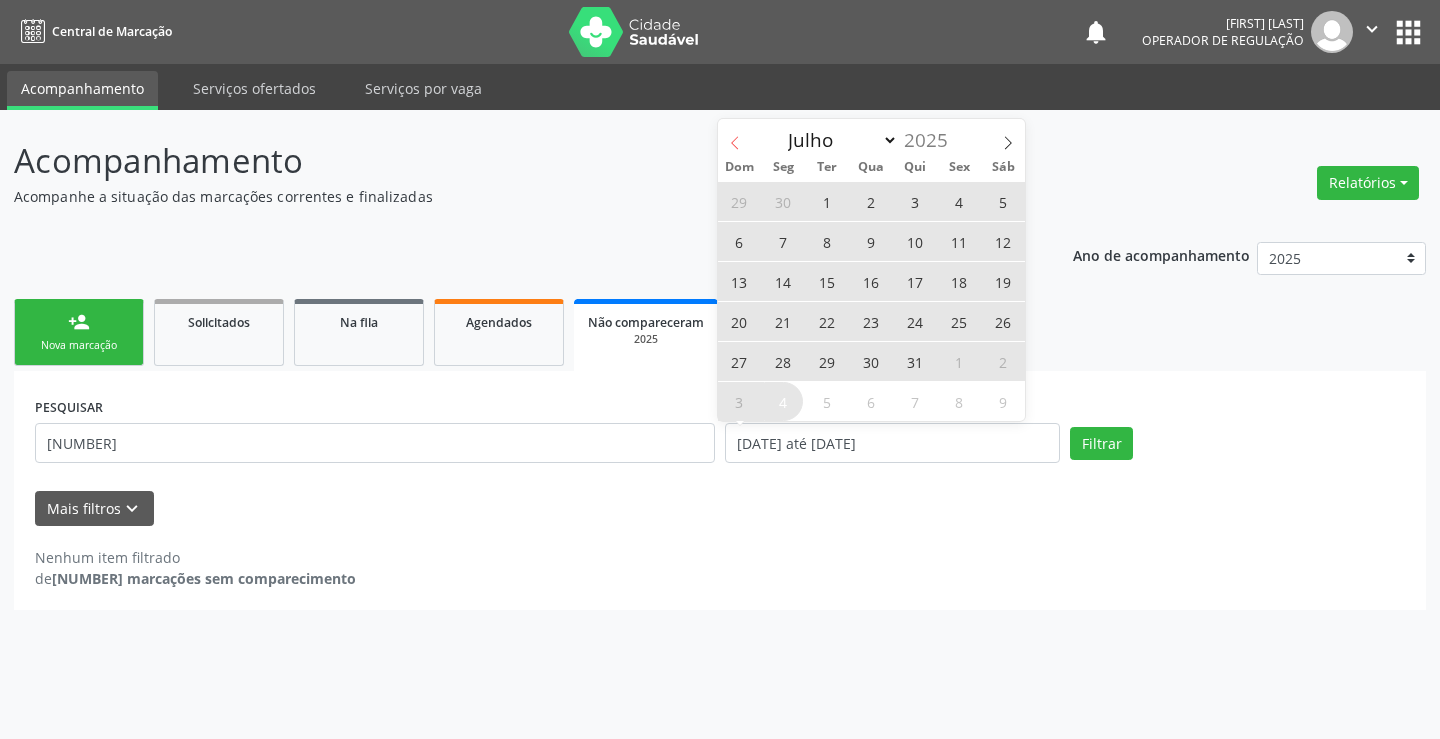 click 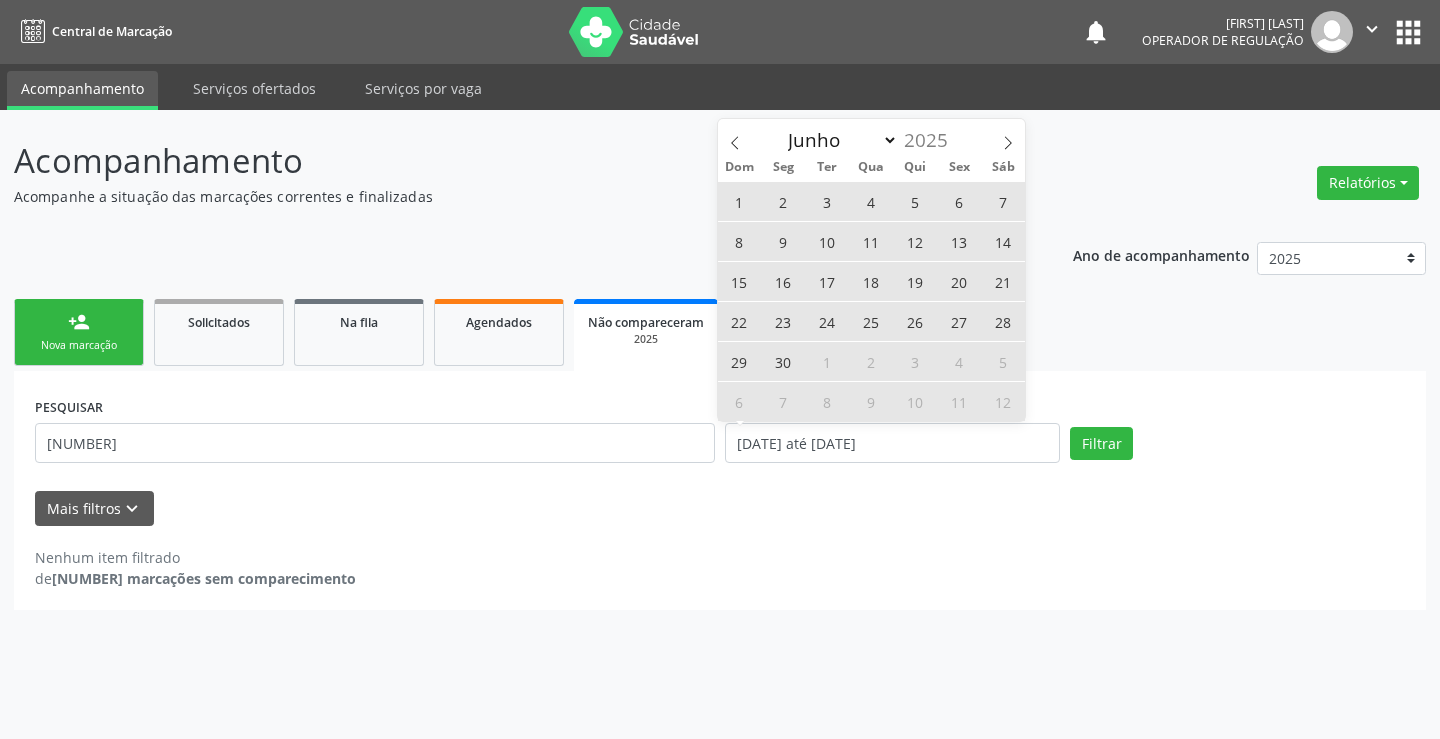click on "6" at bounding box center [959, 201] 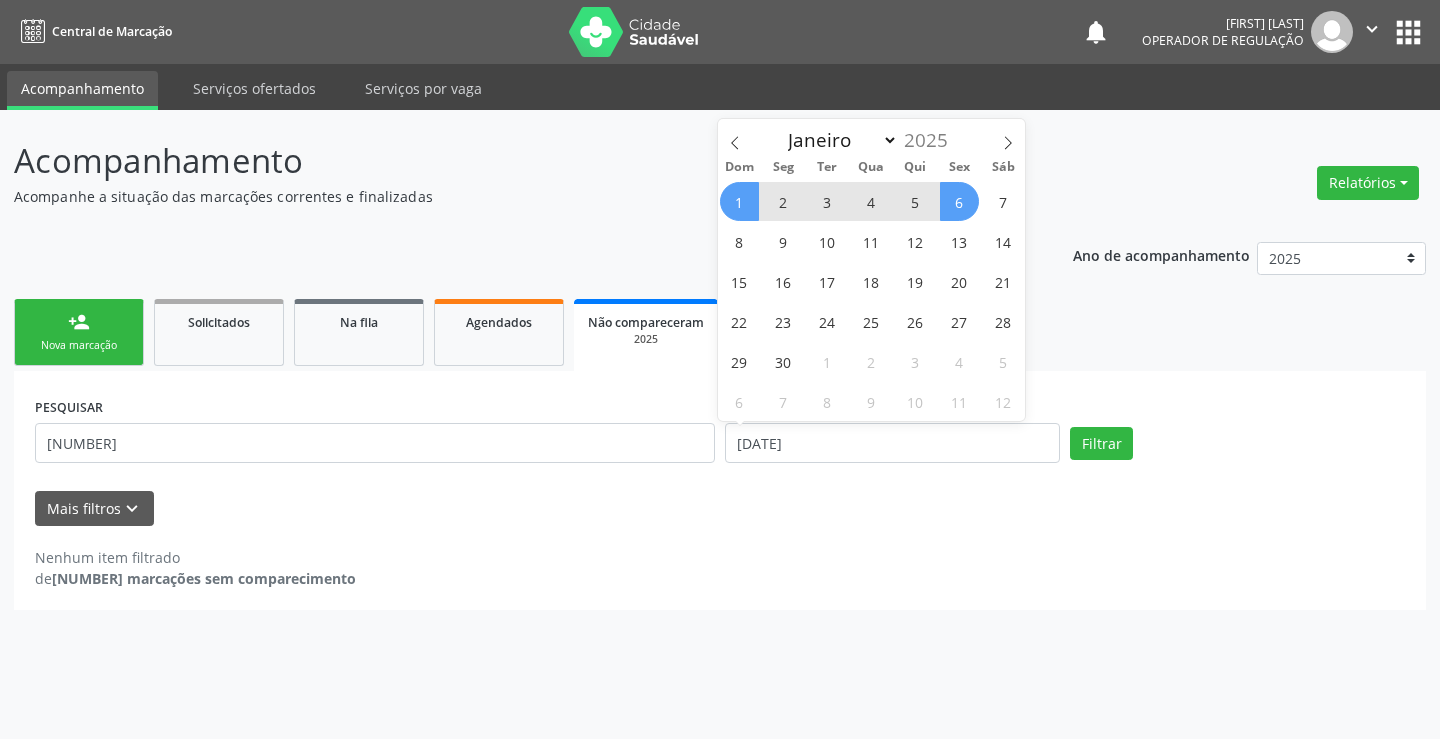 click on "1" at bounding box center (739, 201) 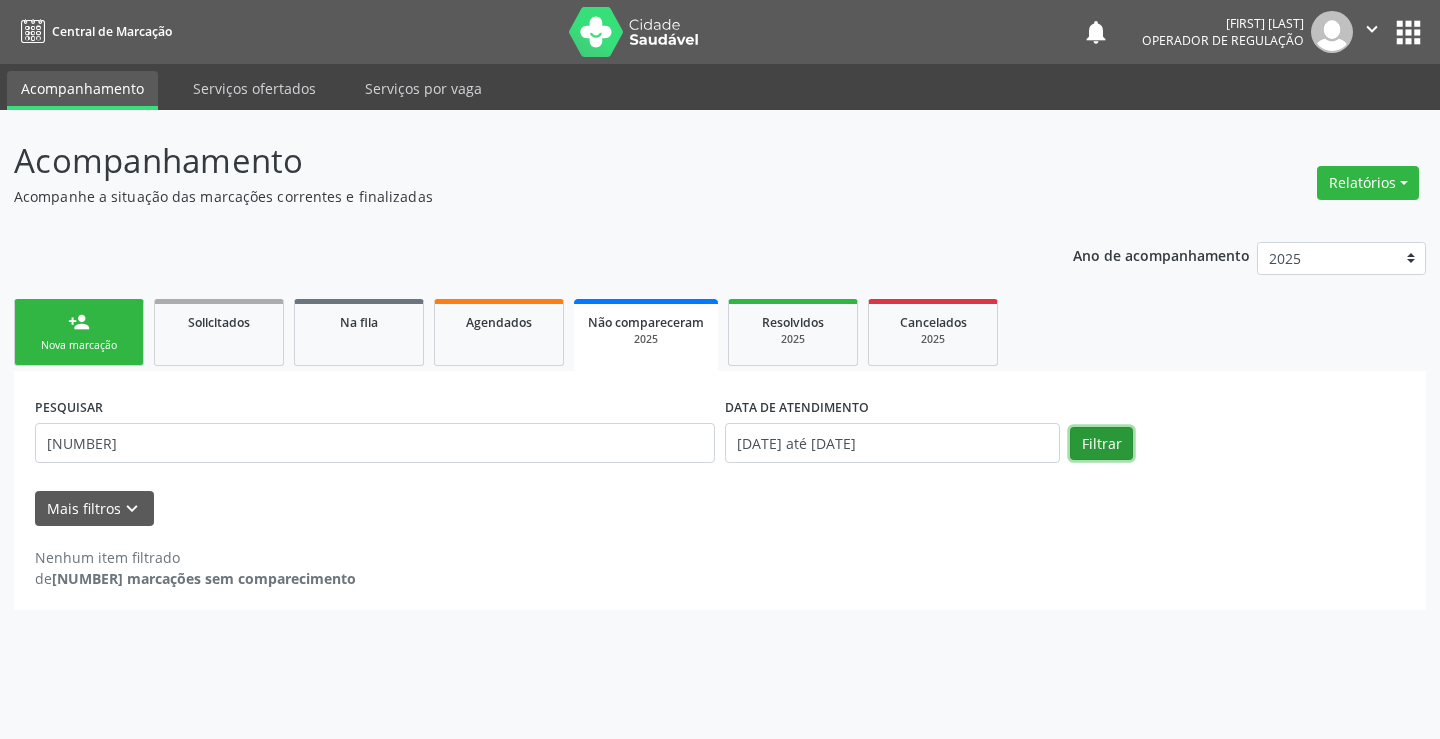 click on "Filtrar" at bounding box center (1101, 444) 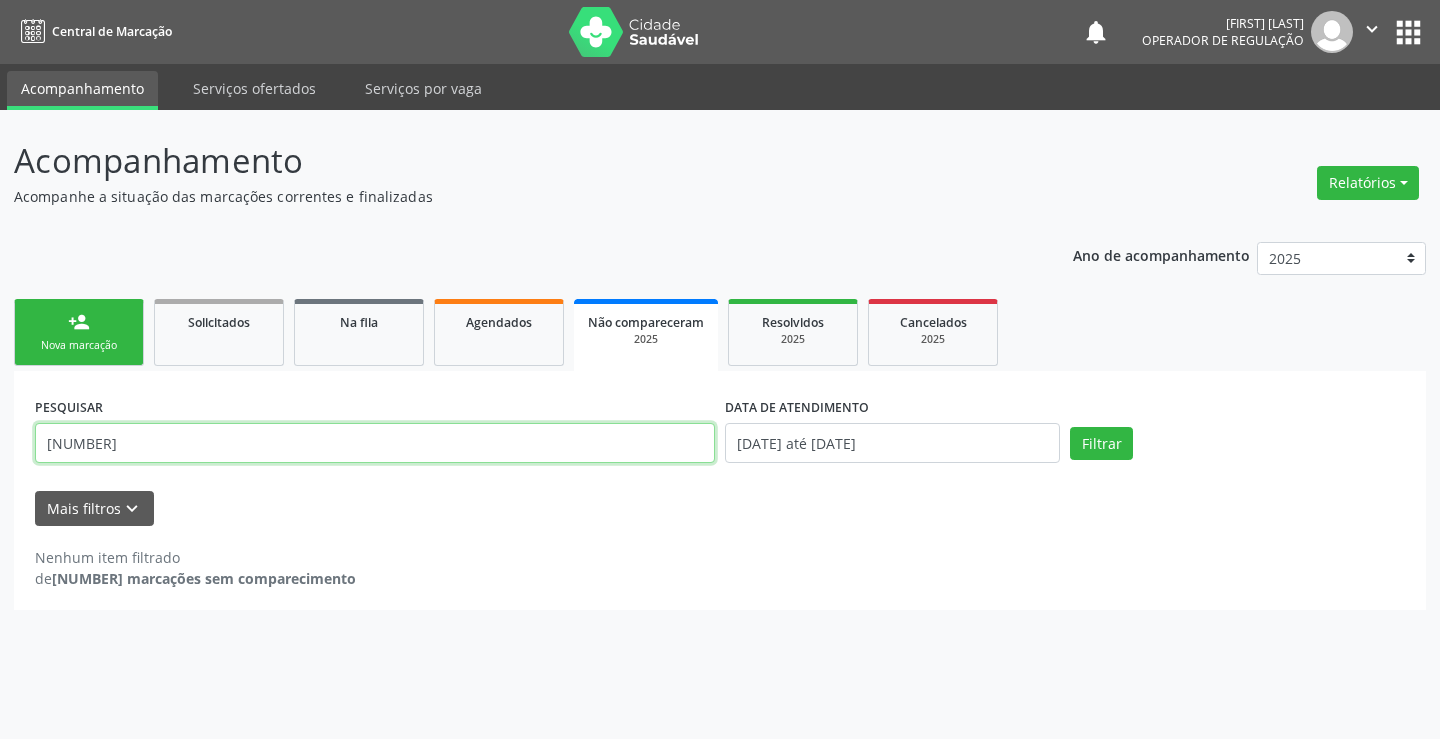 click on "[NUMBER]" at bounding box center [375, 443] 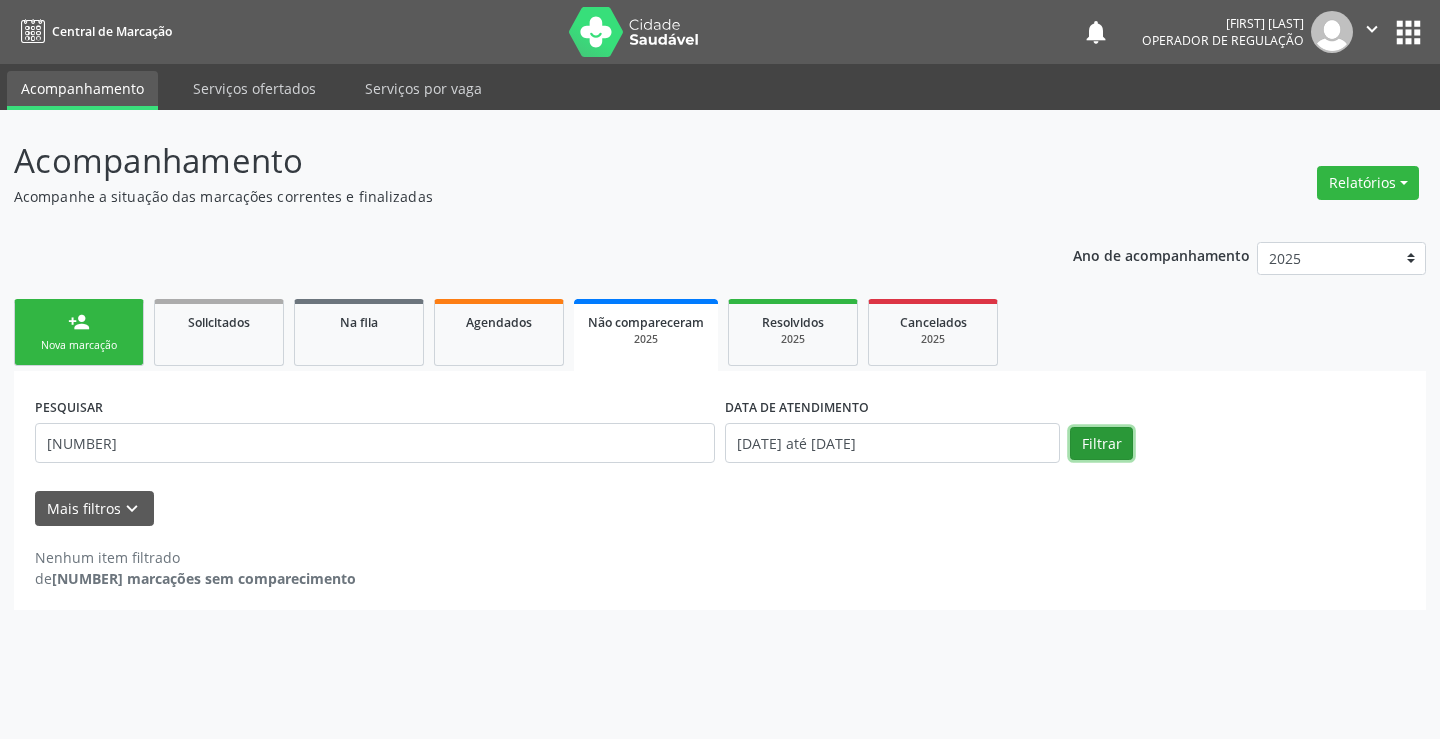 click on "Filtrar" at bounding box center [1101, 444] 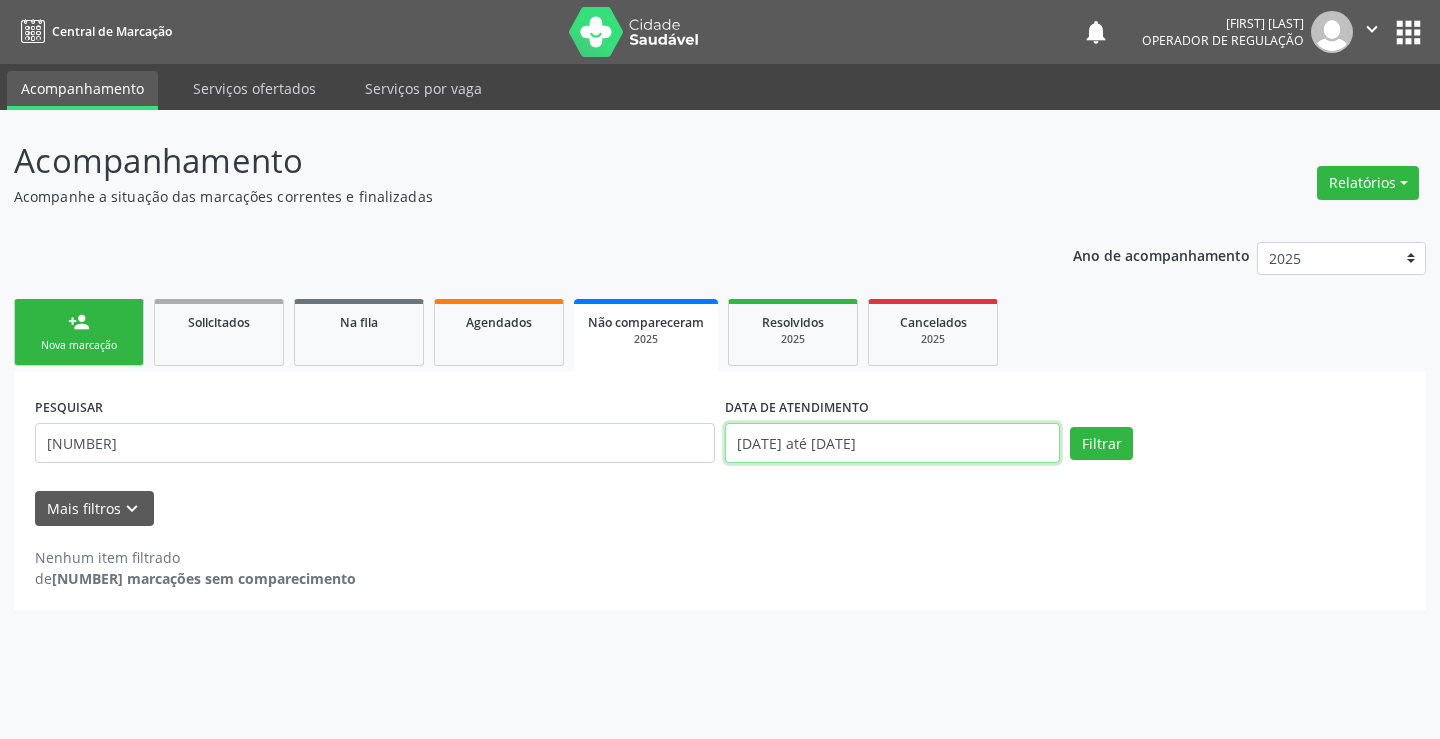 click on "[DATE] até [DATE]" at bounding box center (892, 443) 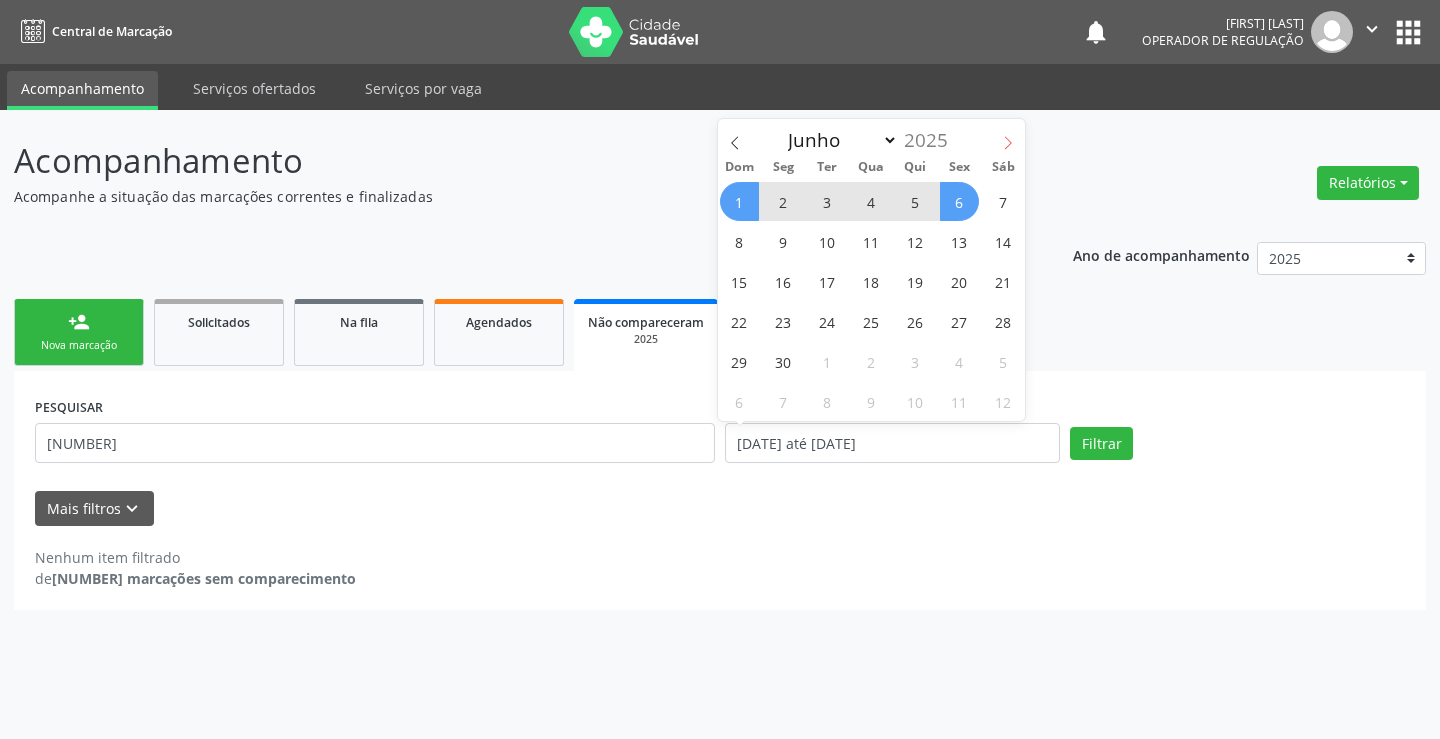 click 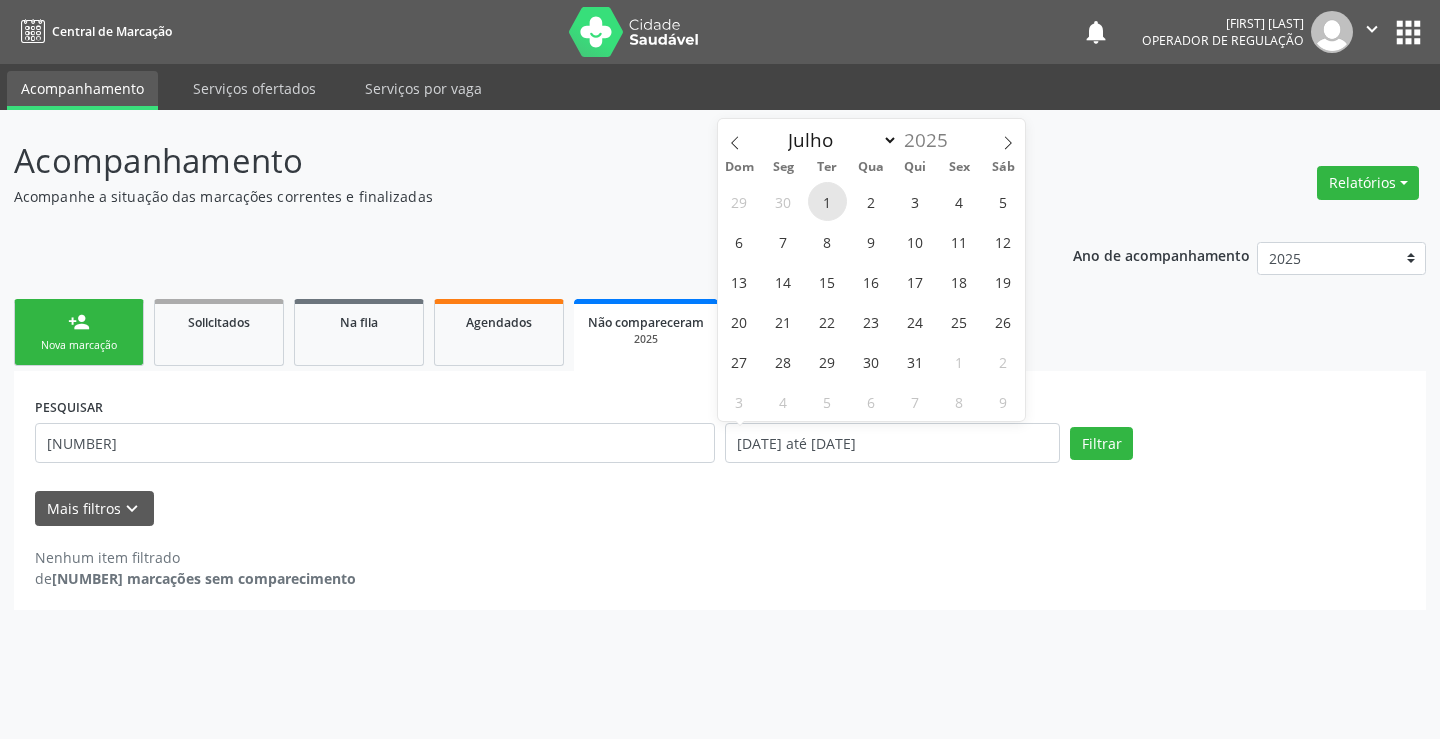 click on "1" at bounding box center [827, 201] 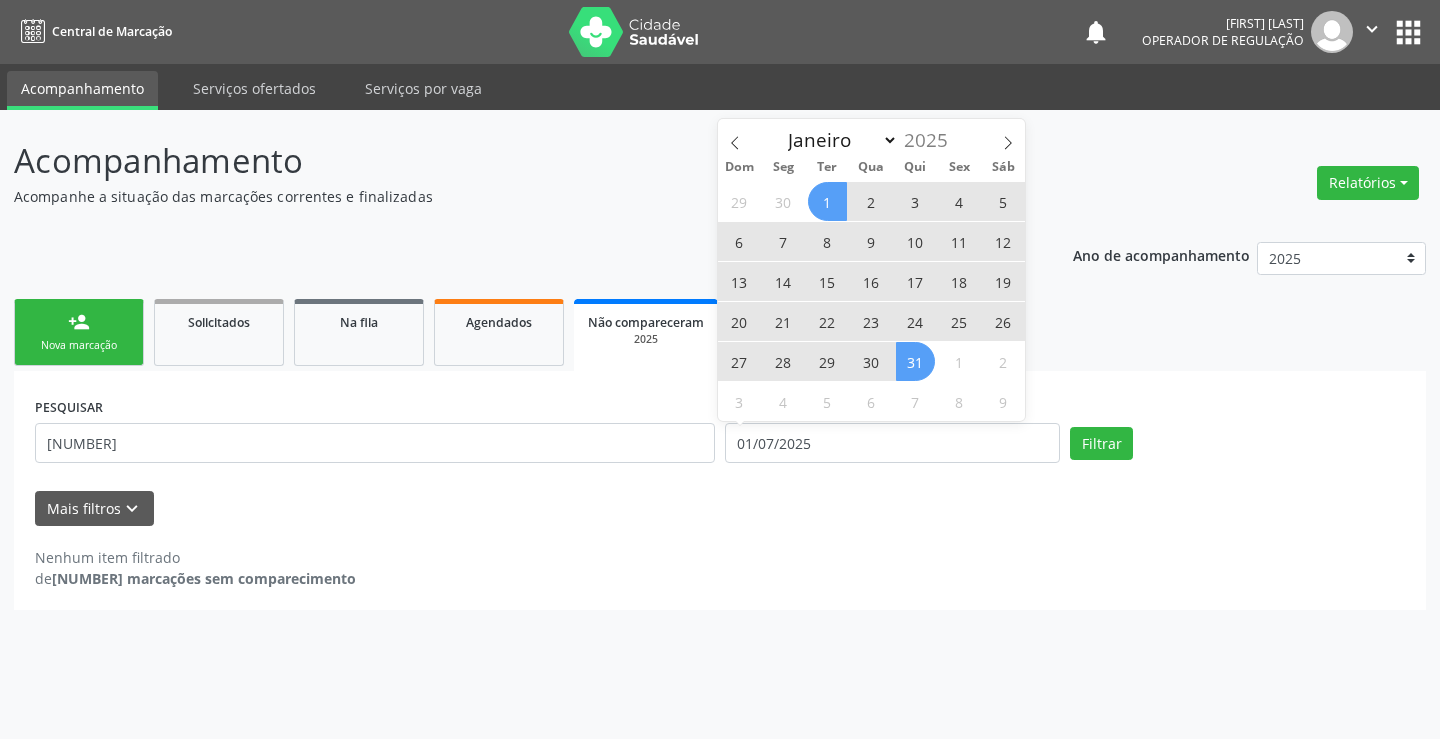 click on "31" at bounding box center (915, 361) 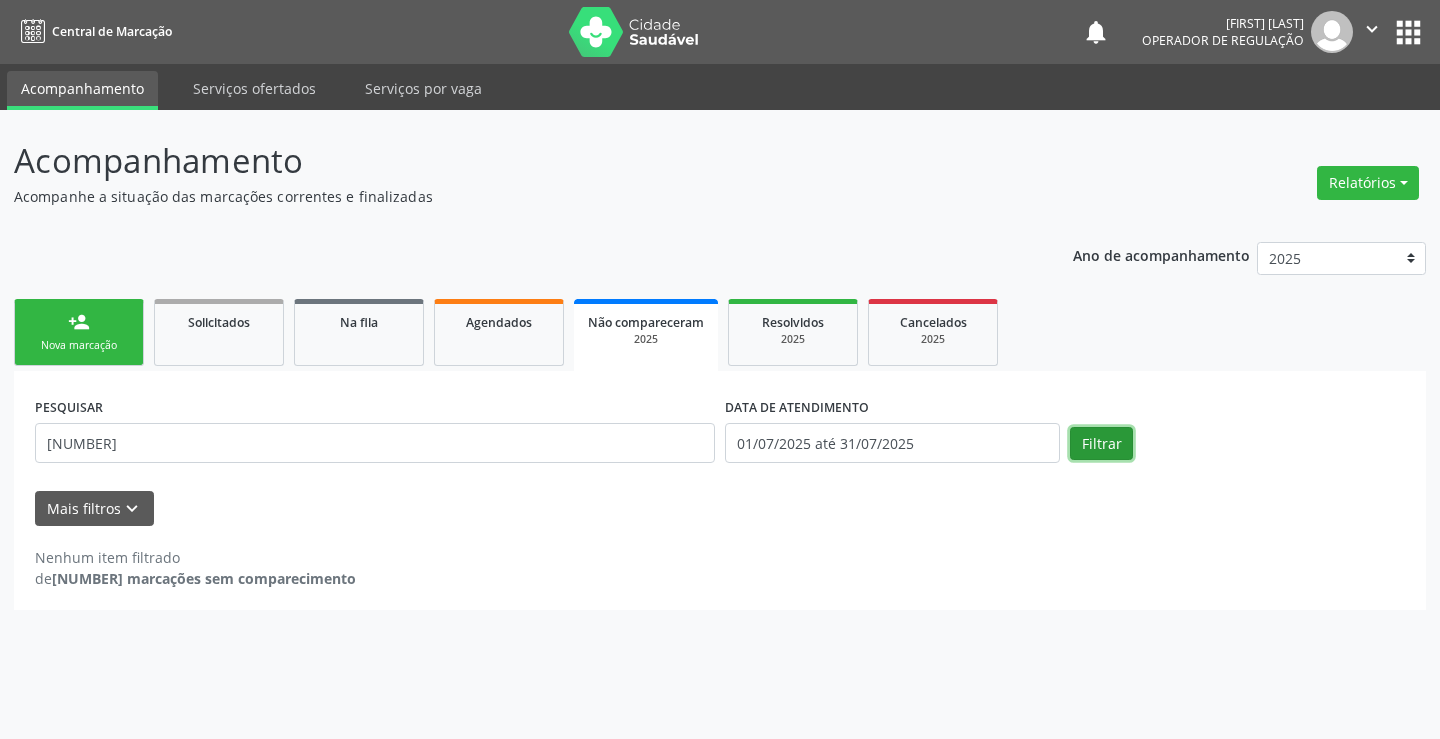 click on "Filtrar" at bounding box center [1101, 444] 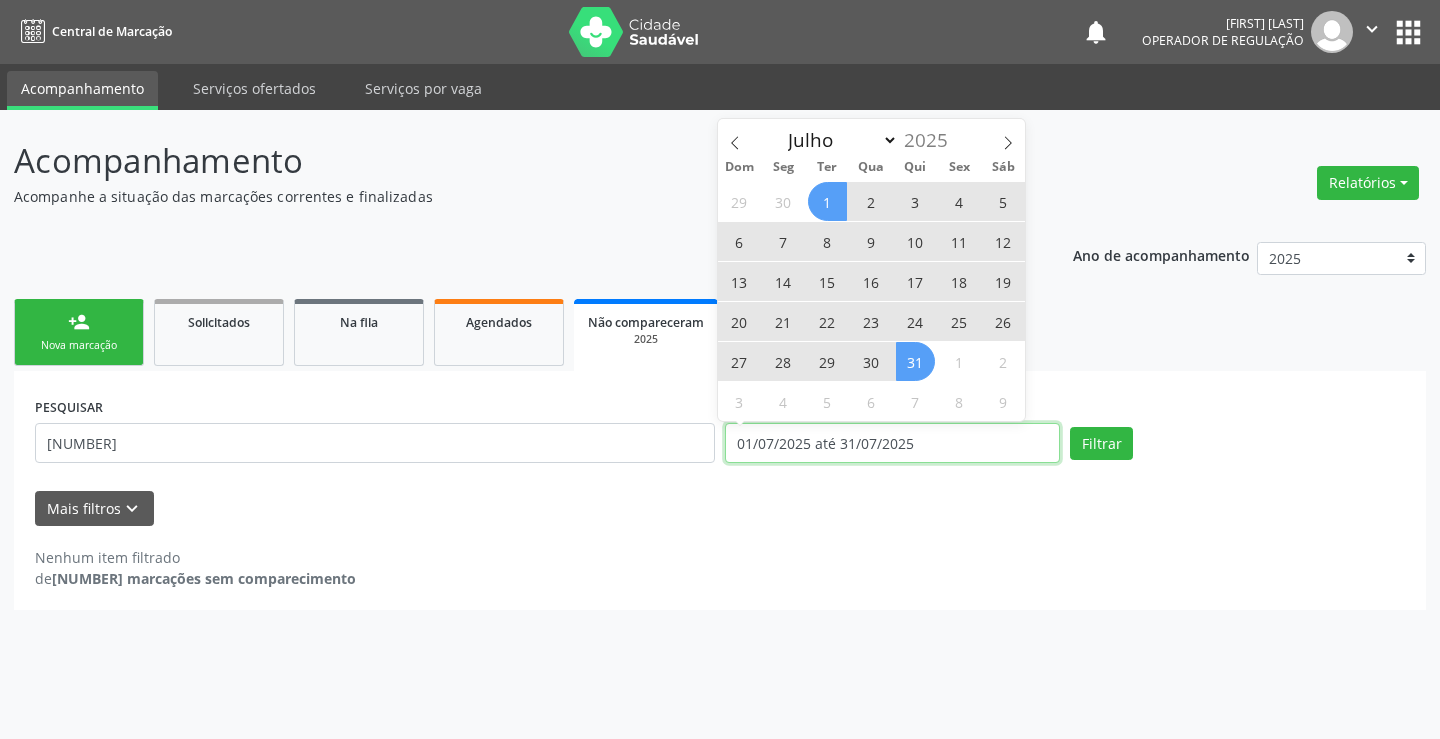 click on "01/07/2025 até 31/07/2025" at bounding box center (892, 443) 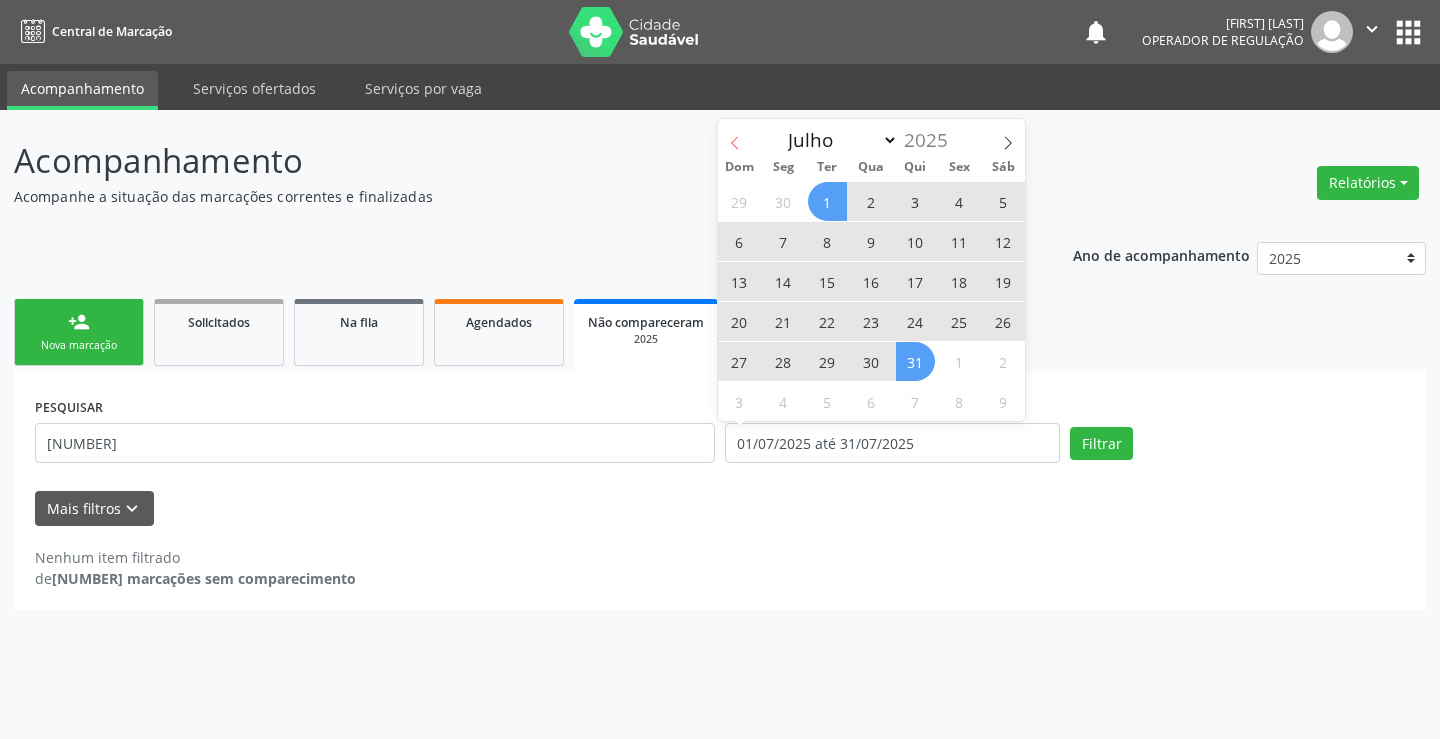 click at bounding box center (735, 136) 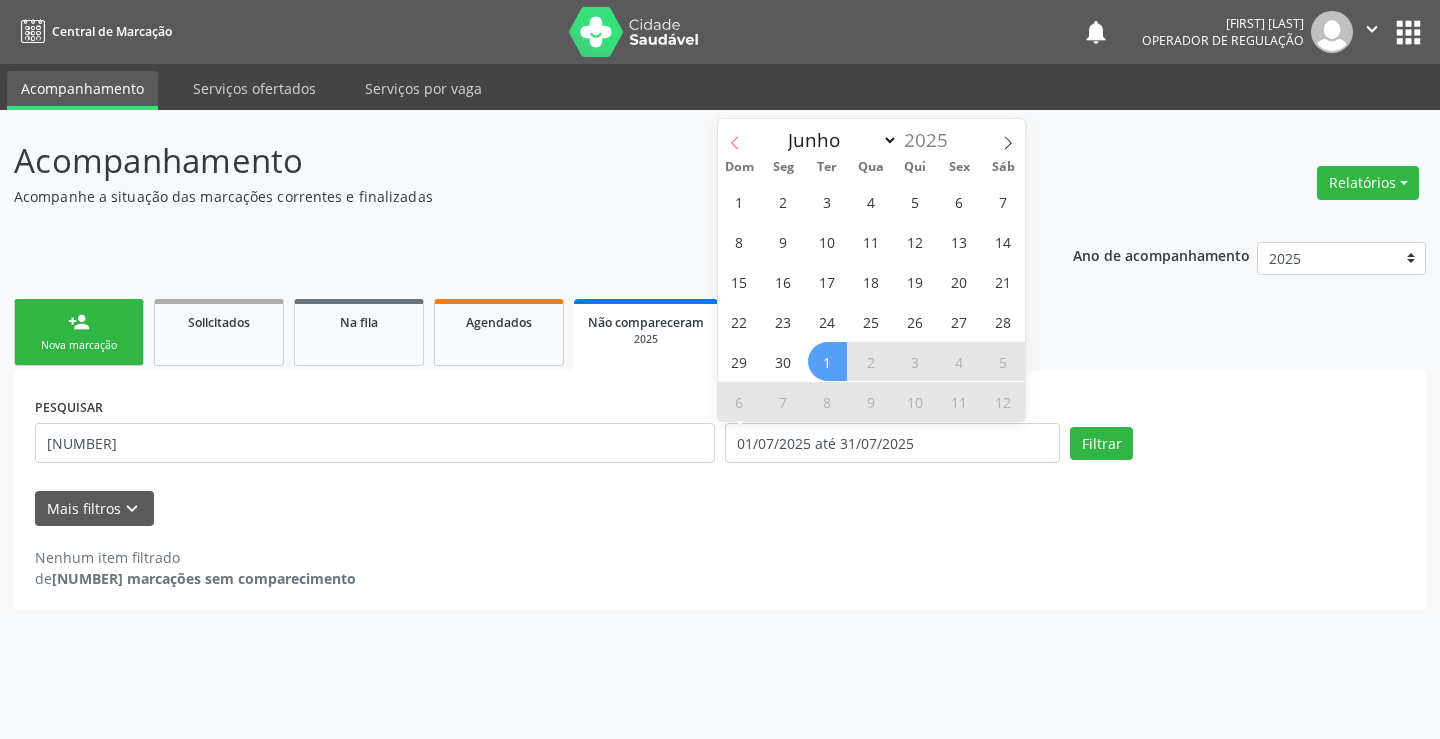 click at bounding box center (735, 136) 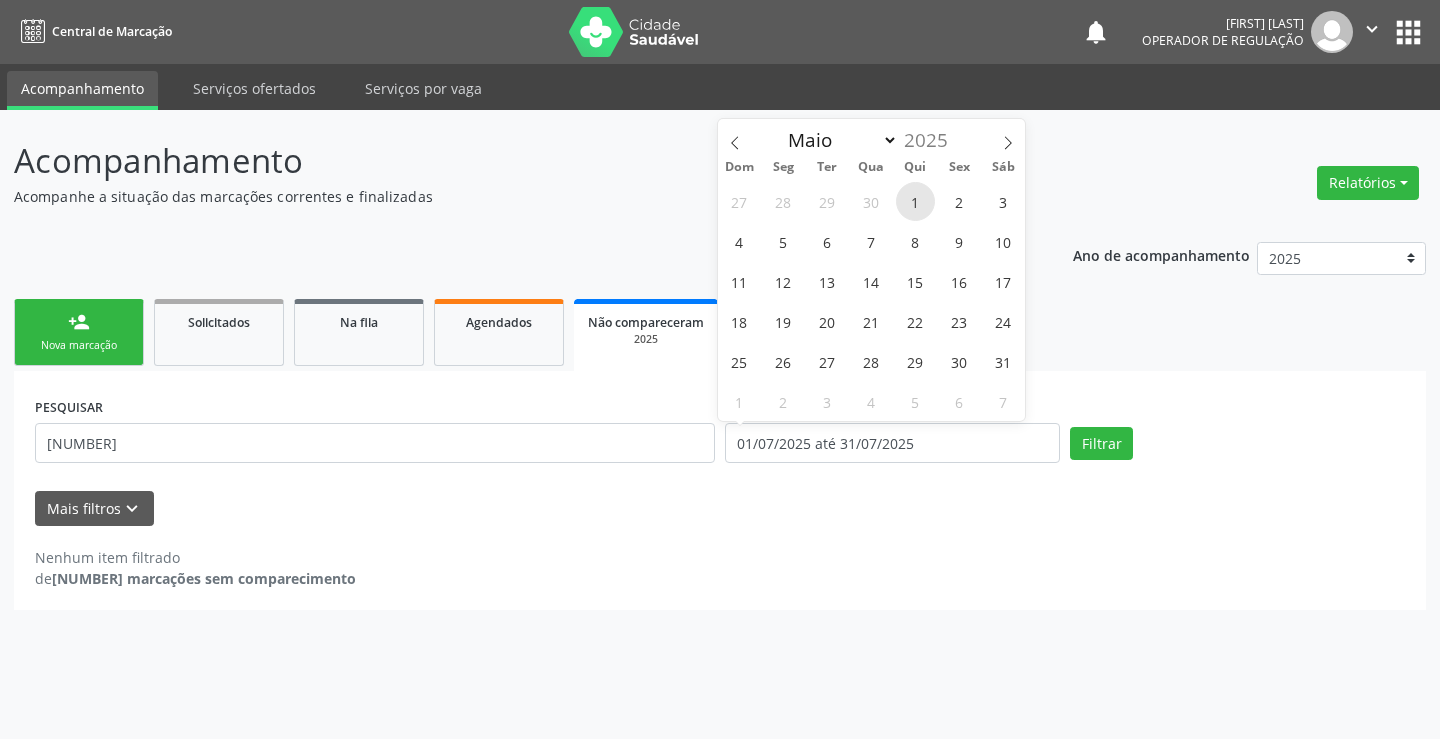click on "1" at bounding box center (915, 201) 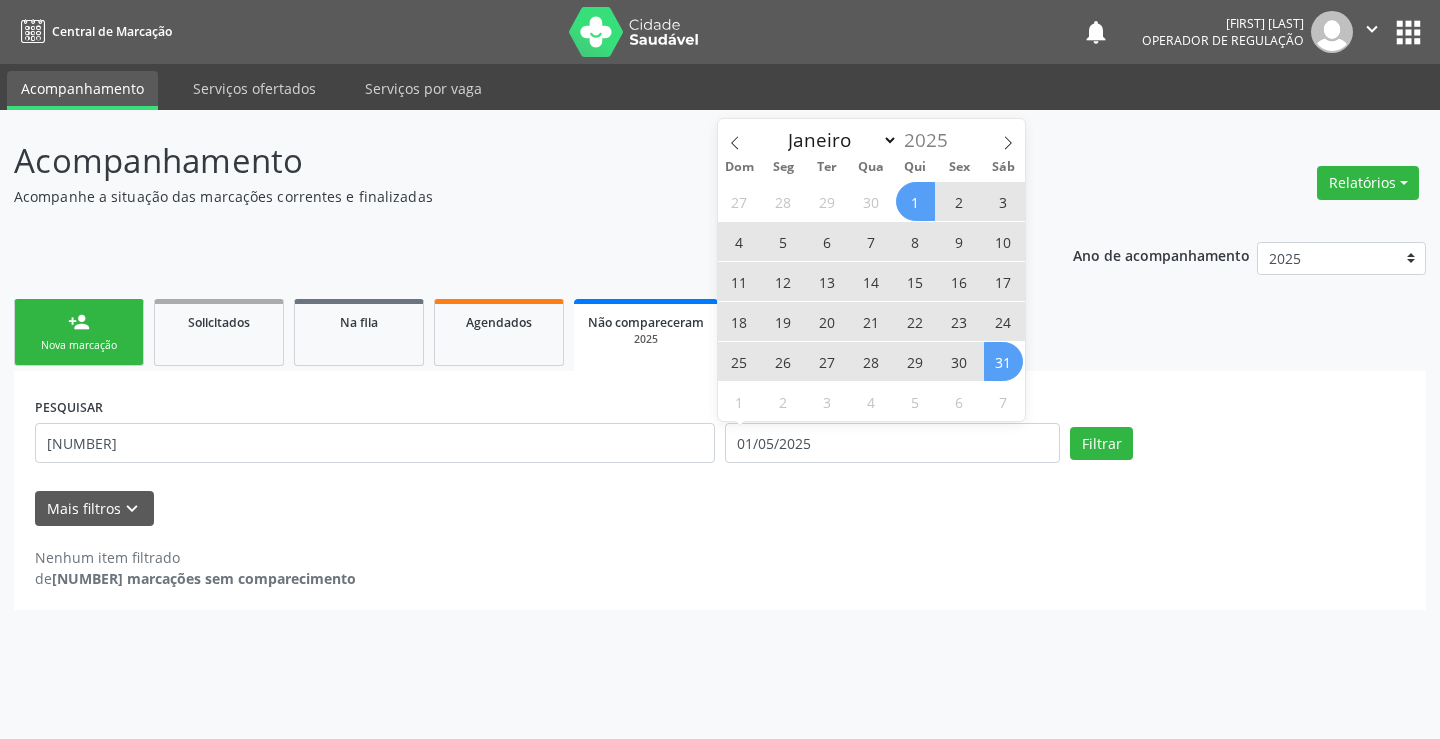 click on "31" at bounding box center [1003, 361] 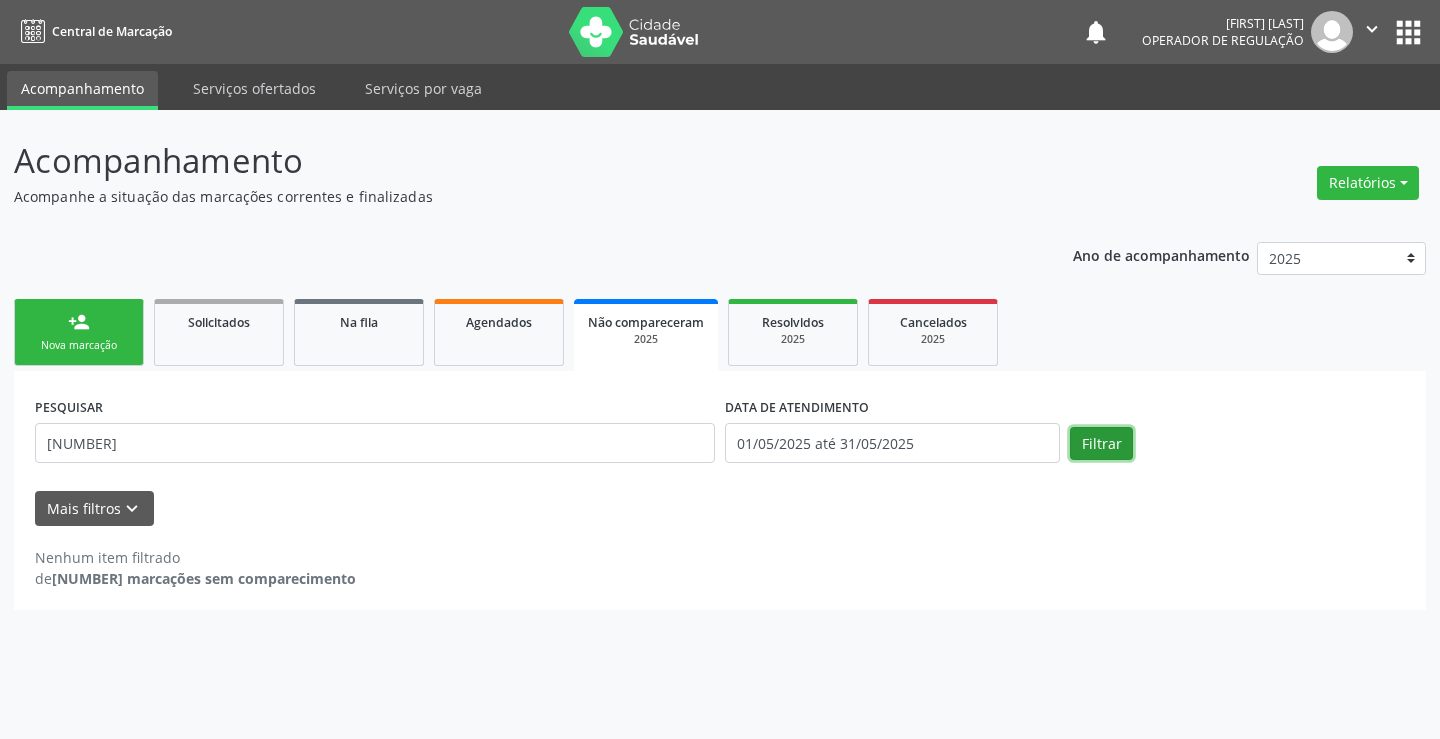click on "Filtrar" at bounding box center (1101, 444) 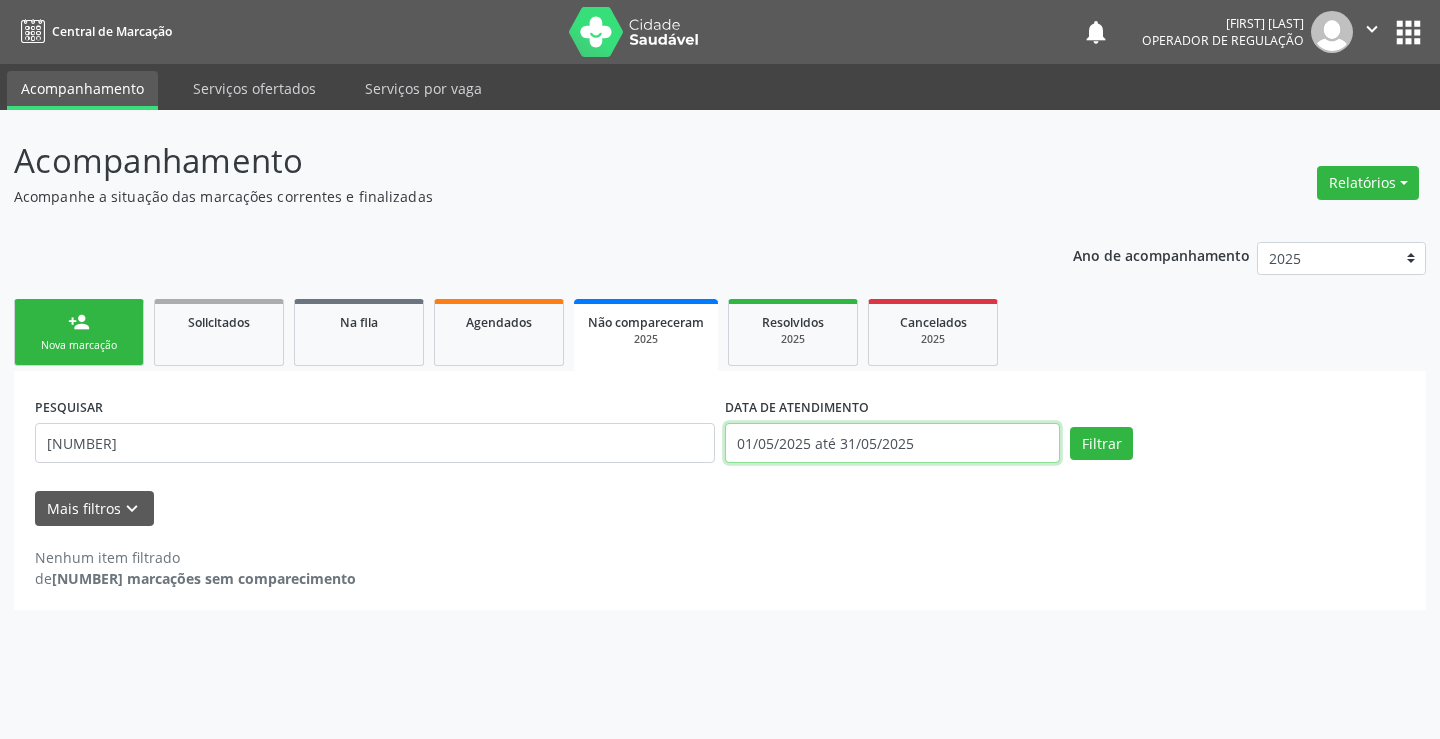 click on "01/05/2025 até 31/05/2025" at bounding box center (892, 443) 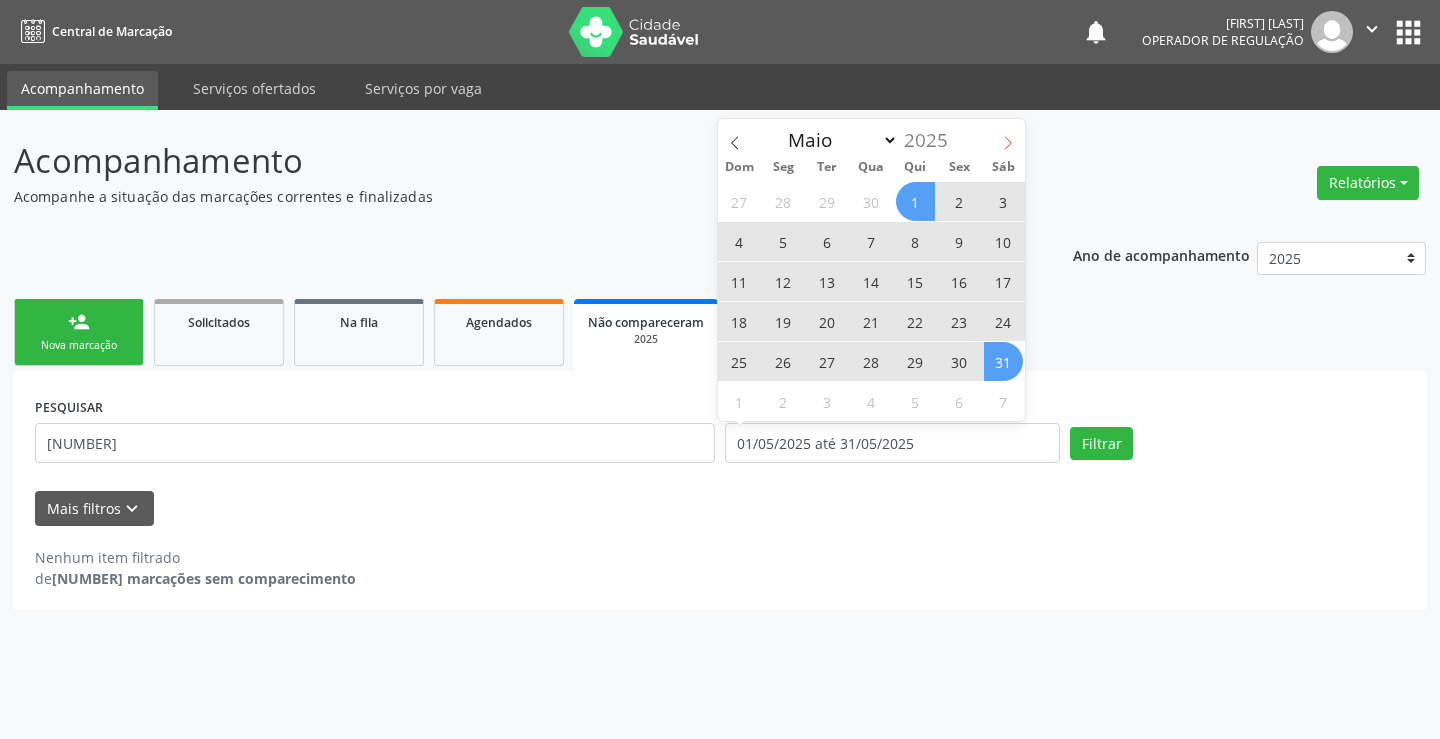 click 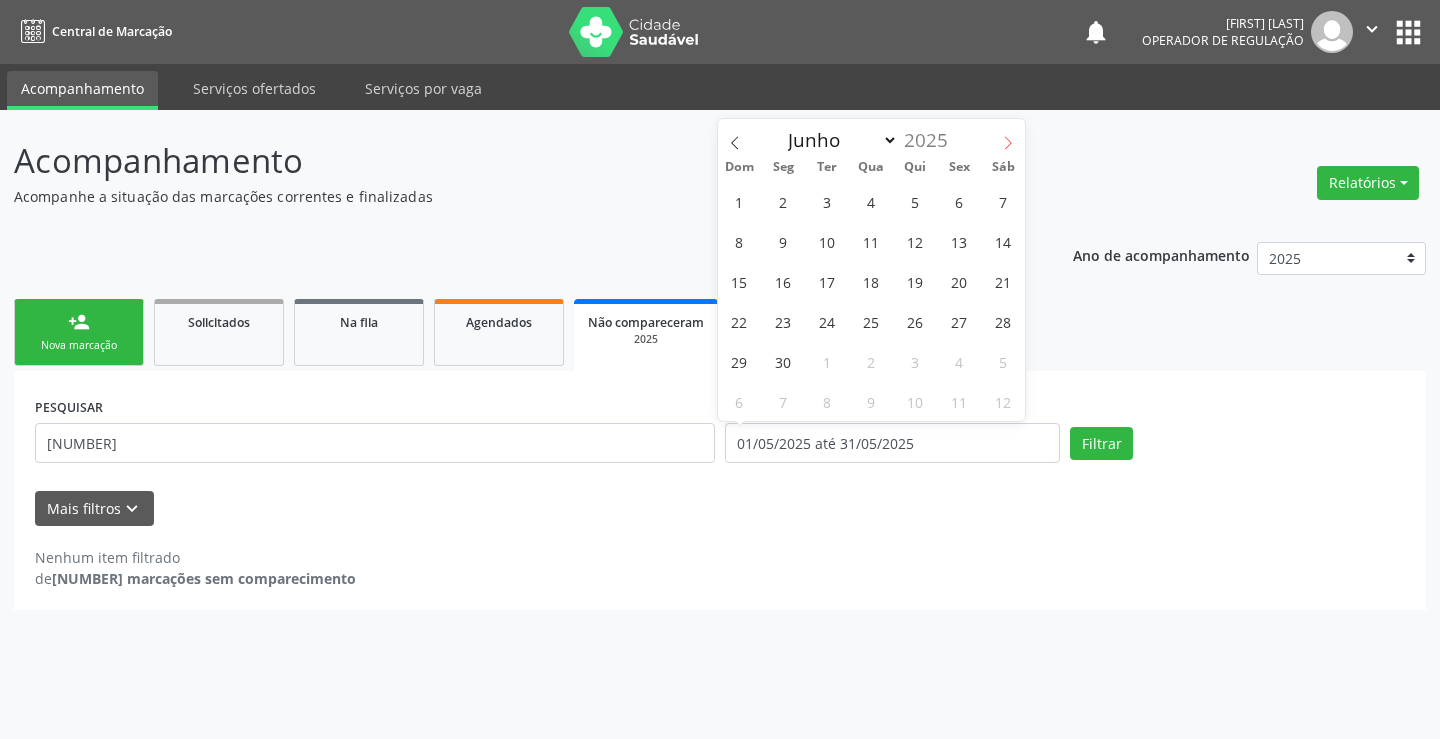 click 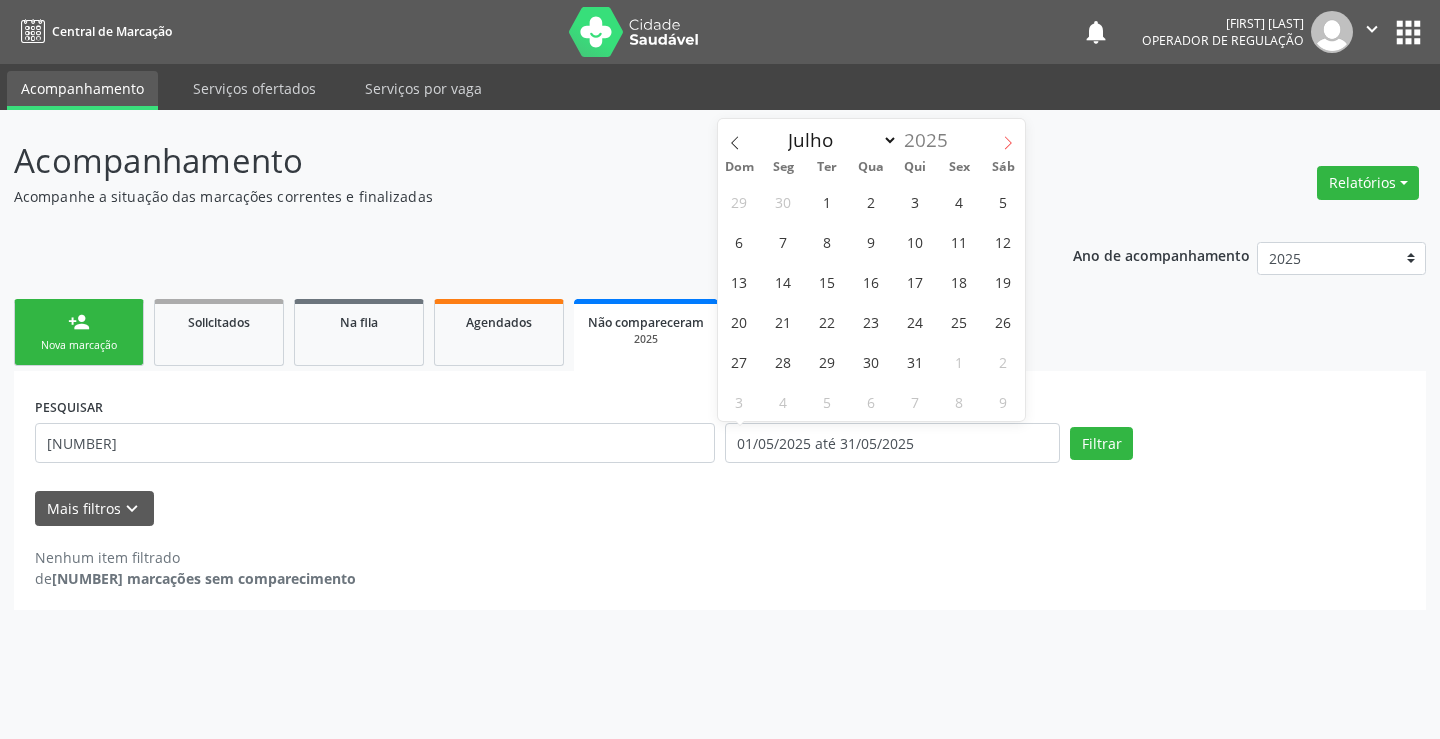 click 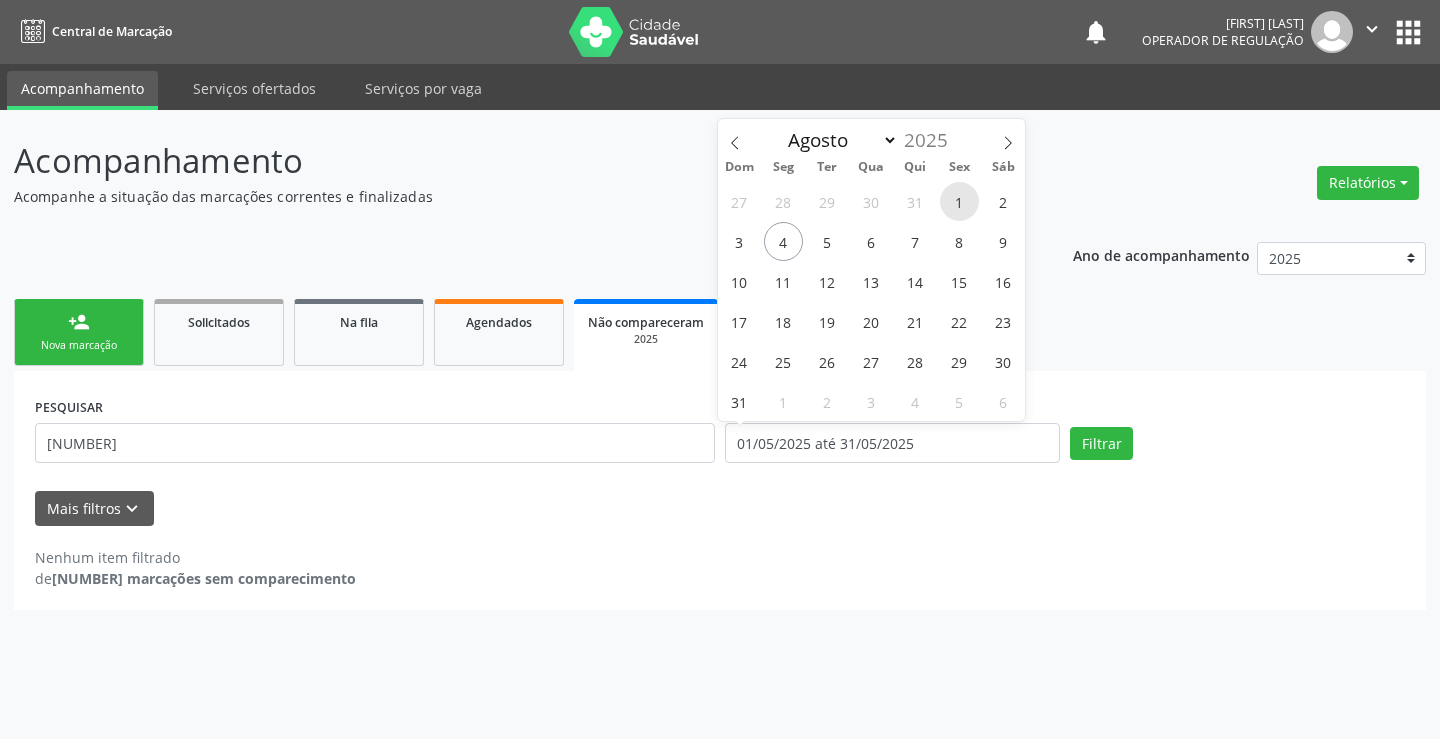 click on "1" at bounding box center [959, 201] 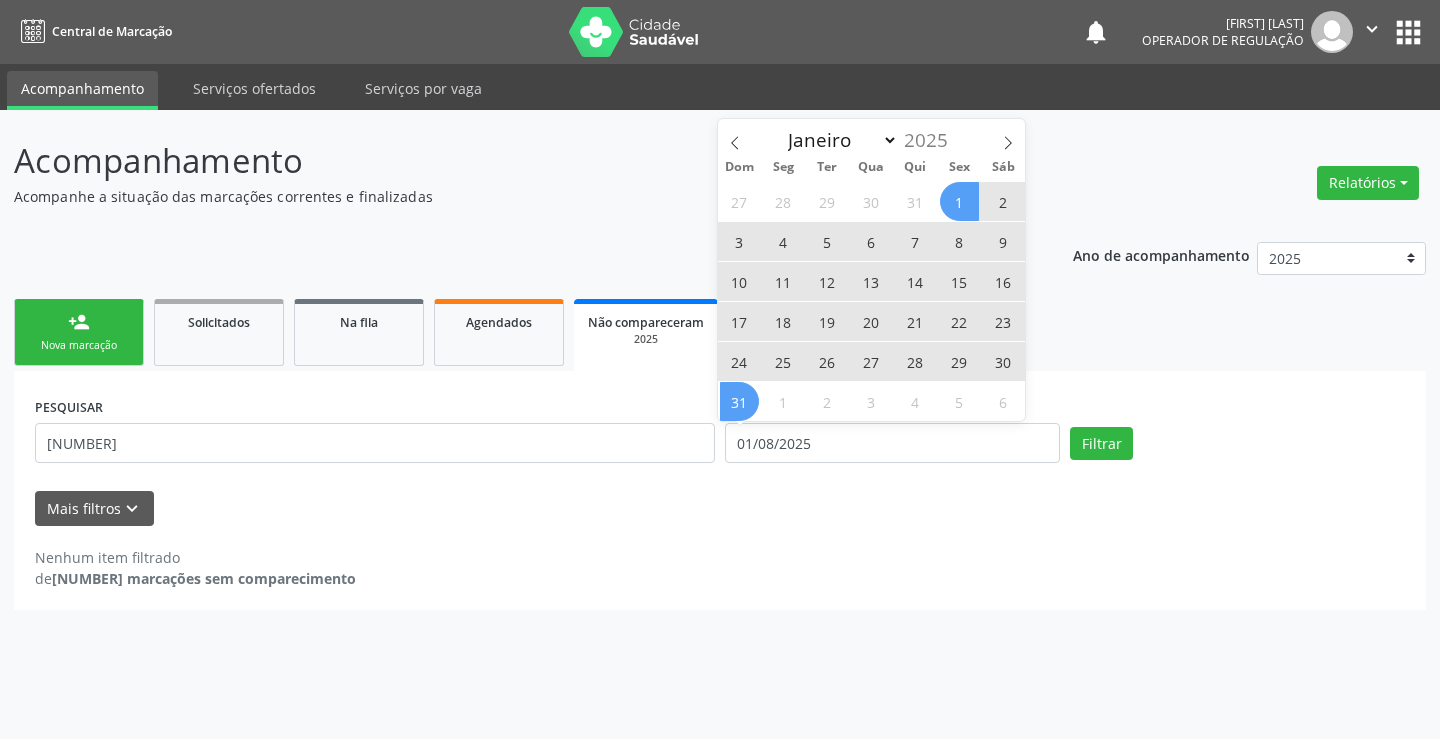 drag, startPoint x: 730, startPoint y: 396, endPoint x: 730, endPoint y: 373, distance: 23 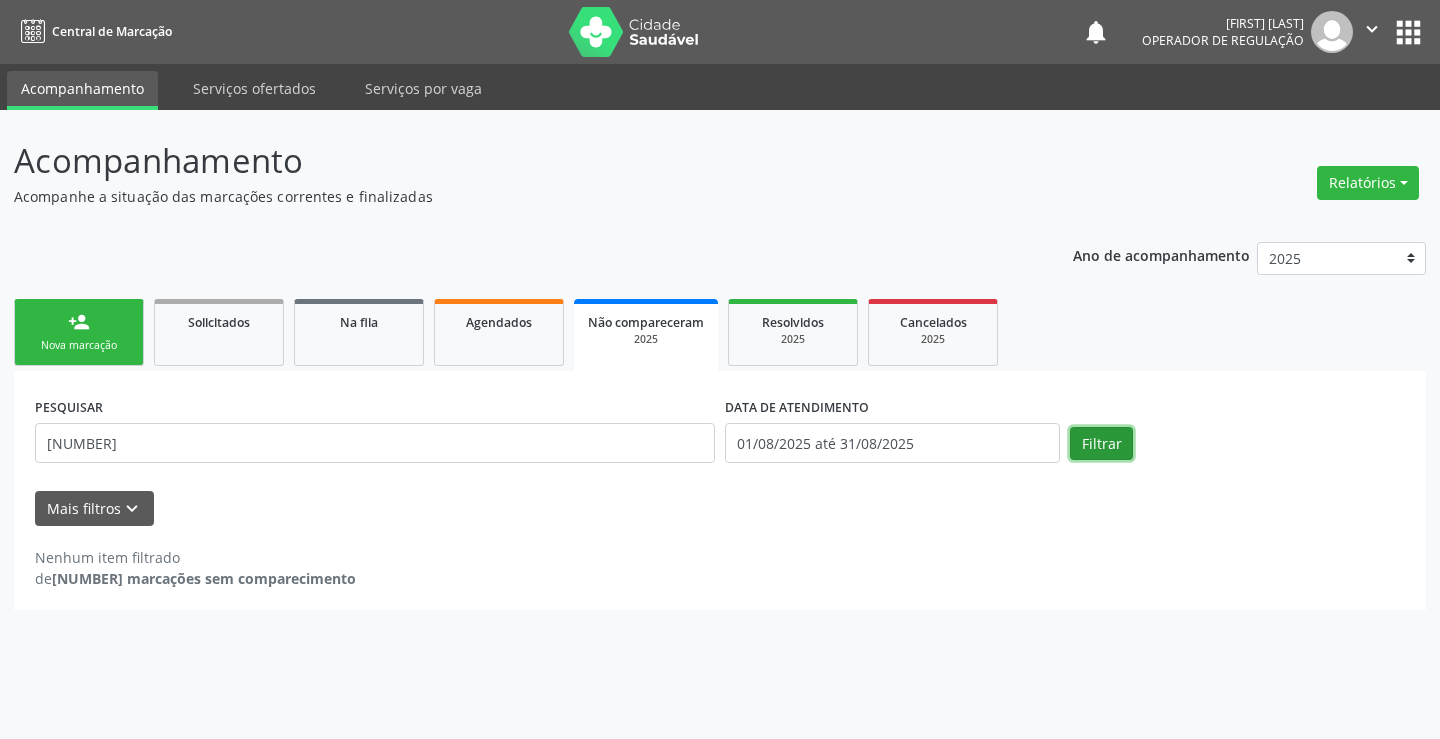 click on "Filtrar" at bounding box center (1101, 444) 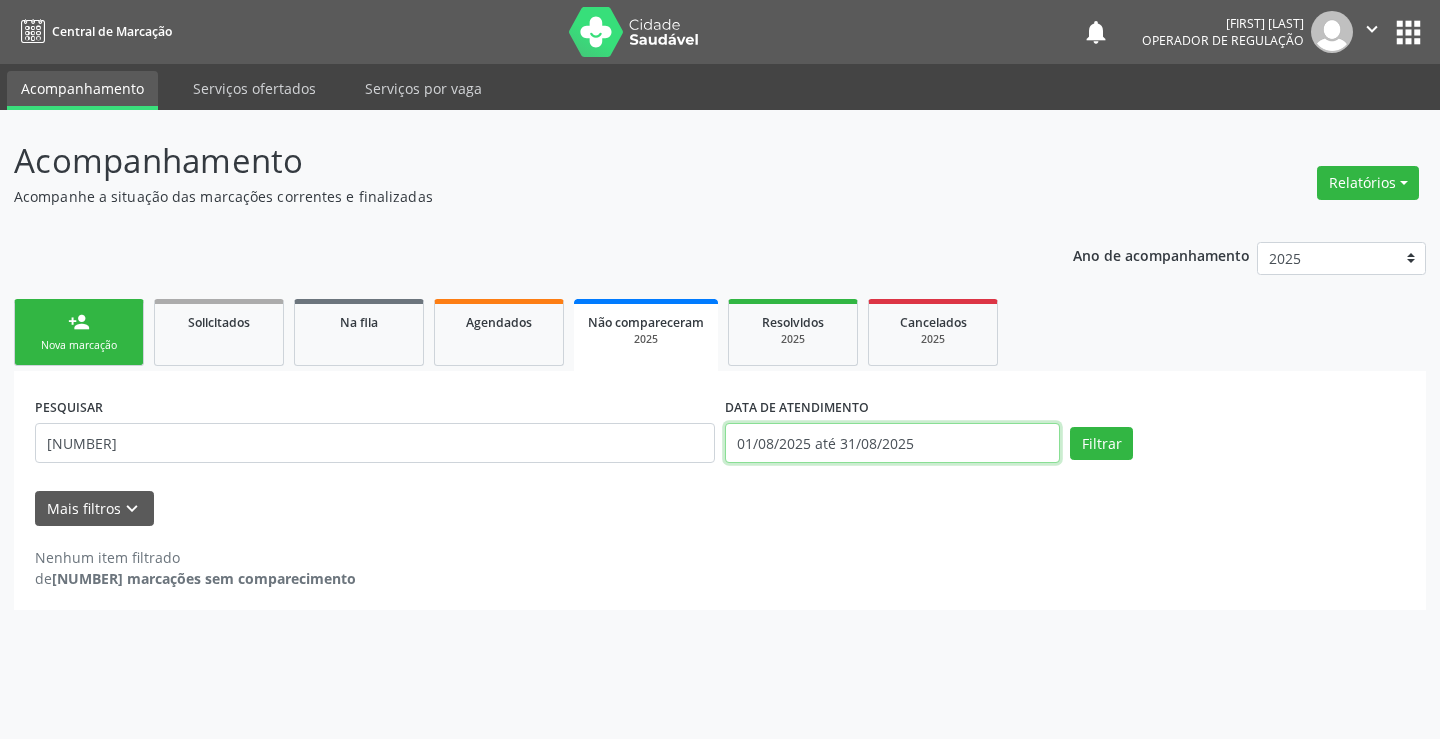 click on "01/08/2025 até 31/08/2025" at bounding box center [892, 443] 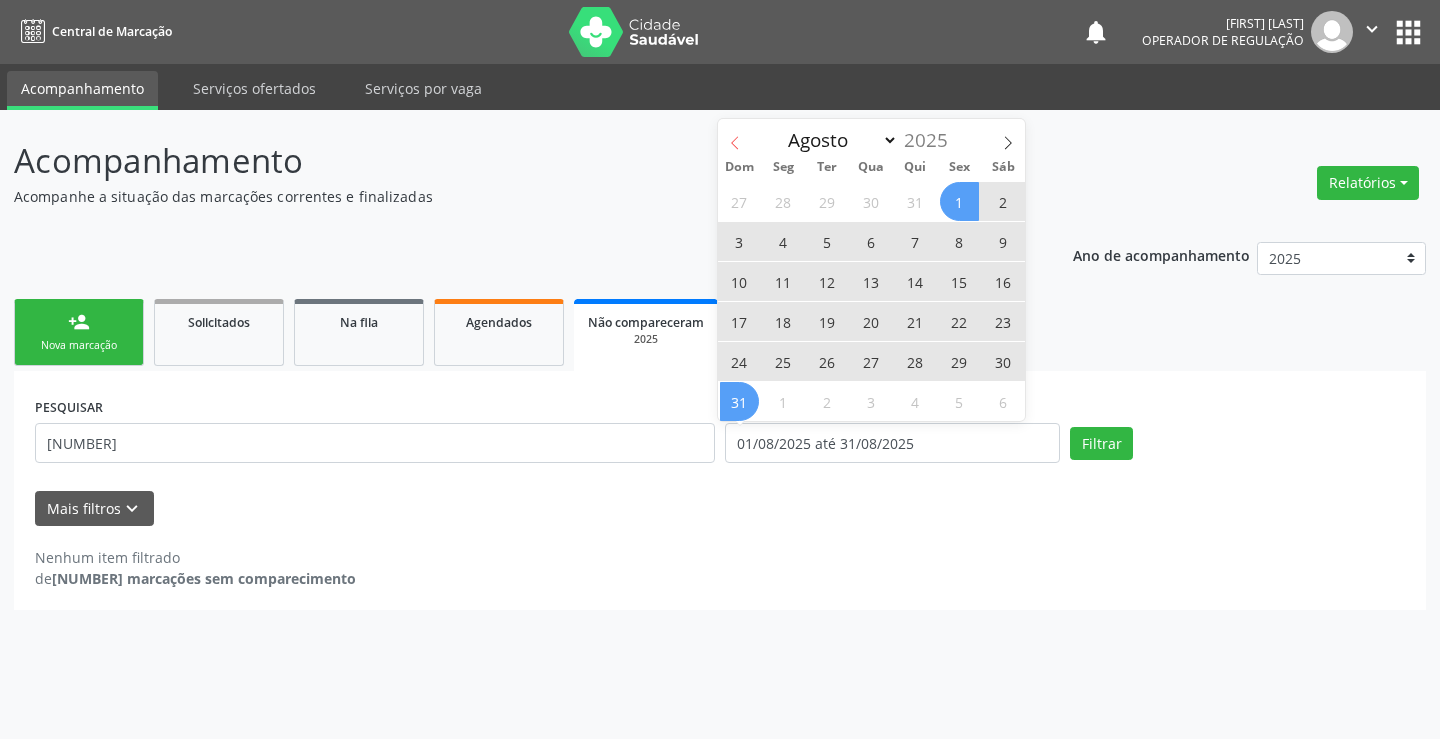 click at bounding box center (735, 136) 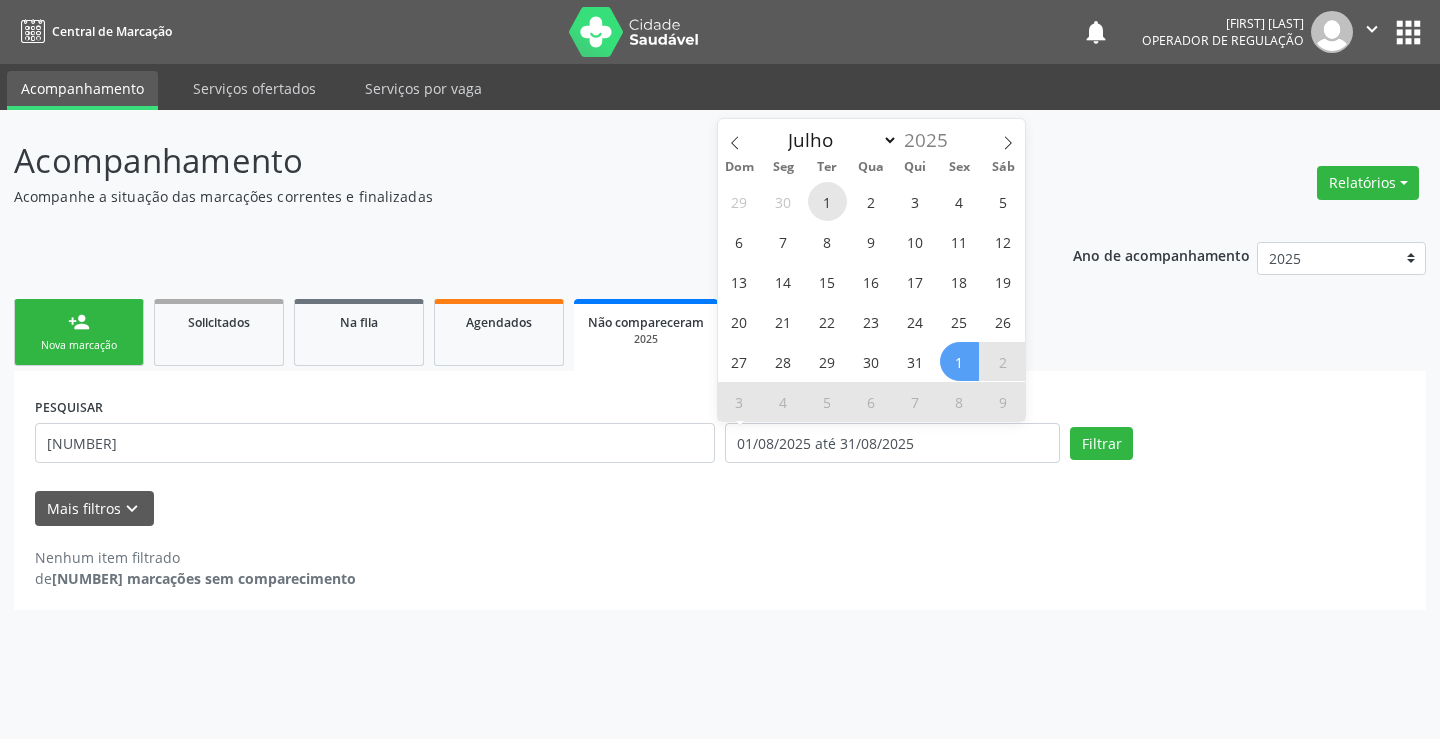 click on "1" at bounding box center (827, 201) 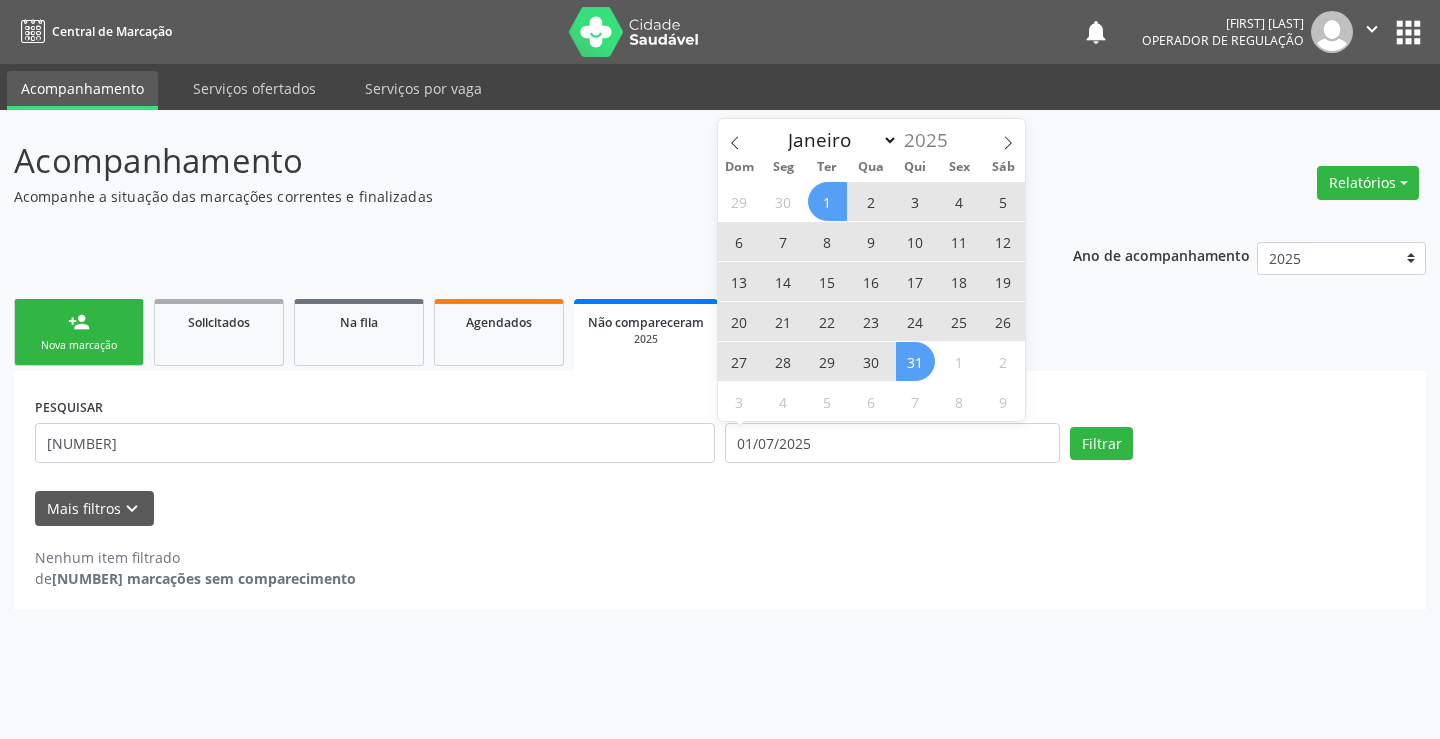 click on "31" at bounding box center (915, 361) 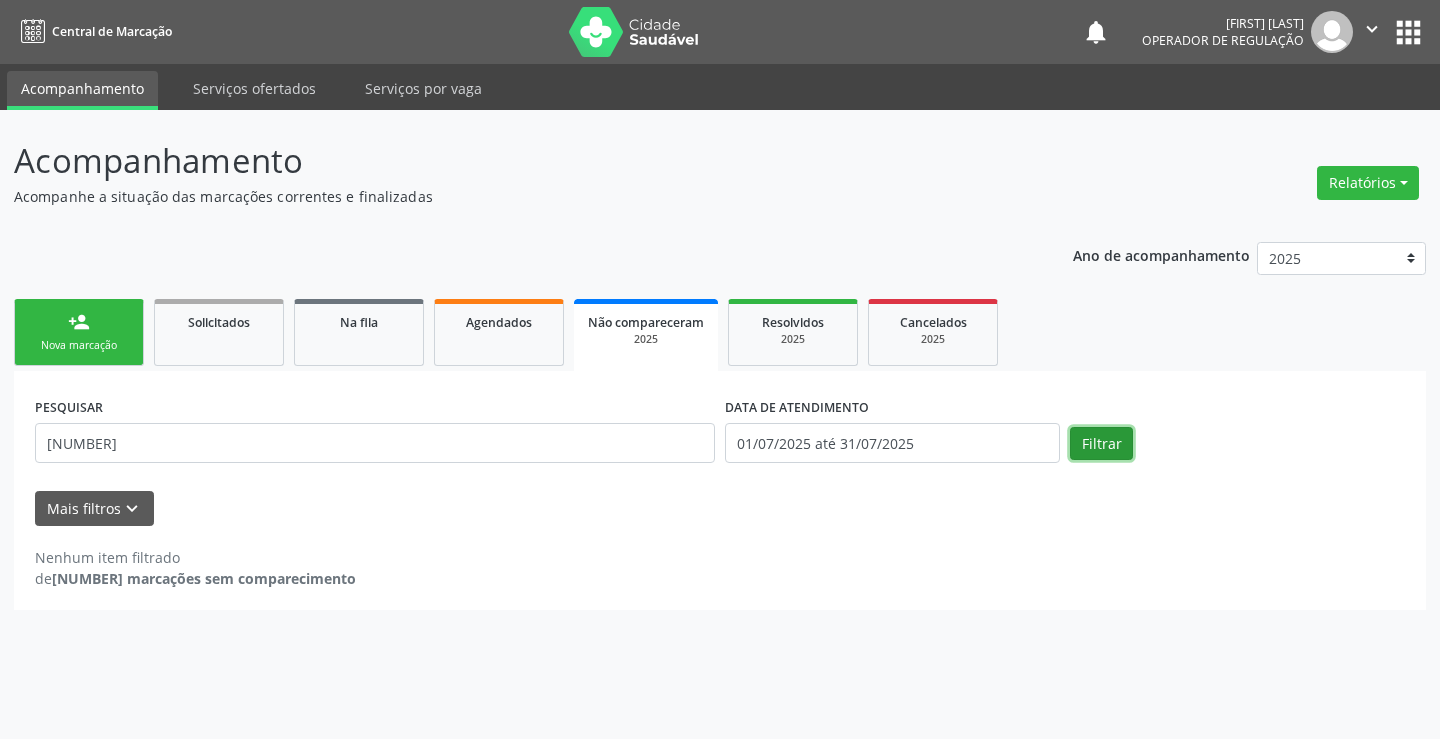 click on "Filtrar" at bounding box center [1101, 444] 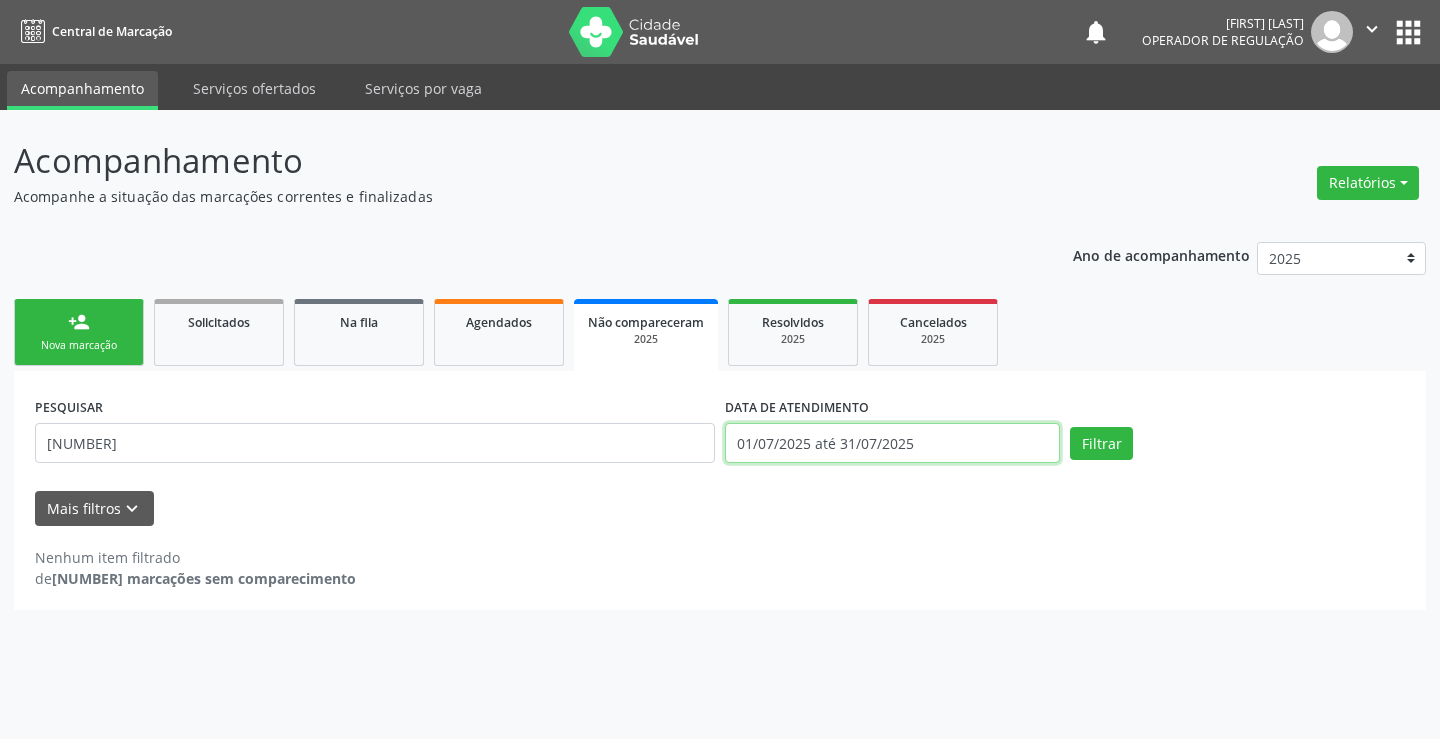 click on "01/07/2025 até 31/07/2025" at bounding box center (892, 443) 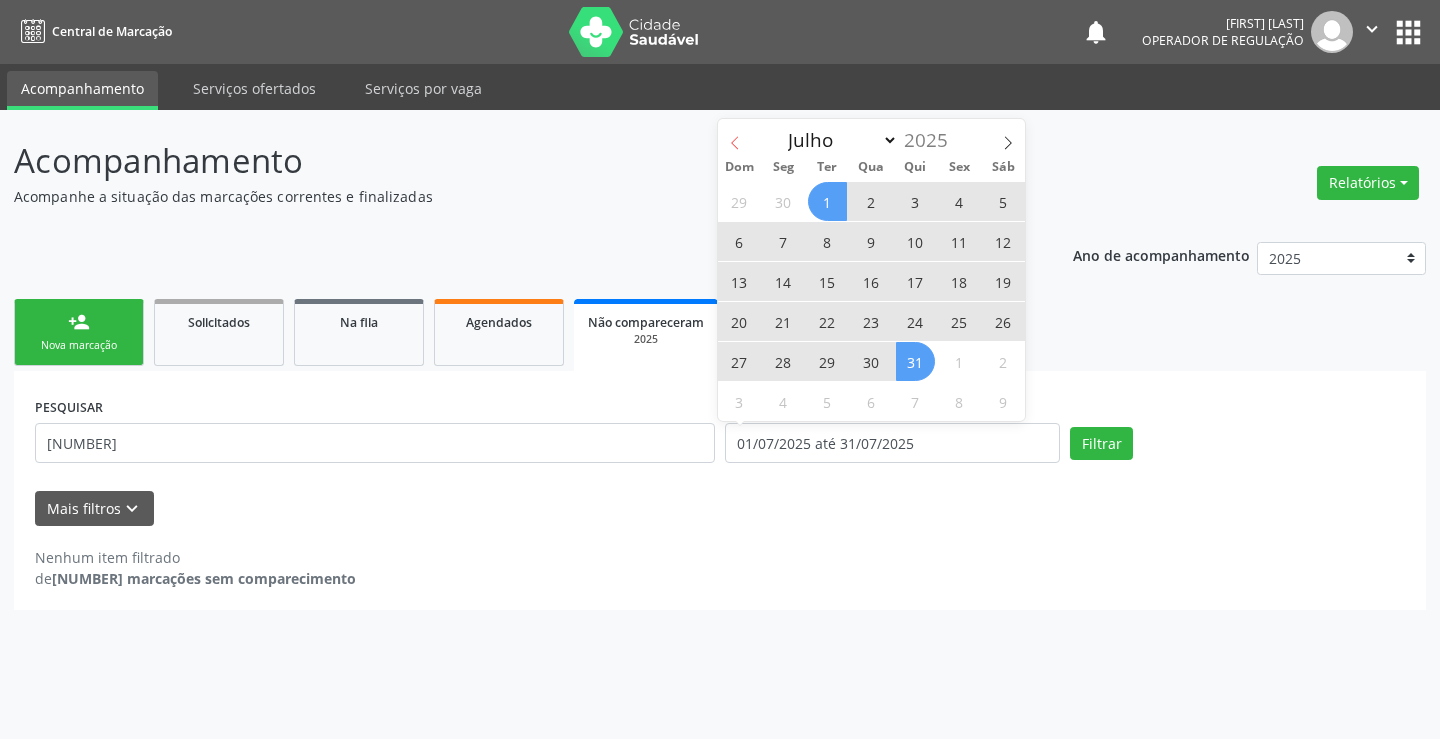 click at bounding box center [735, 136] 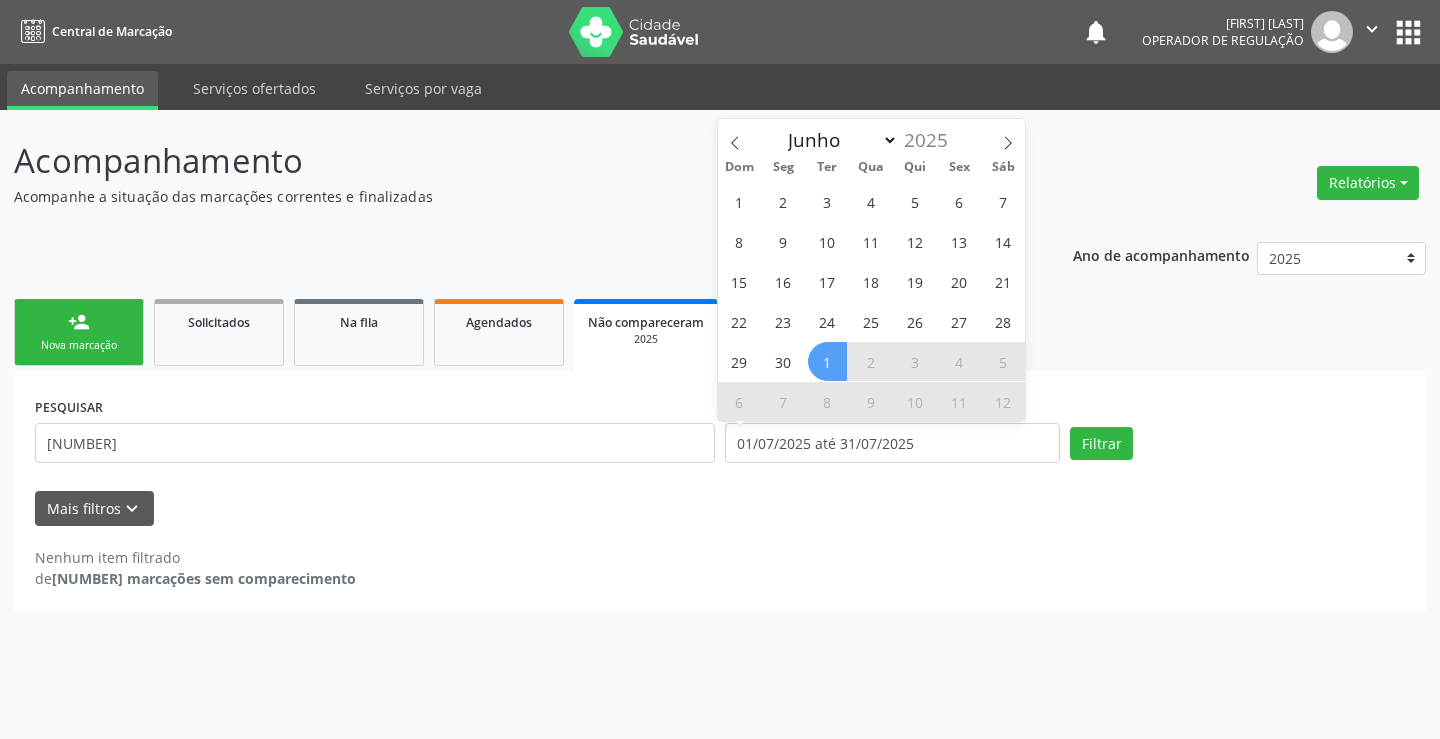 click on "1" at bounding box center (827, 361) 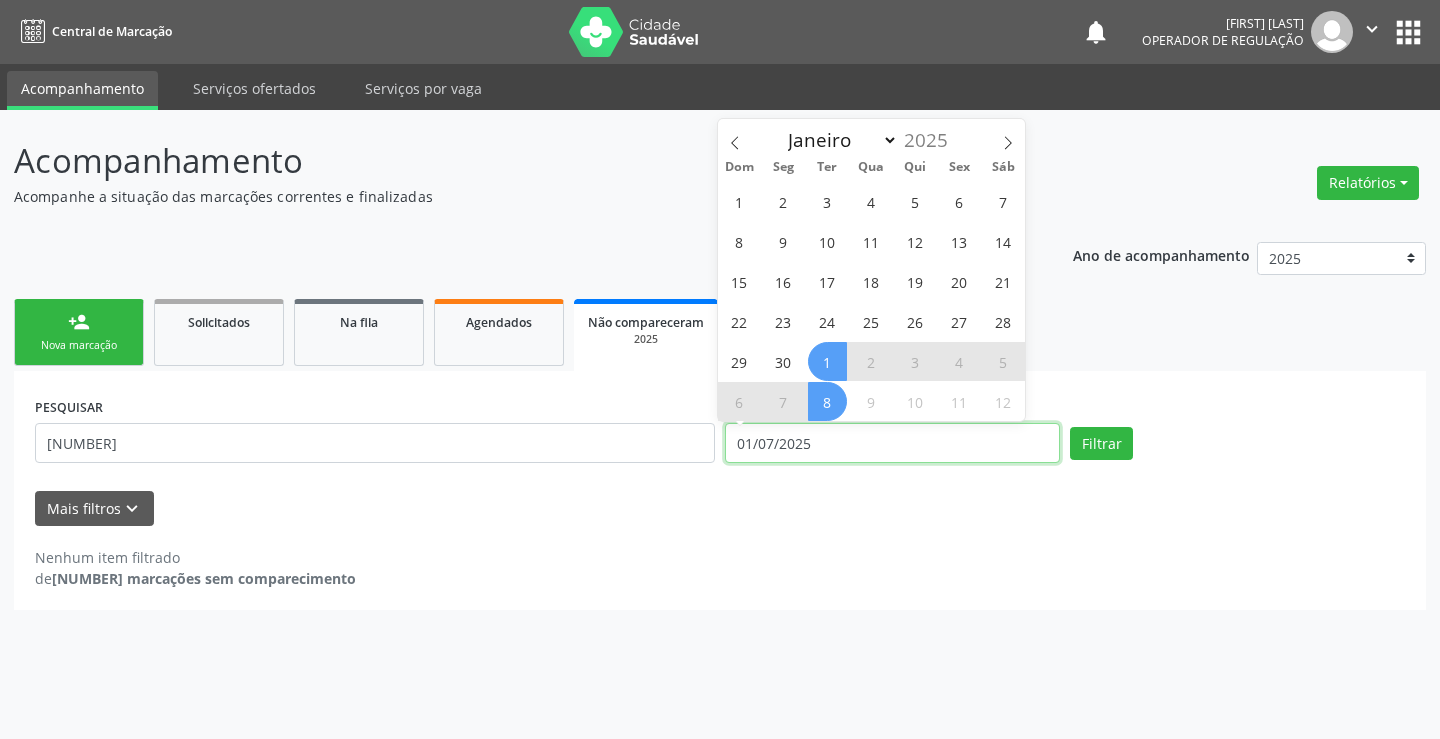click on "01/07/2025" at bounding box center [892, 443] 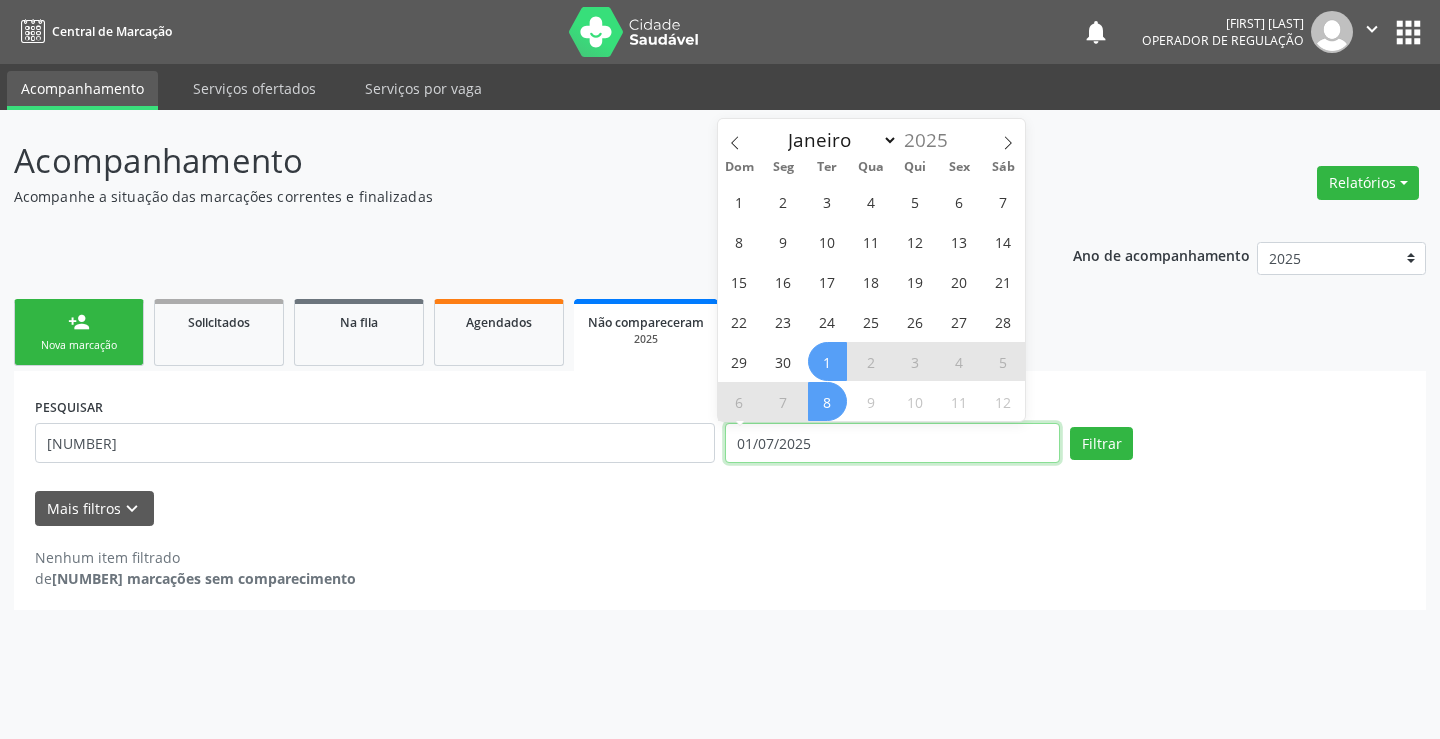 click on "01/07/2025" at bounding box center (892, 443) 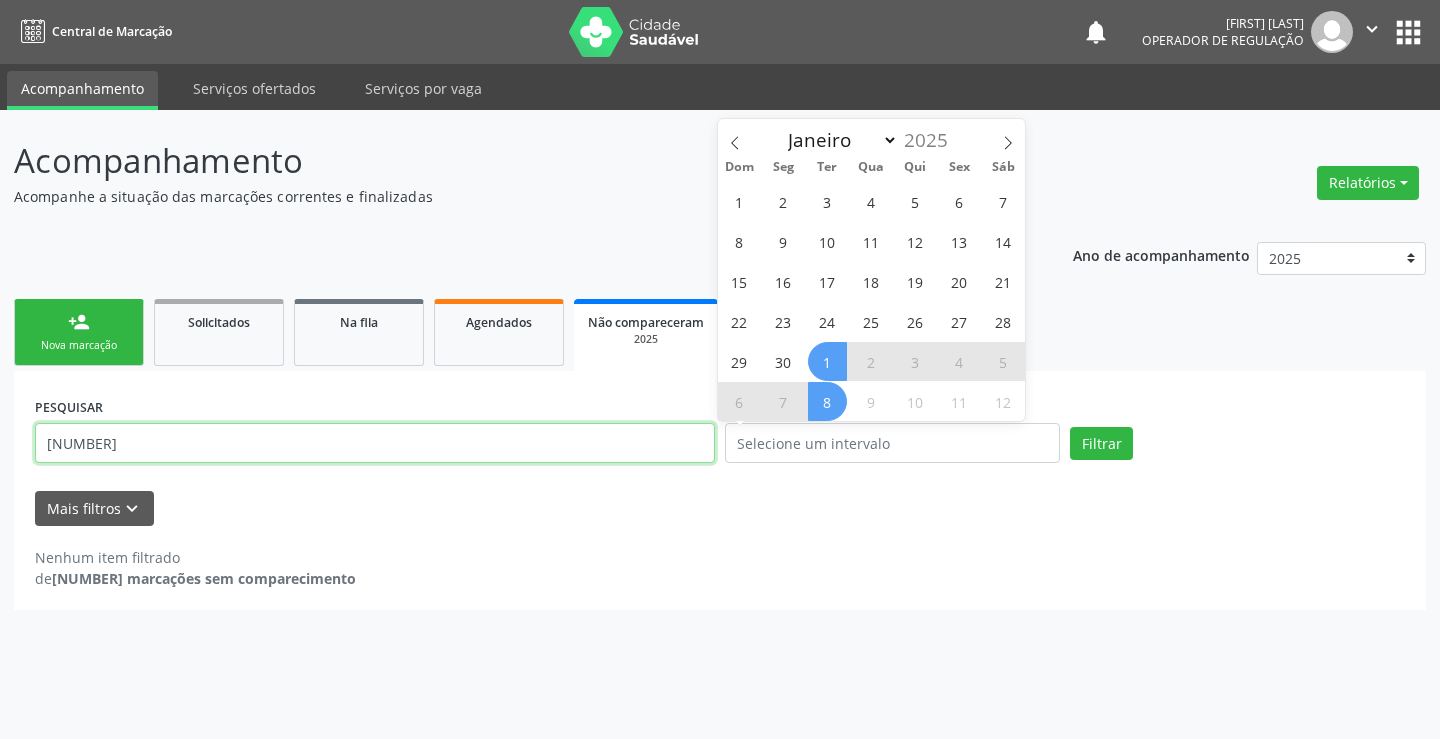 click on "[NUMBER]" at bounding box center (375, 443) 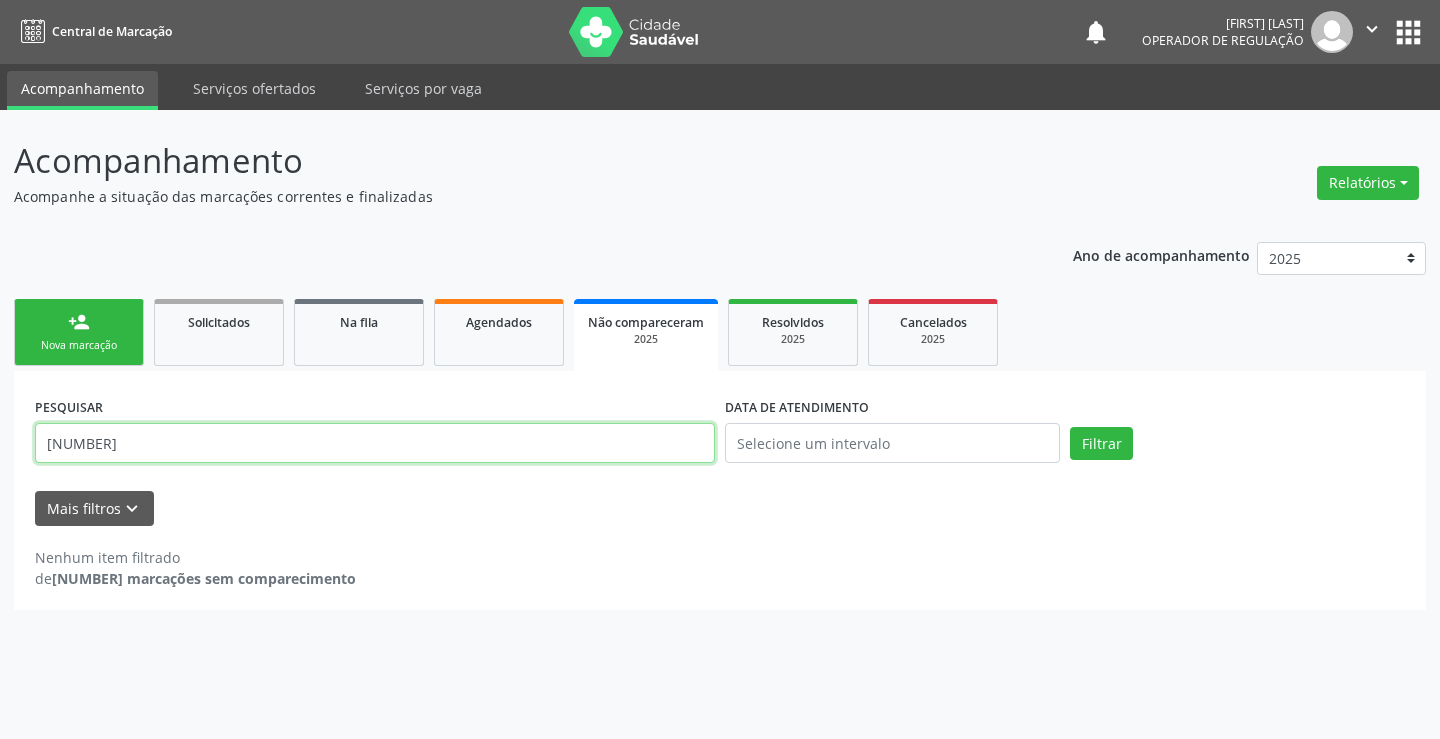 click on "[NUMBER]" at bounding box center (375, 443) 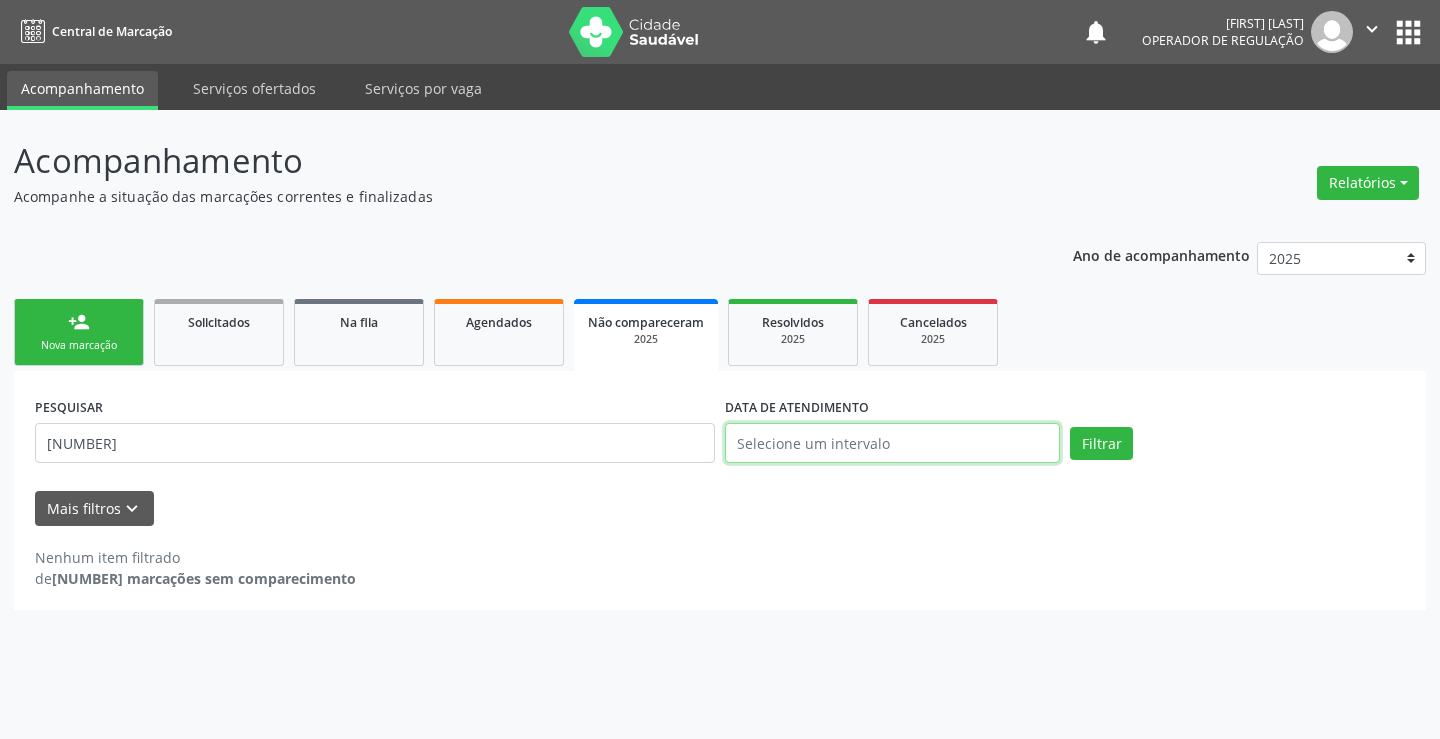 click at bounding box center (892, 443) 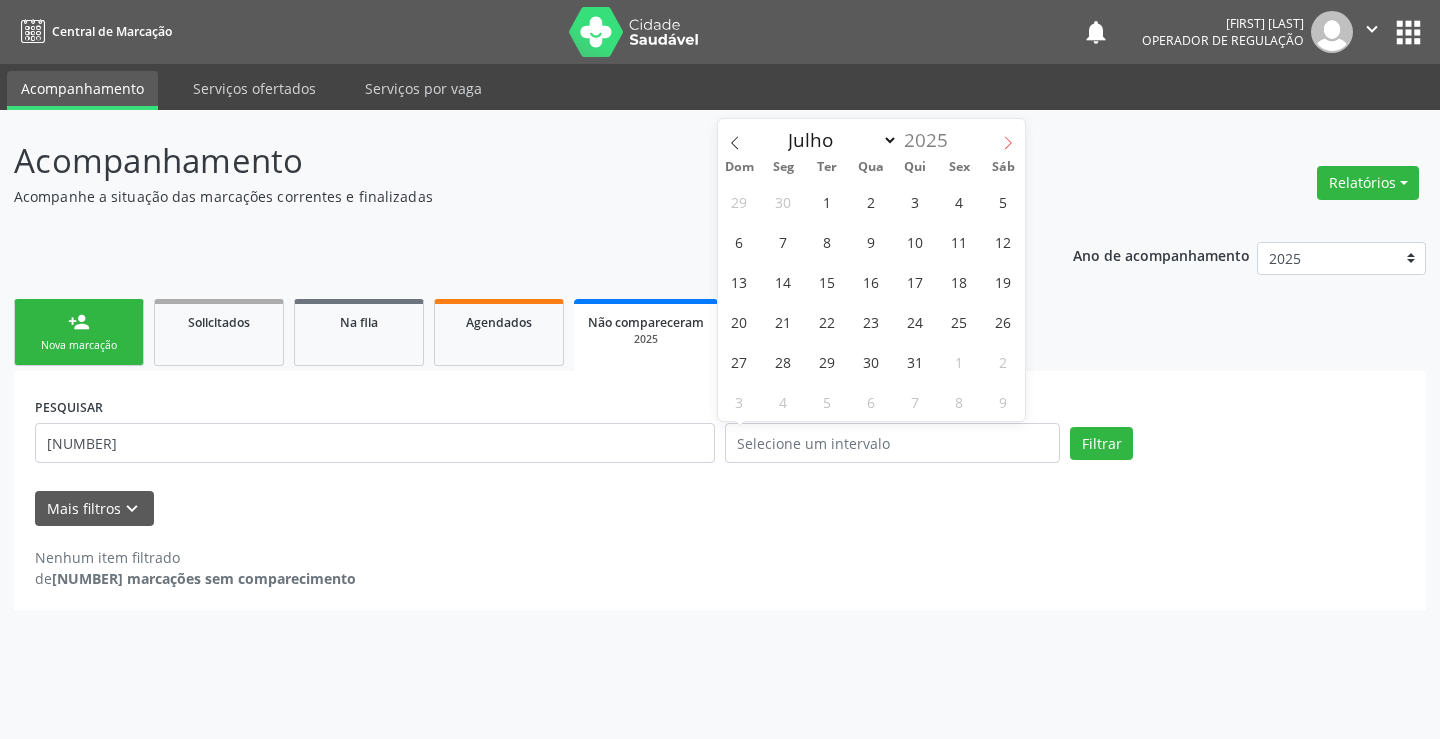 click 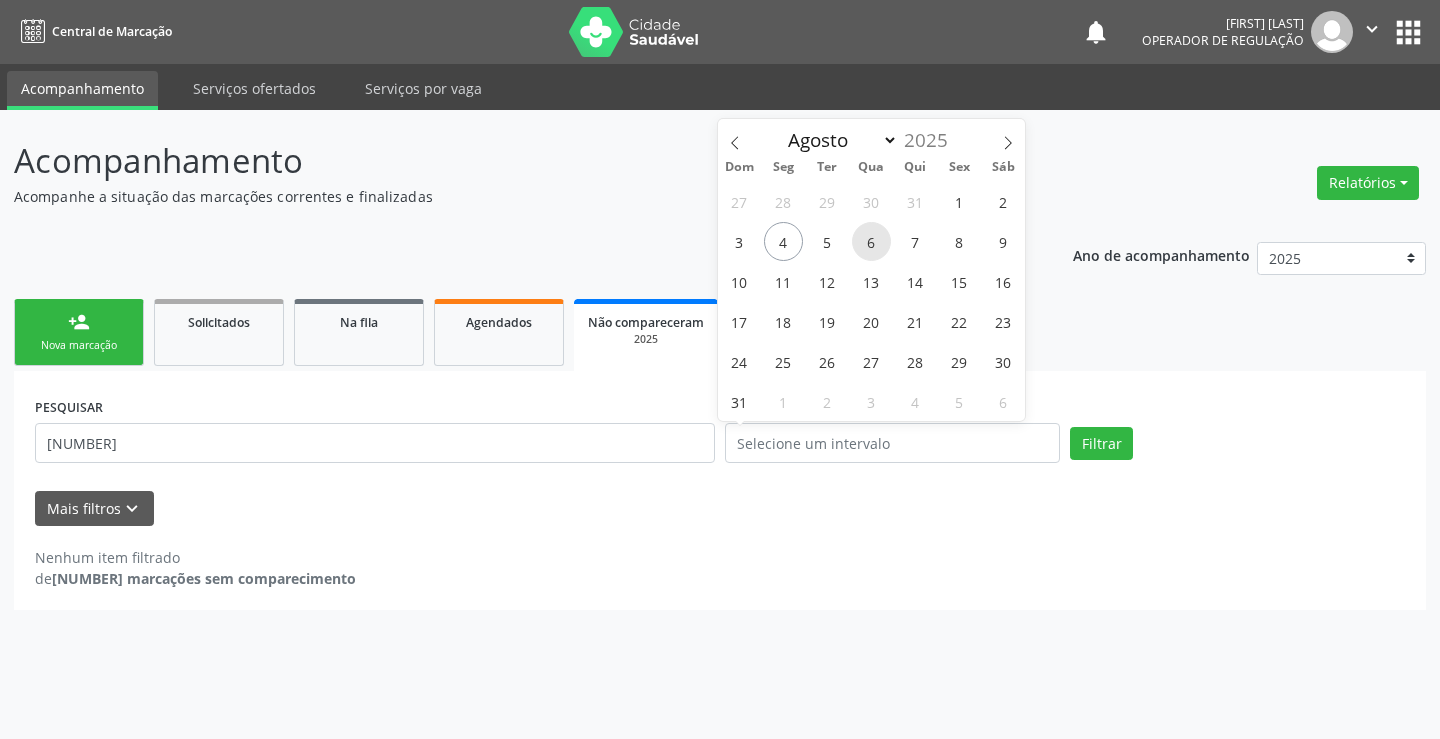 click on "6" at bounding box center [871, 241] 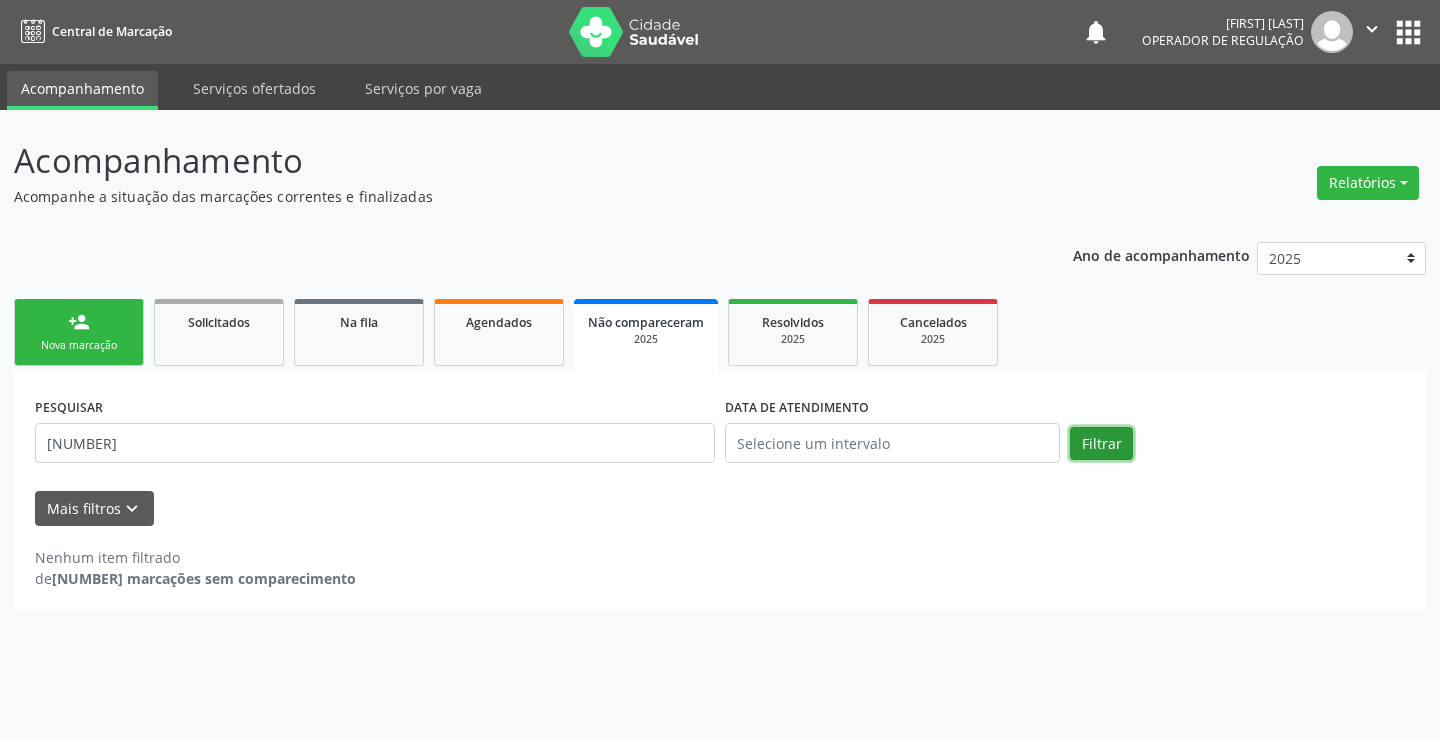 click on "Filtrar" at bounding box center (1101, 444) 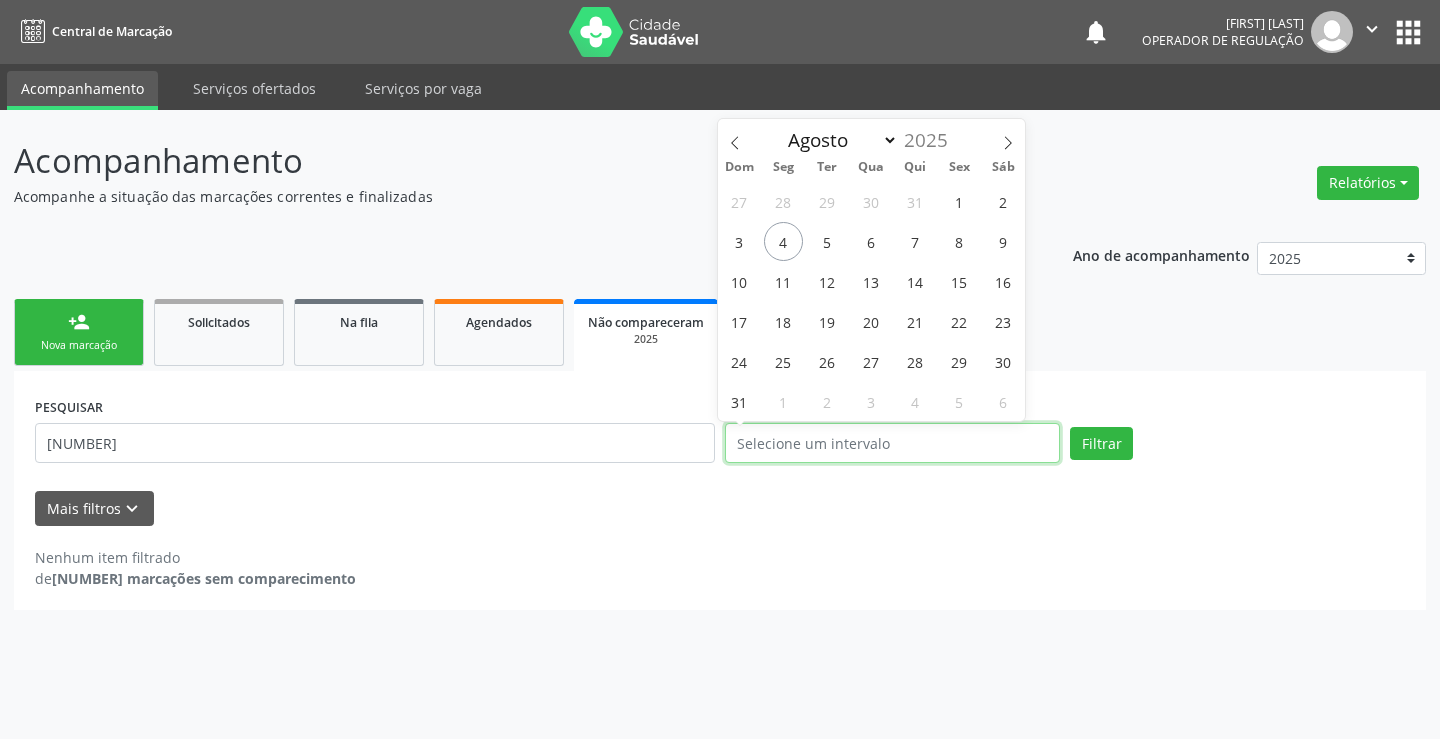 click at bounding box center (892, 443) 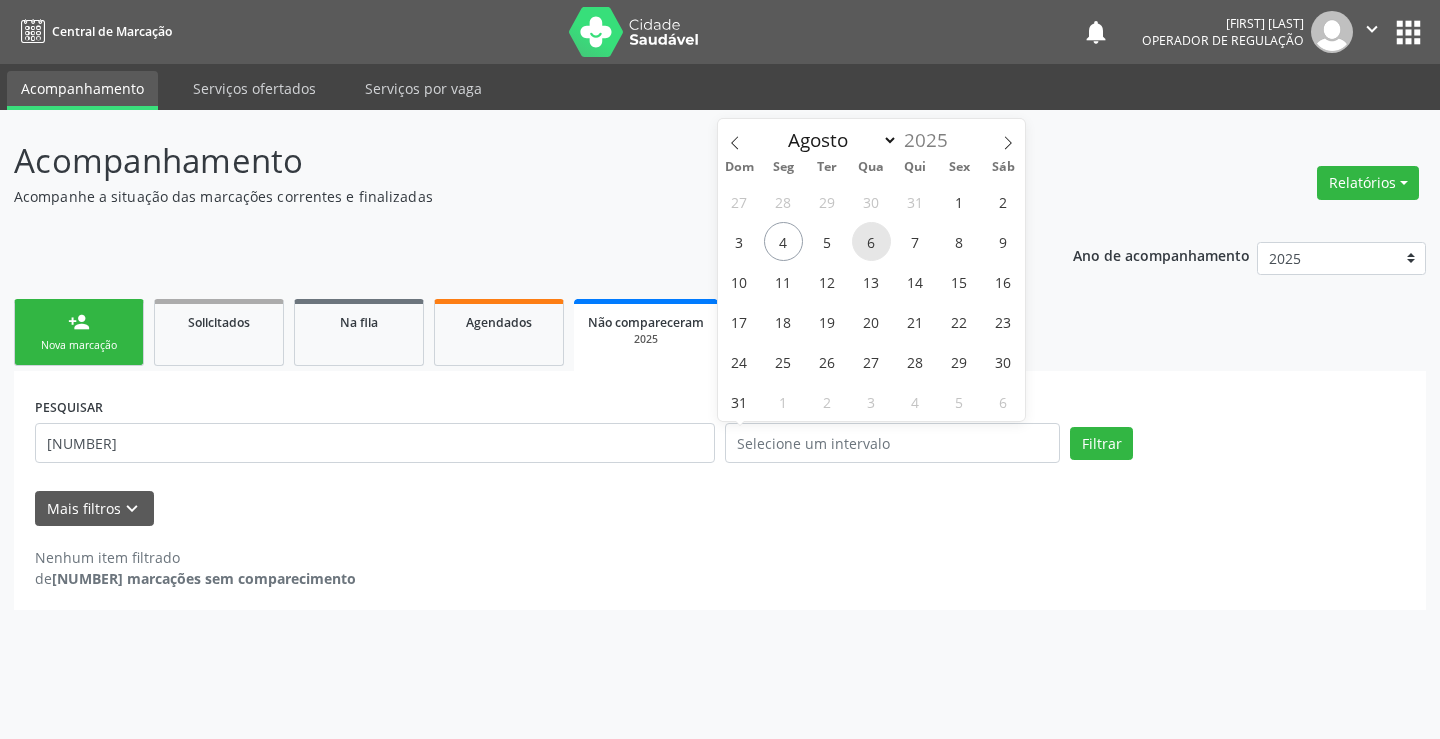click on "6" at bounding box center (871, 241) 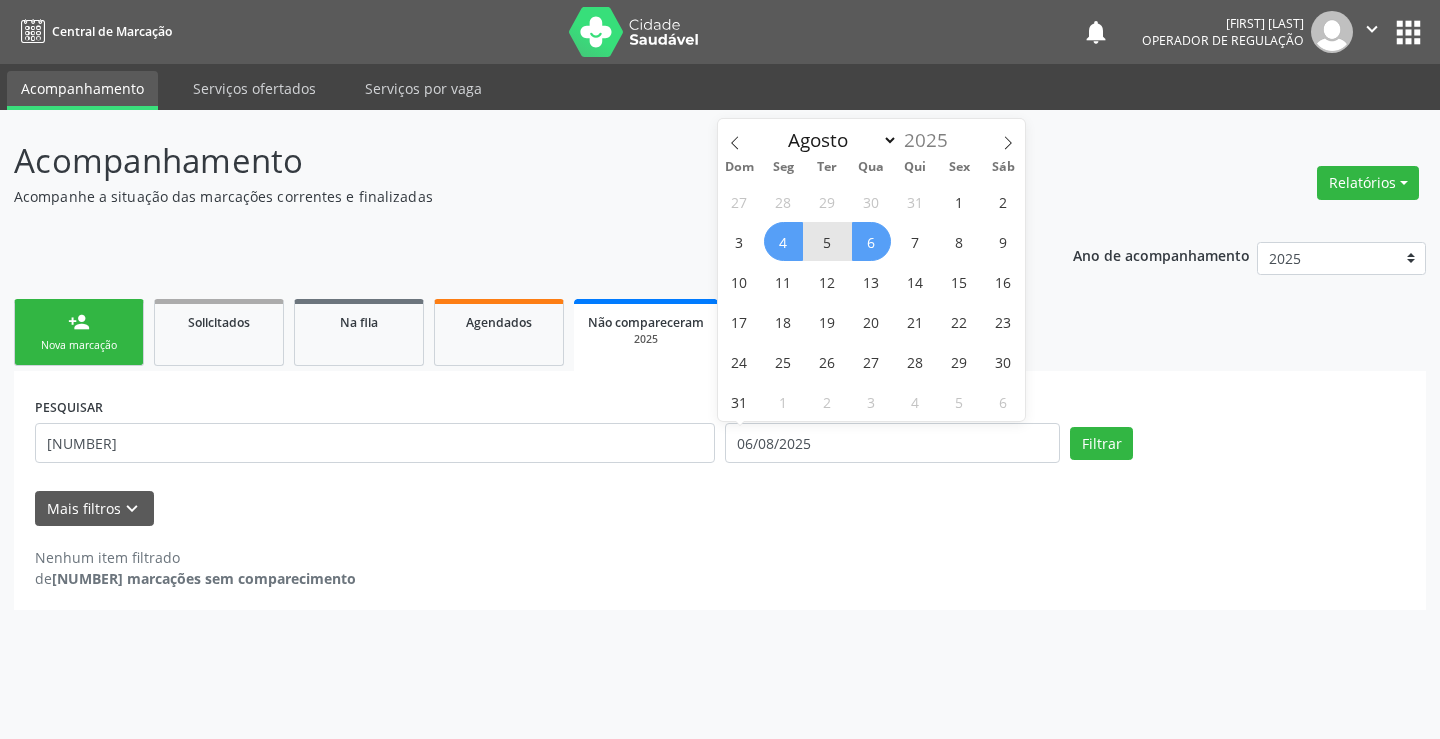 click on "4" at bounding box center (783, 241) 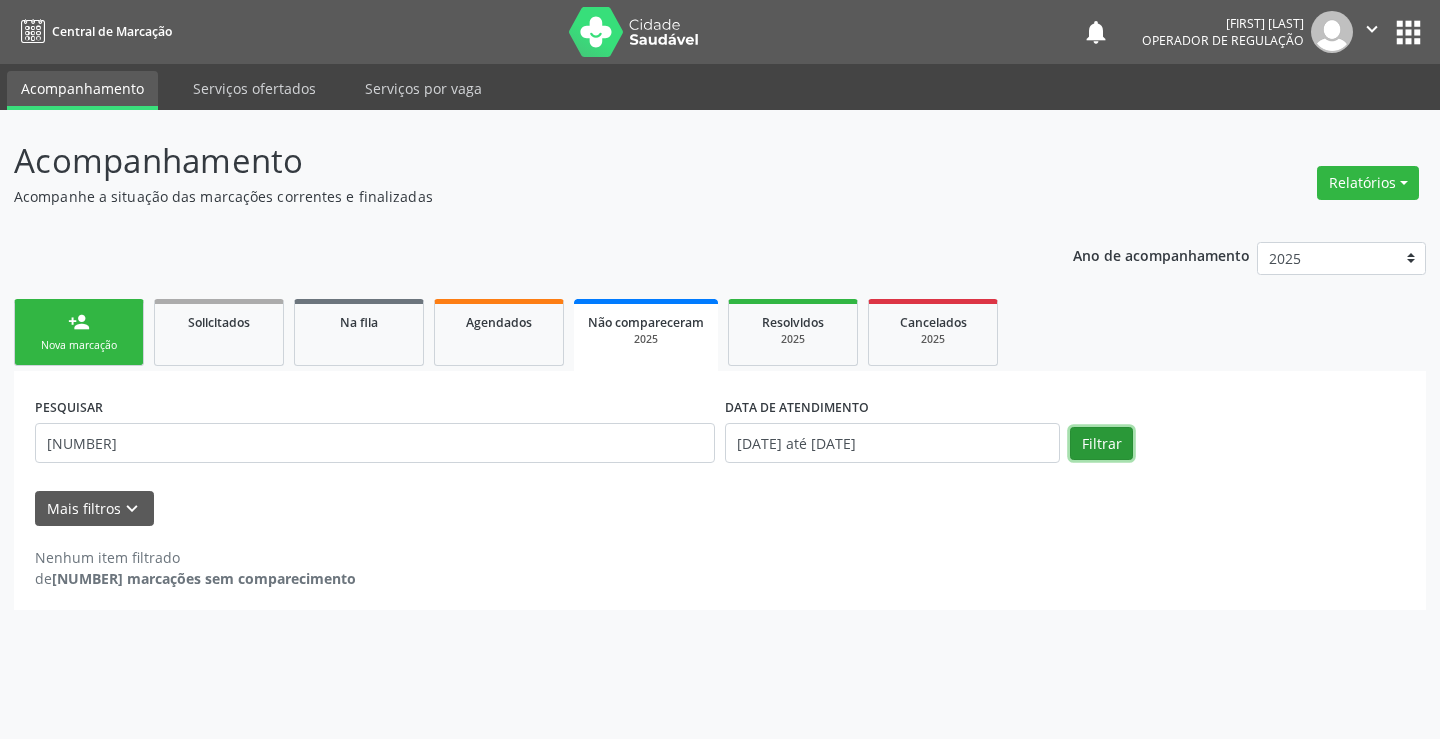 click on "Filtrar" at bounding box center (1101, 444) 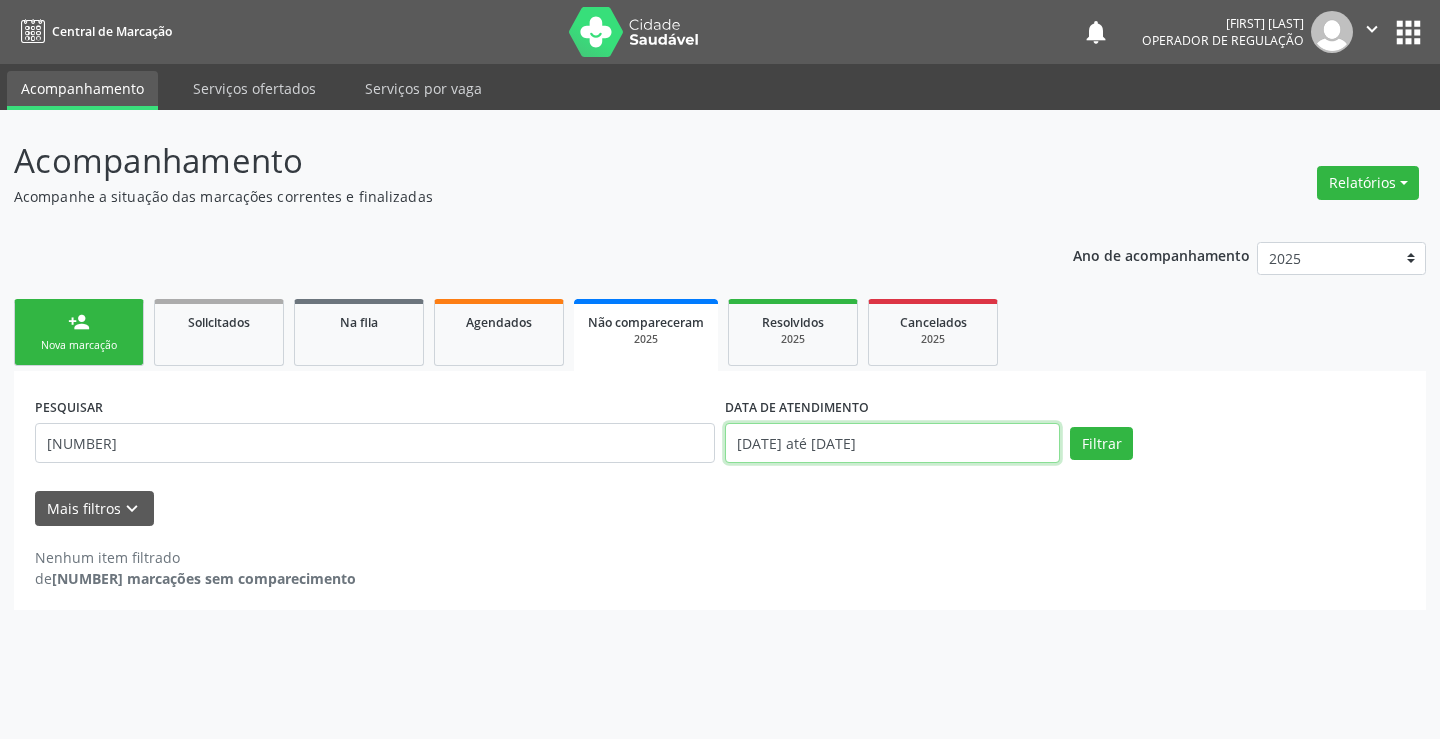 click on "[DATE] até [DATE]" at bounding box center (892, 443) 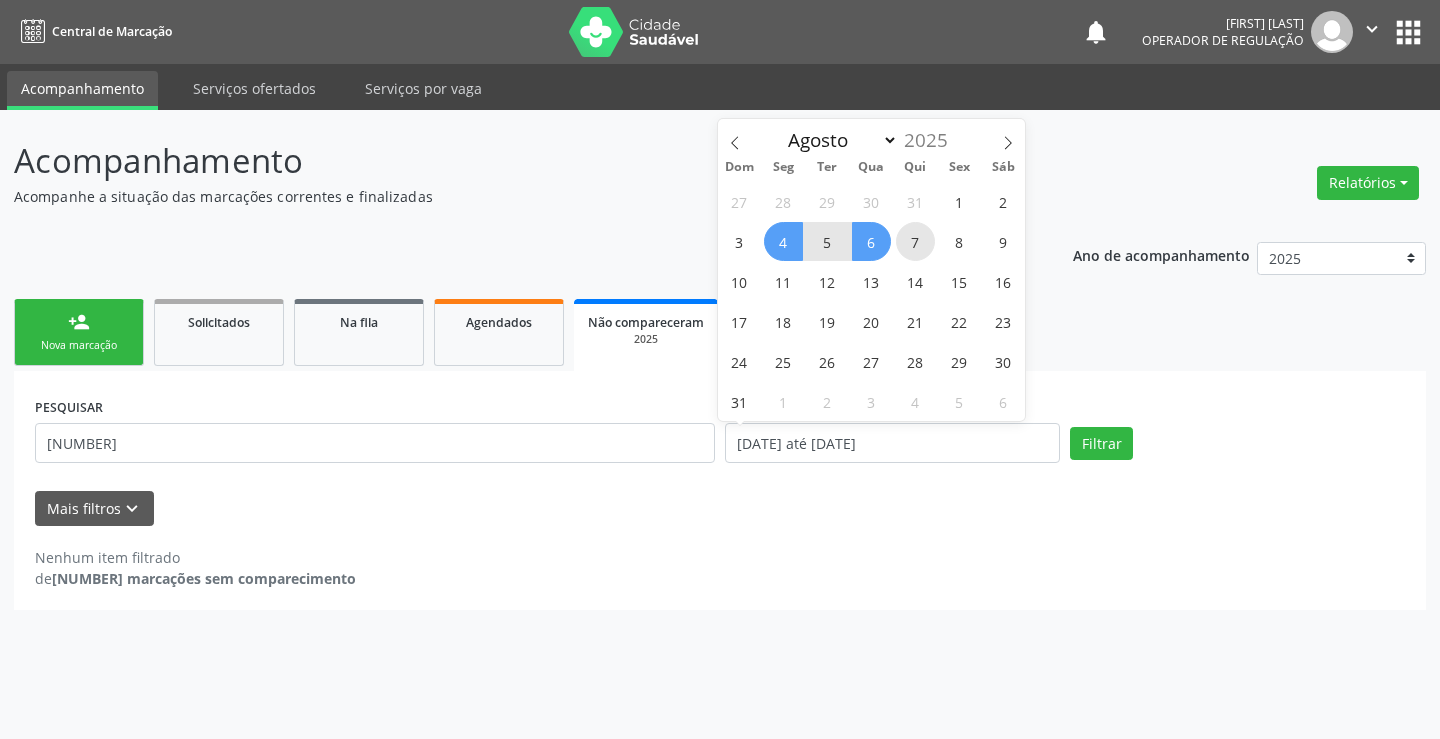 click on "7" at bounding box center [915, 241] 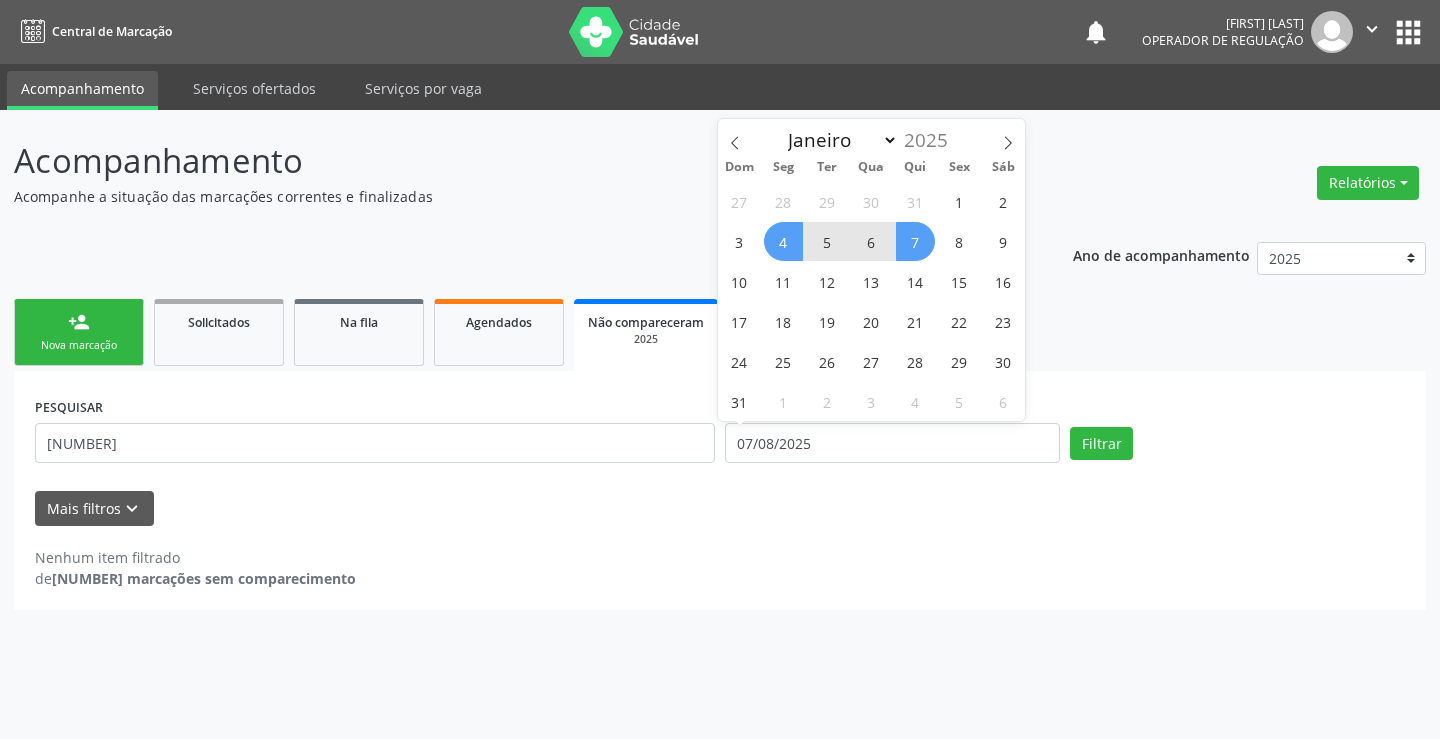 click on "4" at bounding box center (783, 241) 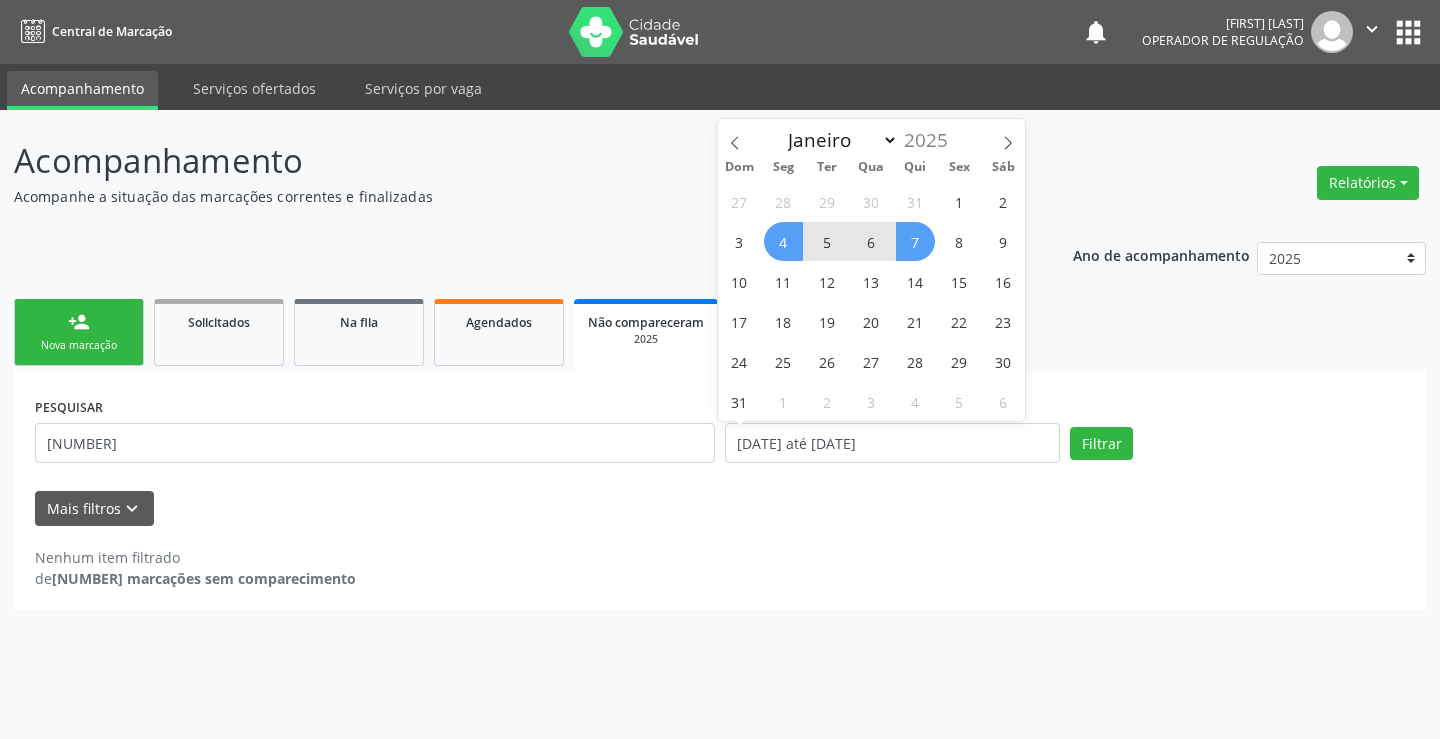 select on "7" 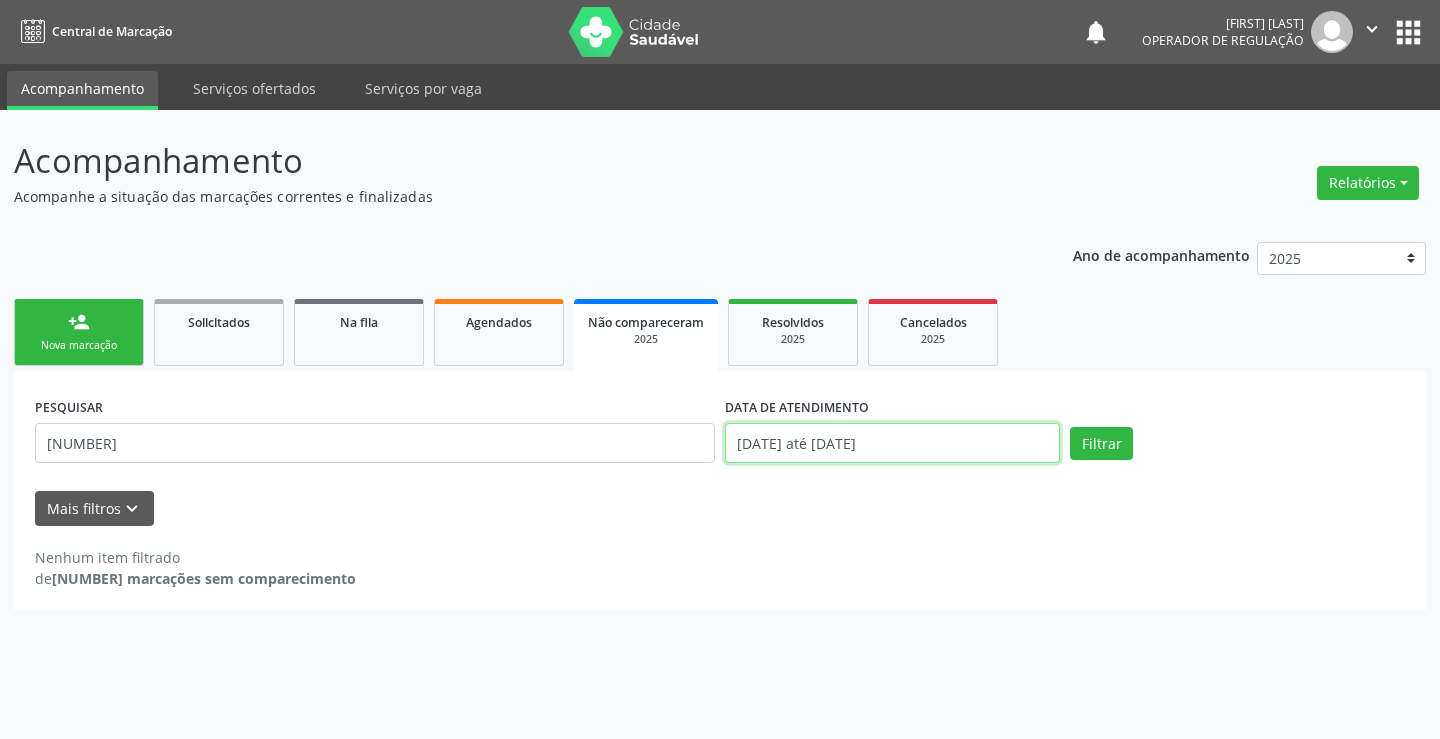 click on "[DATE] até [DATE]" at bounding box center (892, 443) 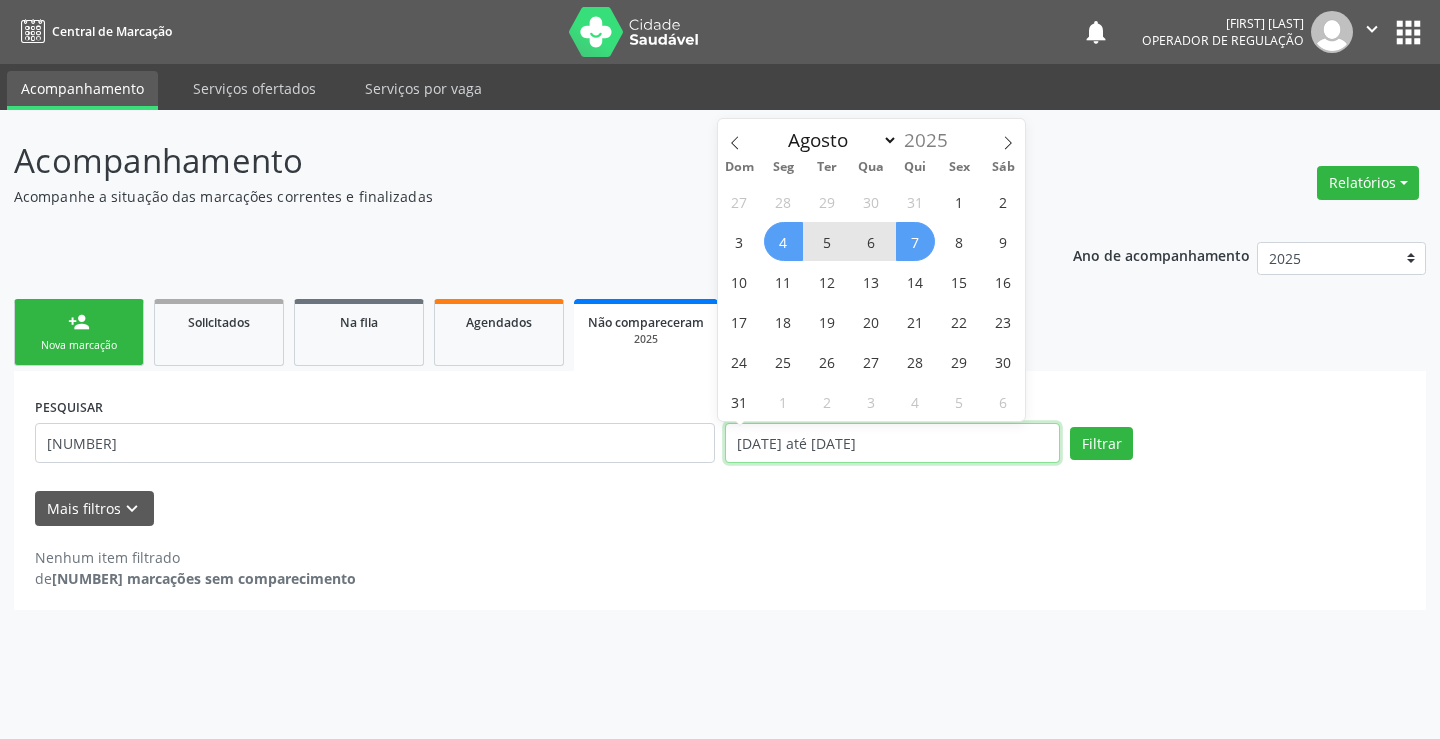 click on "[DATE] até [DATE]" at bounding box center (892, 443) 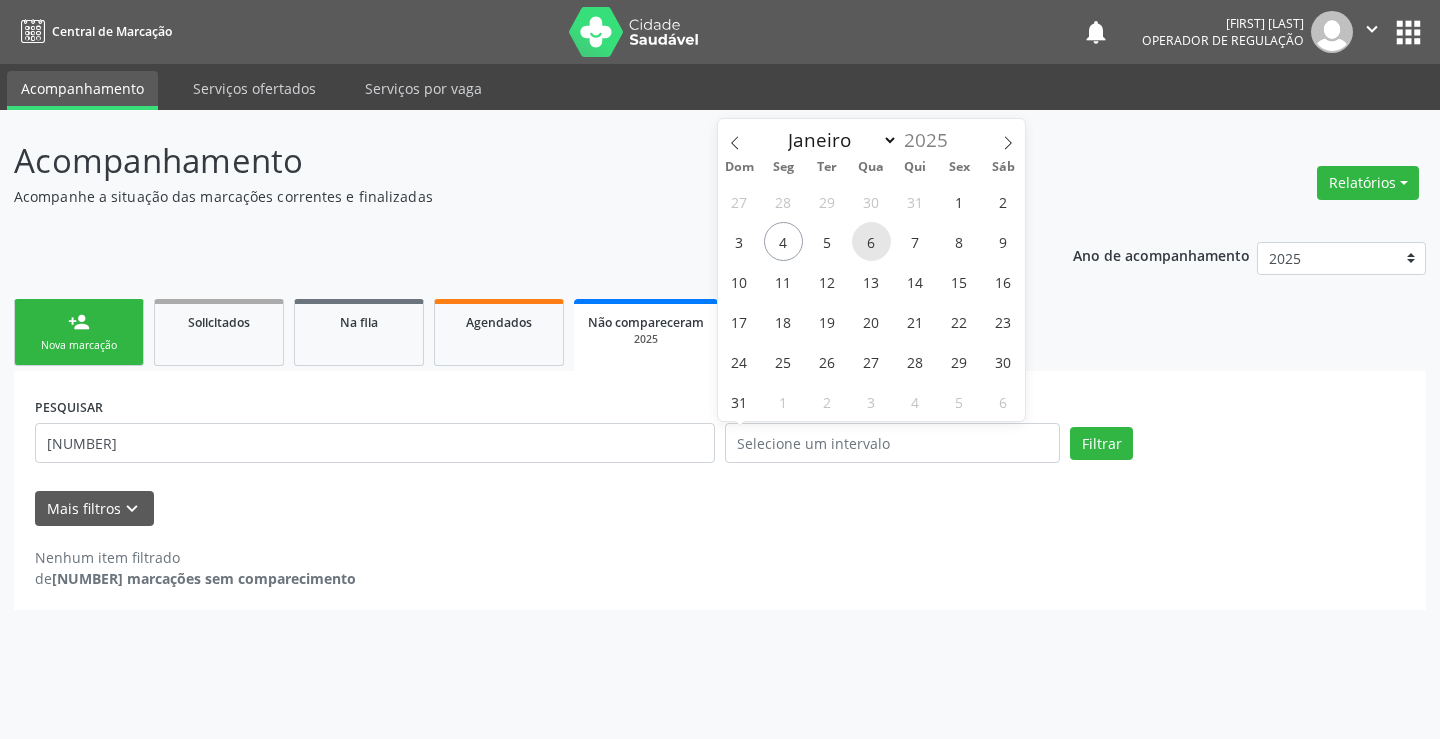 click on "6" at bounding box center [871, 241] 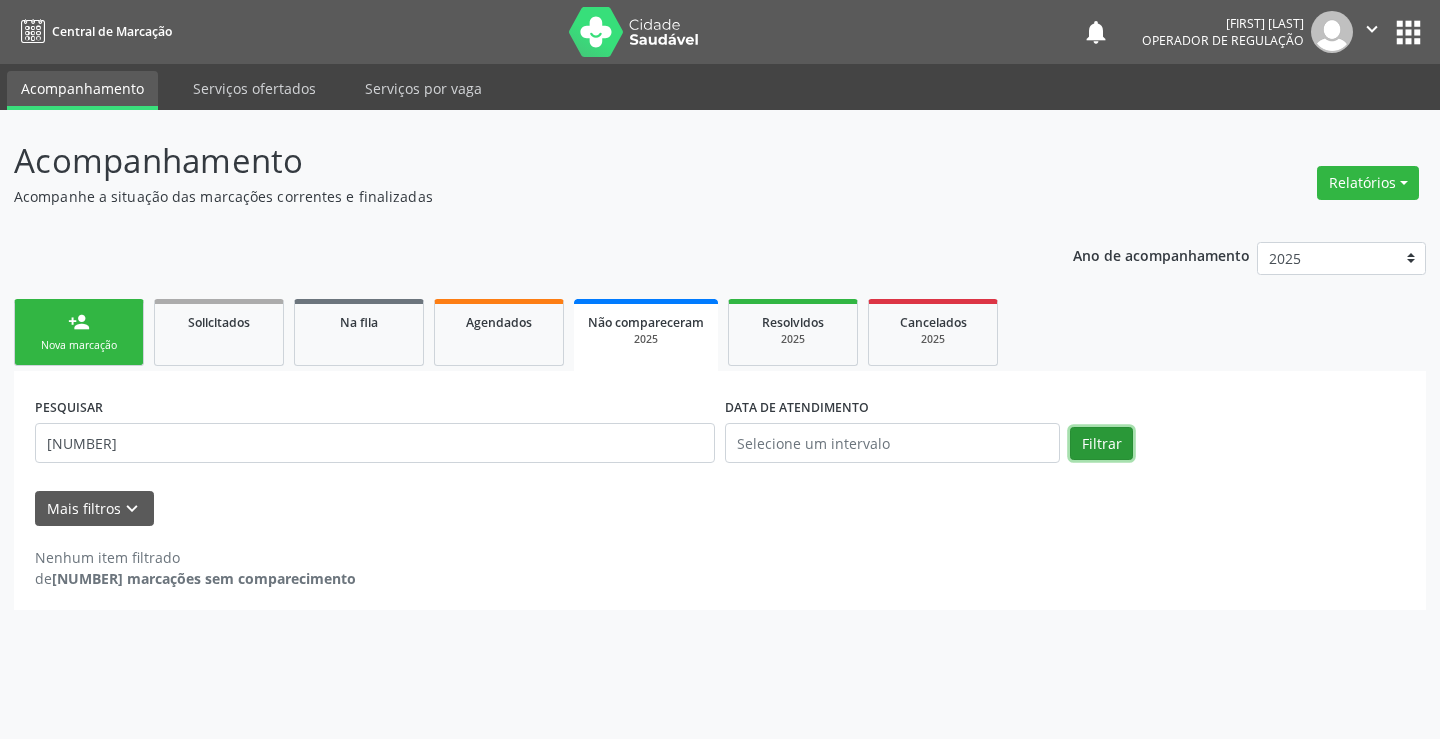 click on "Filtrar" at bounding box center [1101, 444] 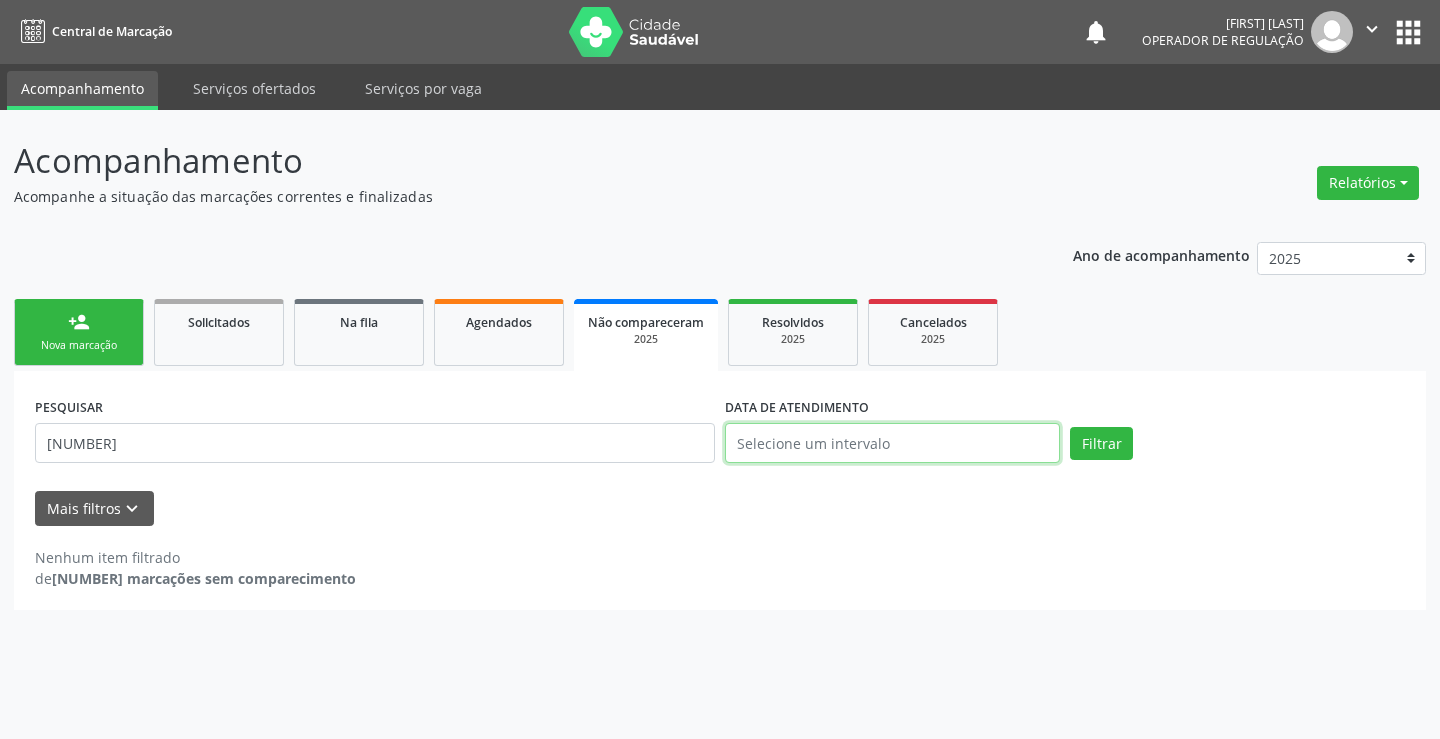 click at bounding box center [892, 443] 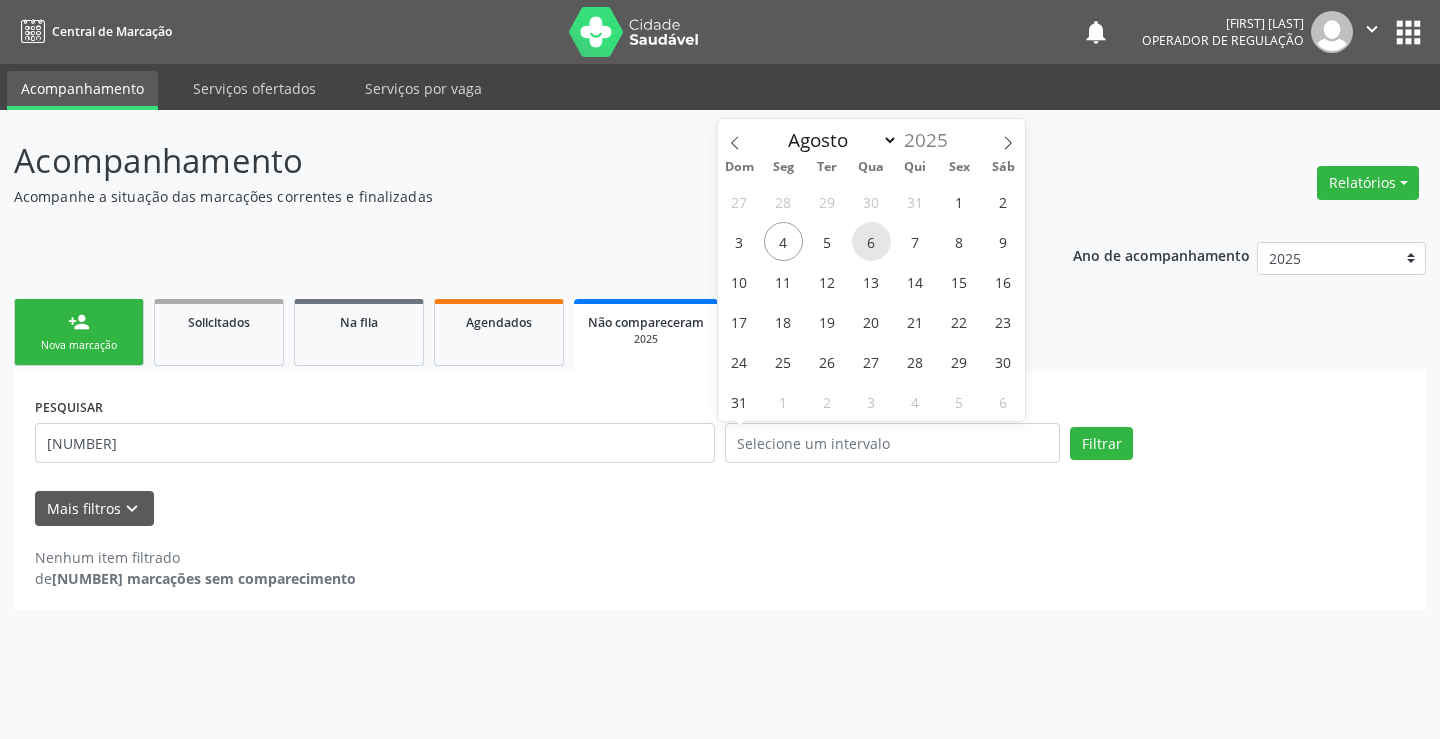 click on "6" at bounding box center (871, 241) 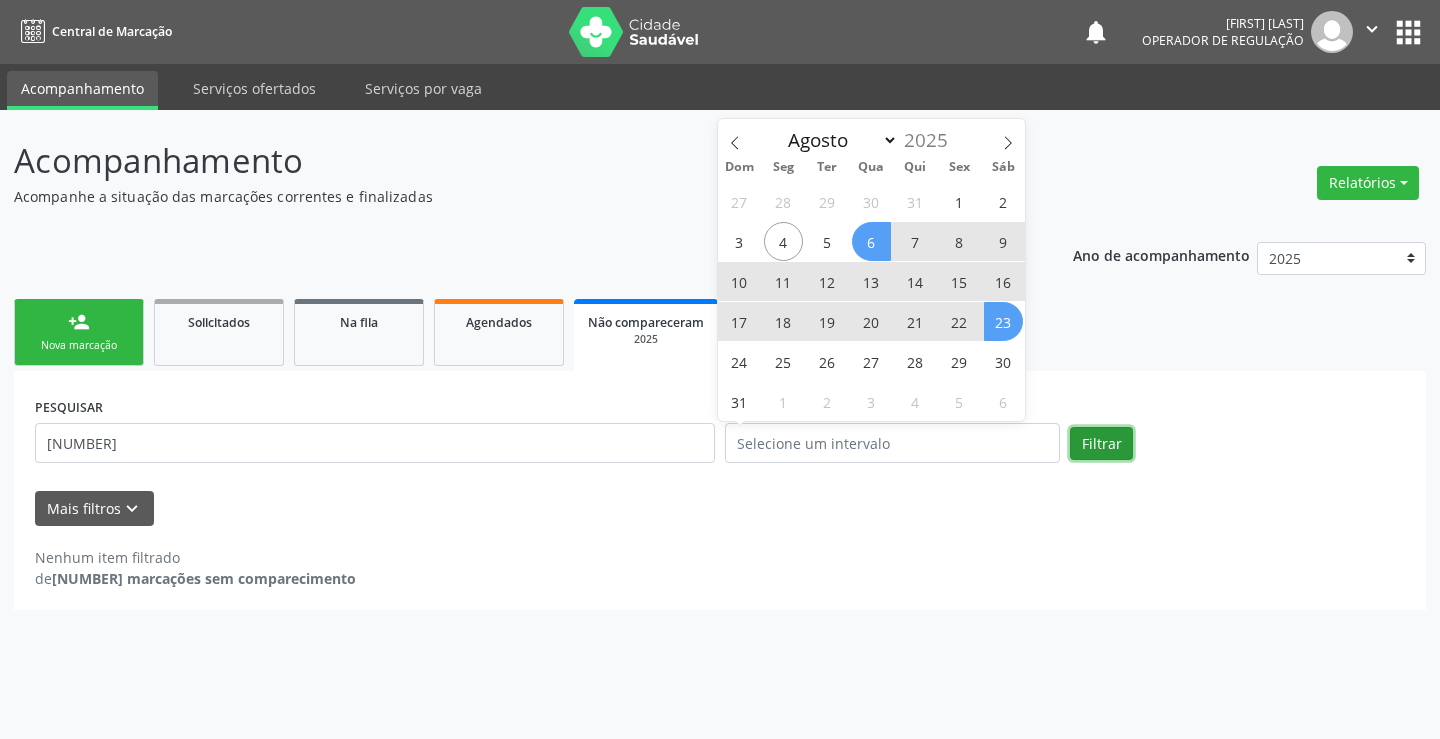 click on "Filtrar" at bounding box center [1101, 444] 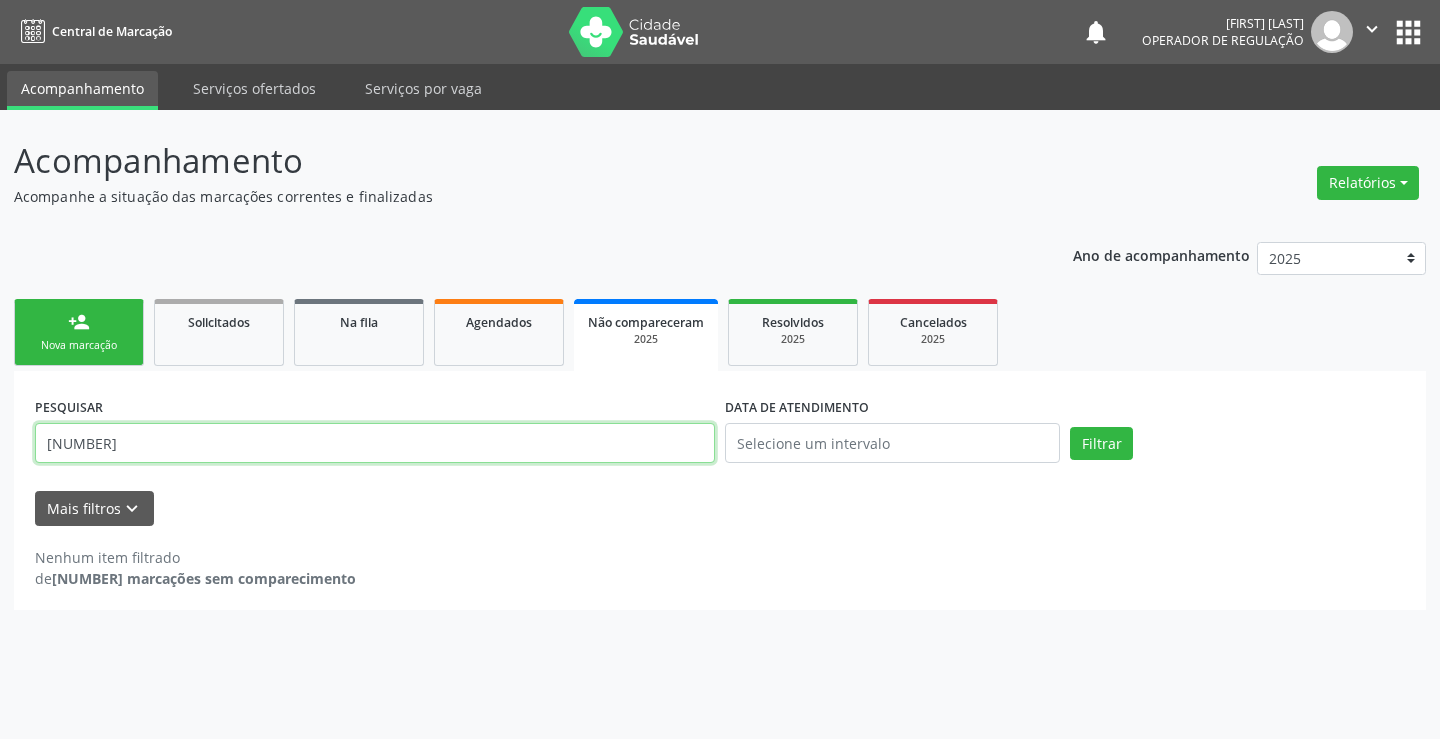 click on "[NUMBER]" at bounding box center [375, 443] 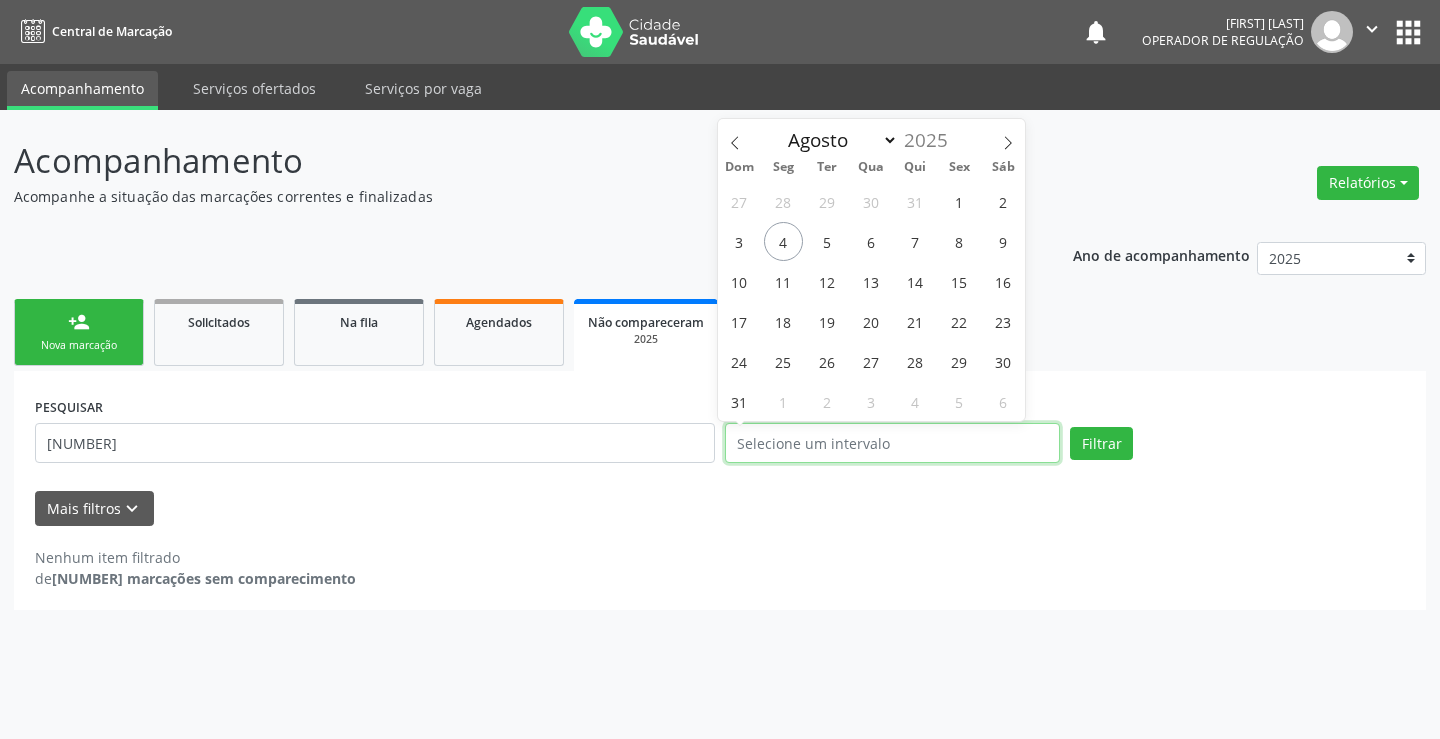 click at bounding box center (892, 443) 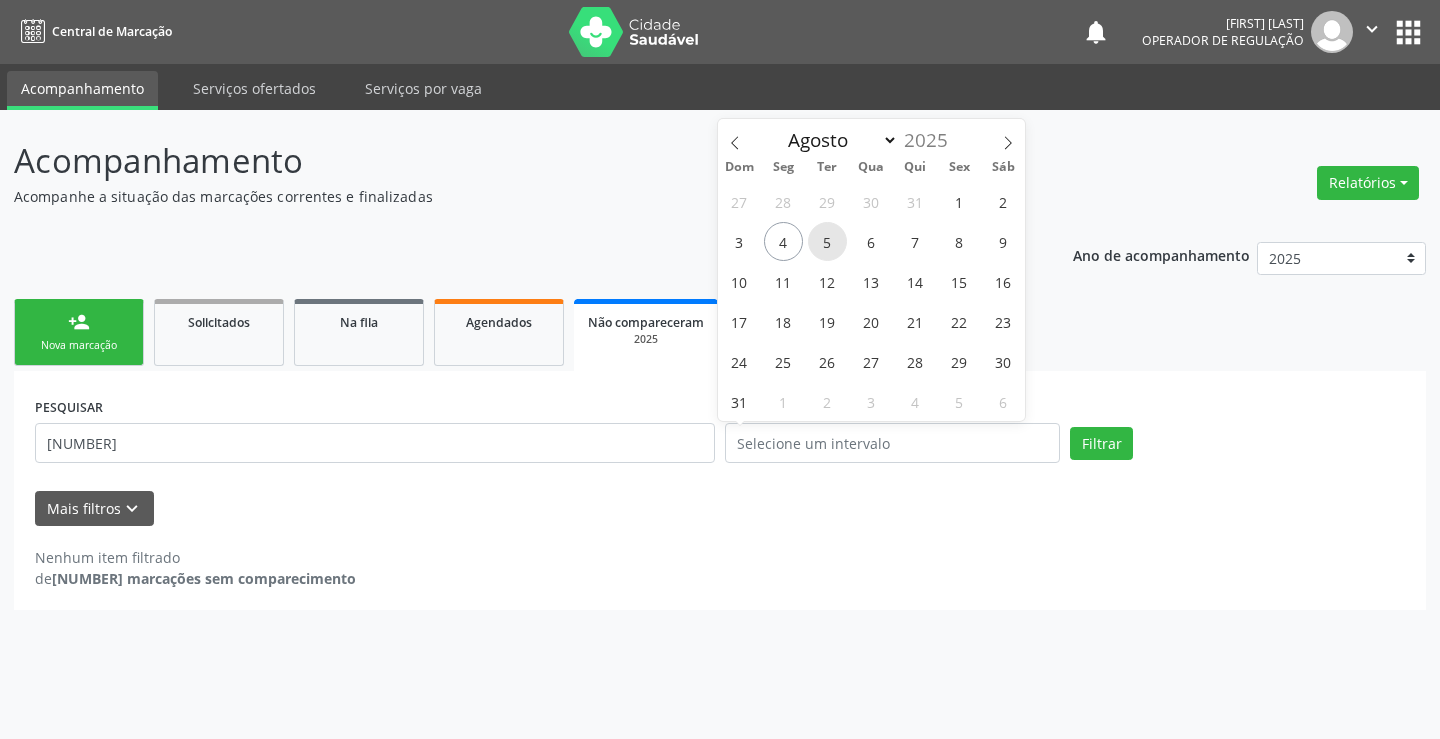 click on "5" at bounding box center (827, 241) 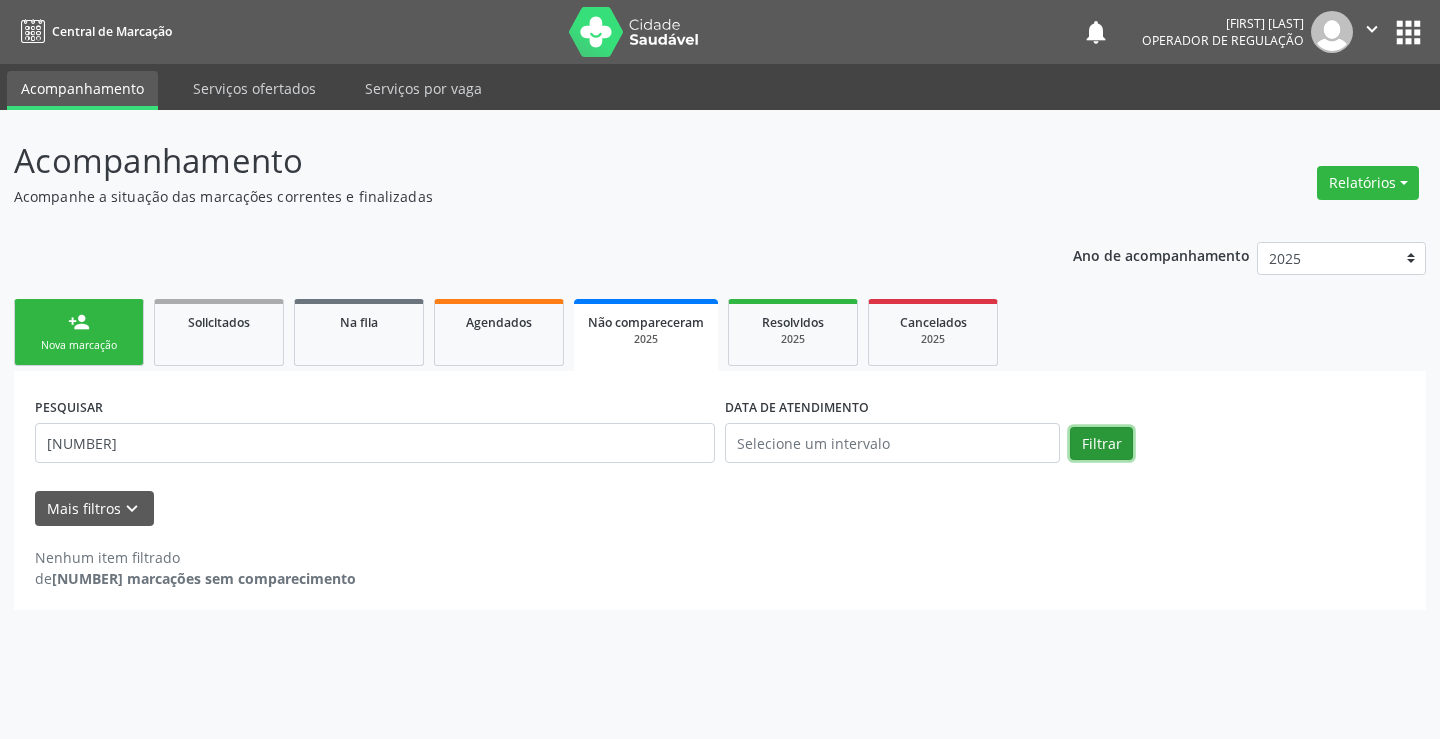 click on "Filtrar" at bounding box center [1101, 444] 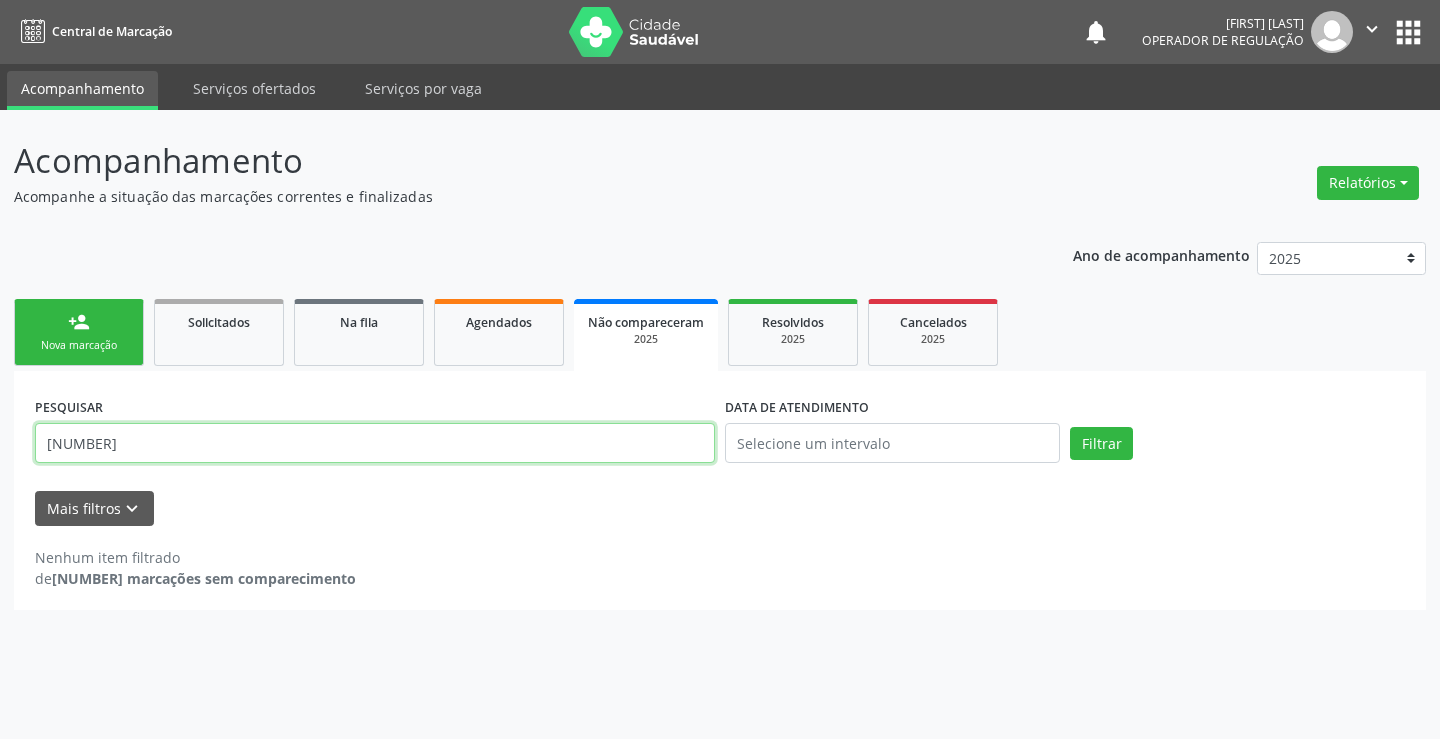 click on "[NUMBER]" at bounding box center [375, 443] 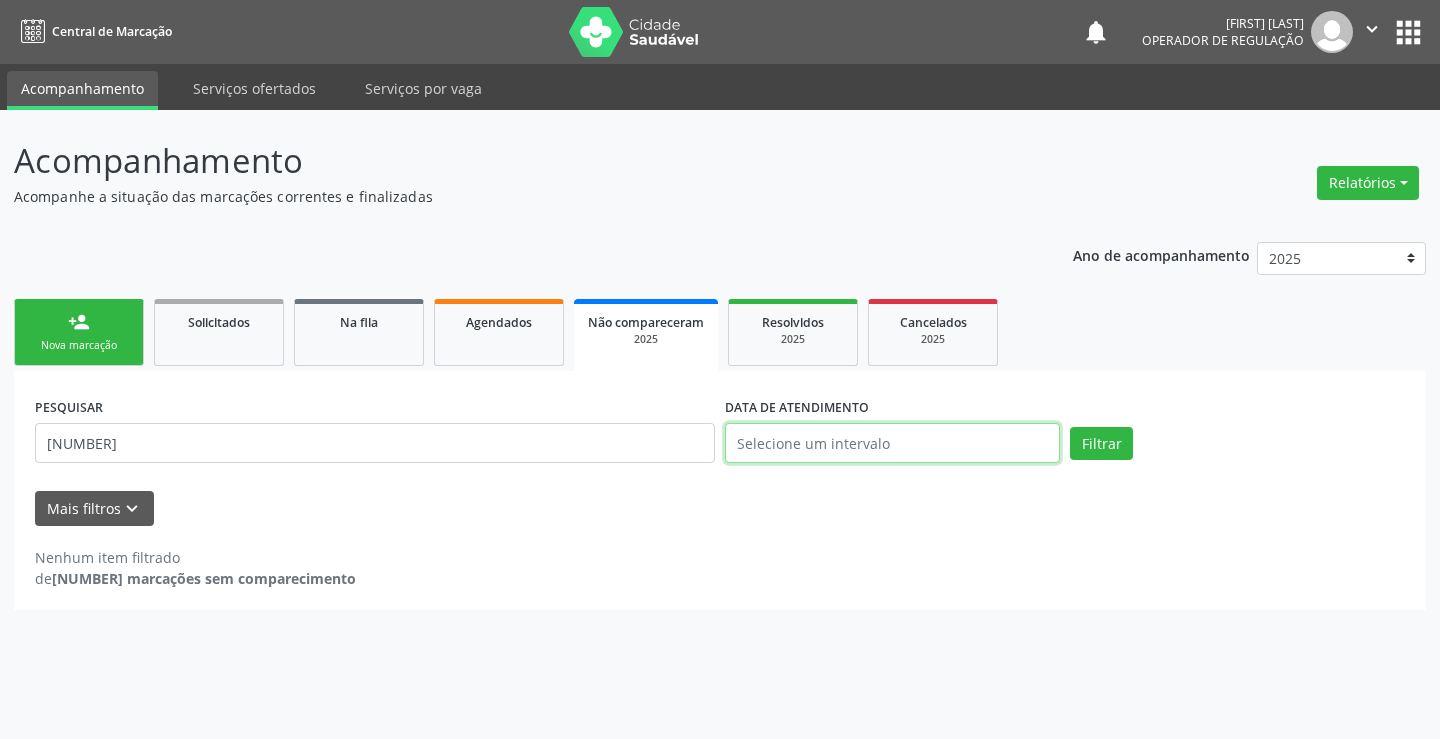 click at bounding box center (892, 443) 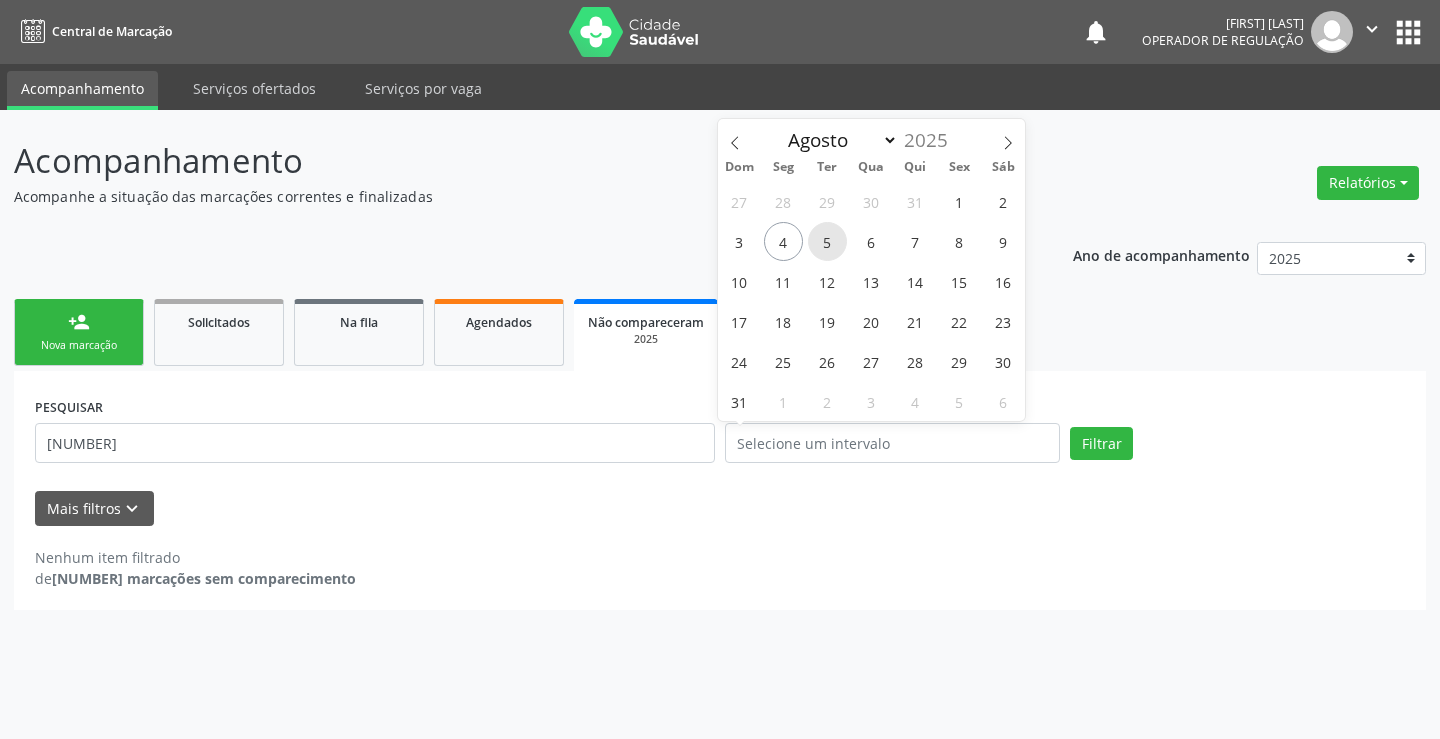 click on "5" at bounding box center (827, 241) 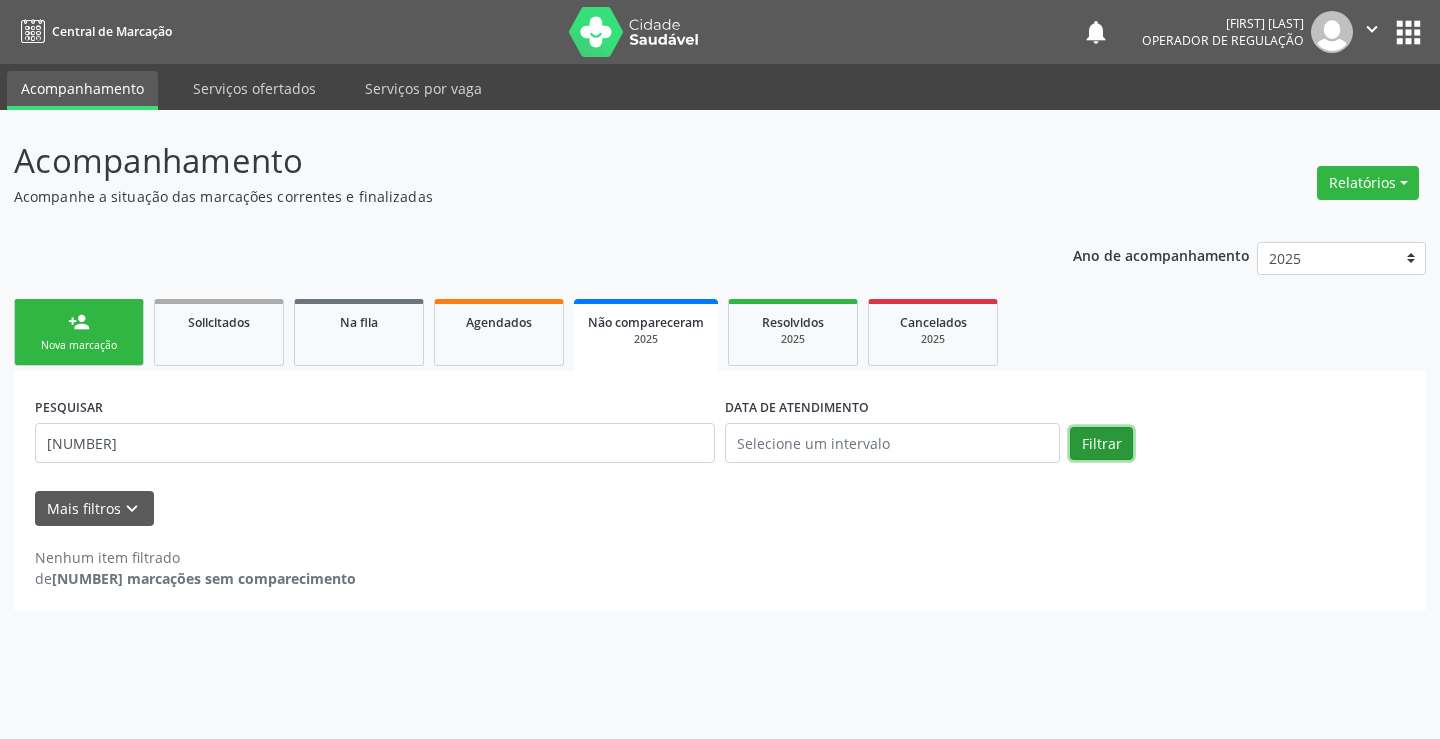 click on "Filtrar" at bounding box center (1101, 444) 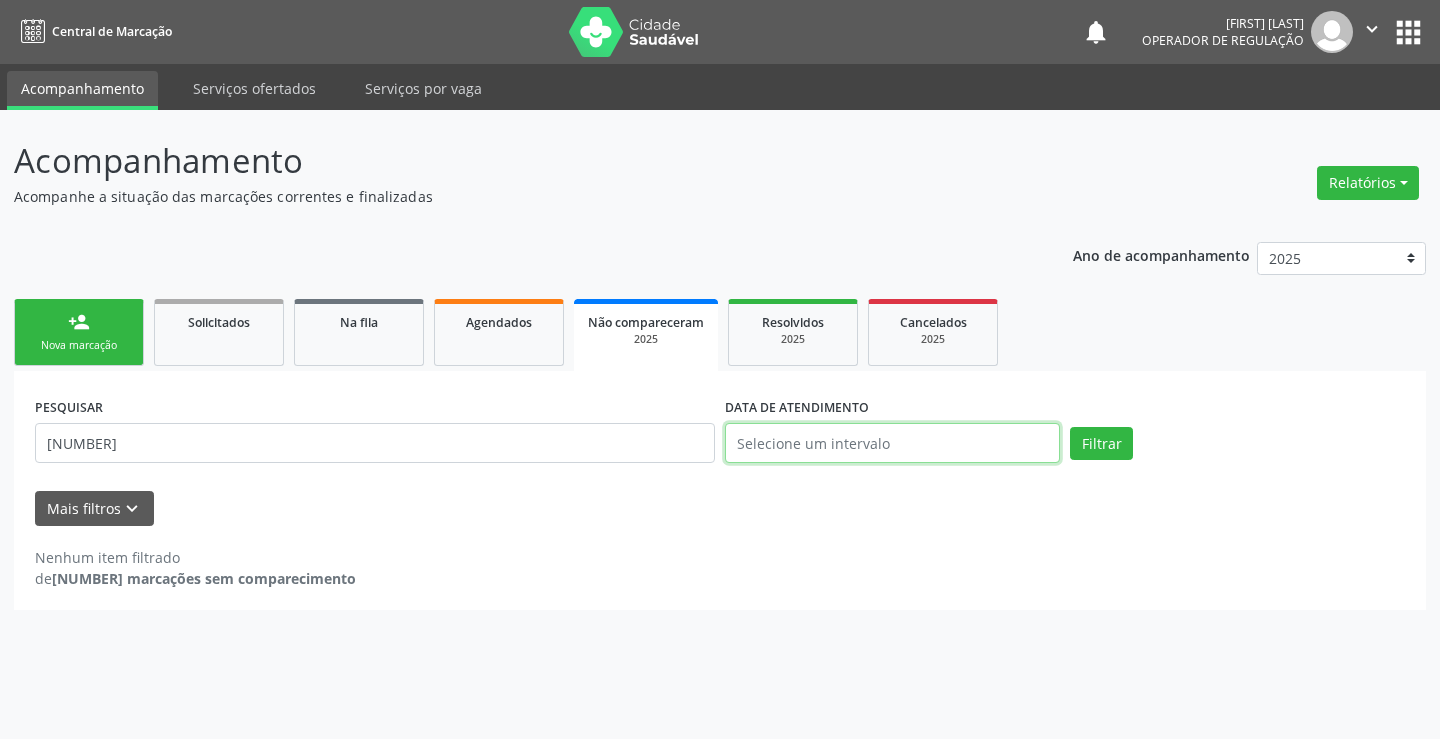 click at bounding box center [892, 443] 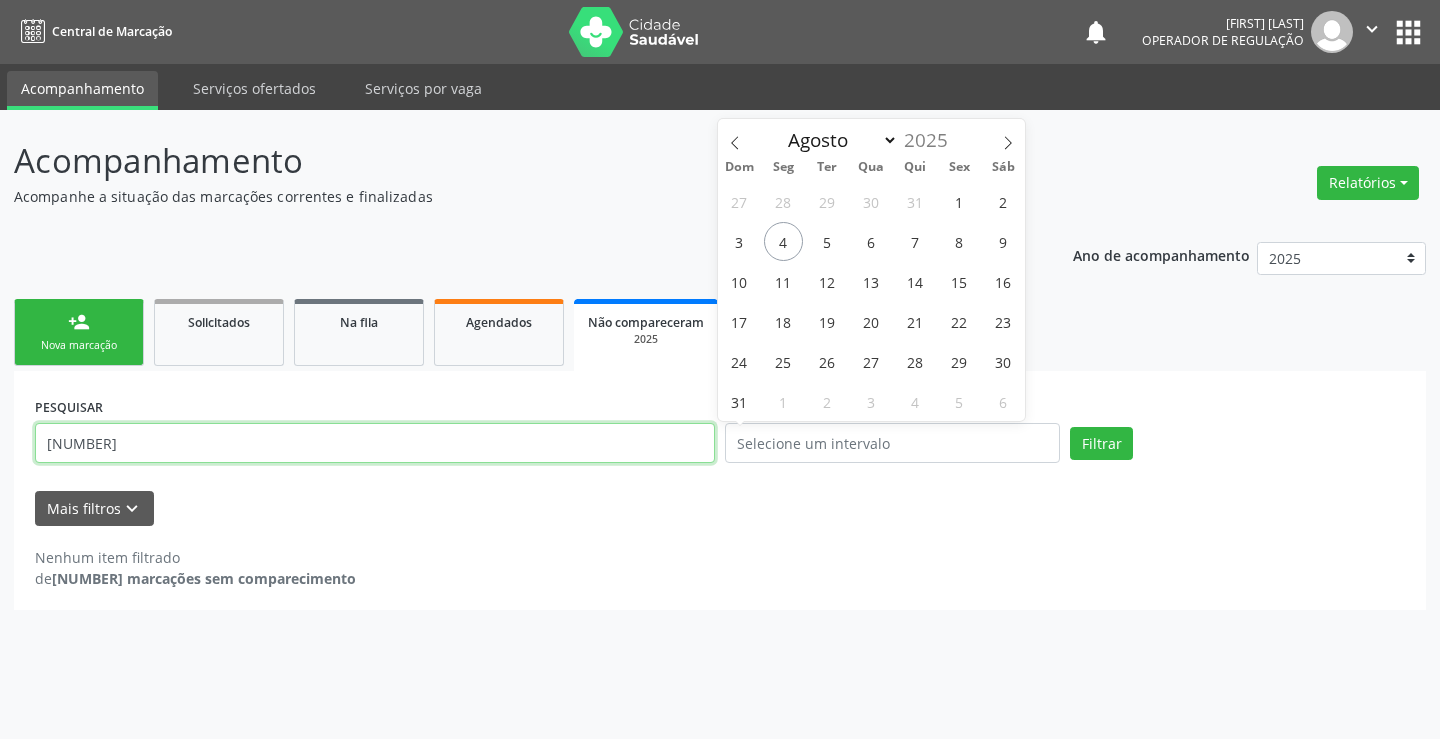 drag, startPoint x: 303, startPoint y: 442, endPoint x: 312, endPoint y: 437, distance: 10.29563 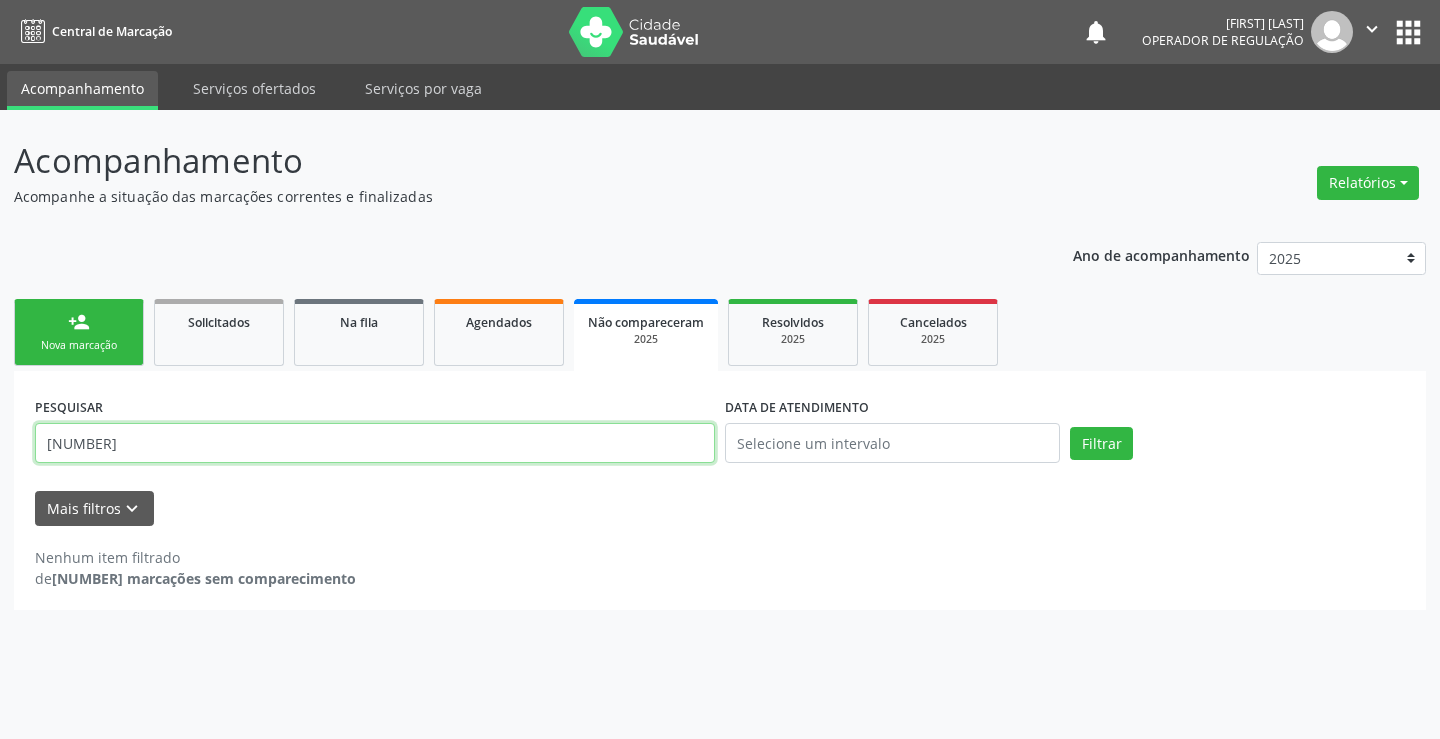 click on "[NUMBER]" at bounding box center (375, 443) 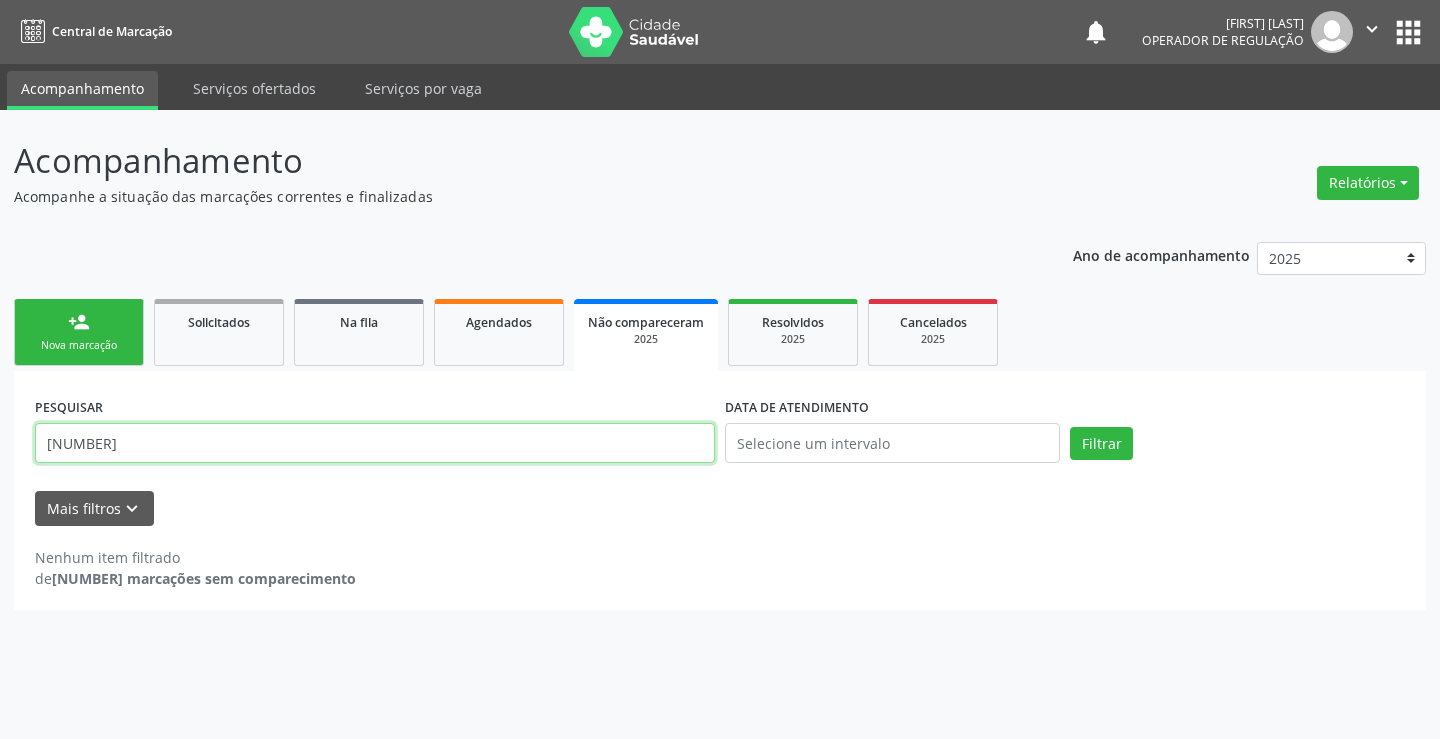 type on "[NUMBER]" 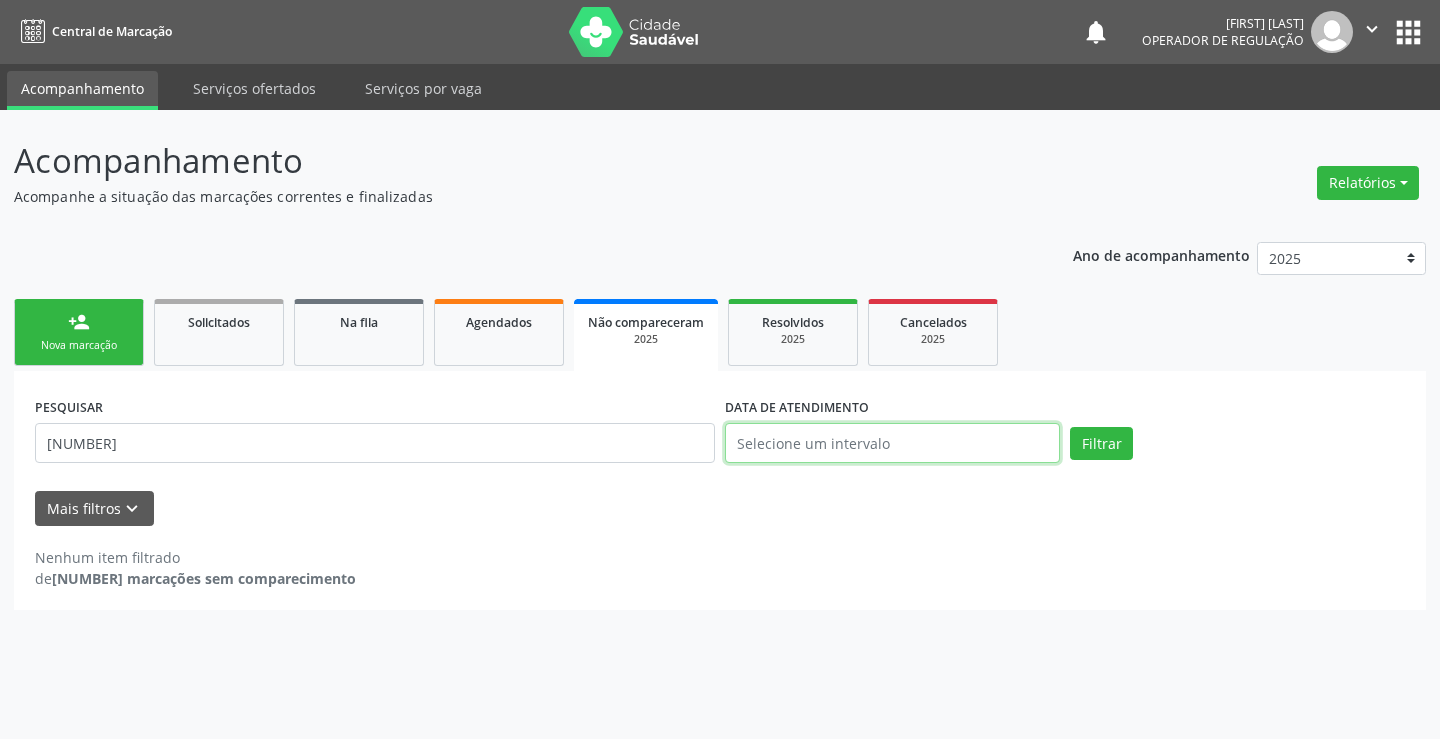 click at bounding box center [892, 443] 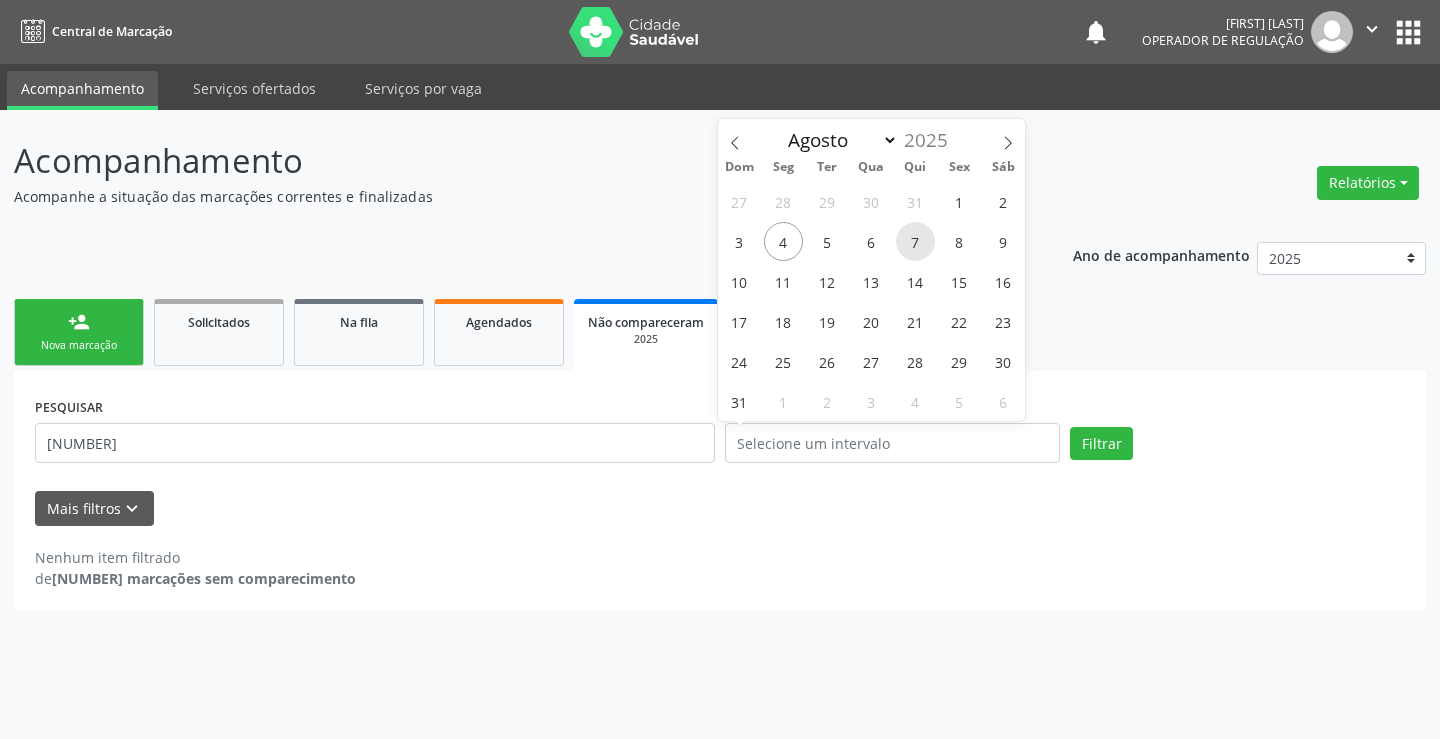 click on "7" at bounding box center [915, 241] 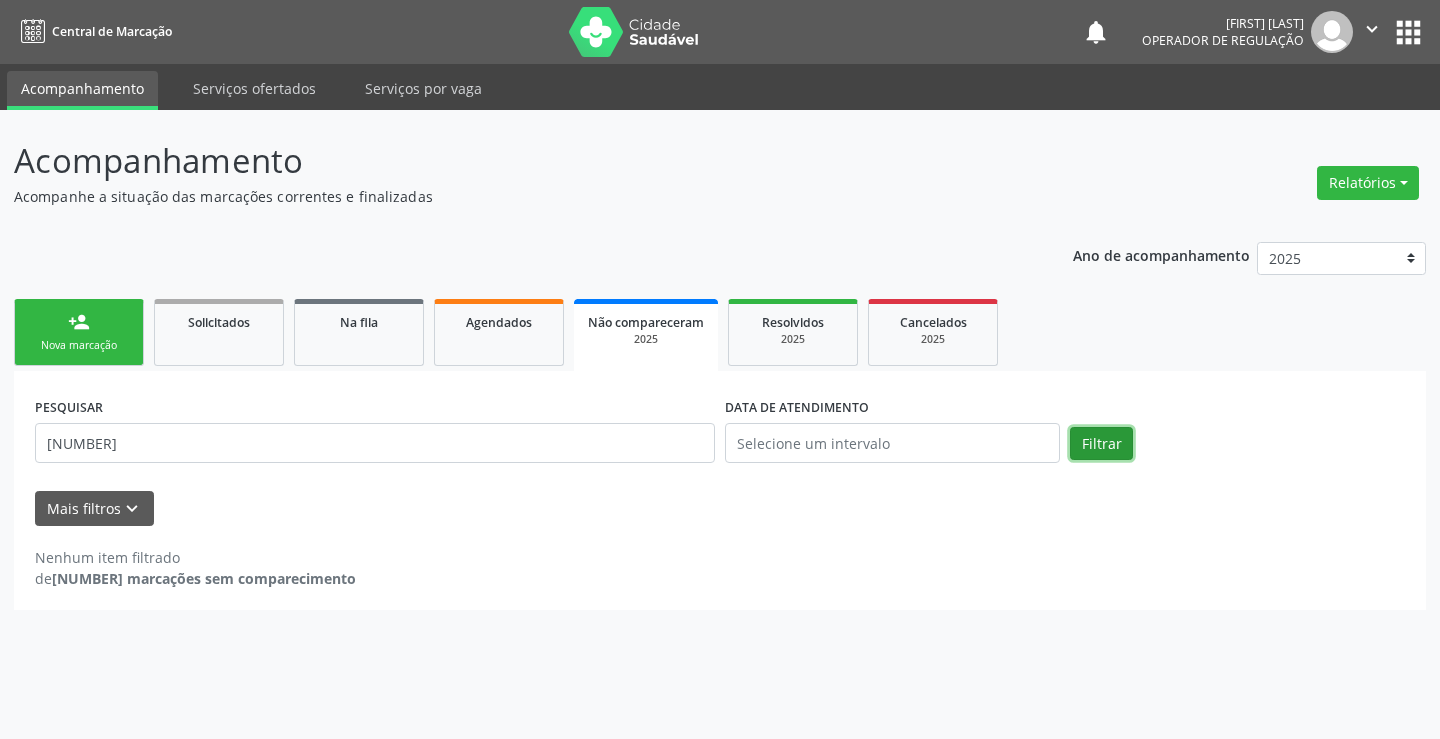 click on "Filtrar" at bounding box center (1101, 444) 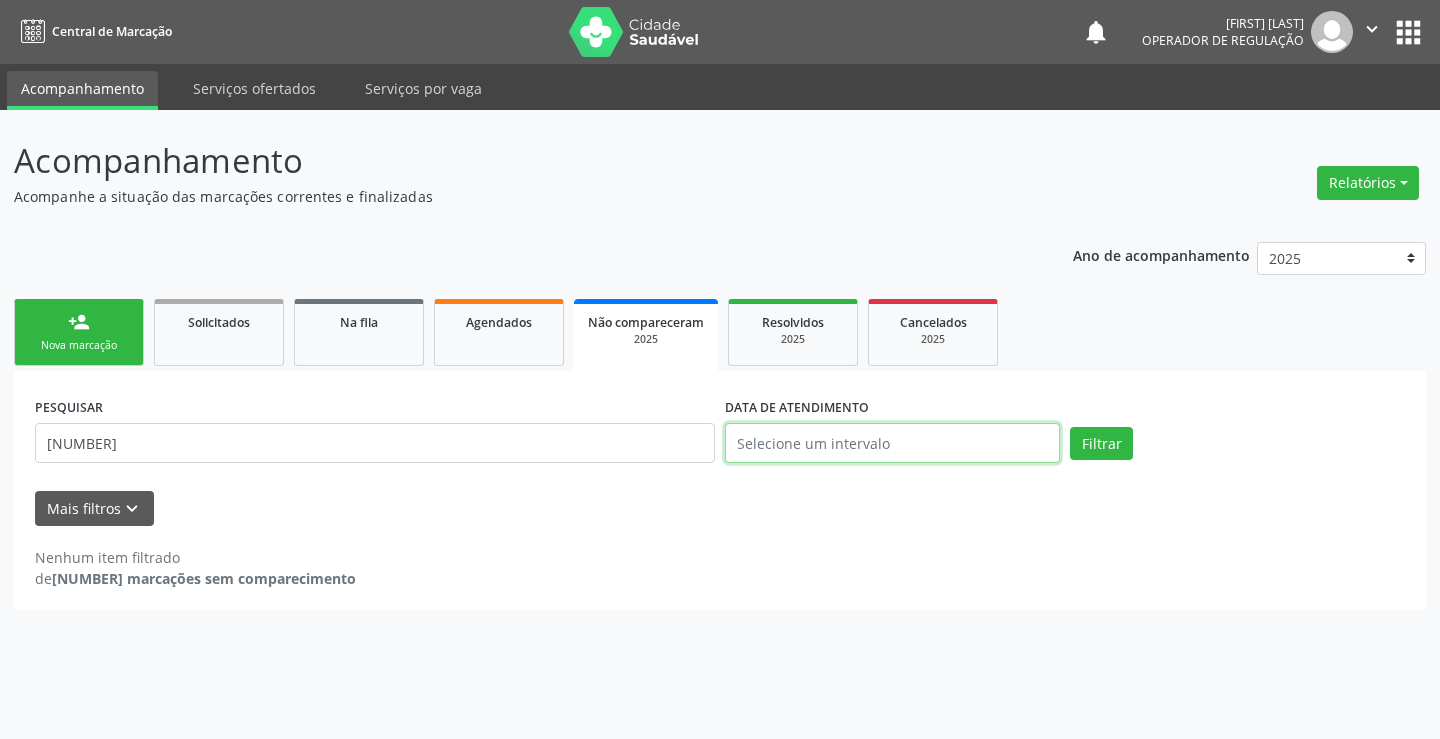 click at bounding box center (892, 443) 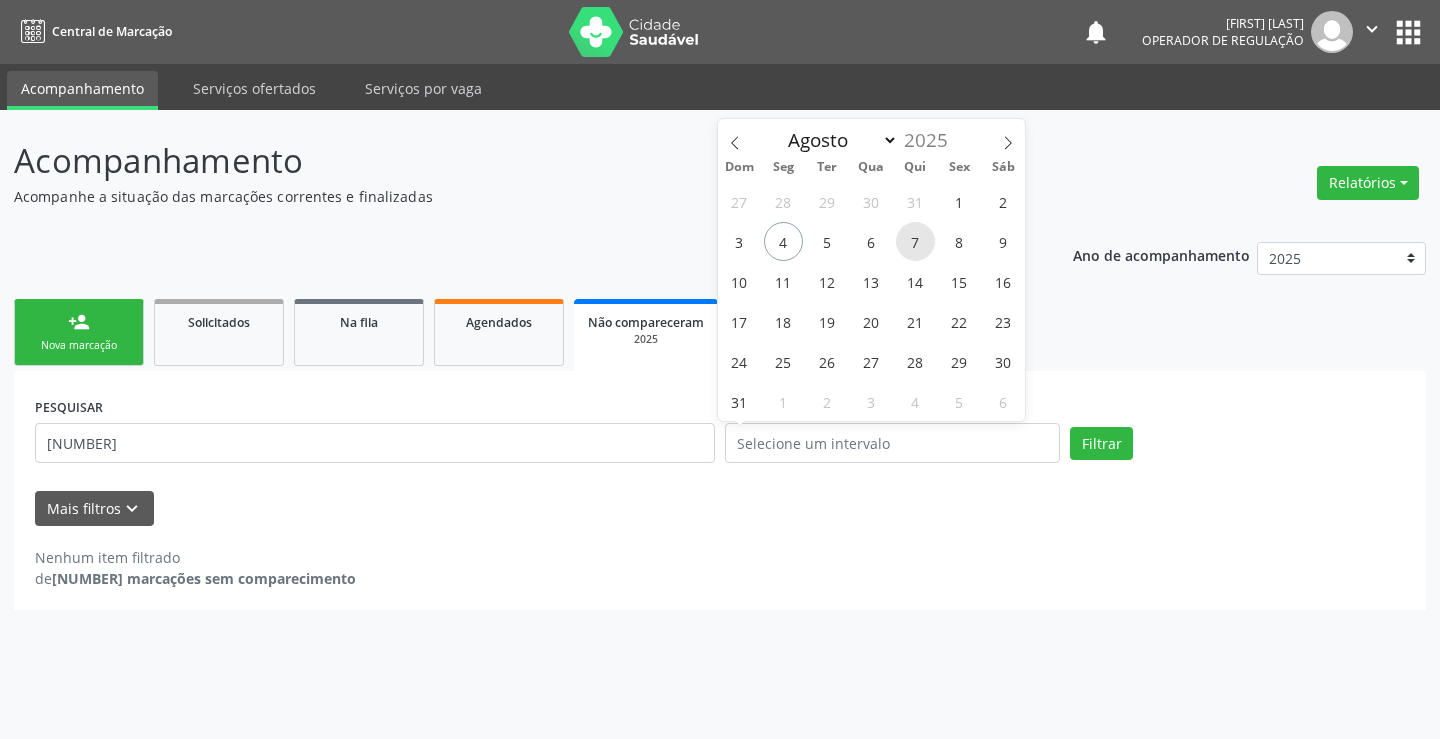 click on "7" at bounding box center [915, 241] 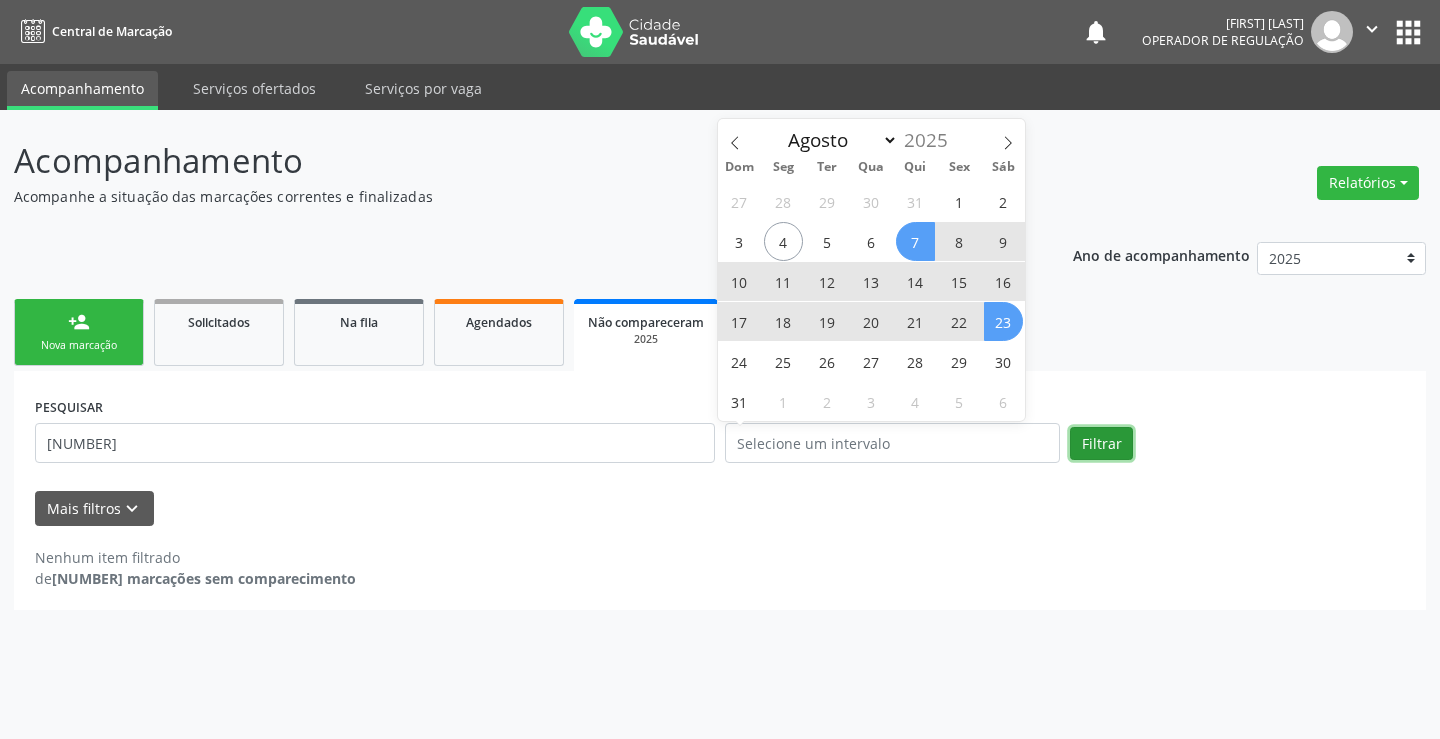 click on "Filtrar" at bounding box center [1101, 444] 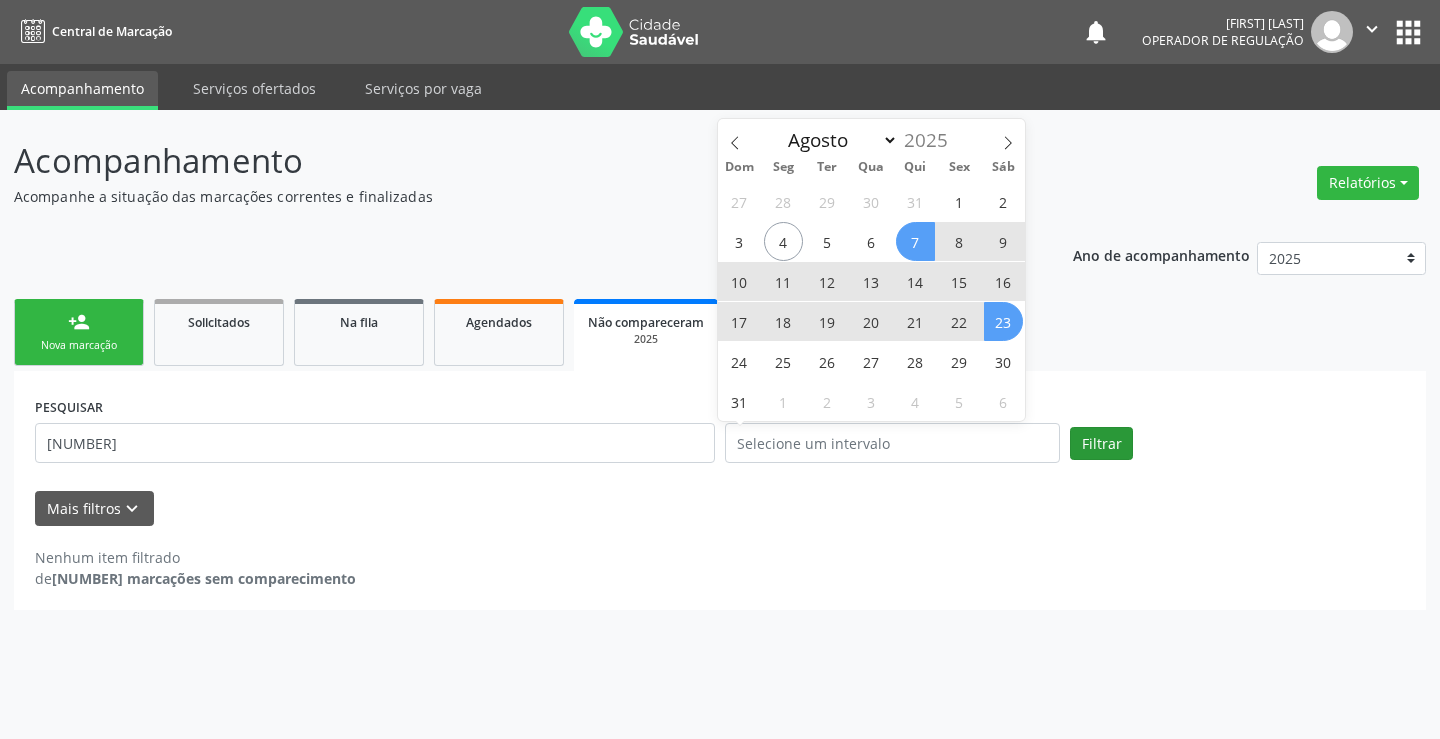 select on "7" 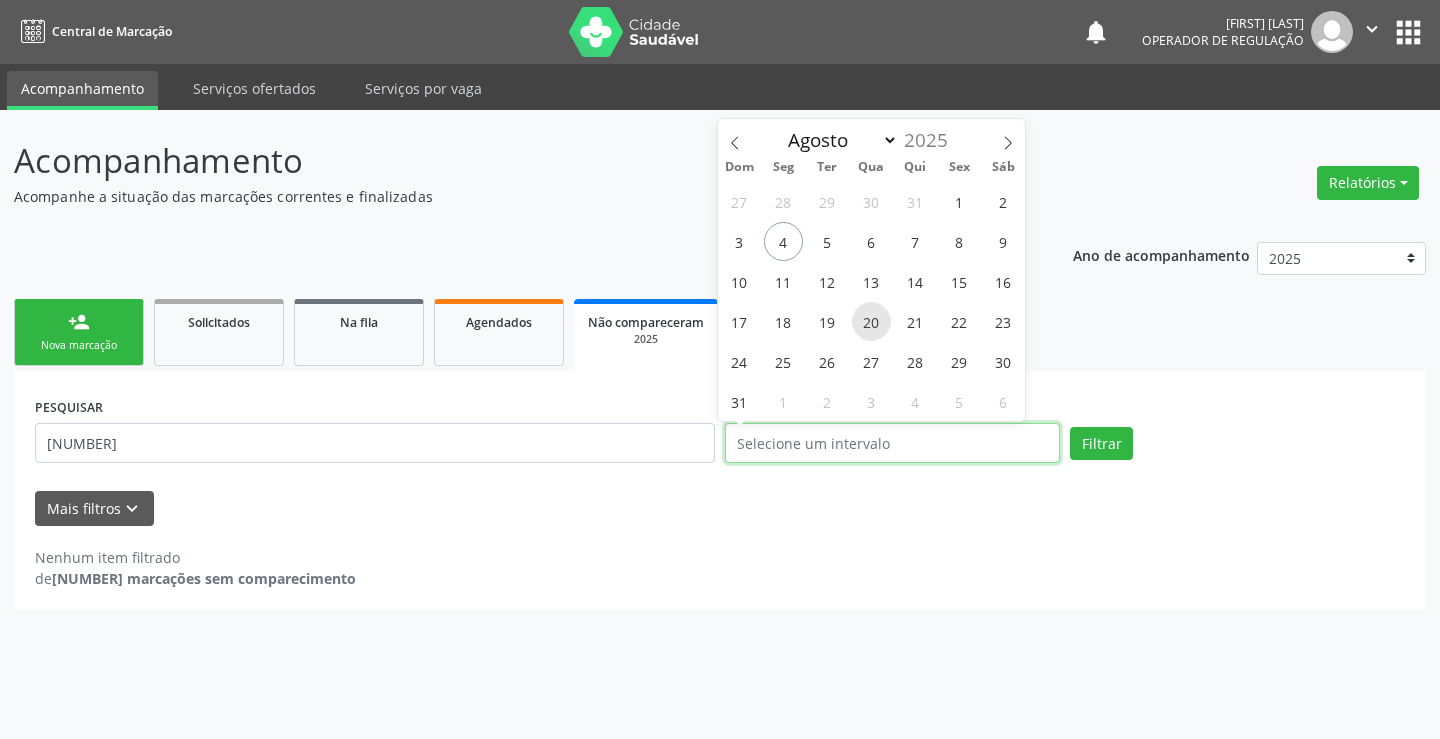 drag, startPoint x: 973, startPoint y: 445, endPoint x: 874, endPoint y: 332, distance: 150.23315 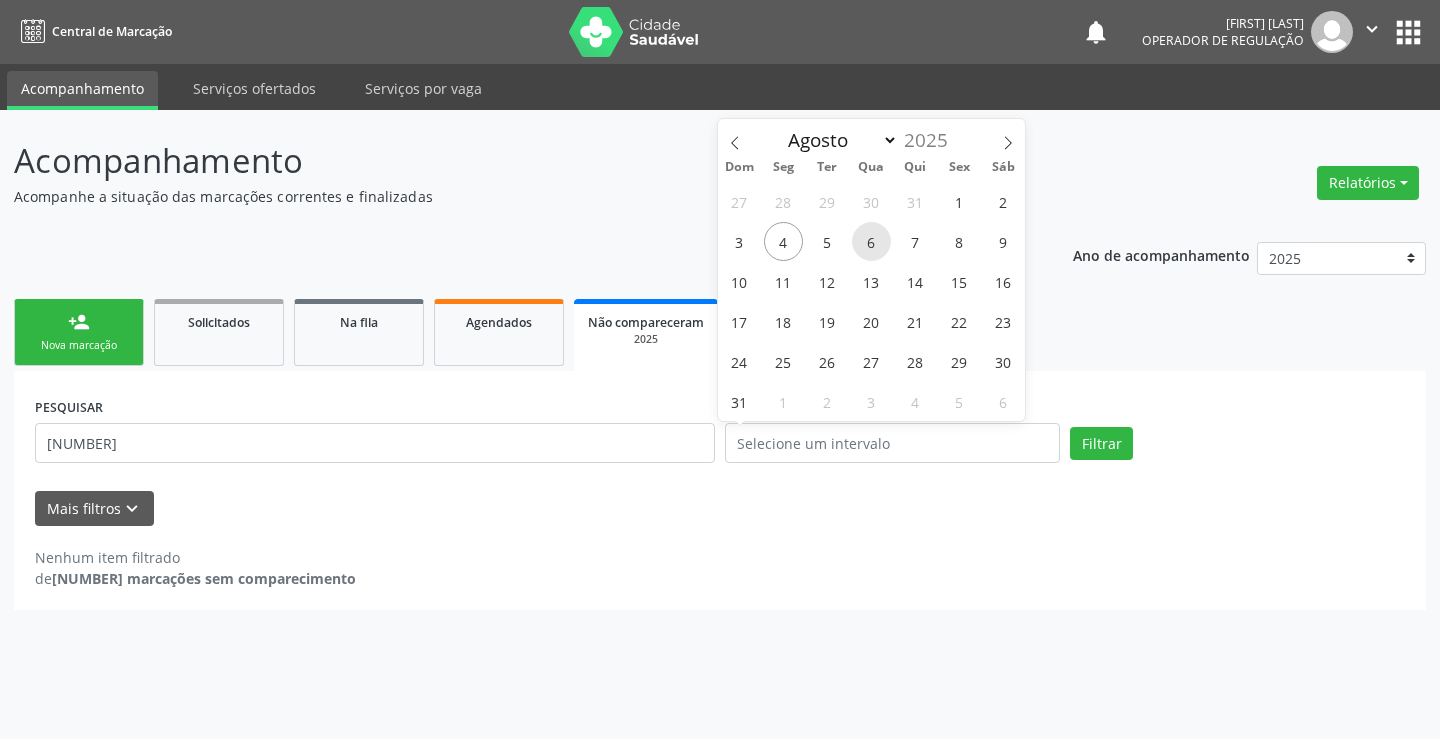 click on "6" at bounding box center (871, 241) 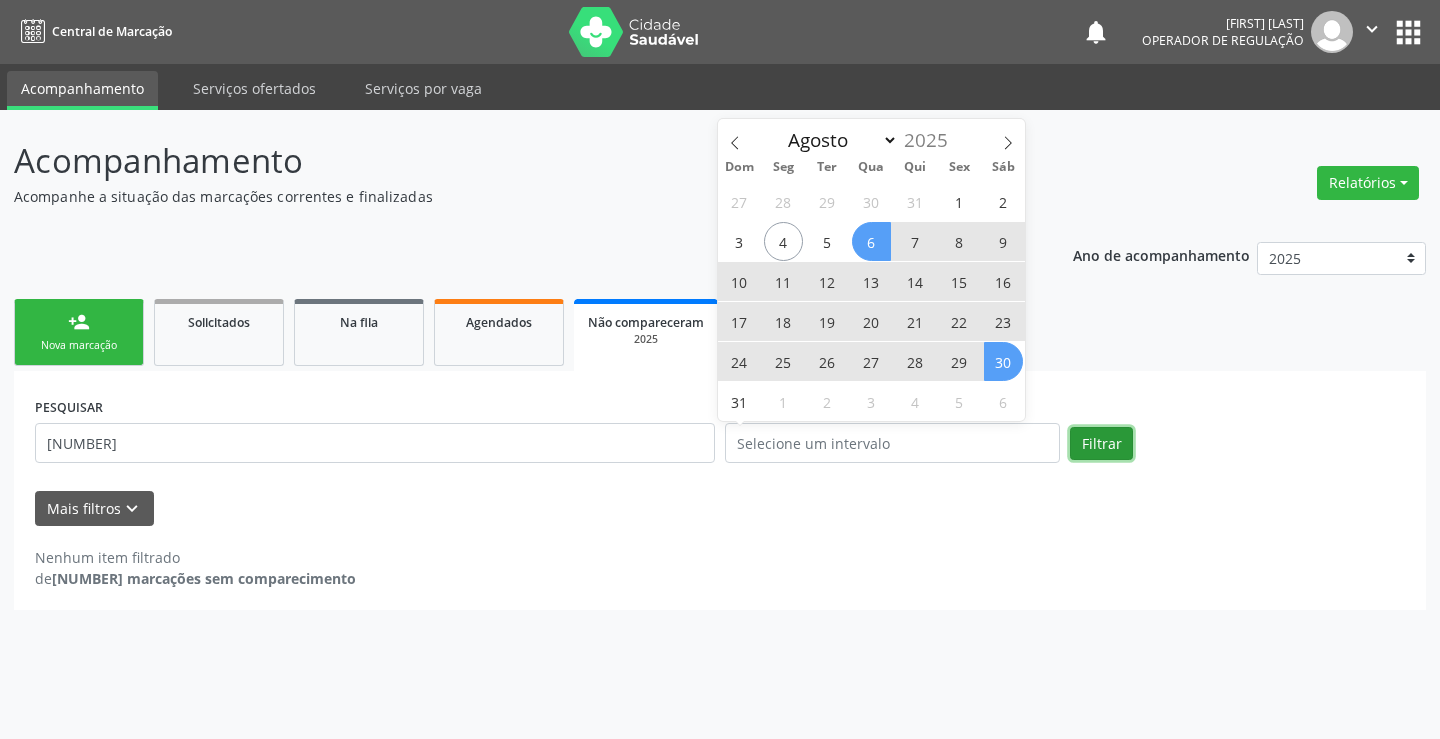 click on "Filtrar" at bounding box center [1101, 444] 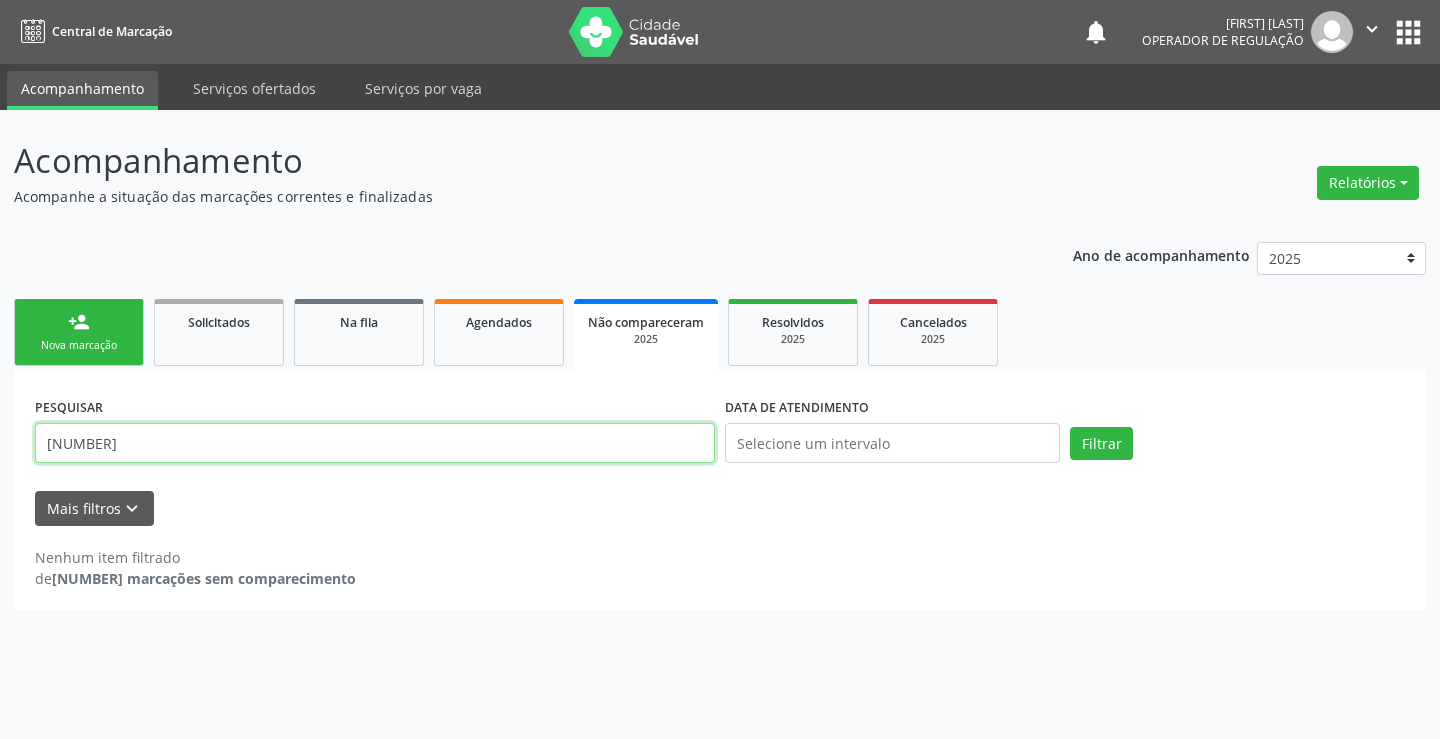 click on "[NUMBER]" at bounding box center [375, 443] 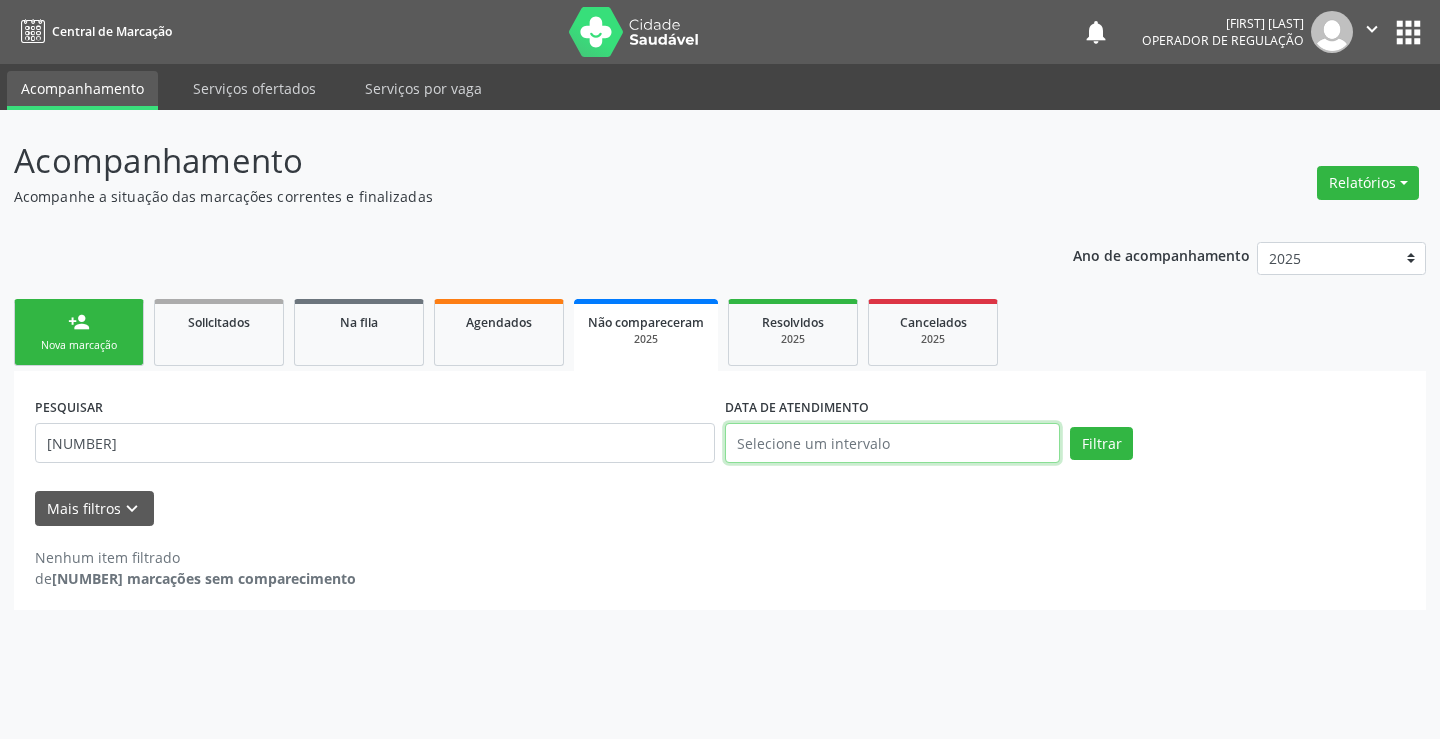 click at bounding box center (892, 443) 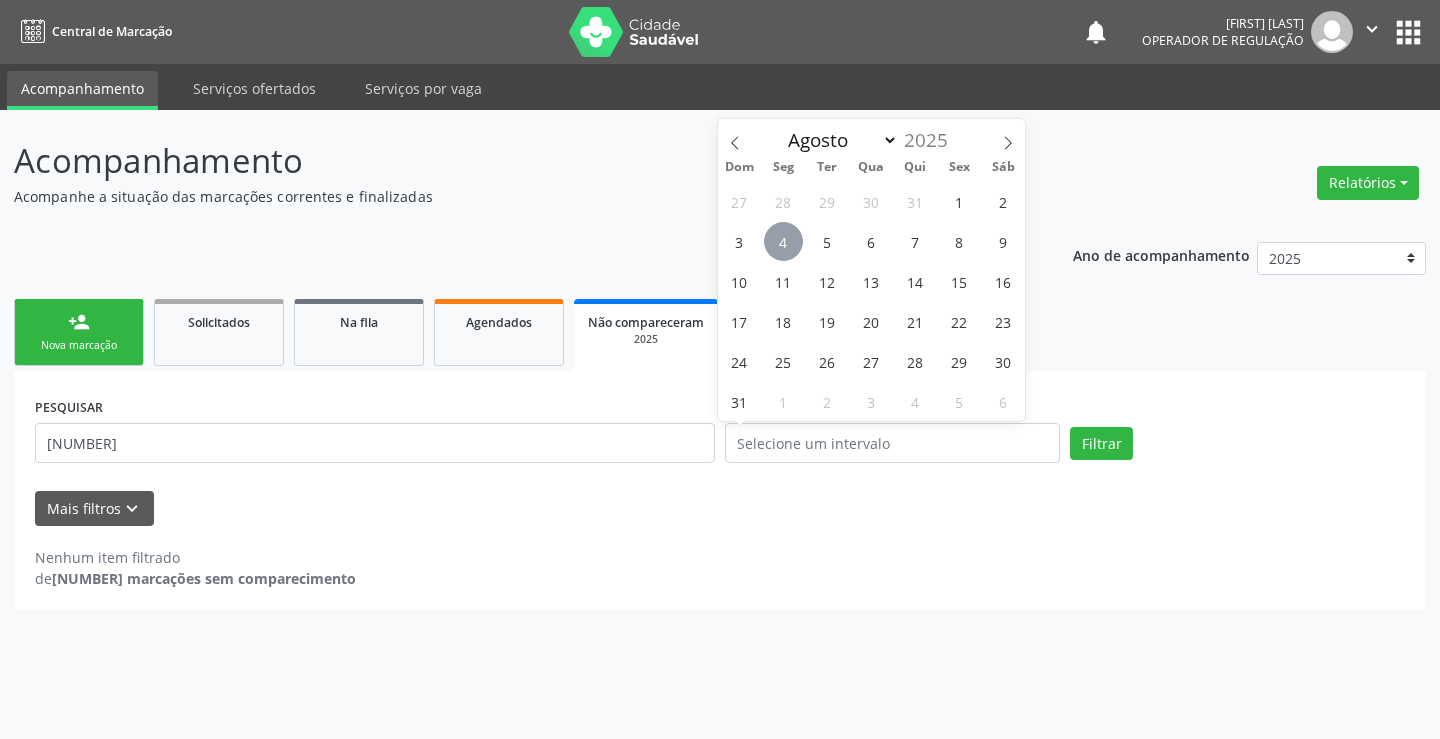 click on "4" at bounding box center (783, 241) 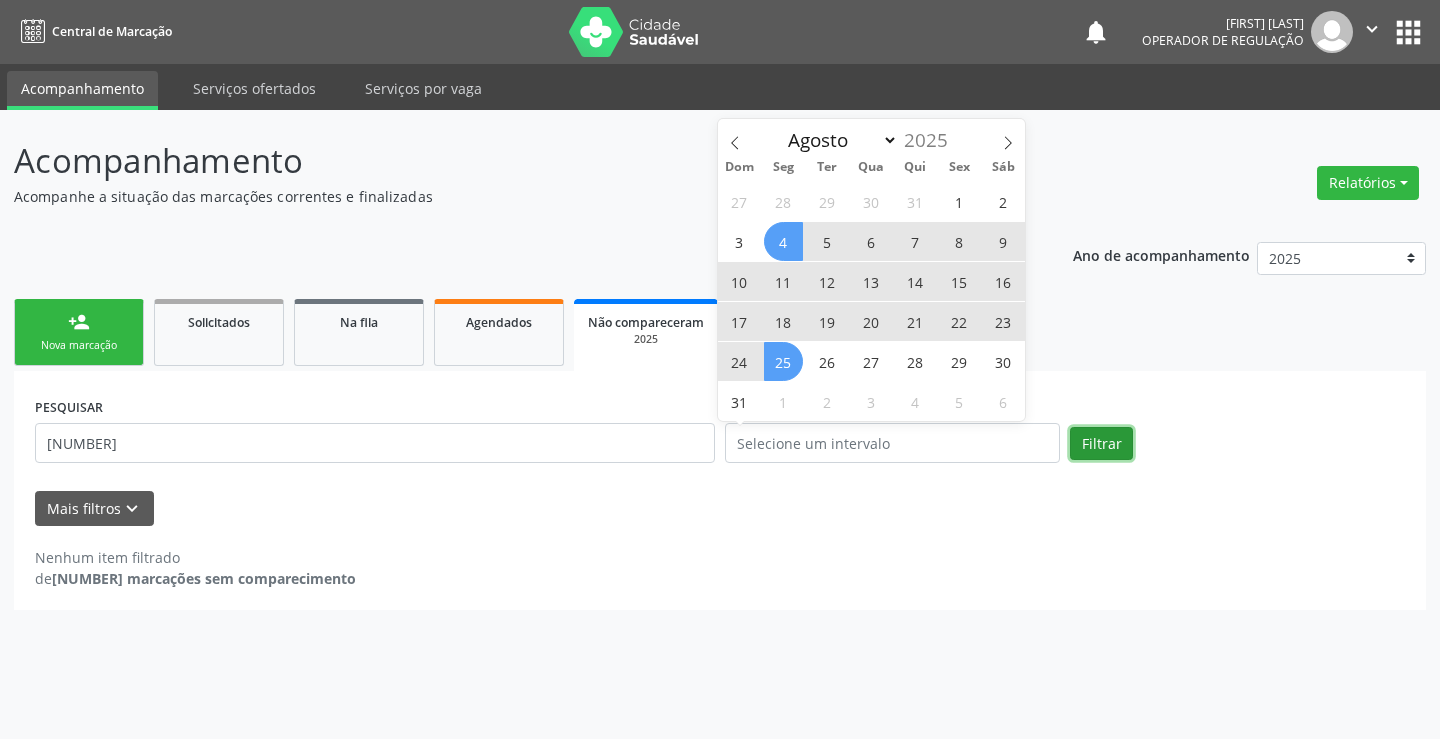 drag, startPoint x: 1095, startPoint y: 449, endPoint x: 1060, endPoint y: 474, distance: 43.011627 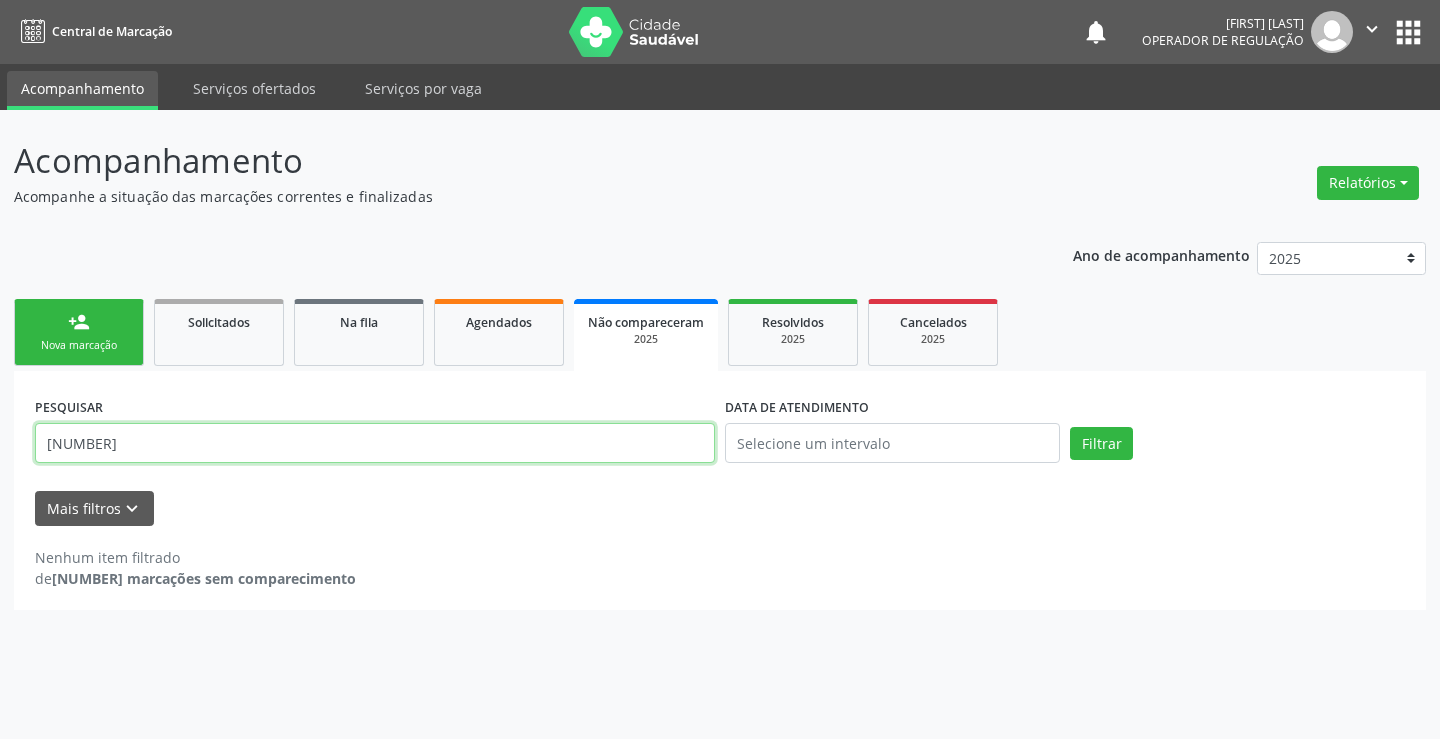 click on "[NUMBER]" at bounding box center [375, 443] 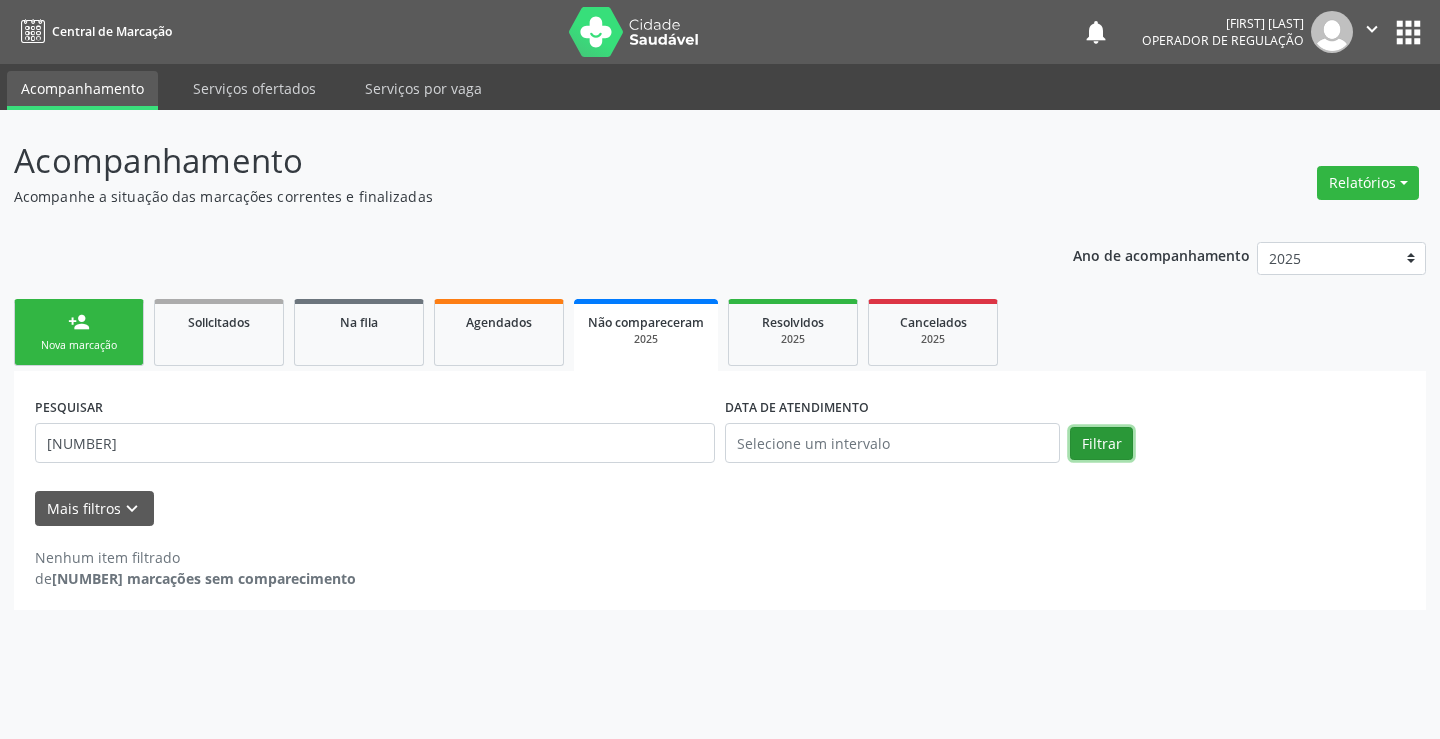 click on "Filtrar" at bounding box center (1101, 444) 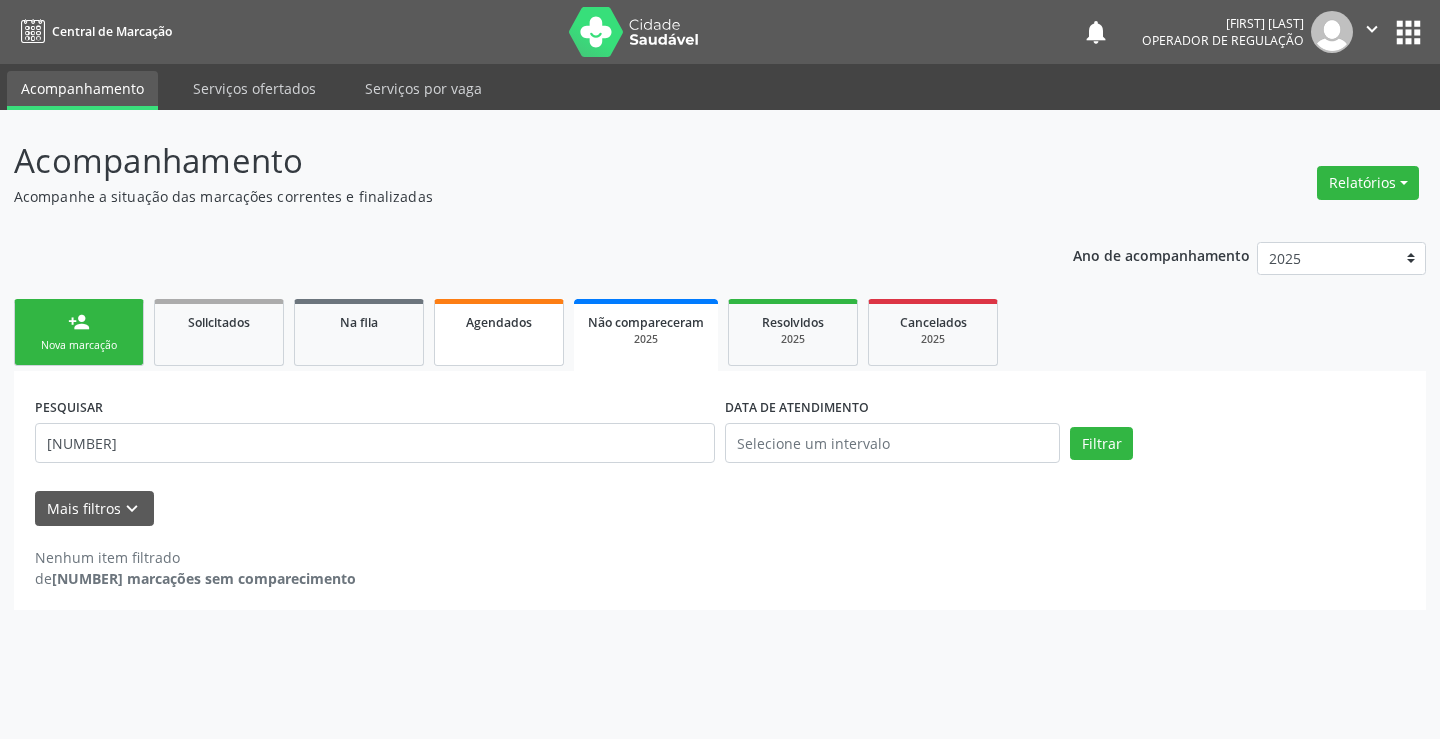 click on "Agendados" at bounding box center [499, 332] 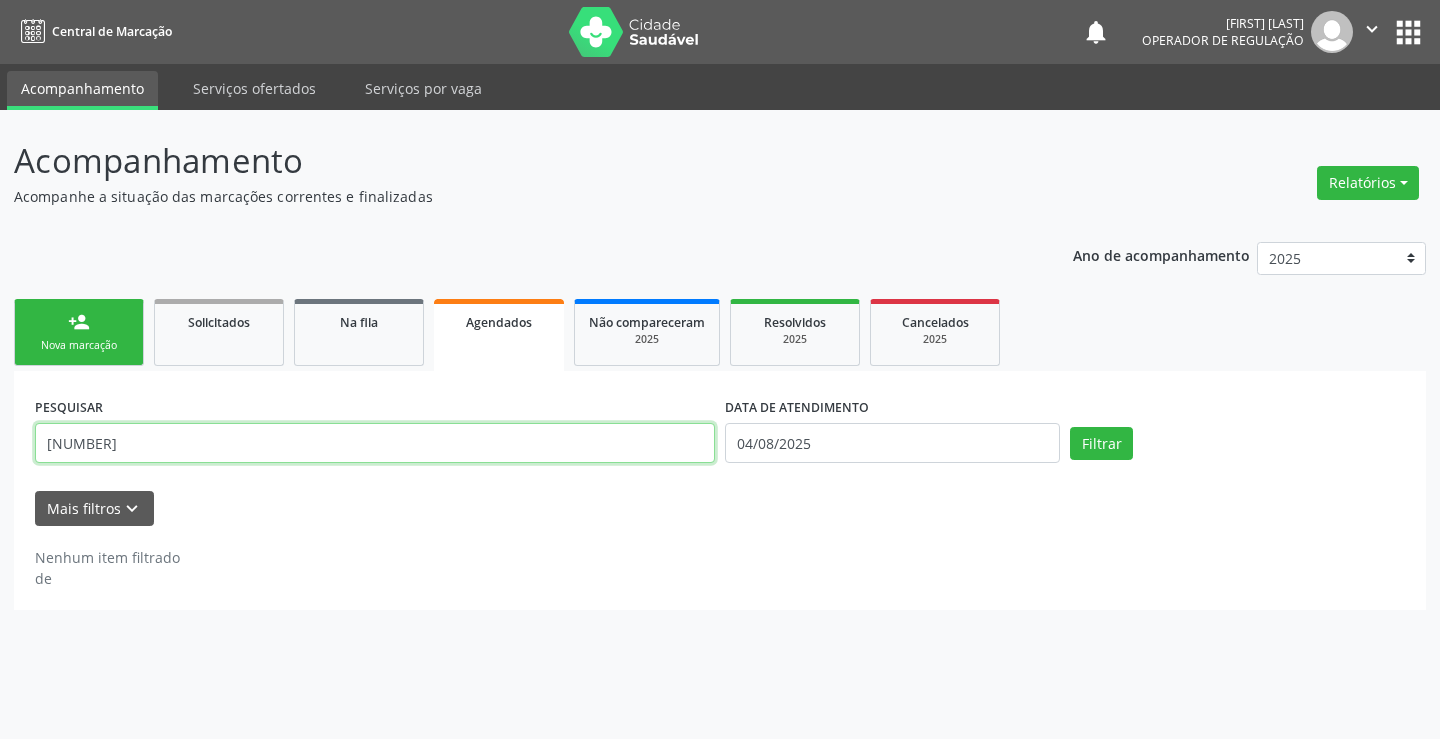 click on "[NUMBER]" at bounding box center [375, 443] 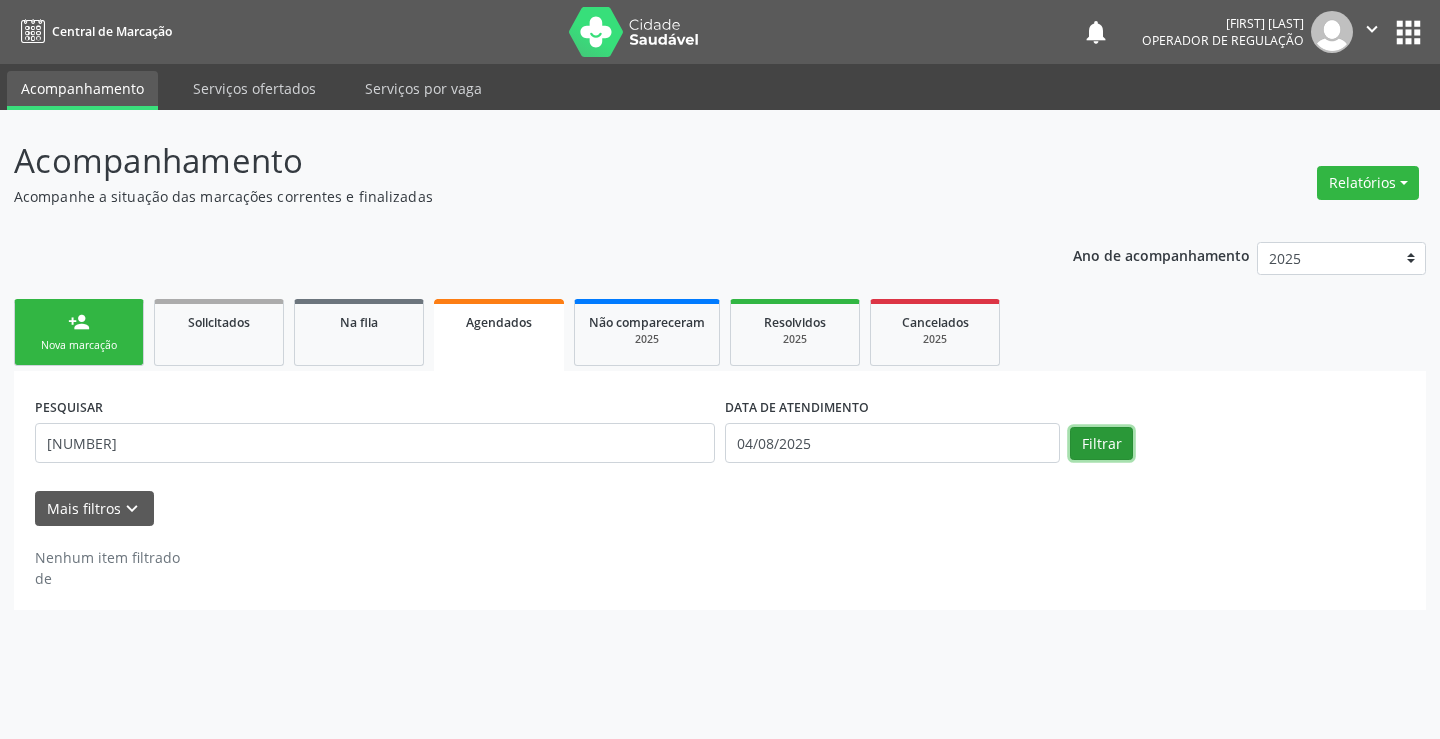 click on "Filtrar" at bounding box center (1101, 444) 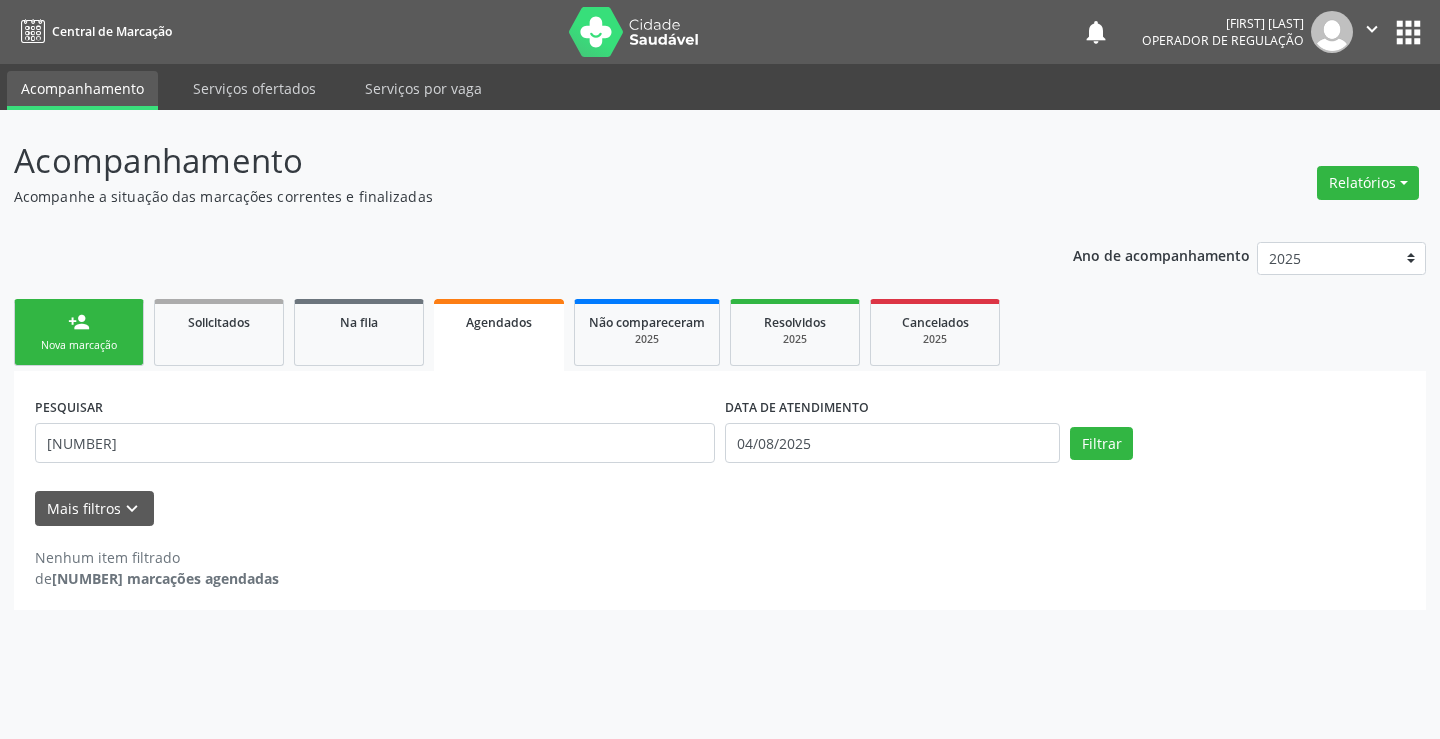 click on "Agendados" at bounding box center [499, 335] 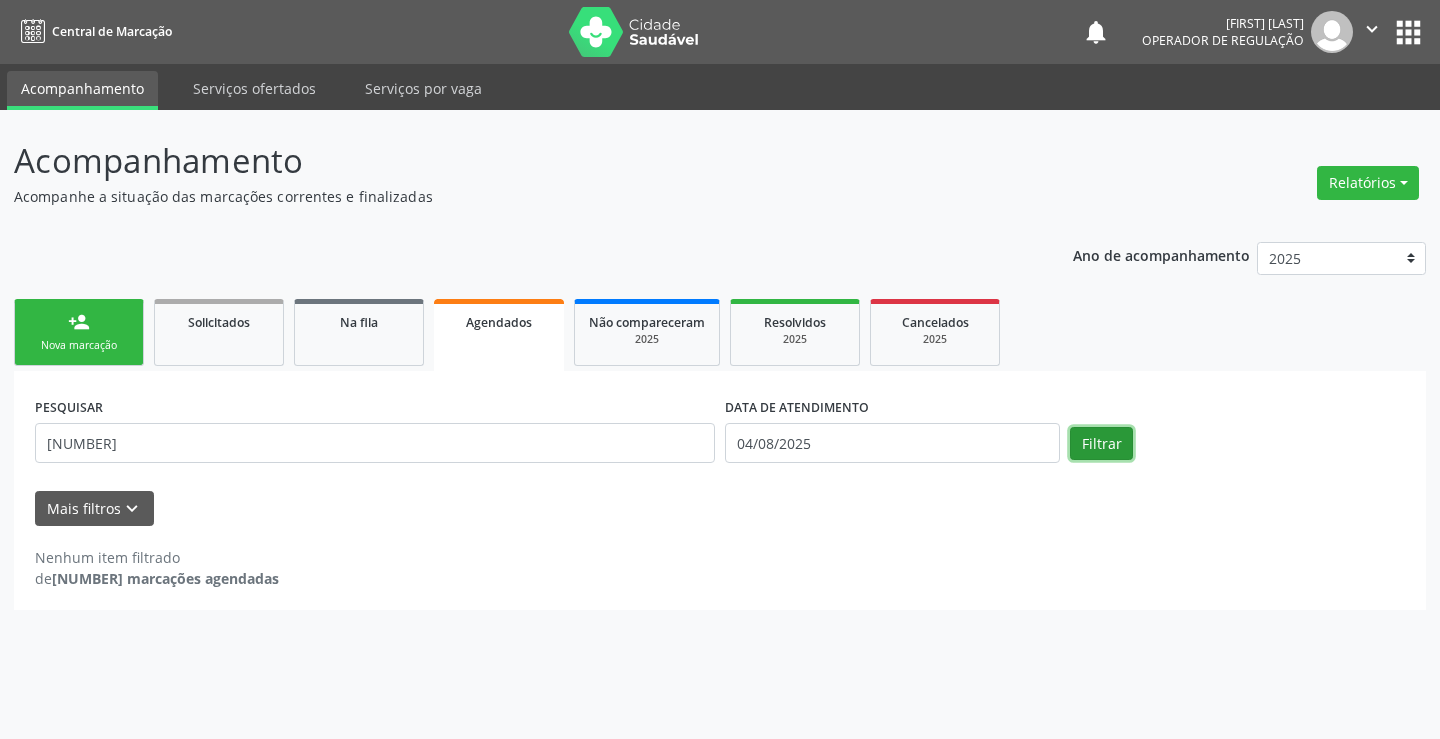 click on "Filtrar" at bounding box center (1101, 444) 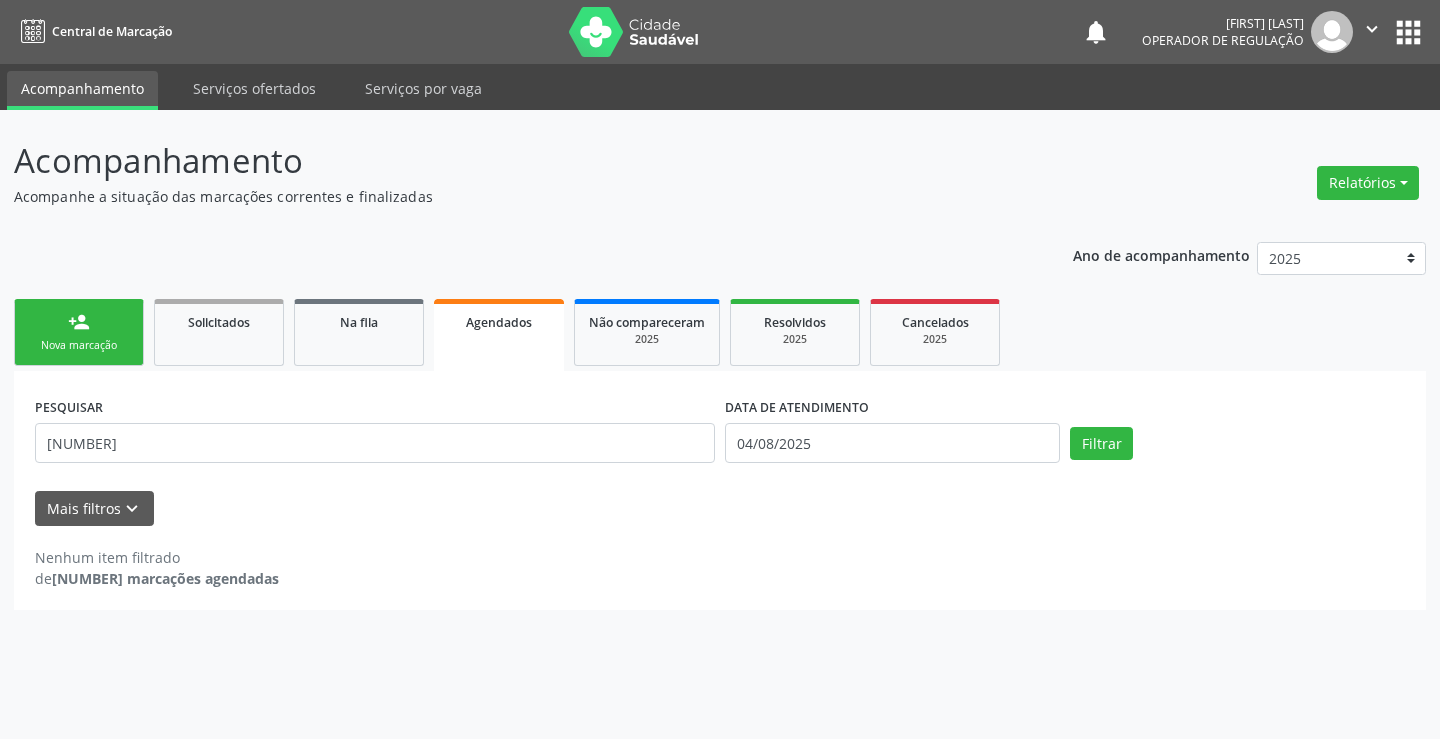 click on "person_add" at bounding box center (79, 322) 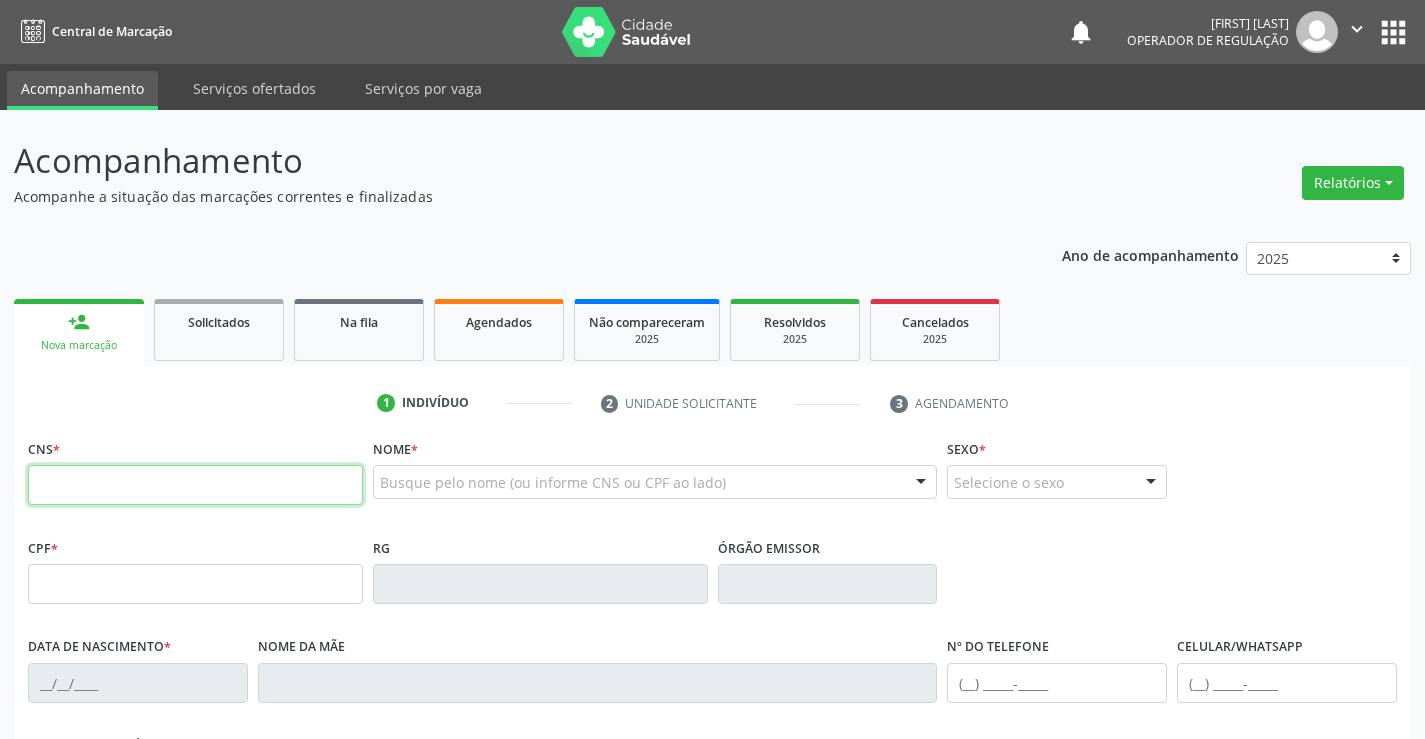 click at bounding box center (195, 485) 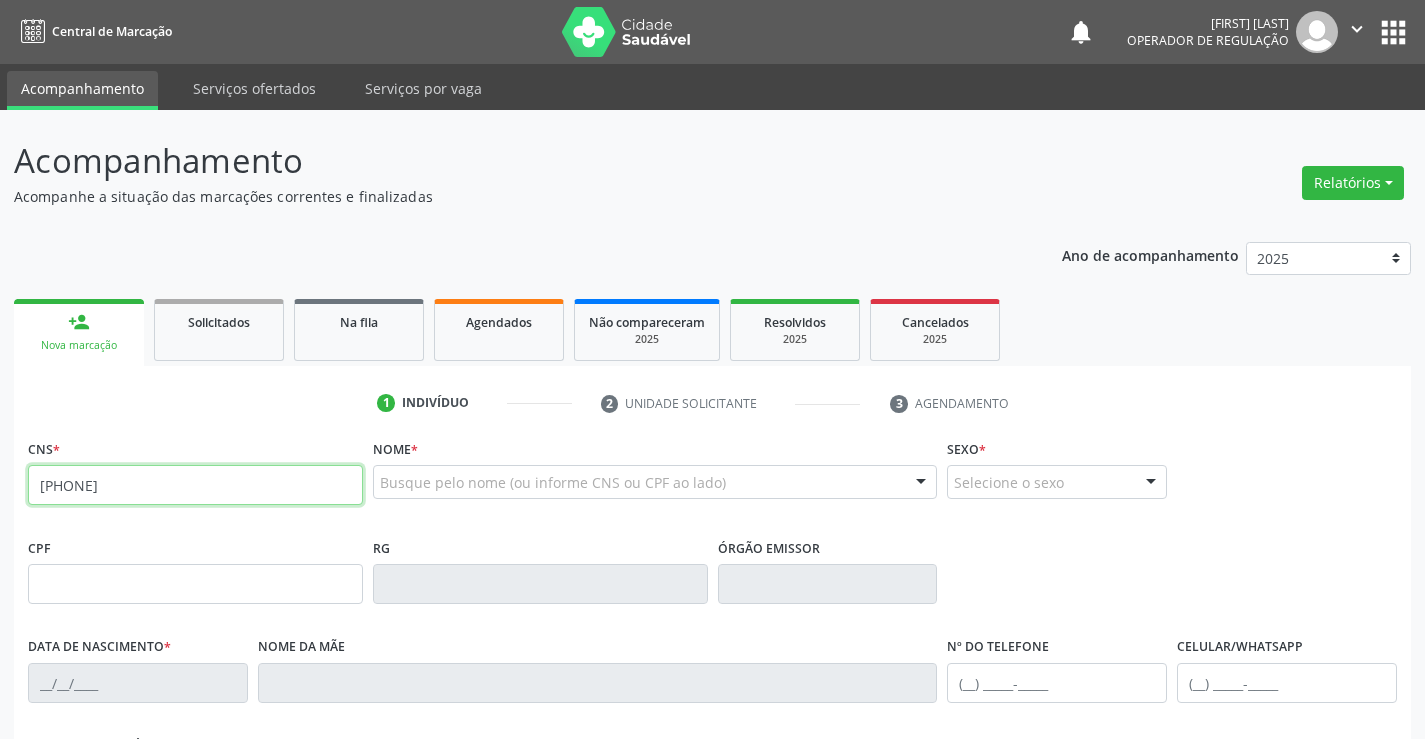 type on "[PHONE]" 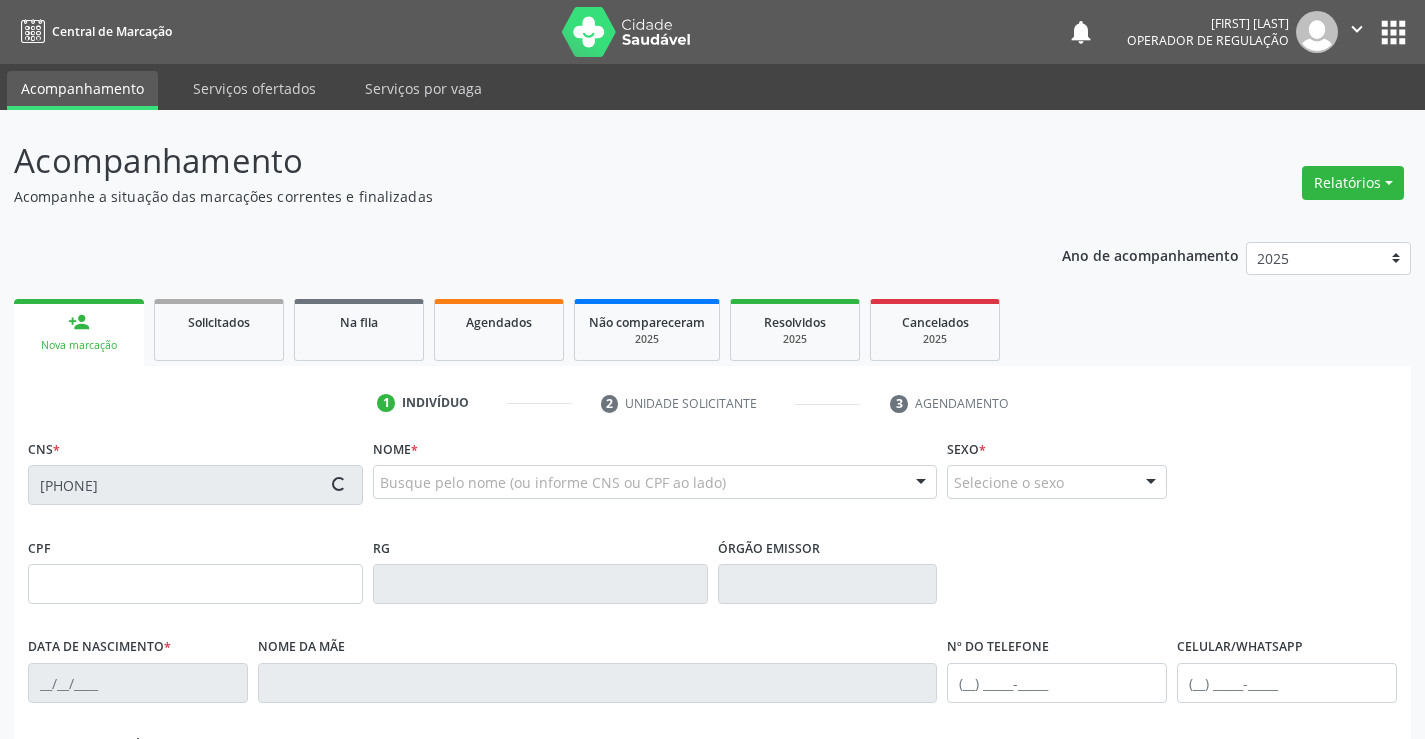 type on "[NUMBER]" 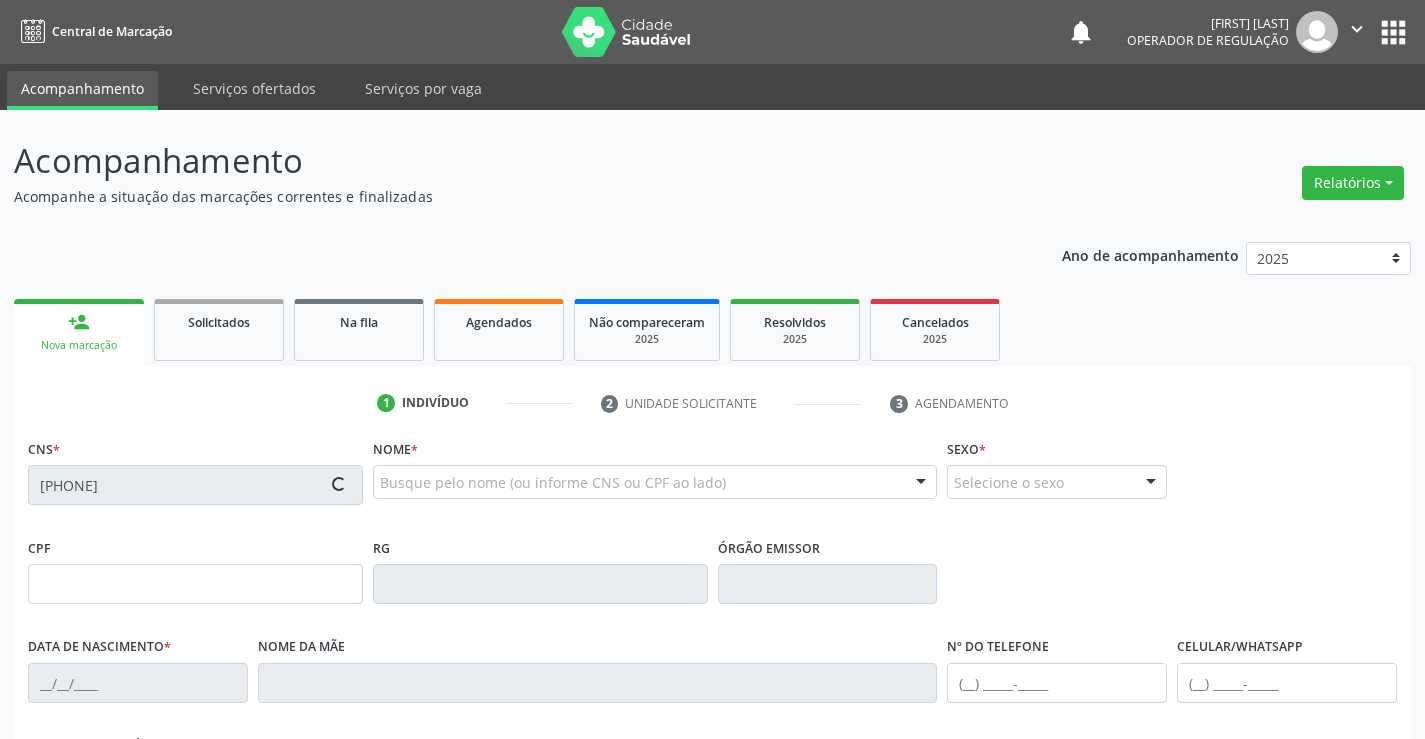 type on "[DATE]" 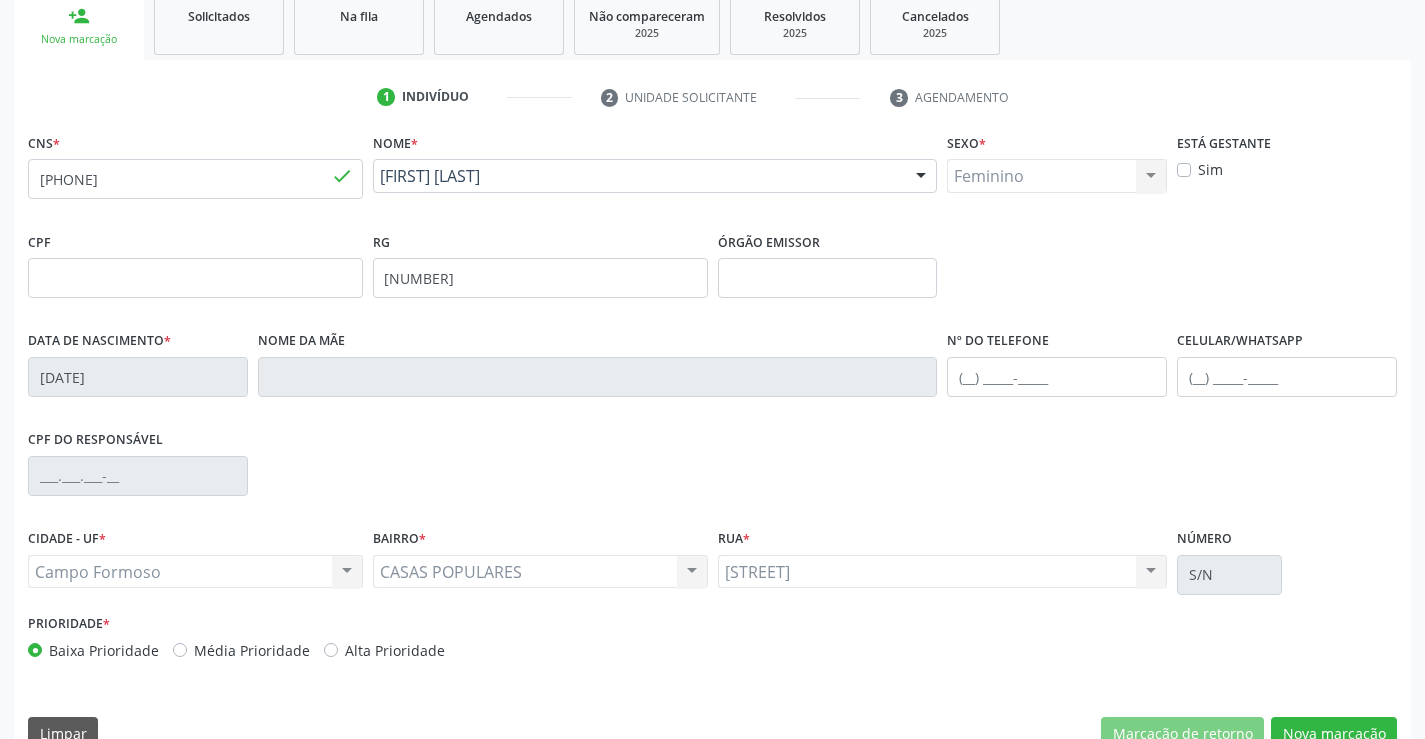 scroll, scrollTop: 345, scrollLeft: 0, axis: vertical 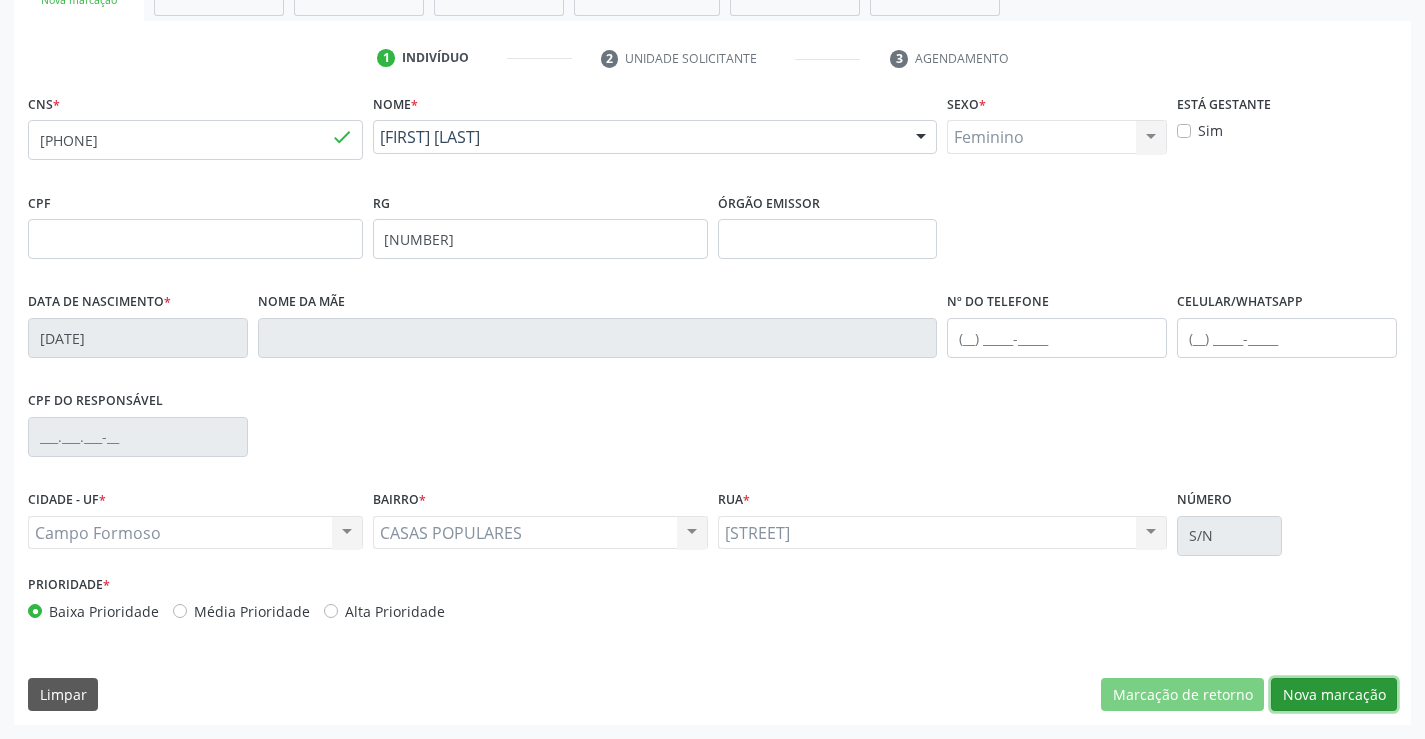 click on "Nova marcação" at bounding box center (1334, 695) 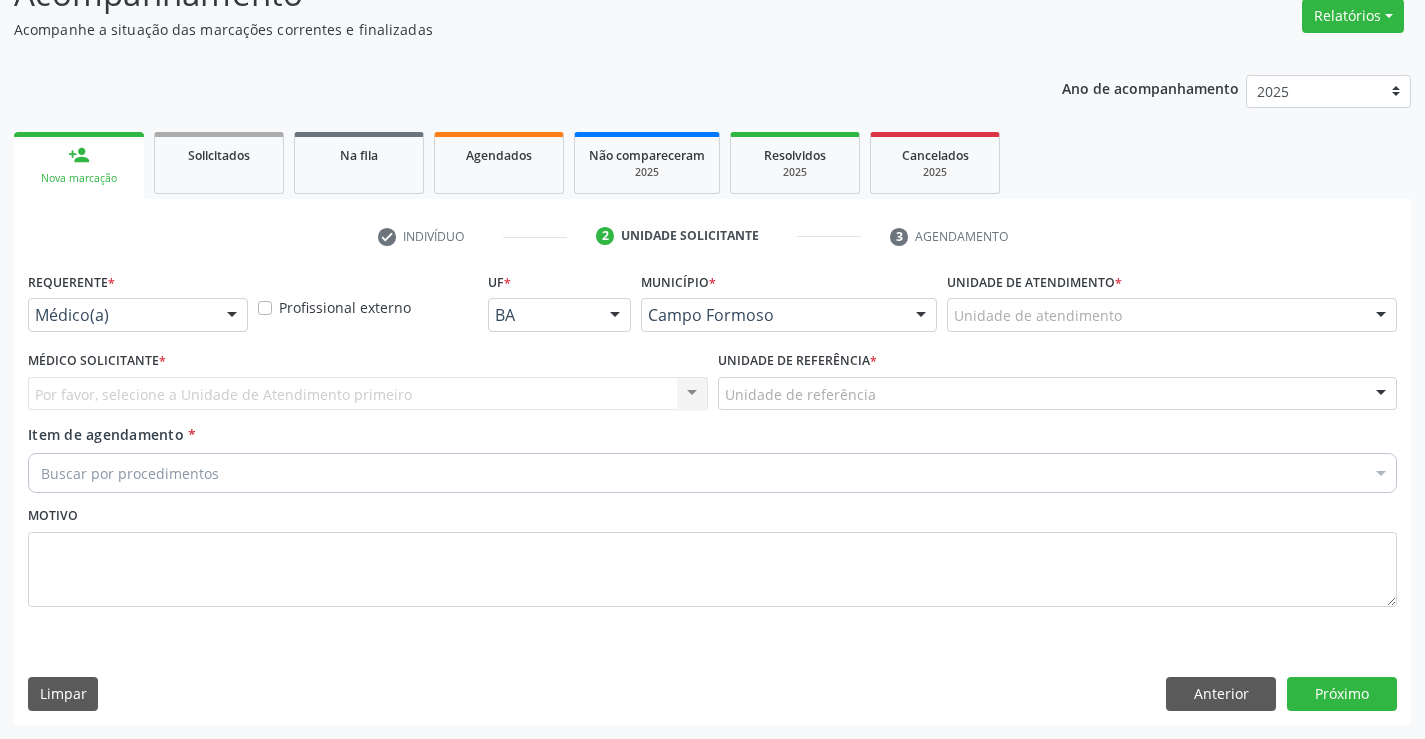 scroll, scrollTop: 167, scrollLeft: 0, axis: vertical 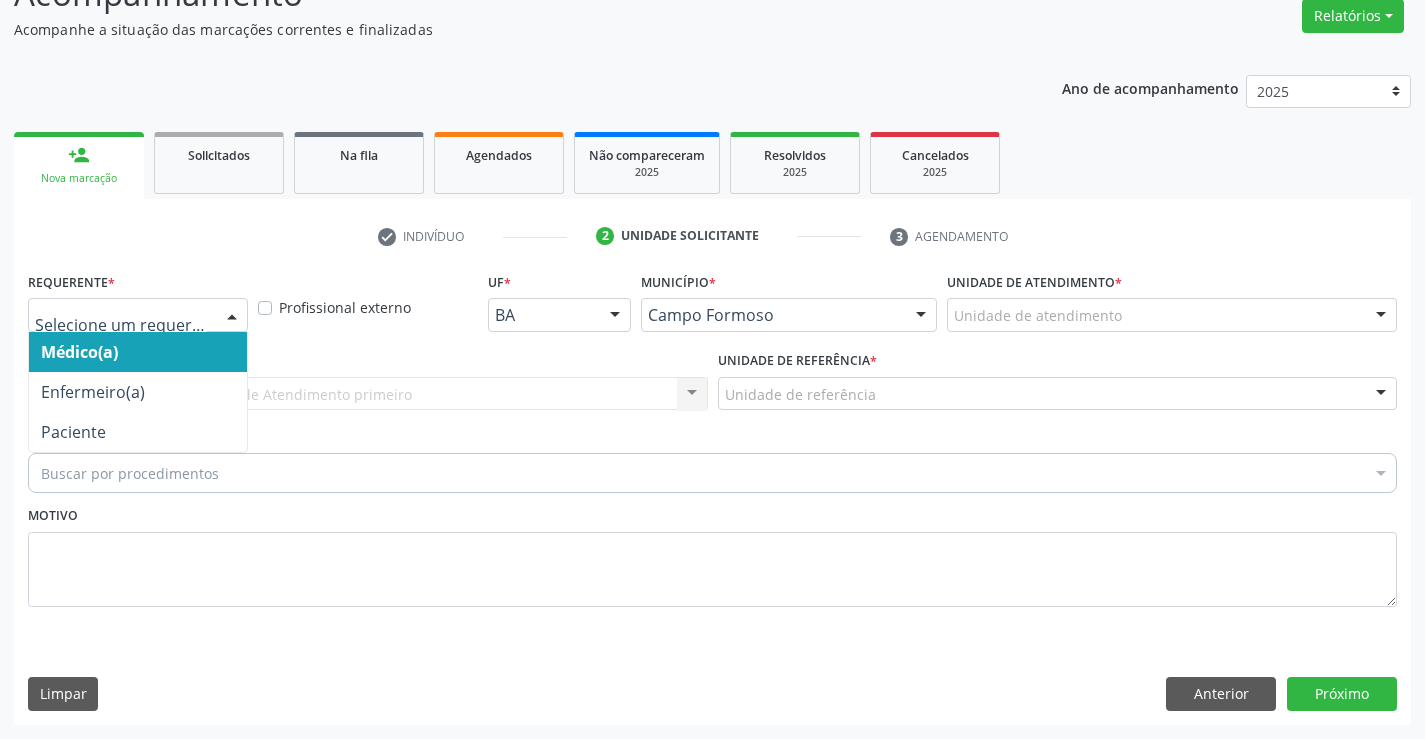 click at bounding box center [232, 316] 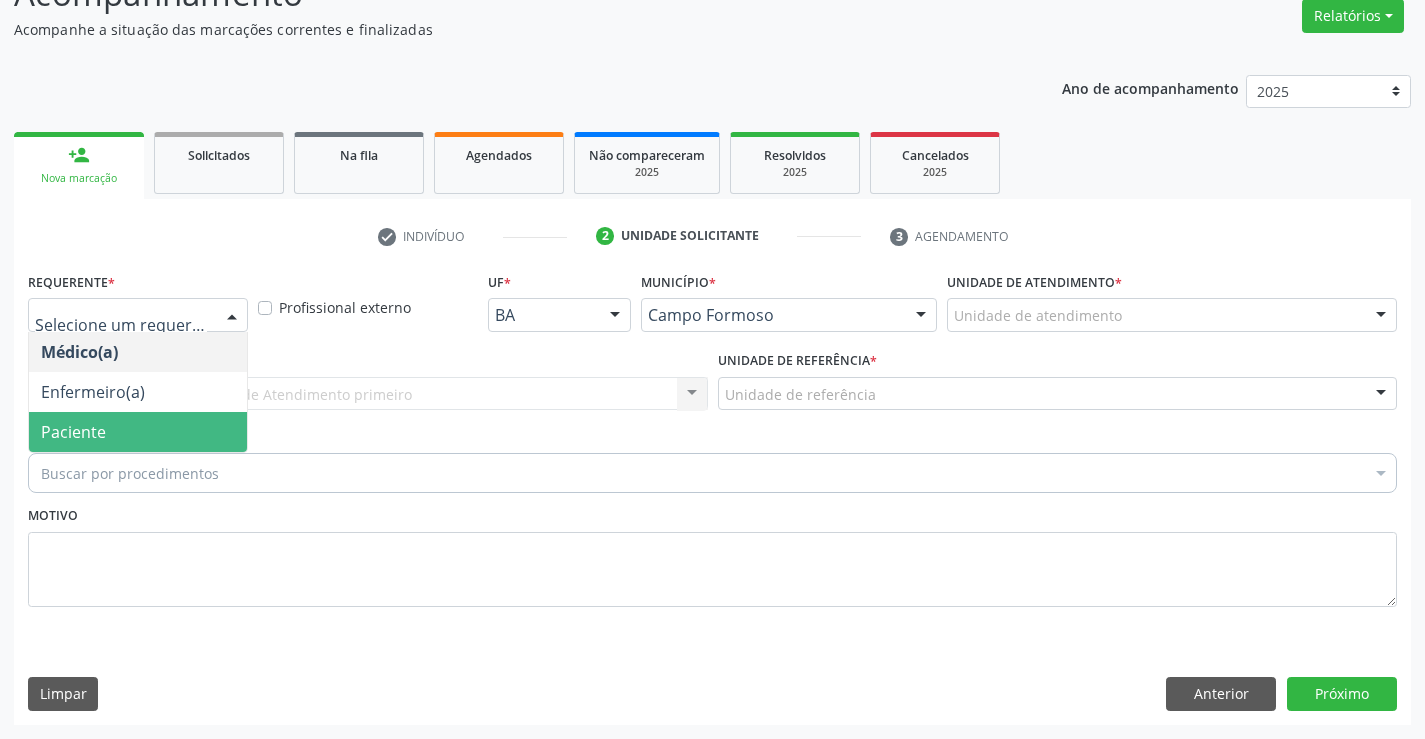 click on "Paciente" at bounding box center (138, 432) 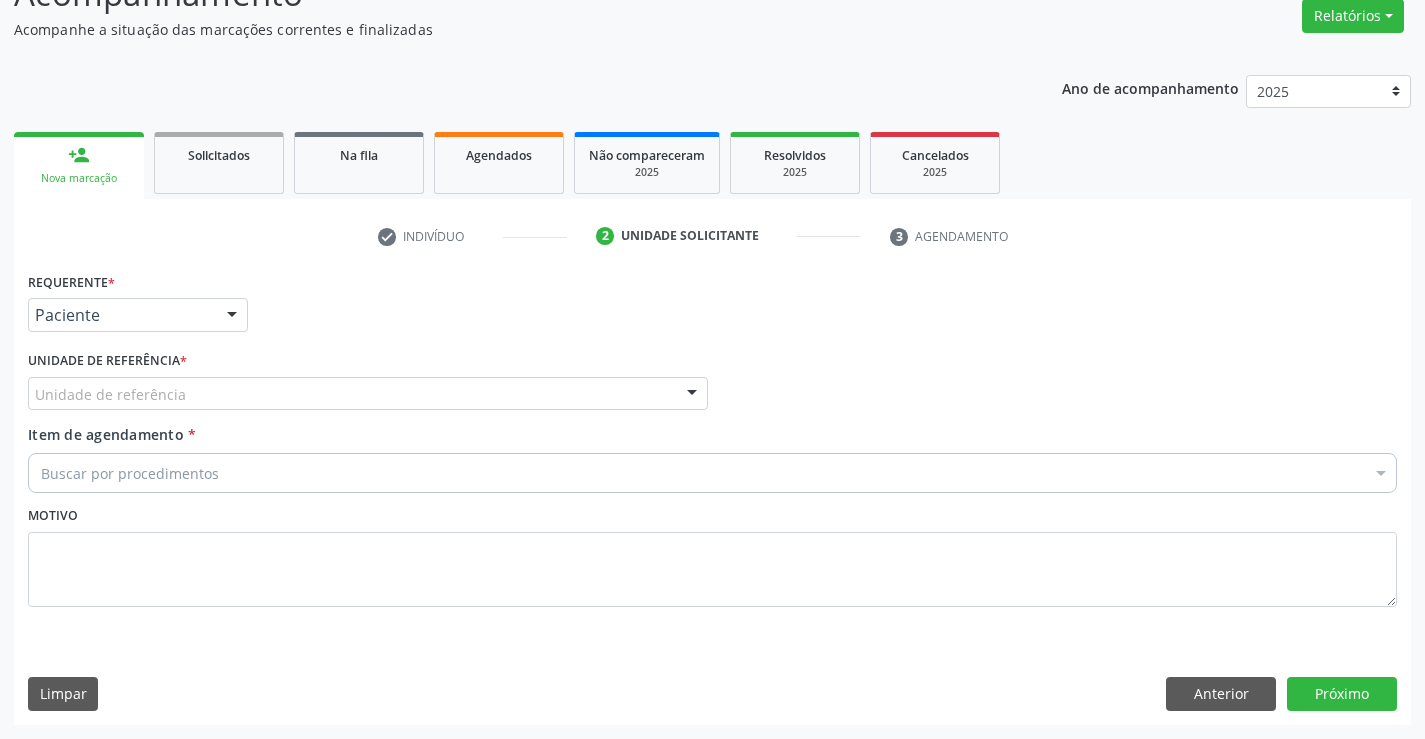 click on "Unidade de referência" at bounding box center (368, 394) 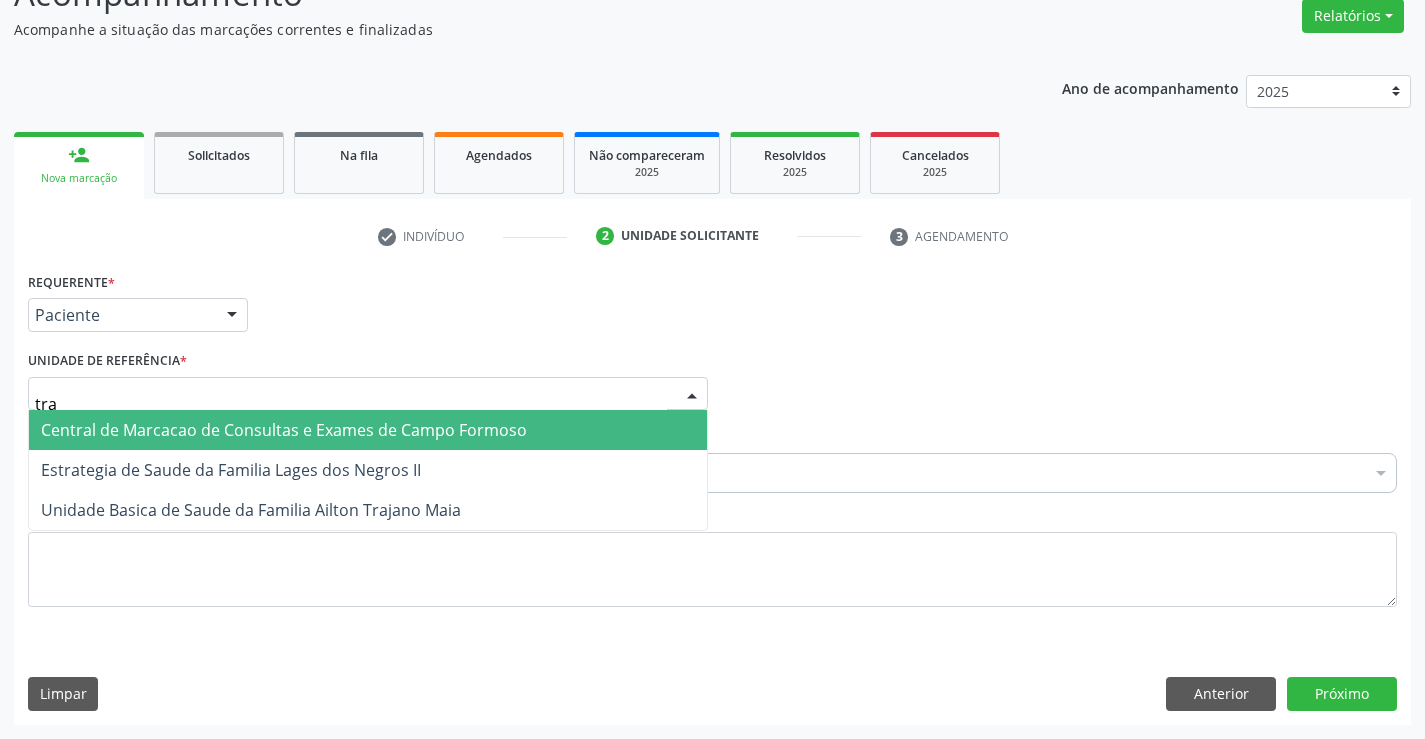 type on "traj" 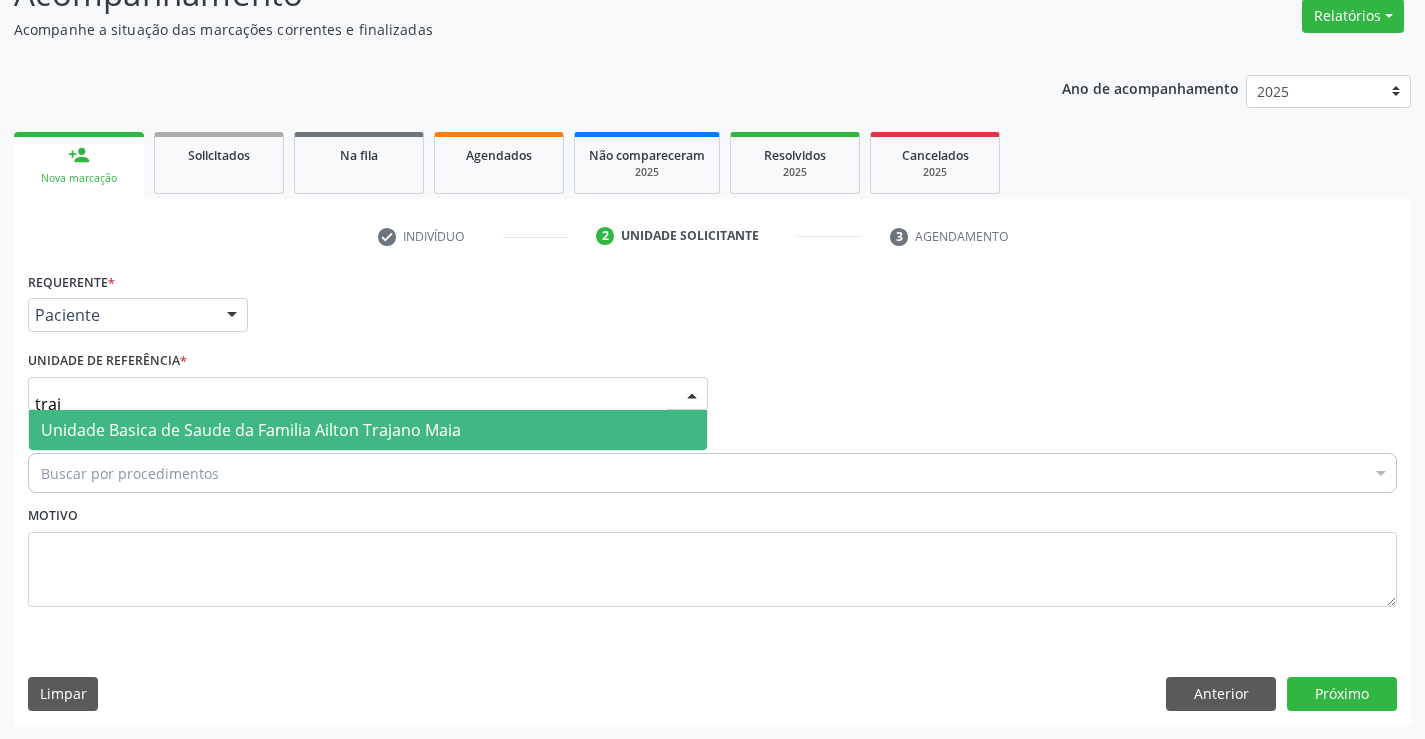 click on "Unidade Basica de Saude da Familia Ailton Trajano Maia" at bounding box center [251, 430] 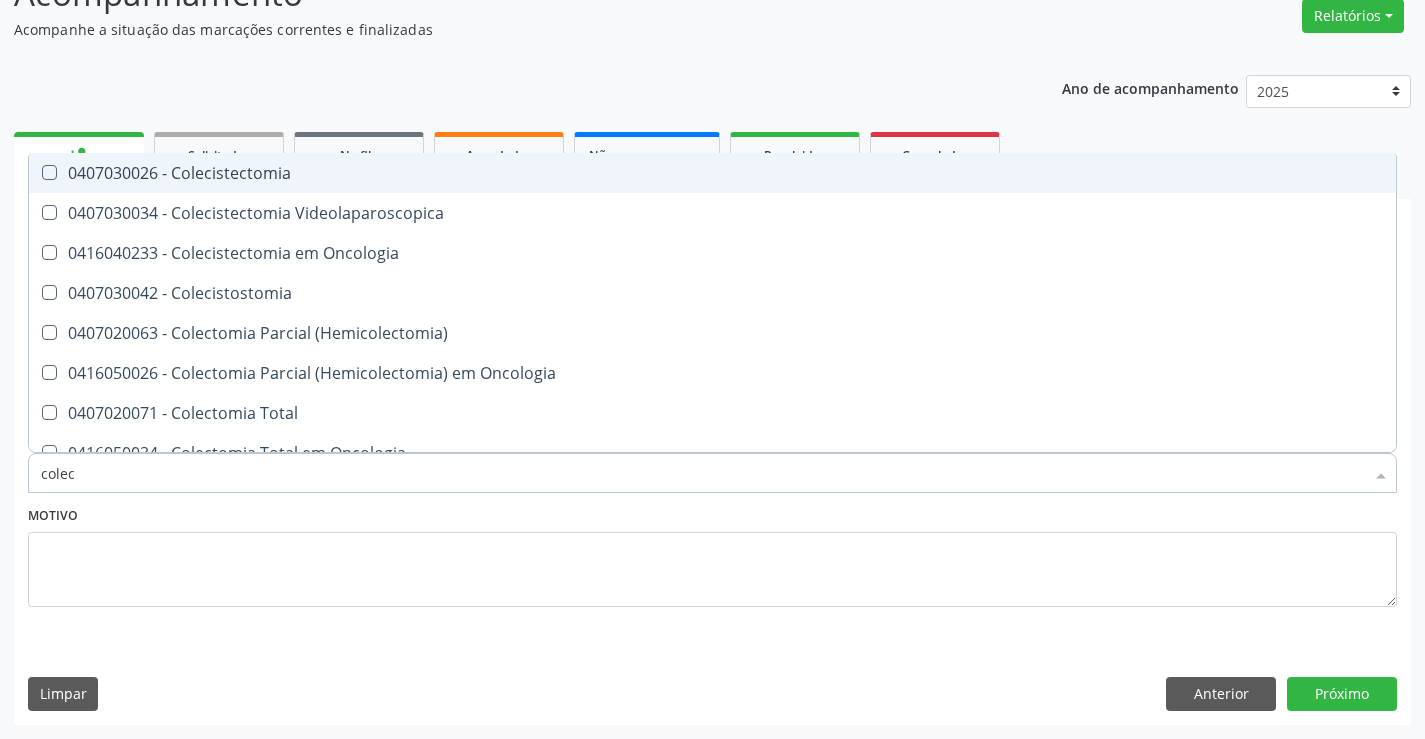 type on "coleci" 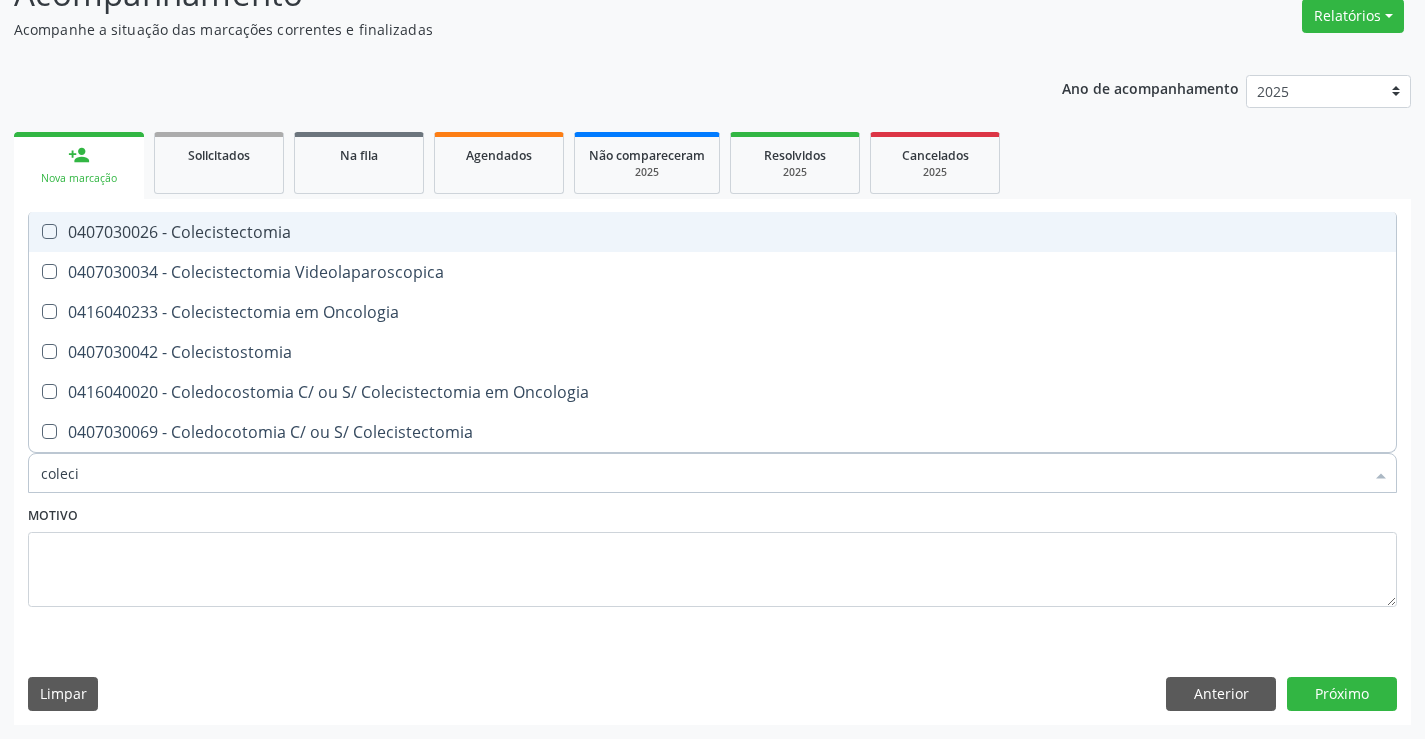 click on "0407030026 - Colecistectomia" at bounding box center [712, 232] 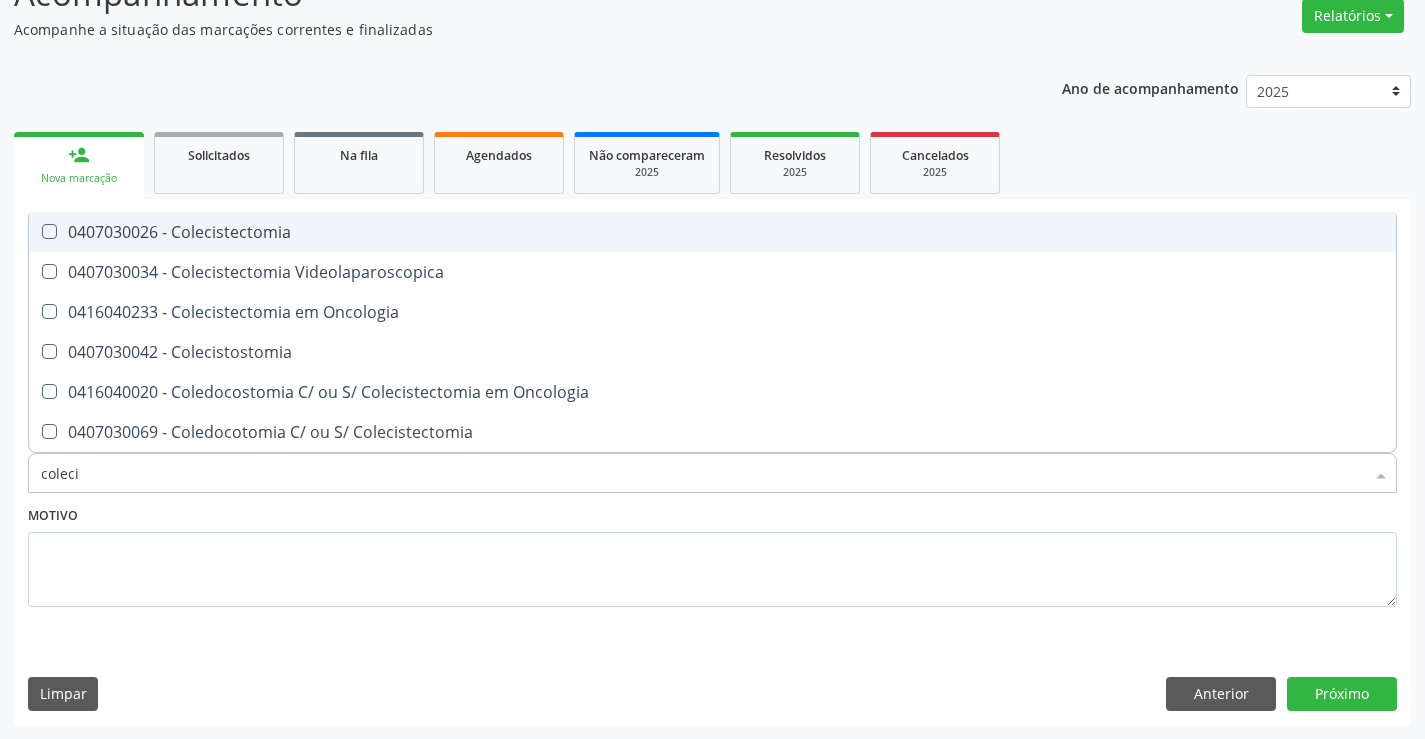 checkbox on "true" 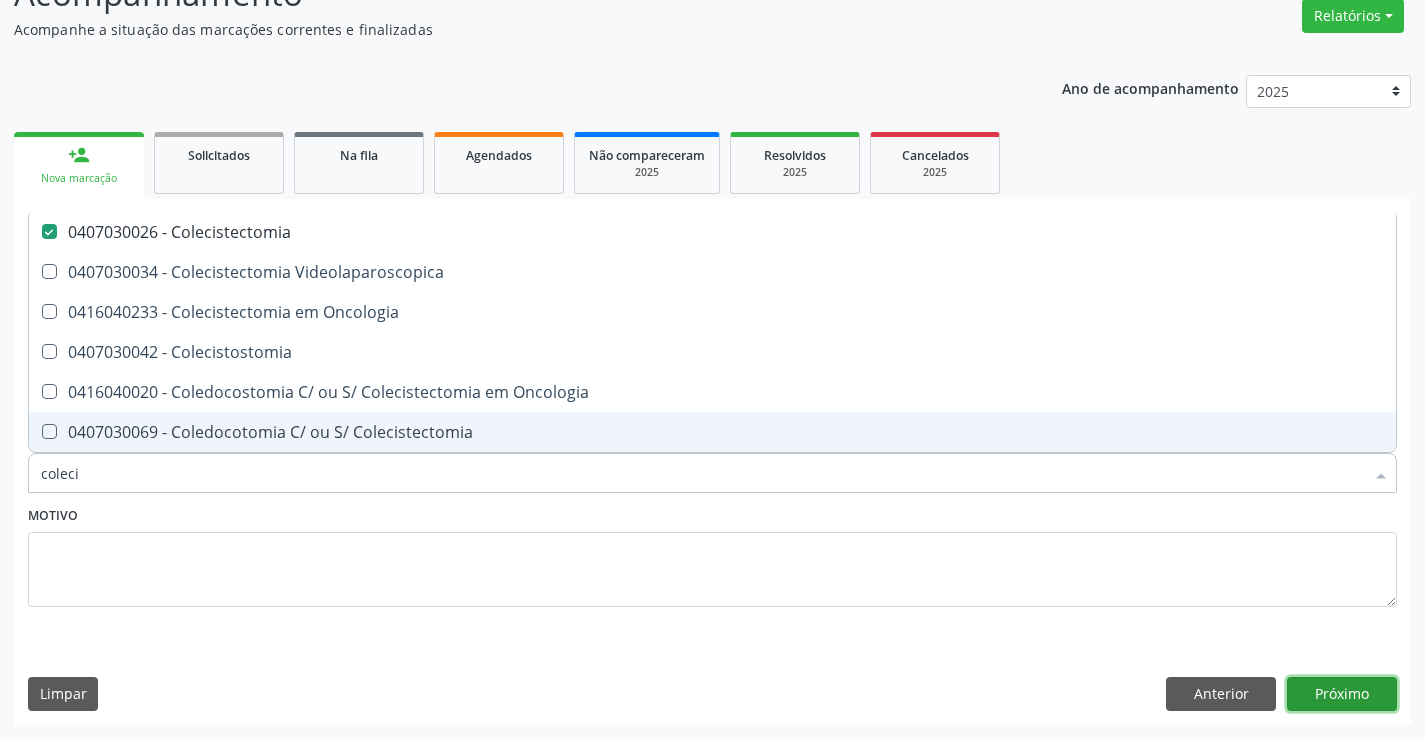 click on "Próximo" at bounding box center [1342, 694] 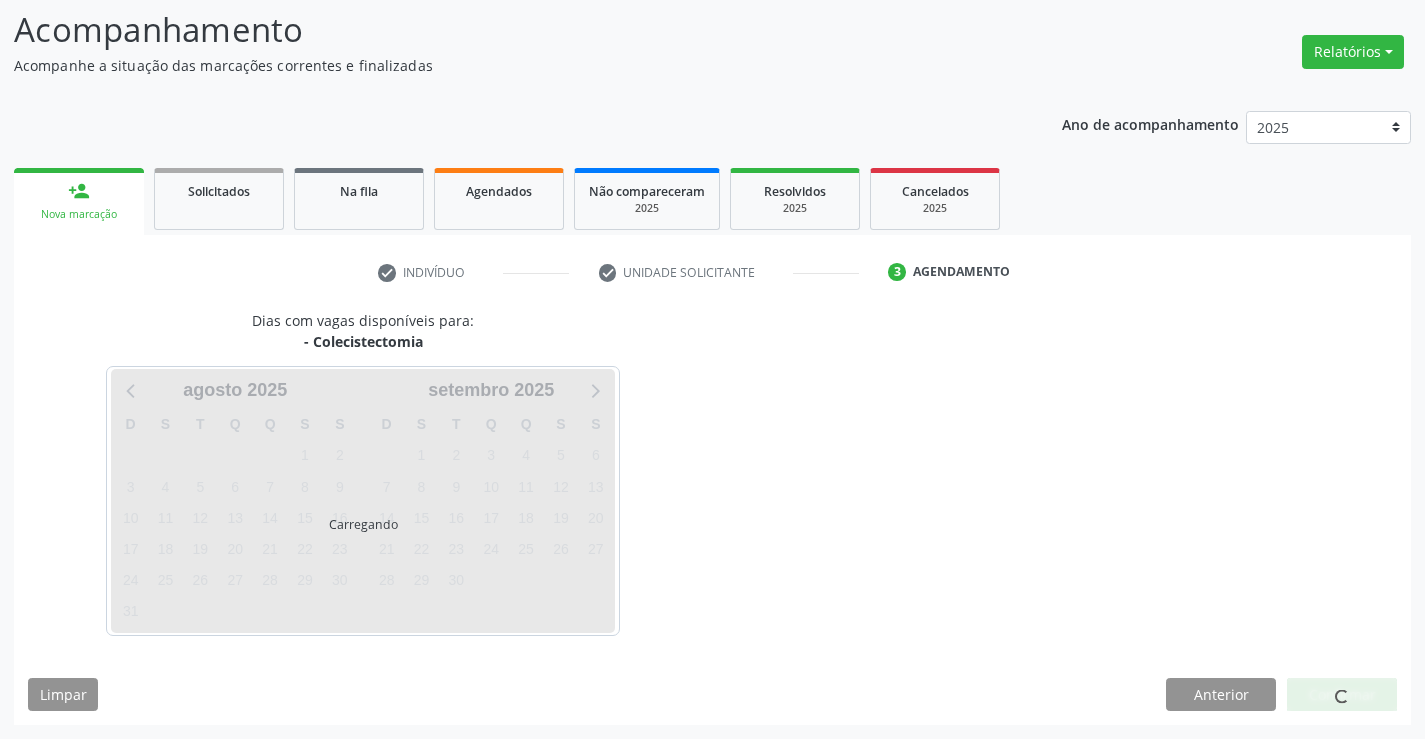 scroll, scrollTop: 131, scrollLeft: 0, axis: vertical 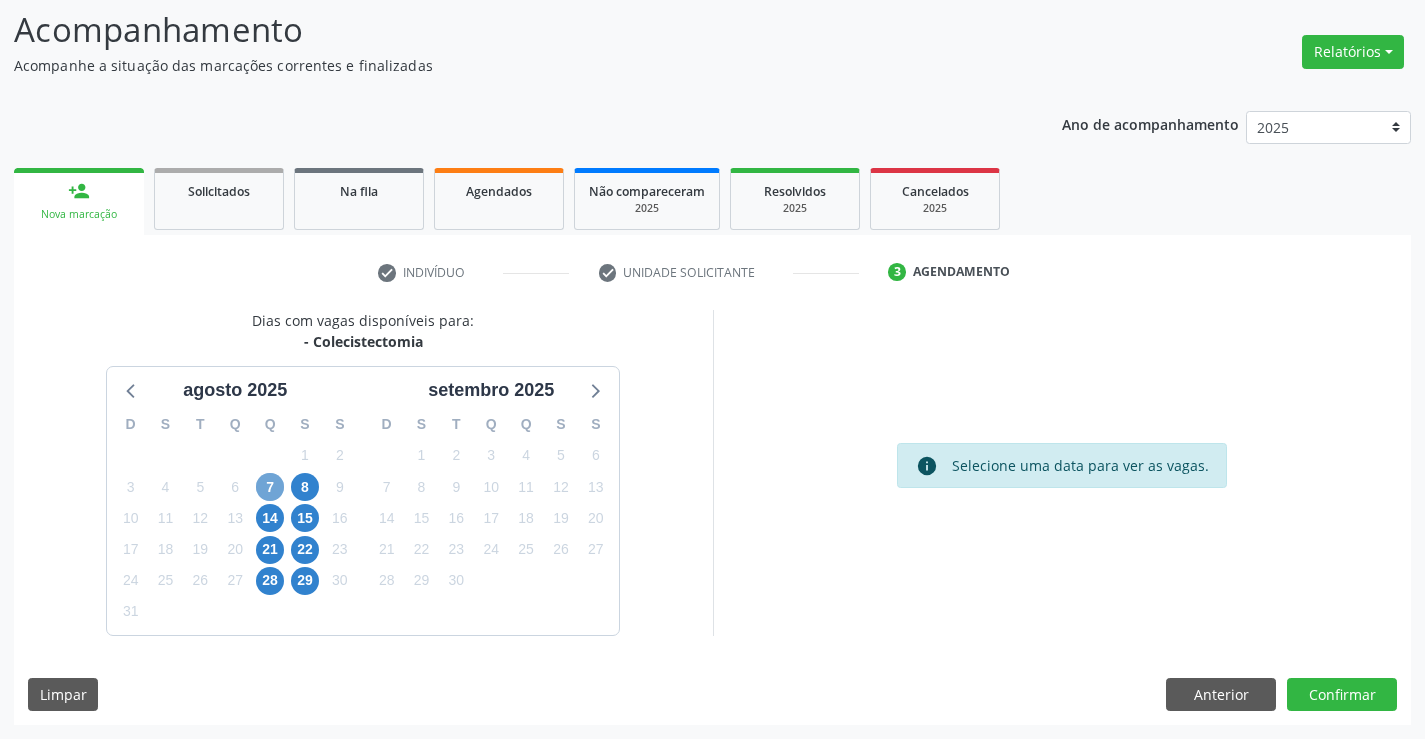 click on "7" at bounding box center [270, 487] 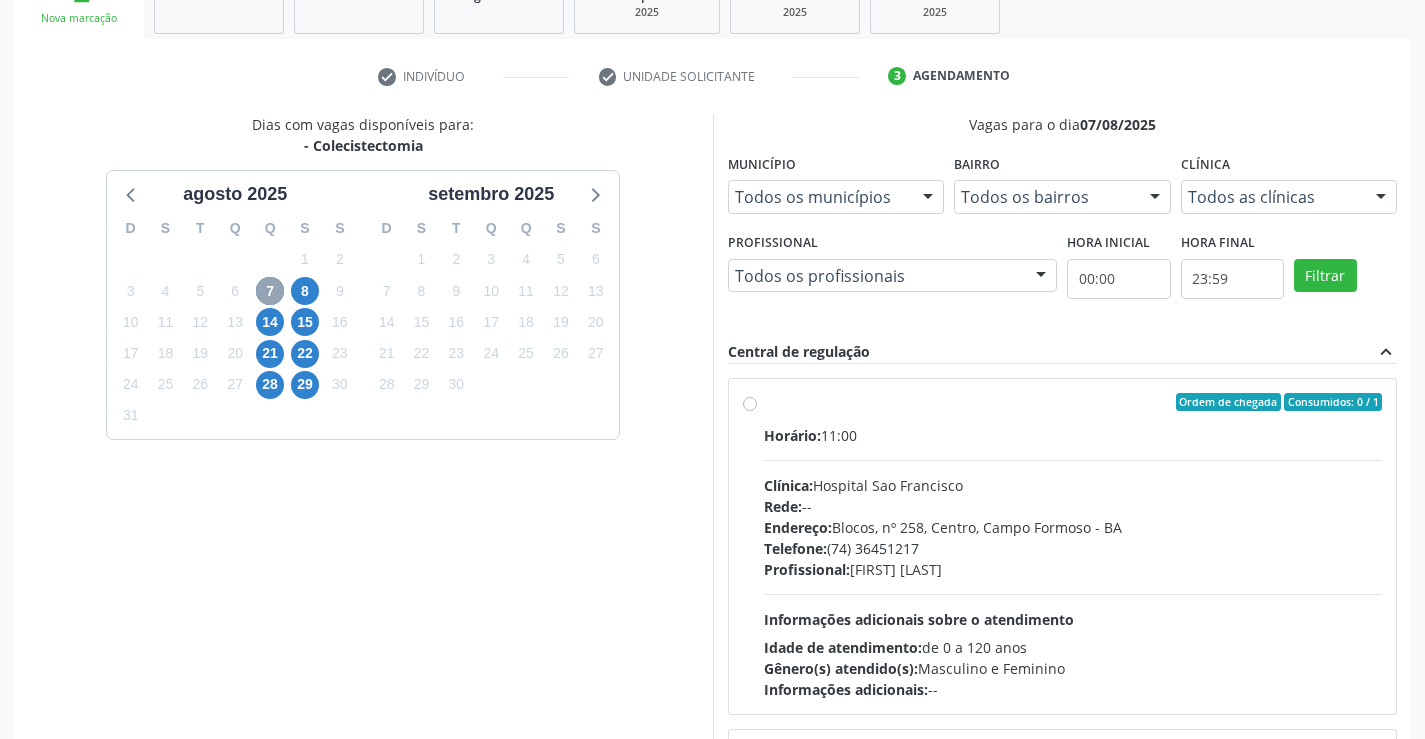 scroll, scrollTop: 456, scrollLeft: 0, axis: vertical 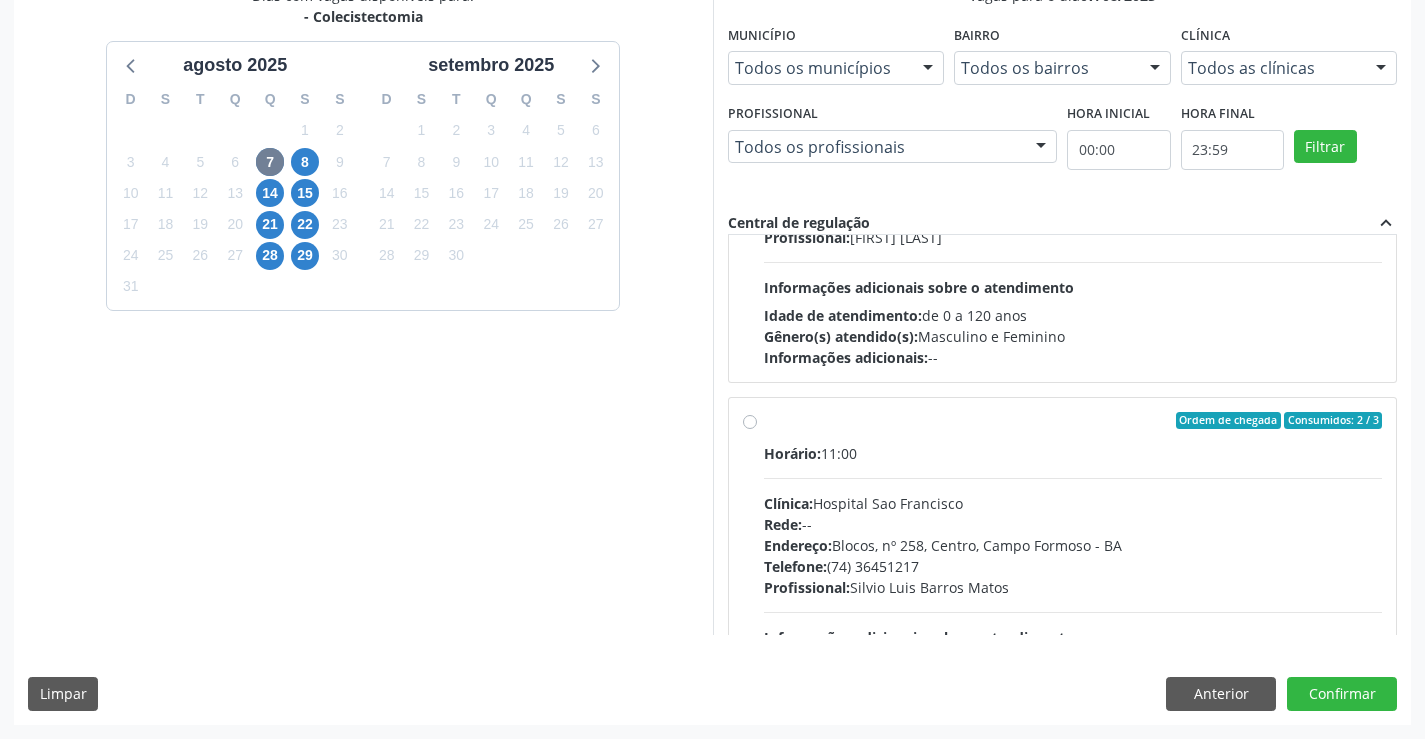 click on "Ordem de chegada
Consumidos: 2 / 3
Horário:   11:00
Clínica:  Hospital Sao Francisco
Rede:
--
Endereço:   Blocos, nº 258, Centro, [CITY] - [STATE]
Telefone:   ([PHONE])
Profissional:
[FIRST] [LAST]
Informações adicionais sobre o atendimento
Idade de atendimento:
de 0 a 120 anos
Gênero(s) atendido(s):
Masculino e Feminino
Informações adicionais:
--" at bounding box center [1073, 565] 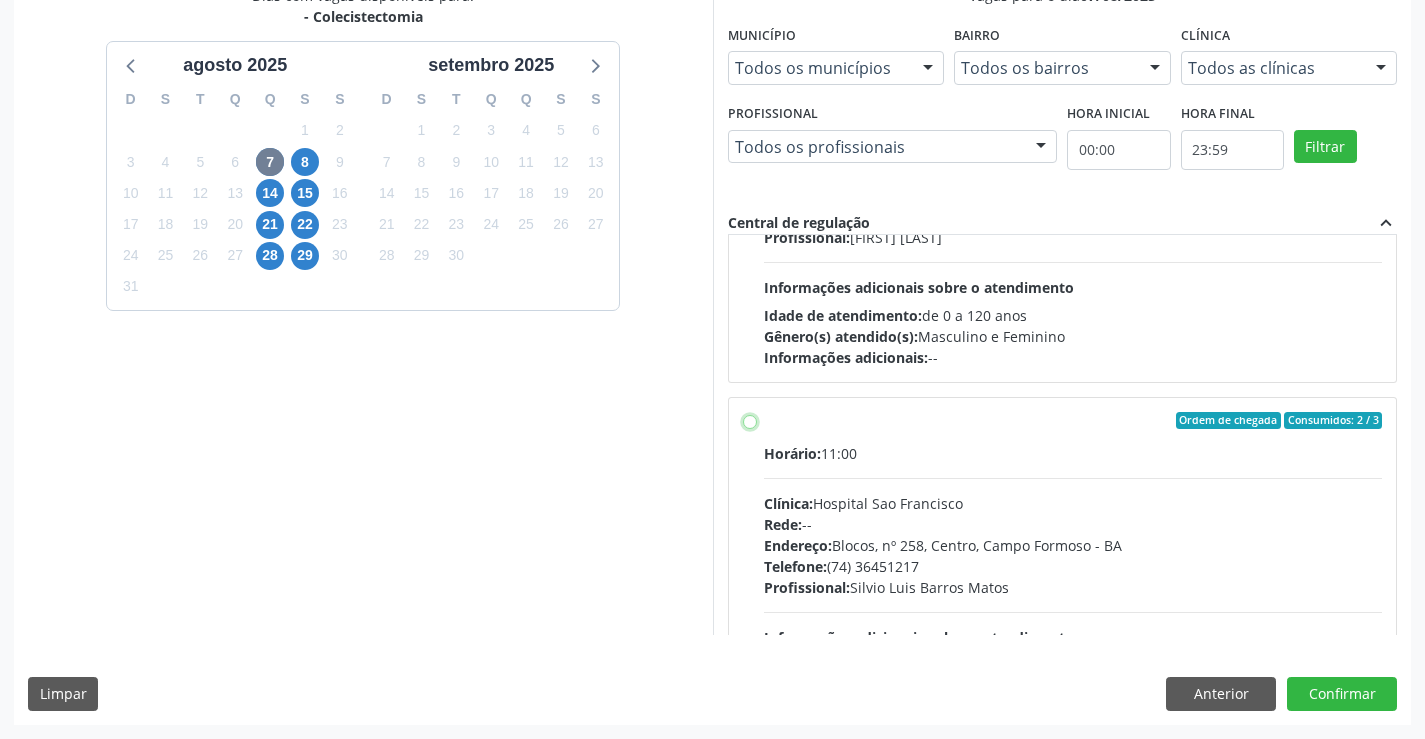 click on "Ordem de chegada
Consumidos: 2 / 3
Horário:   11:00
Clínica:  Hospital Sao Francisco
Rede:
--
Endereço:   Blocos, nº 258, Centro, [CITY] - [STATE]
Telefone:   ([PHONE])
Profissional:
[FIRST] [LAST]
Informações adicionais sobre o atendimento
Idade de atendimento:
de 0 a 120 anos
Gênero(s) atendido(s):
Masculino e Feminino
Informações adicionais:
--" at bounding box center [750, 421] 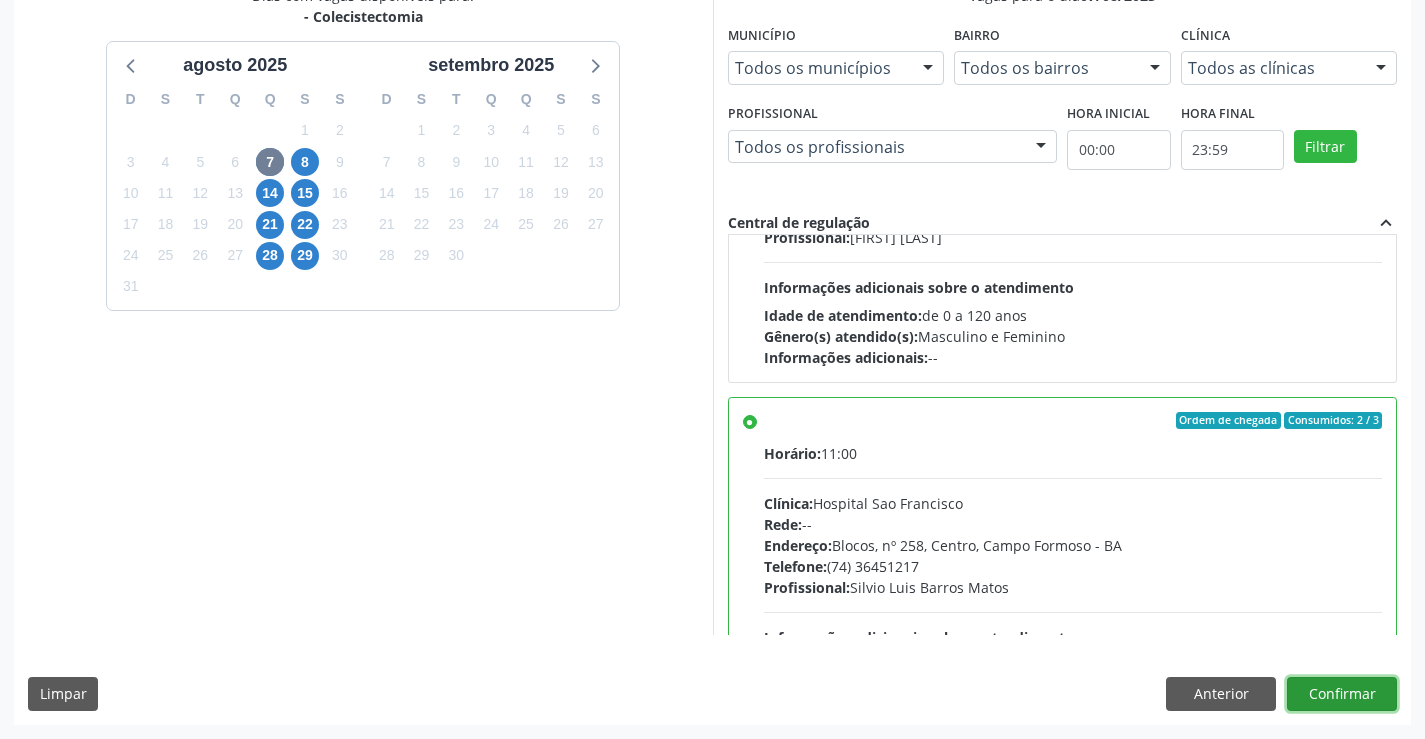 click on "Confirmar" at bounding box center [1342, 694] 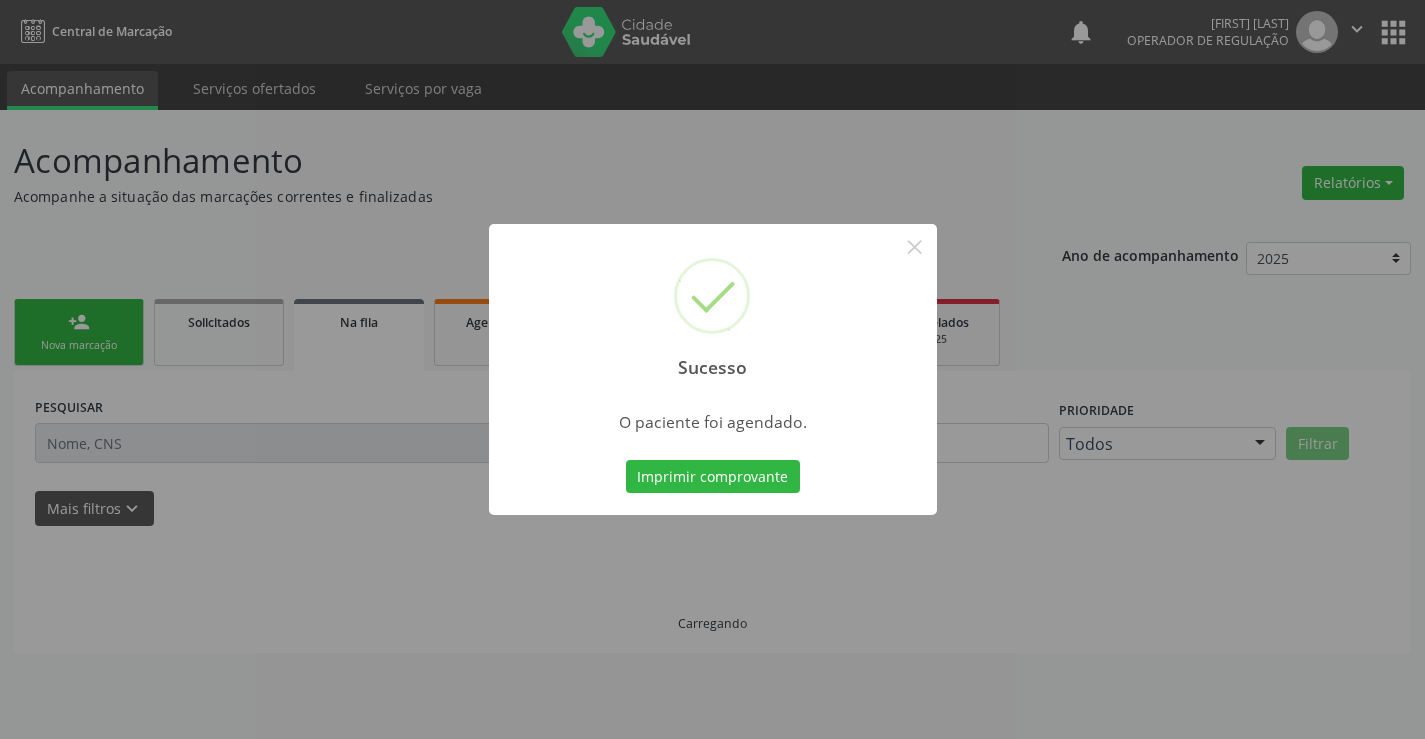 scroll, scrollTop: 0, scrollLeft: 0, axis: both 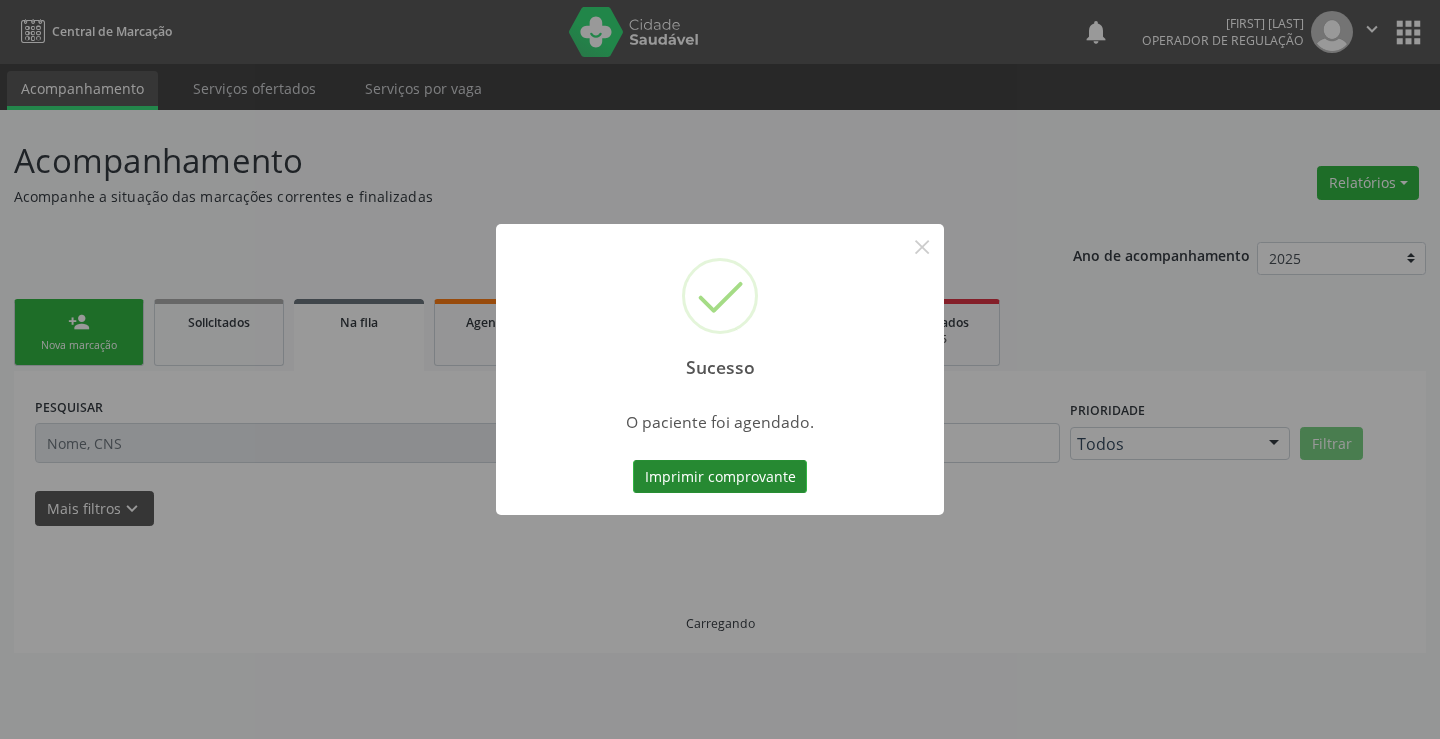click on "Imprimir comprovante" at bounding box center (720, 477) 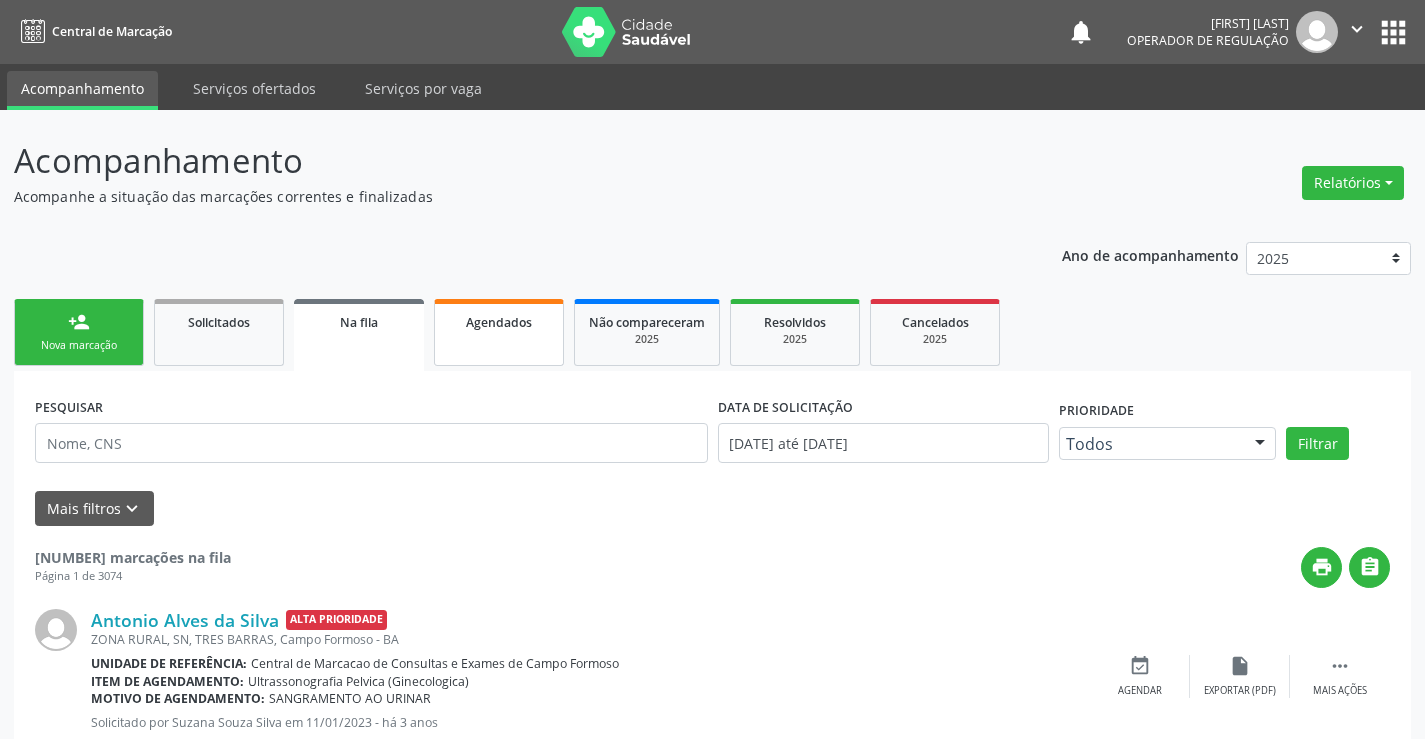 click on "Agendados" at bounding box center [499, 322] 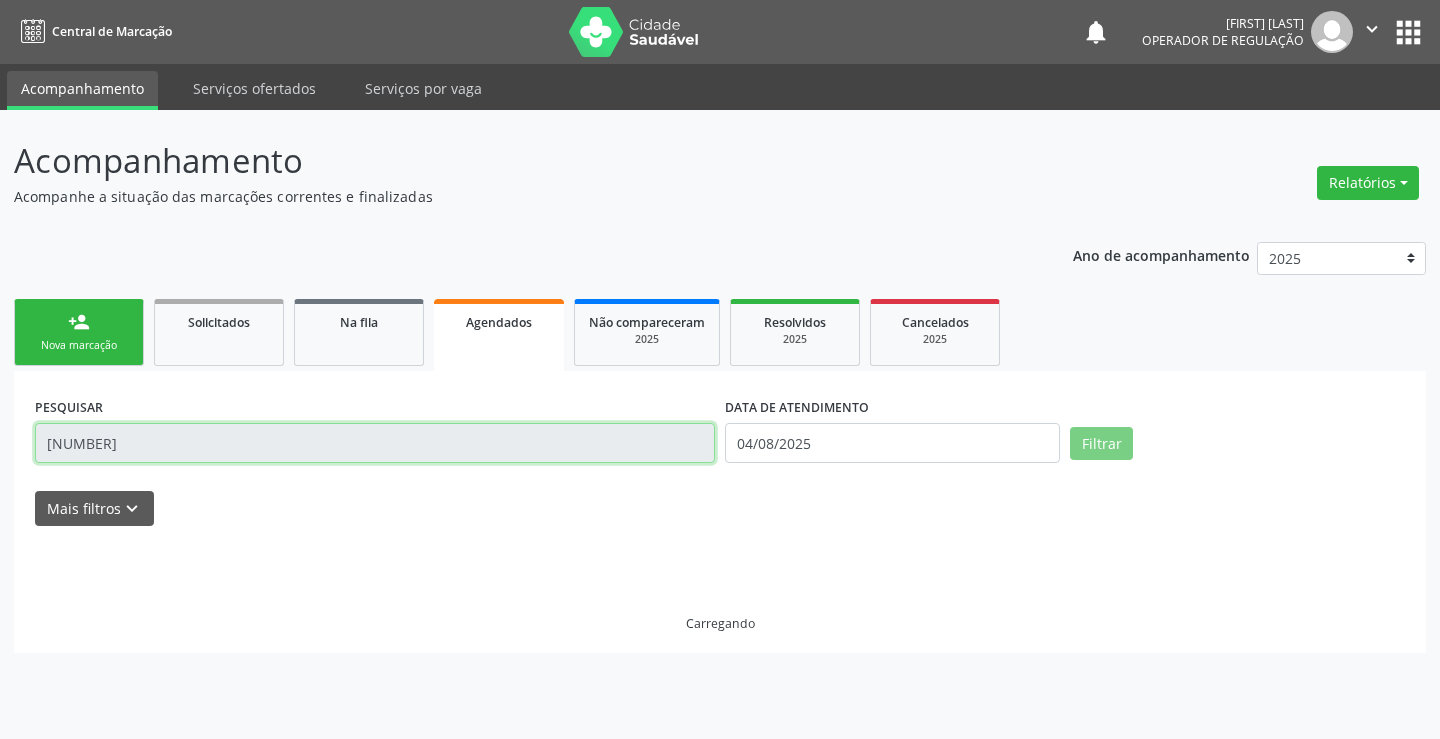 click on "[NUMBER]" at bounding box center [375, 443] 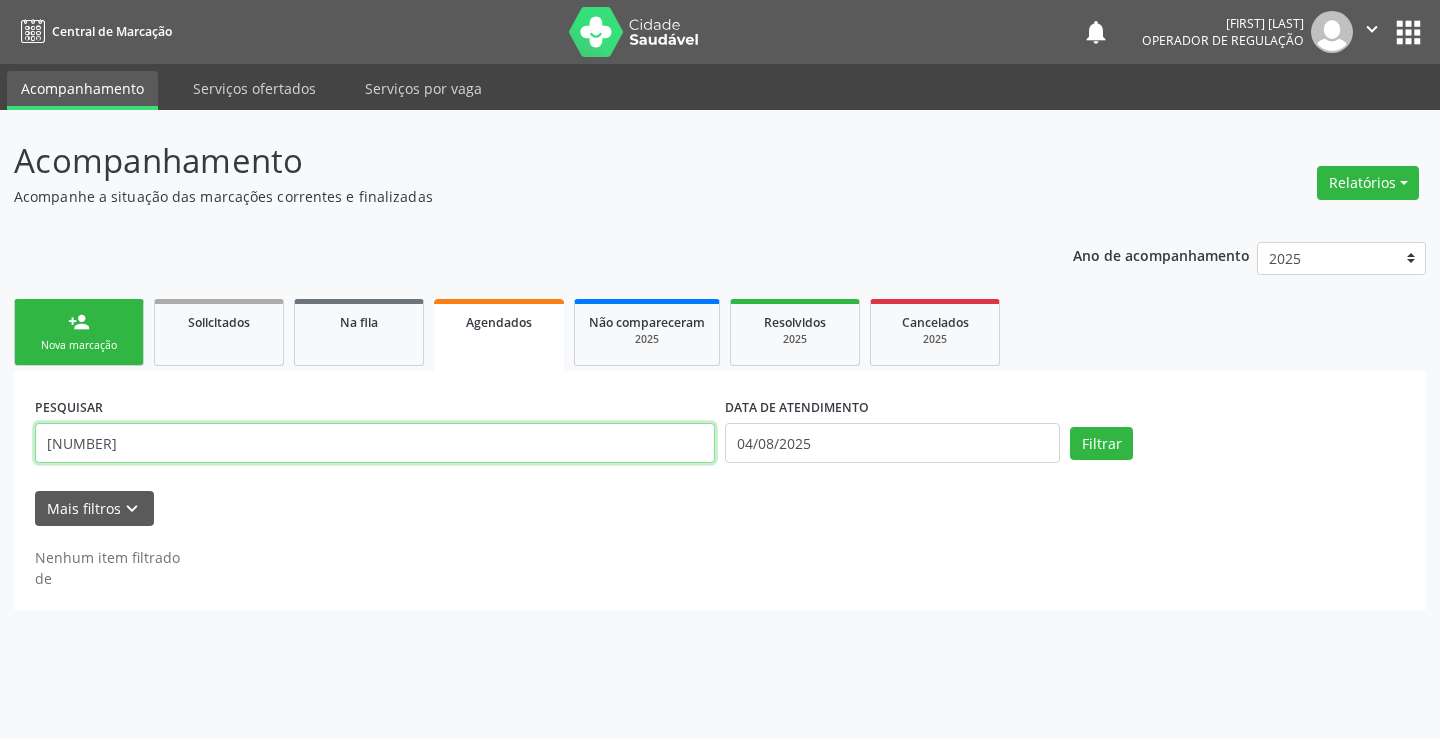 click on "[NUMBER]" at bounding box center (375, 443) 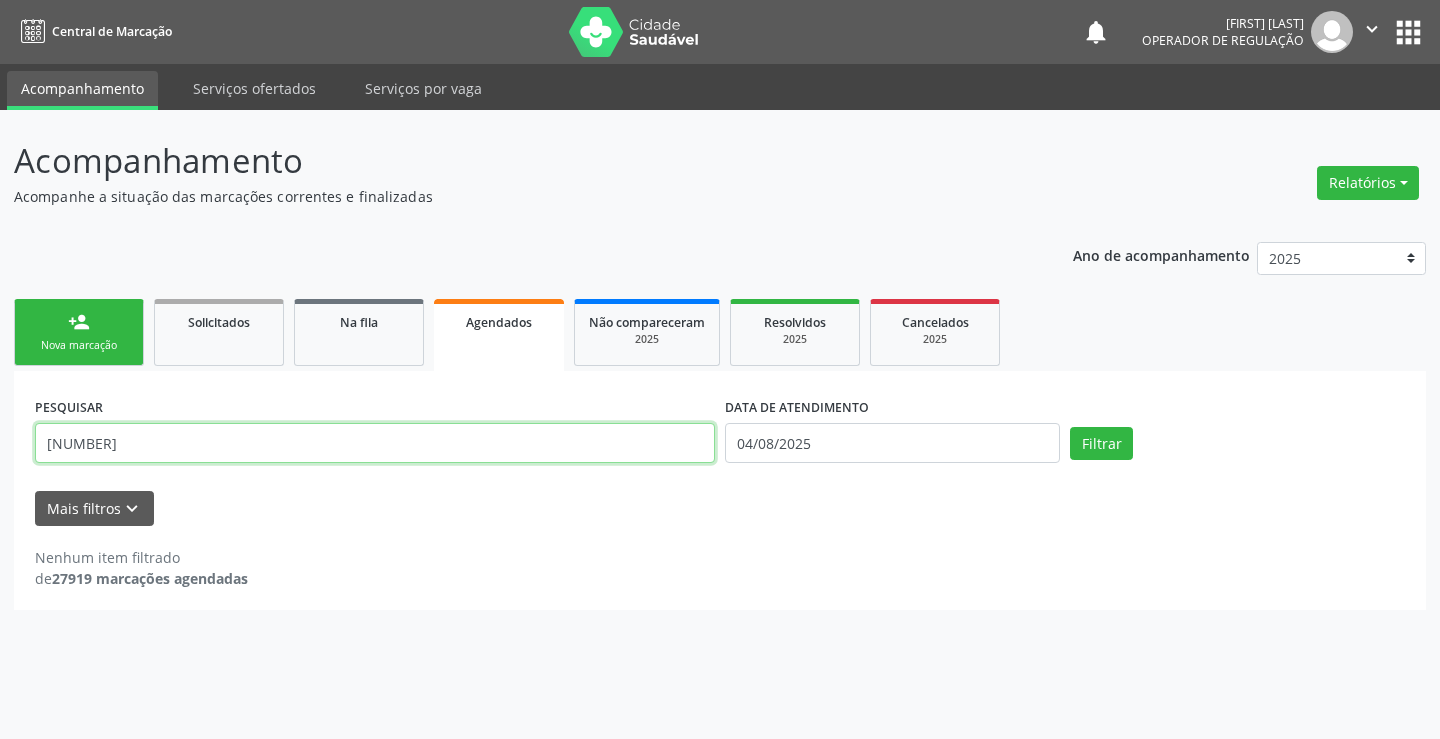type on "[NUMBER]" 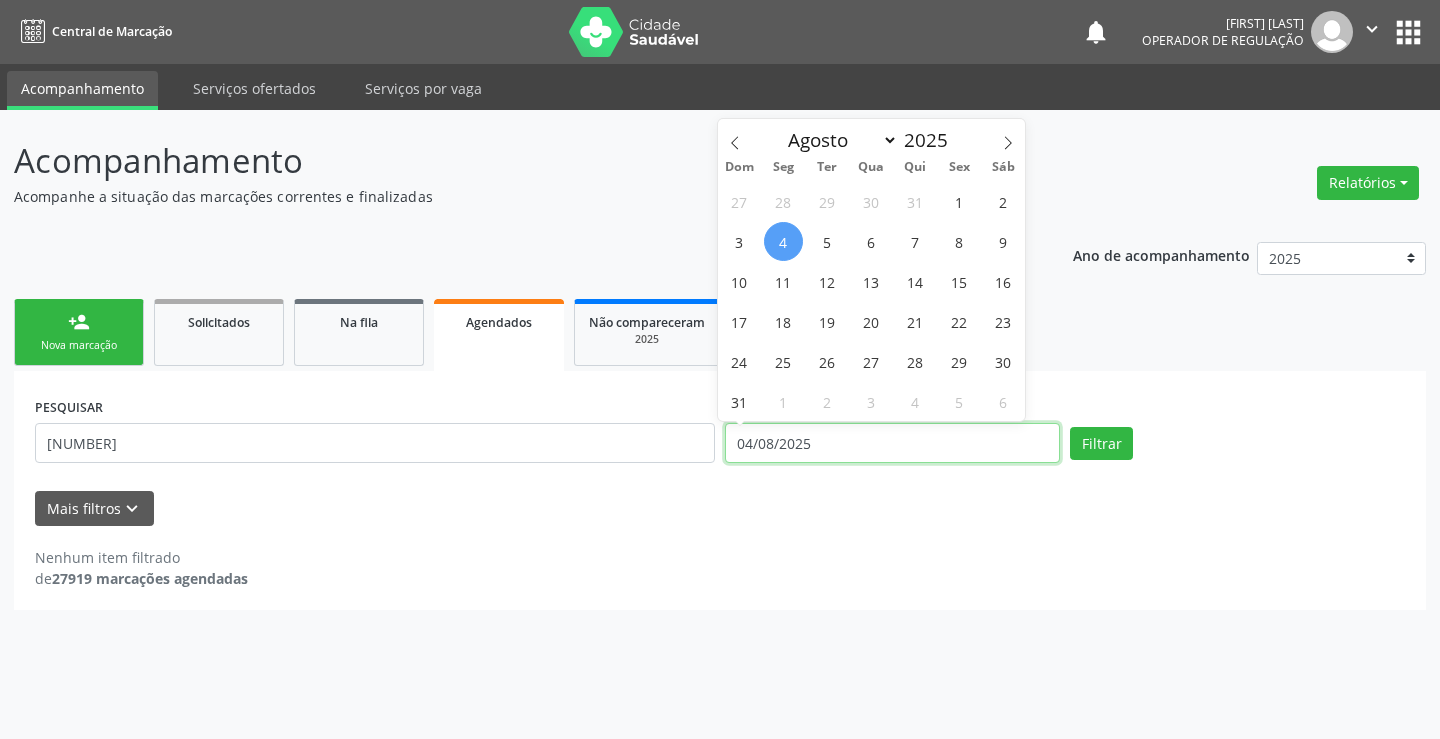 click on "04/08/2025" at bounding box center [892, 443] 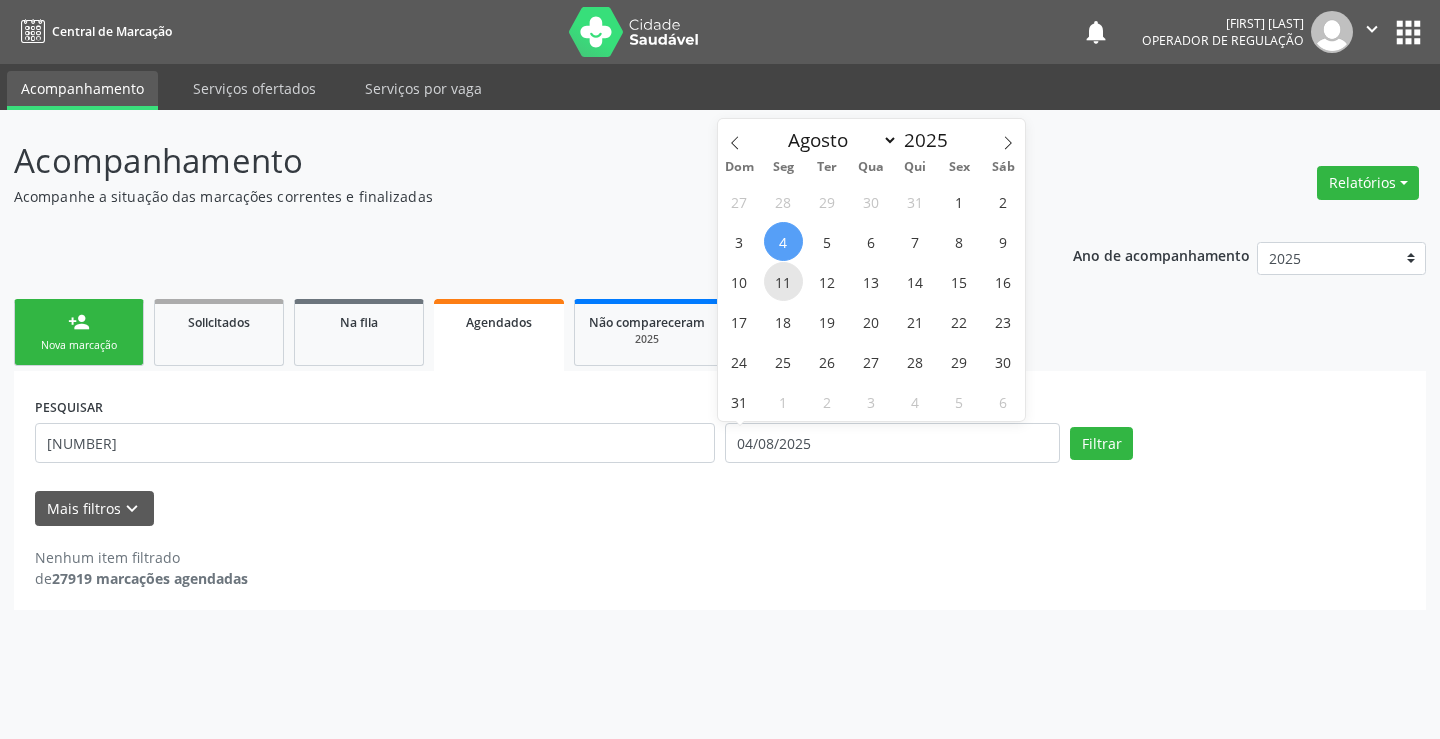 click on "11" at bounding box center (783, 281) 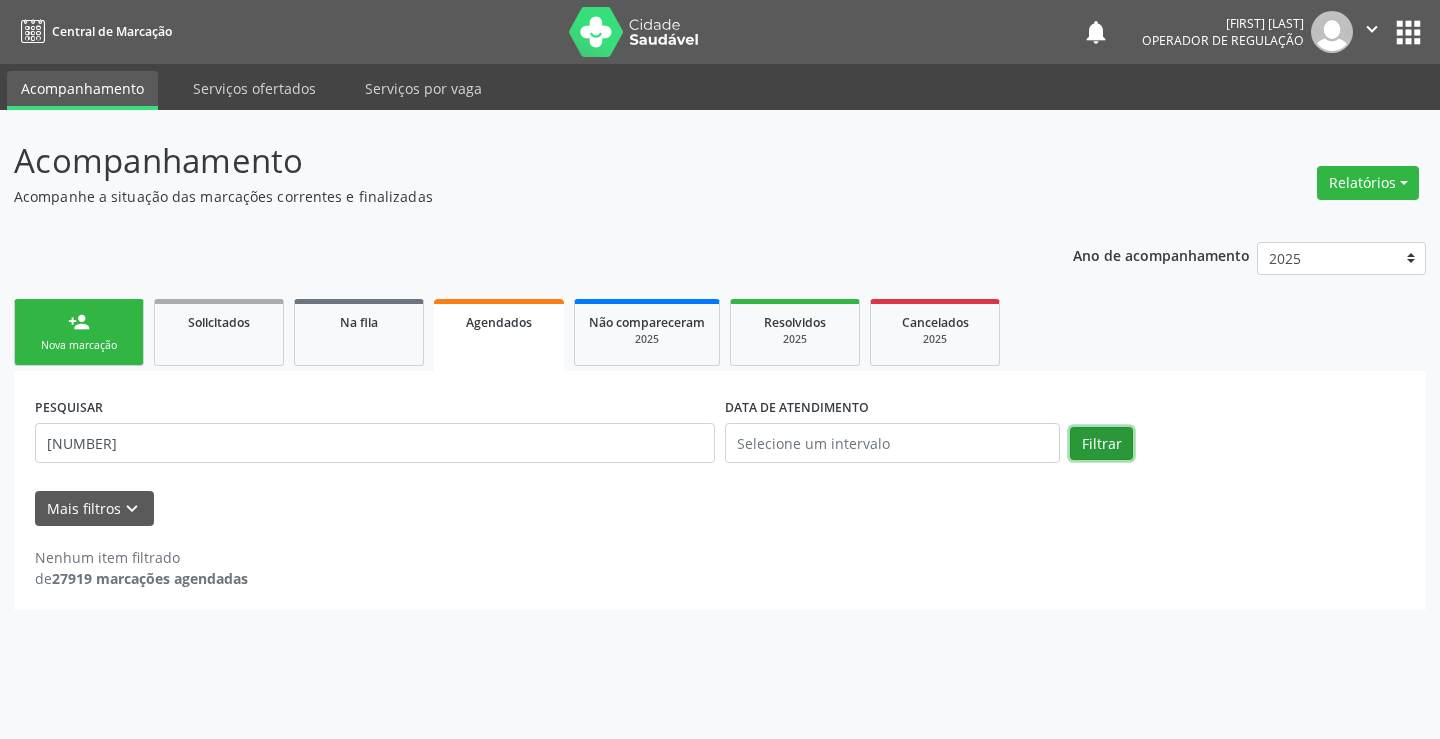 click on "Filtrar" at bounding box center [1101, 444] 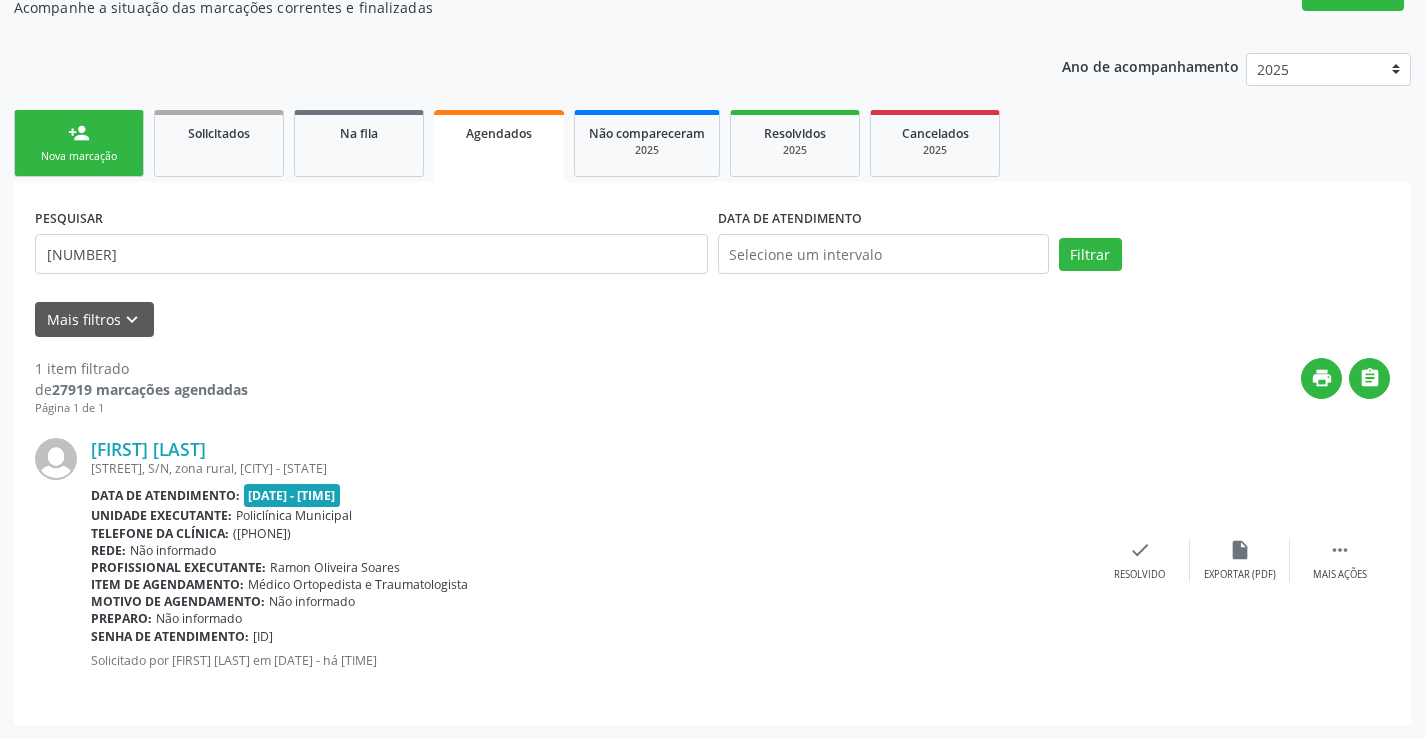 scroll, scrollTop: 0, scrollLeft: 0, axis: both 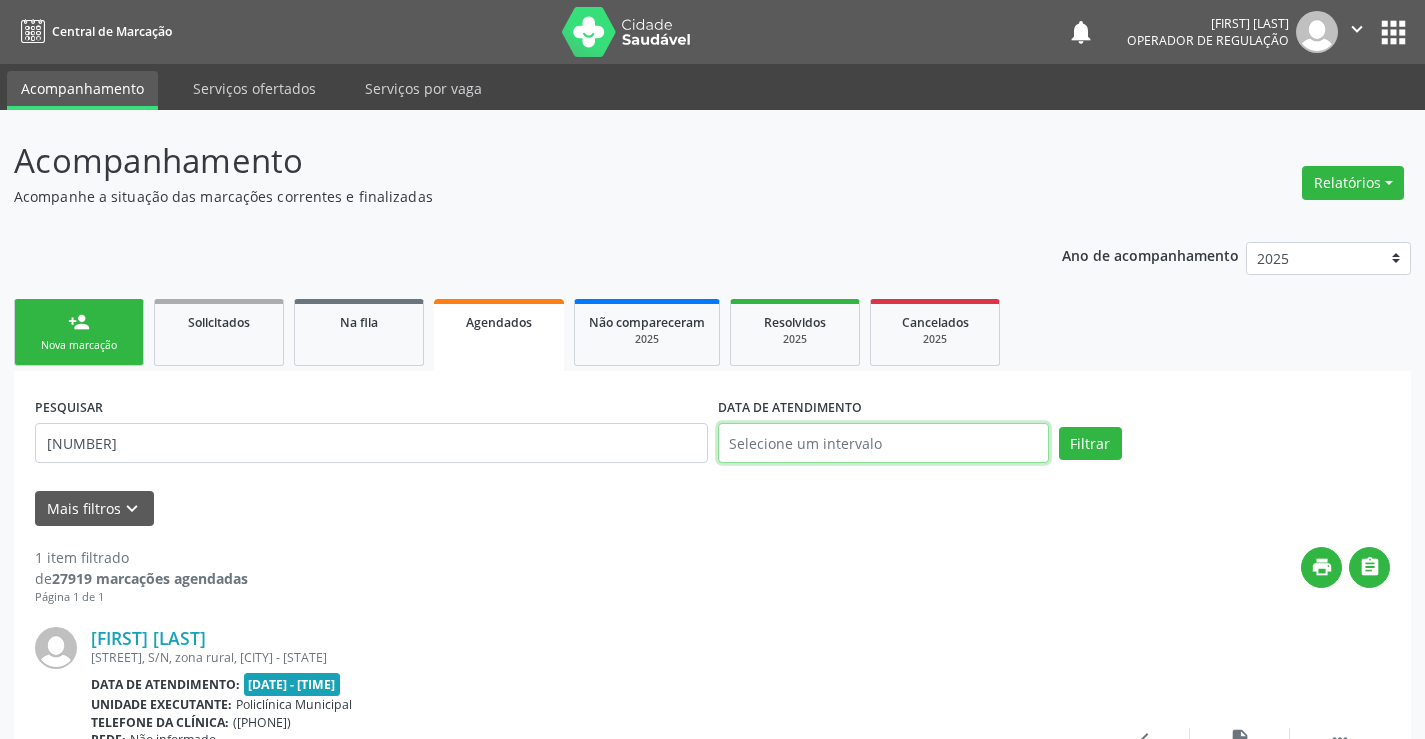 click at bounding box center (883, 443) 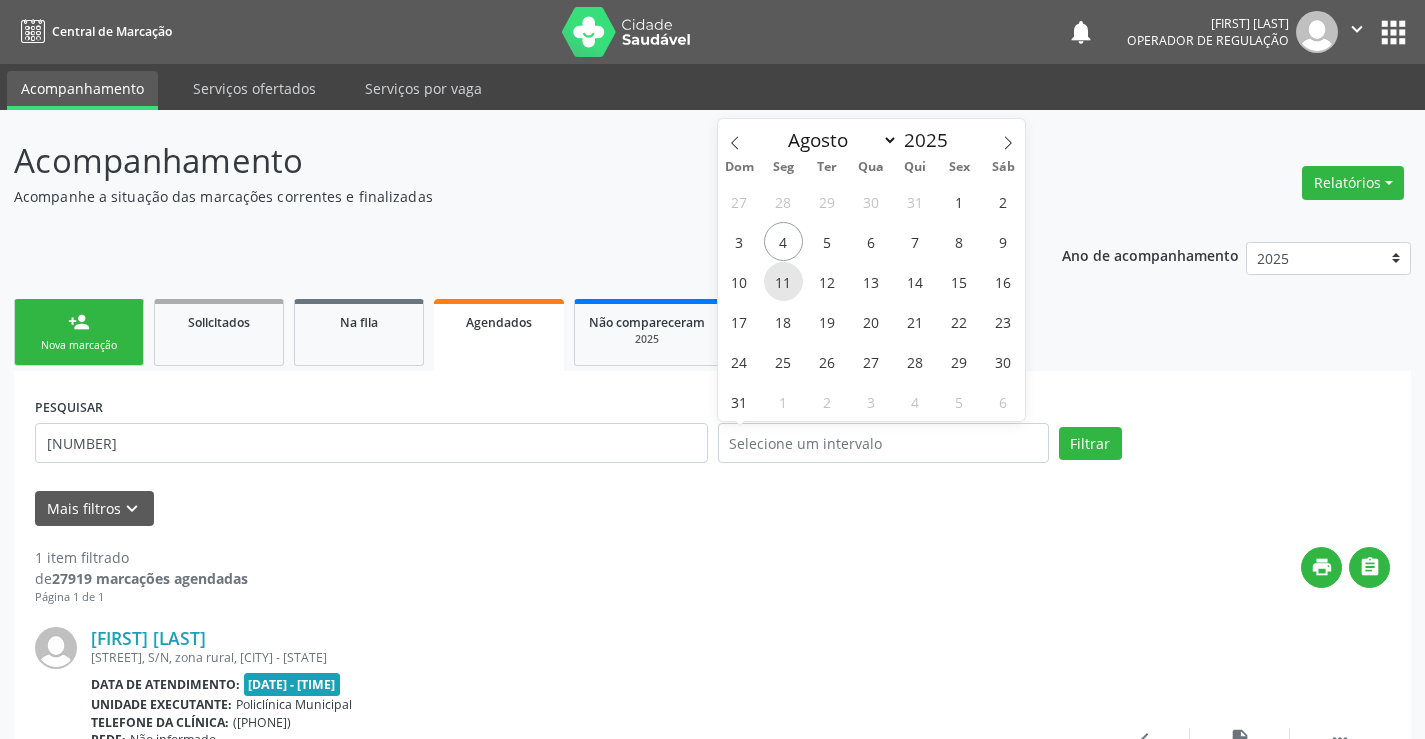 click on "11" at bounding box center (783, 281) 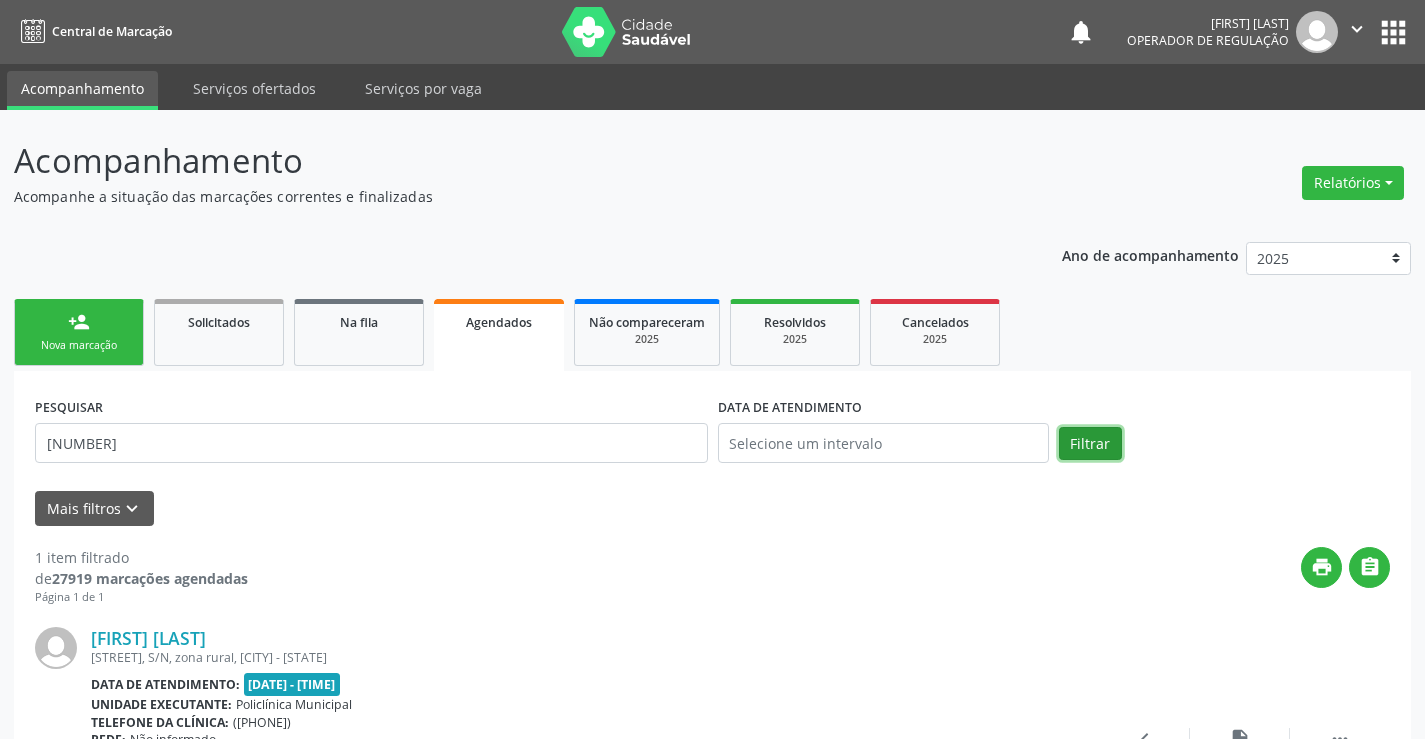 click on "Filtrar" at bounding box center (1090, 444) 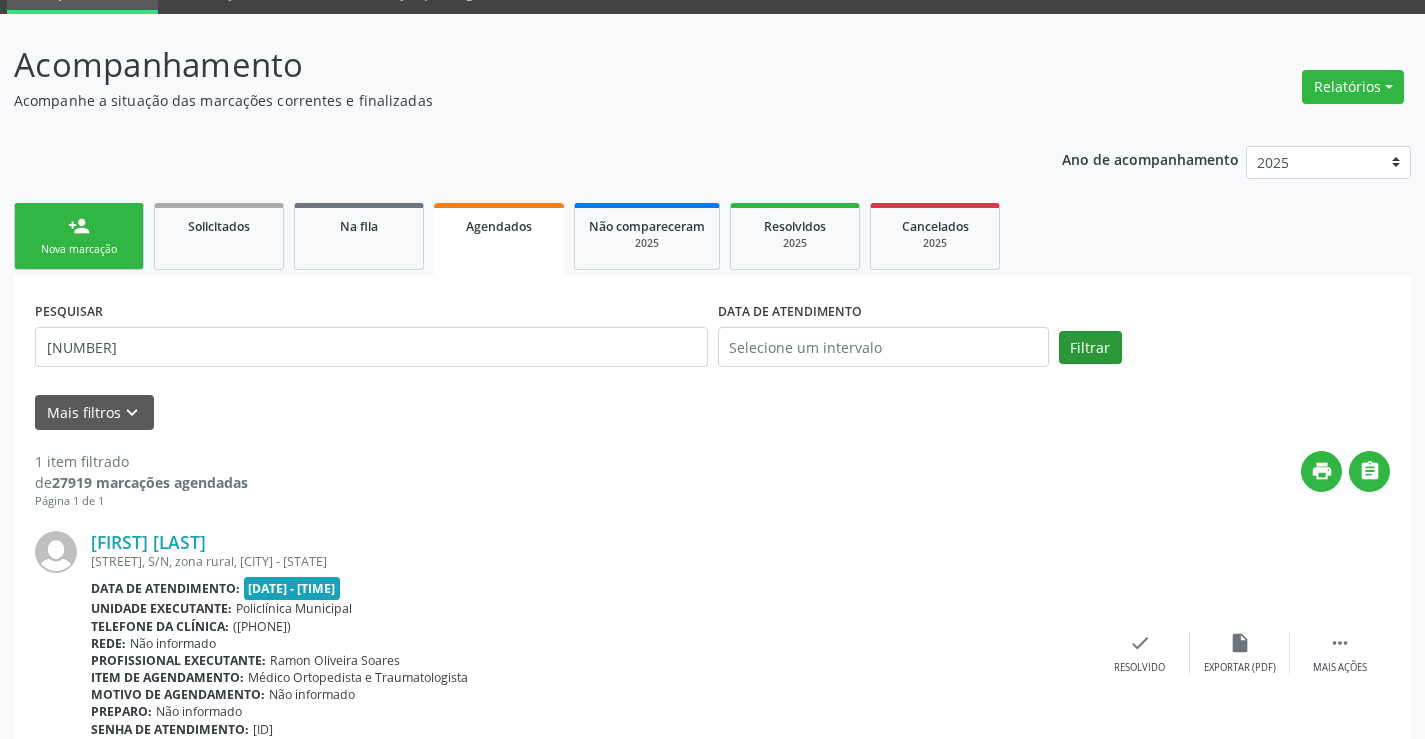 scroll, scrollTop: 189, scrollLeft: 0, axis: vertical 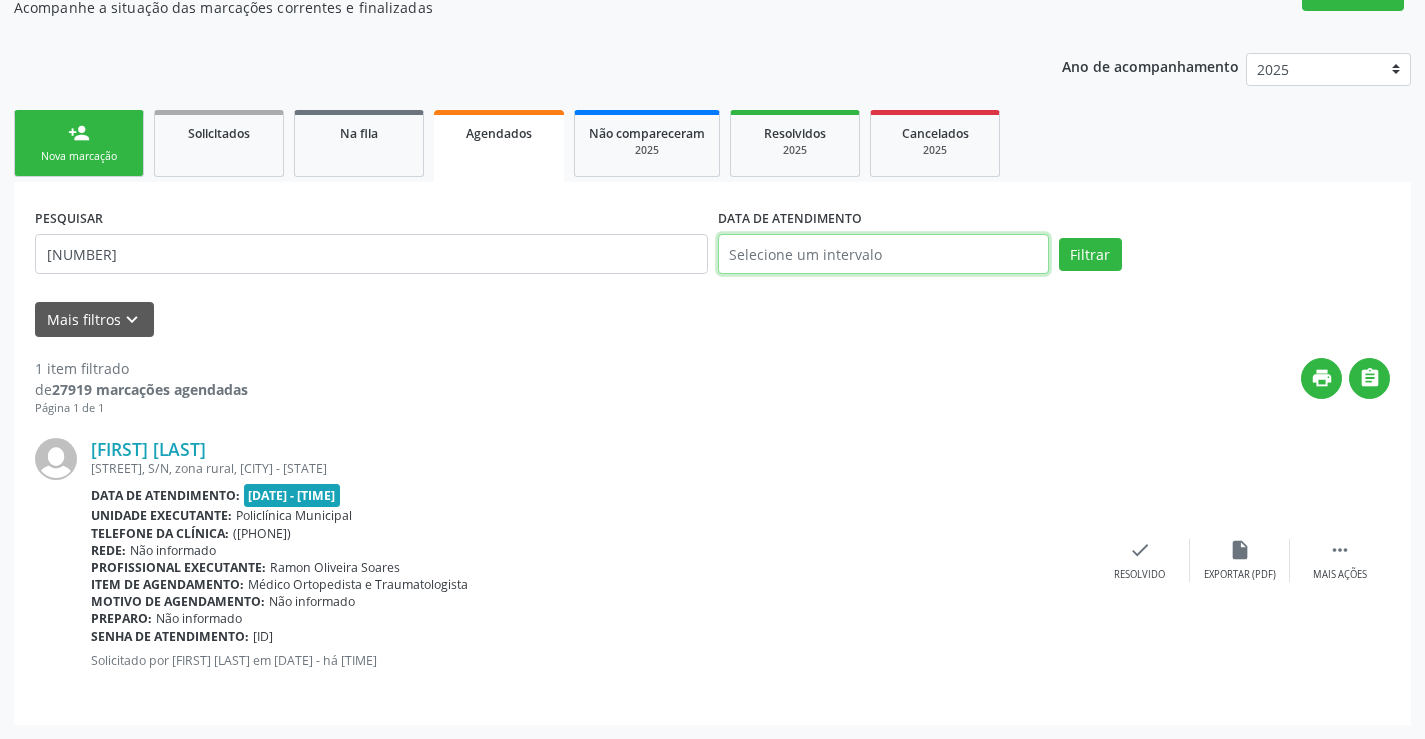 click at bounding box center [883, 254] 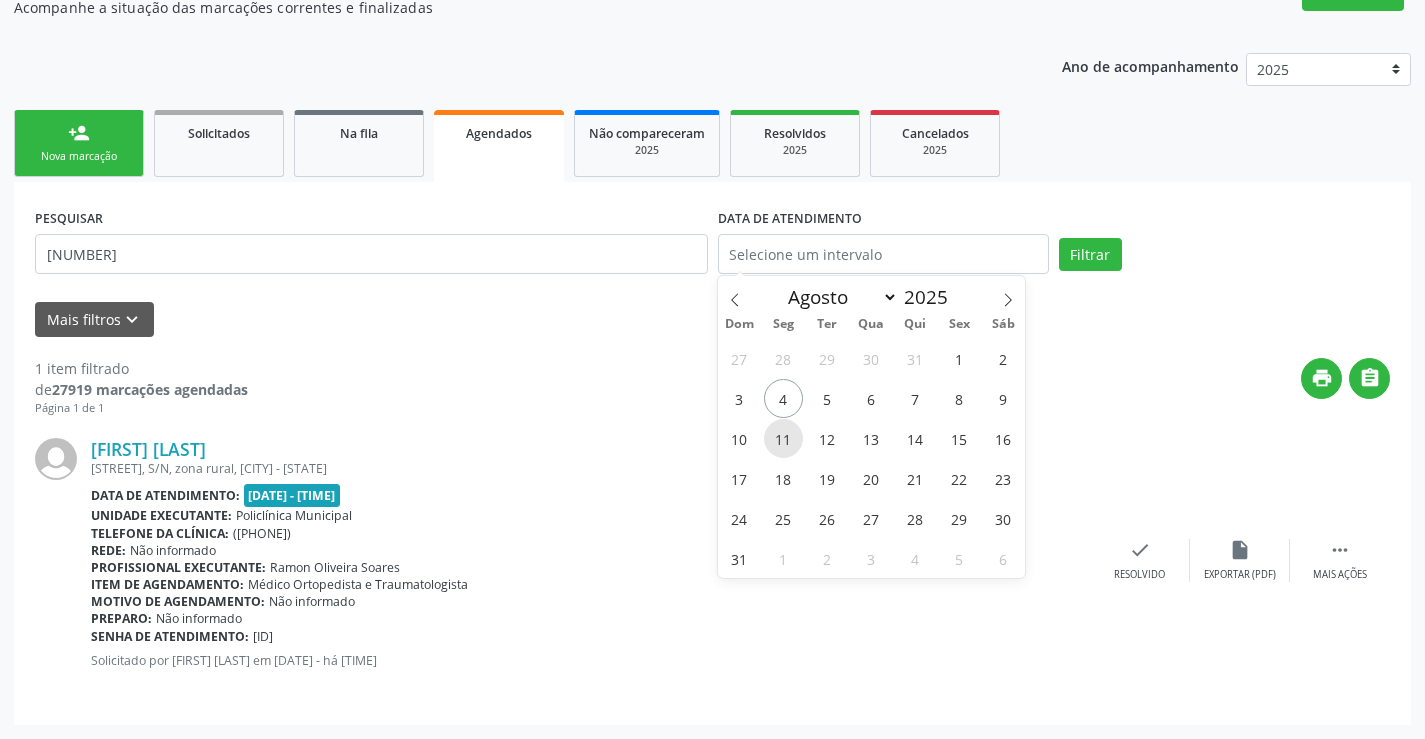 click on "11" at bounding box center [783, 438] 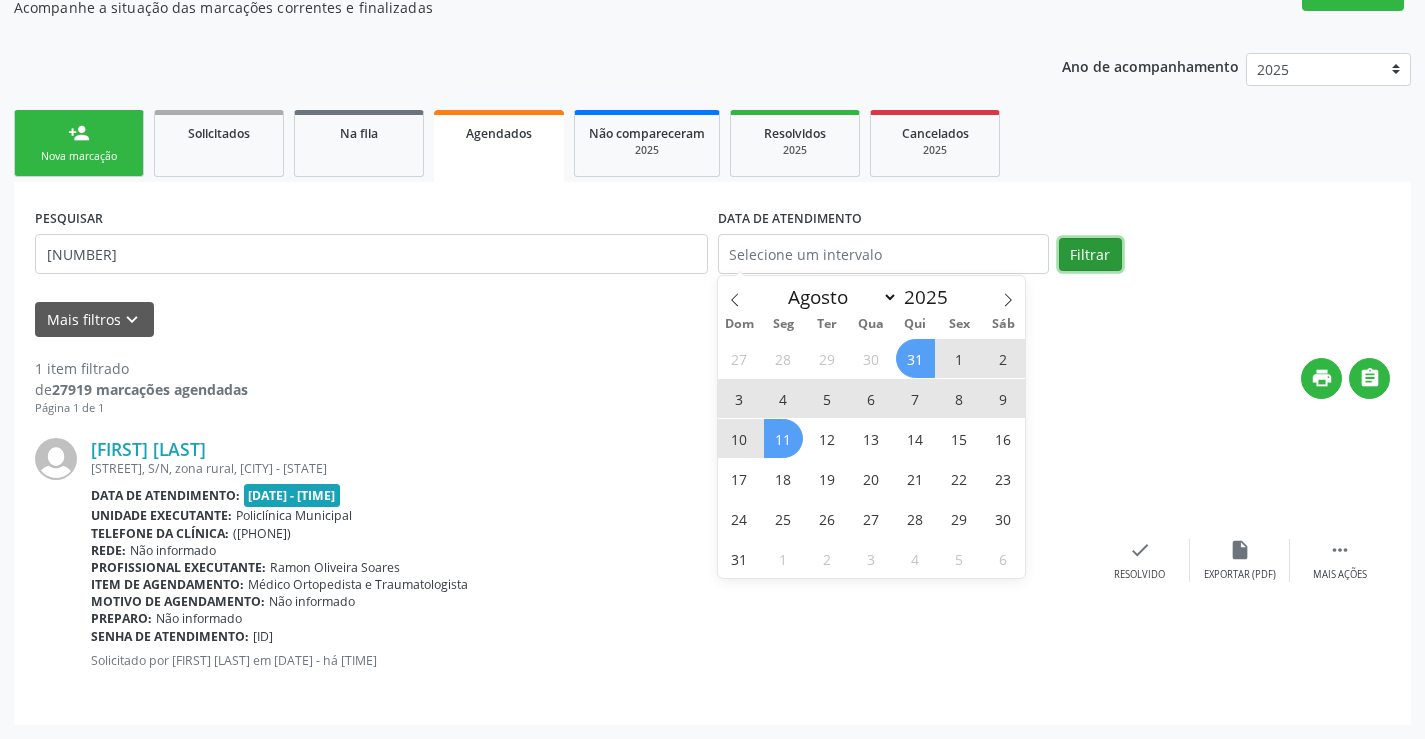 click on "Filtrar" at bounding box center (1090, 255) 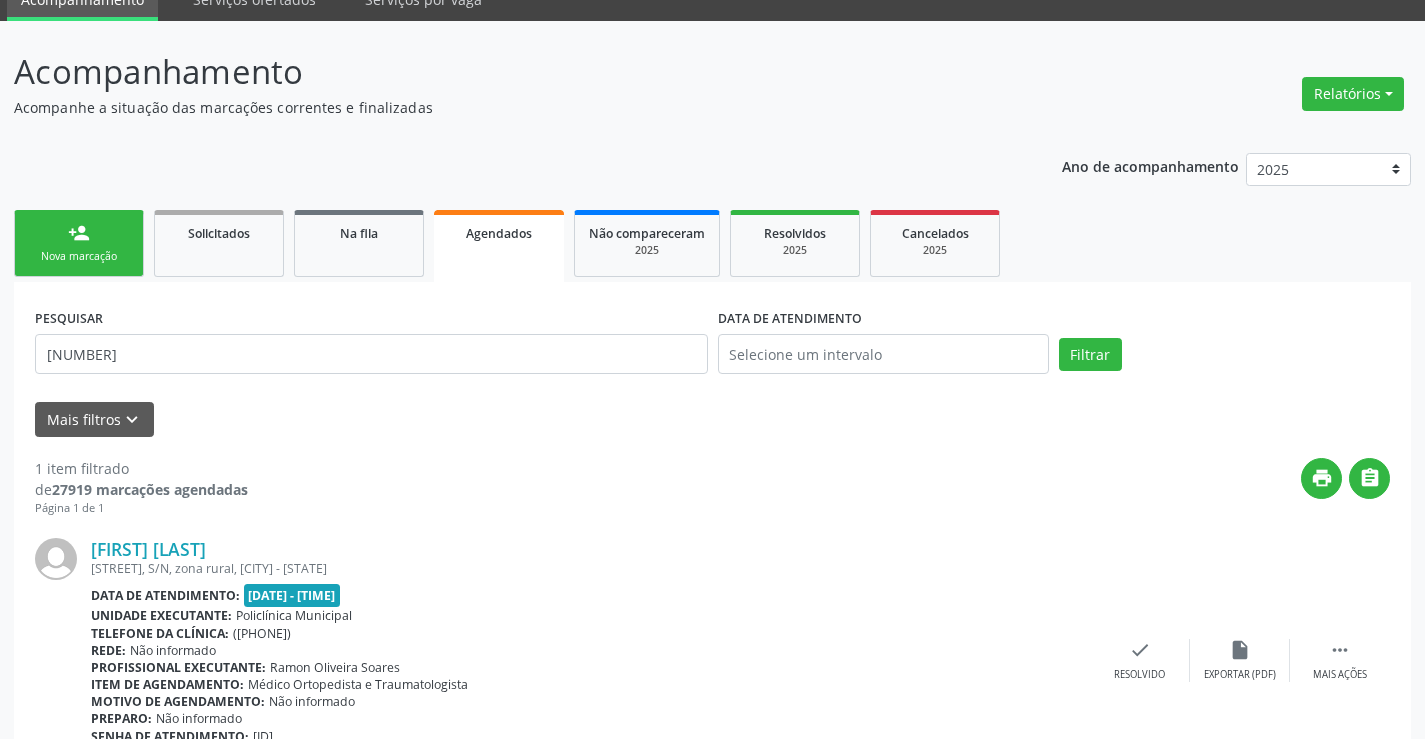 scroll, scrollTop: 0, scrollLeft: 0, axis: both 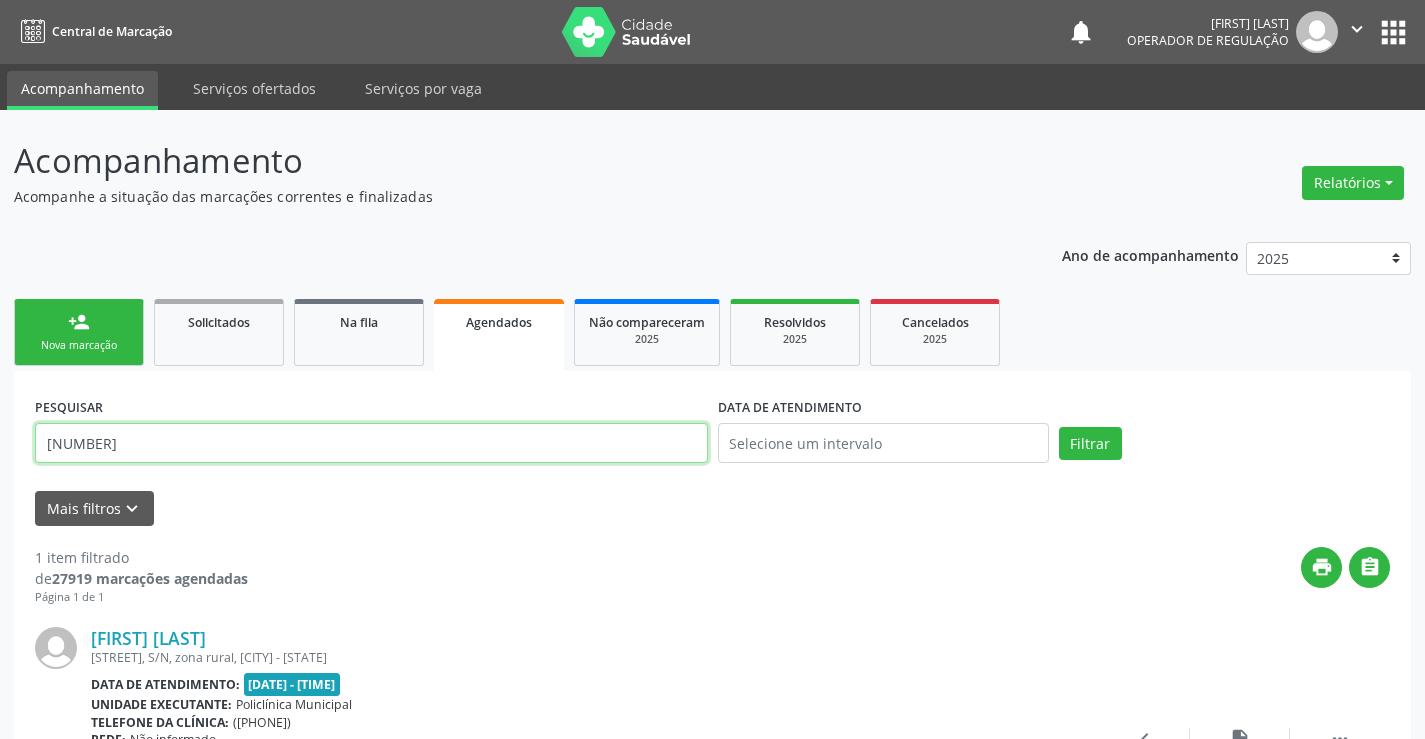 click on "[NUMBER]" at bounding box center [371, 443] 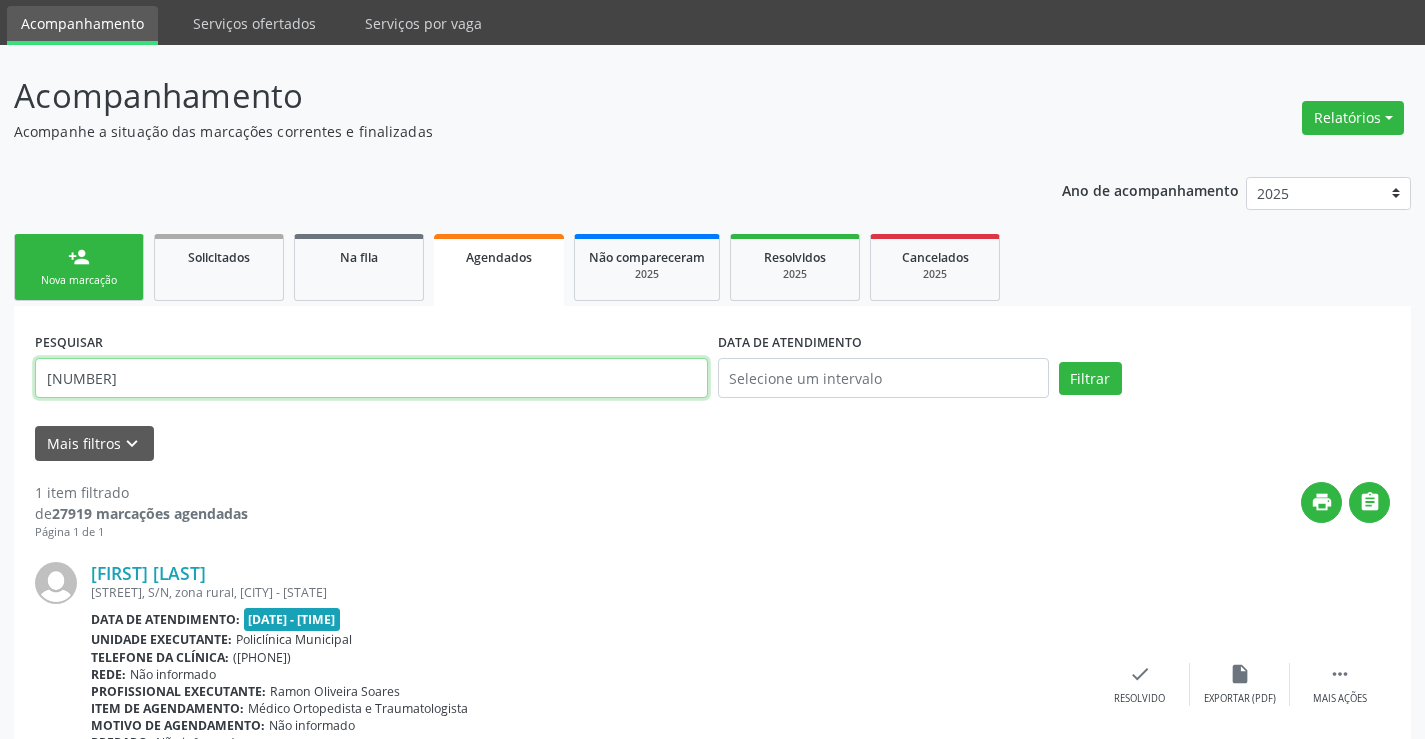 scroll, scrollTop: 100, scrollLeft: 0, axis: vertical 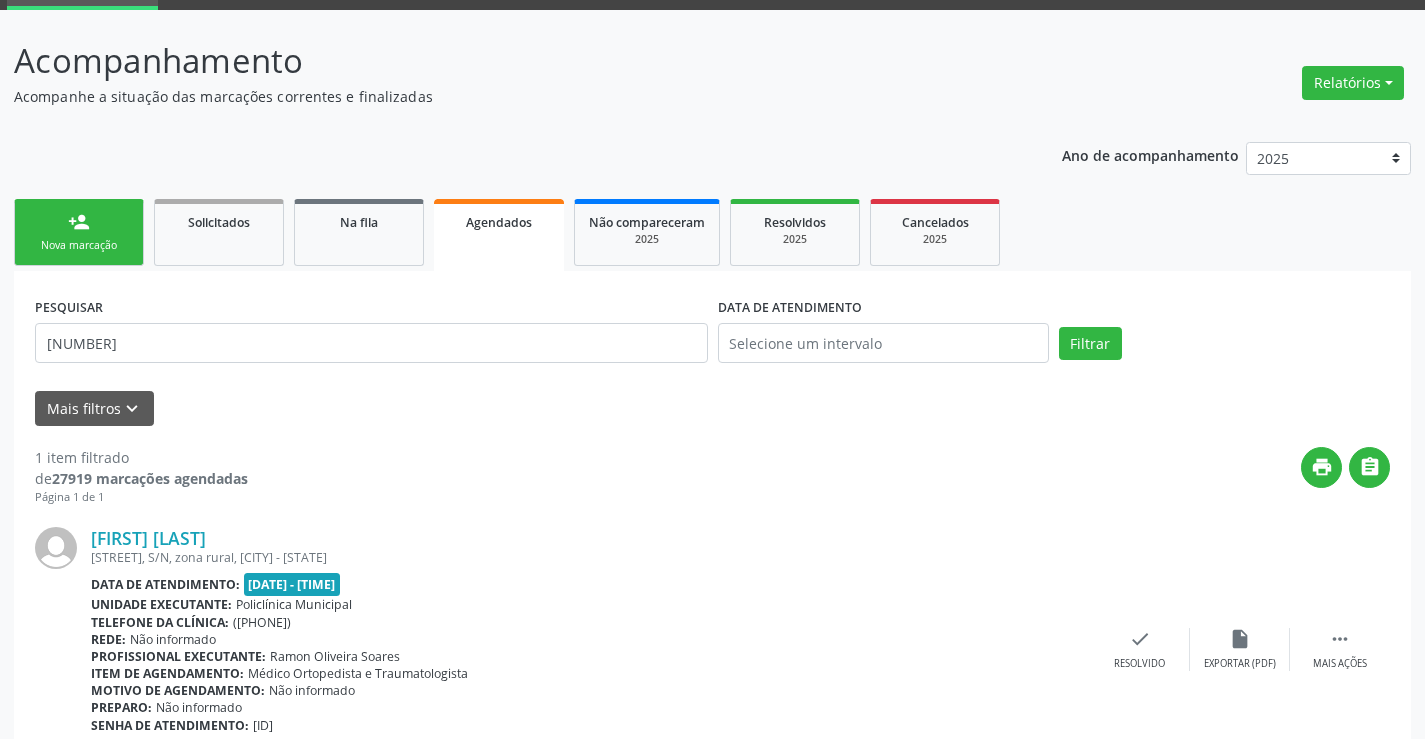 click on "person_add" at bounding box center (79, 222) 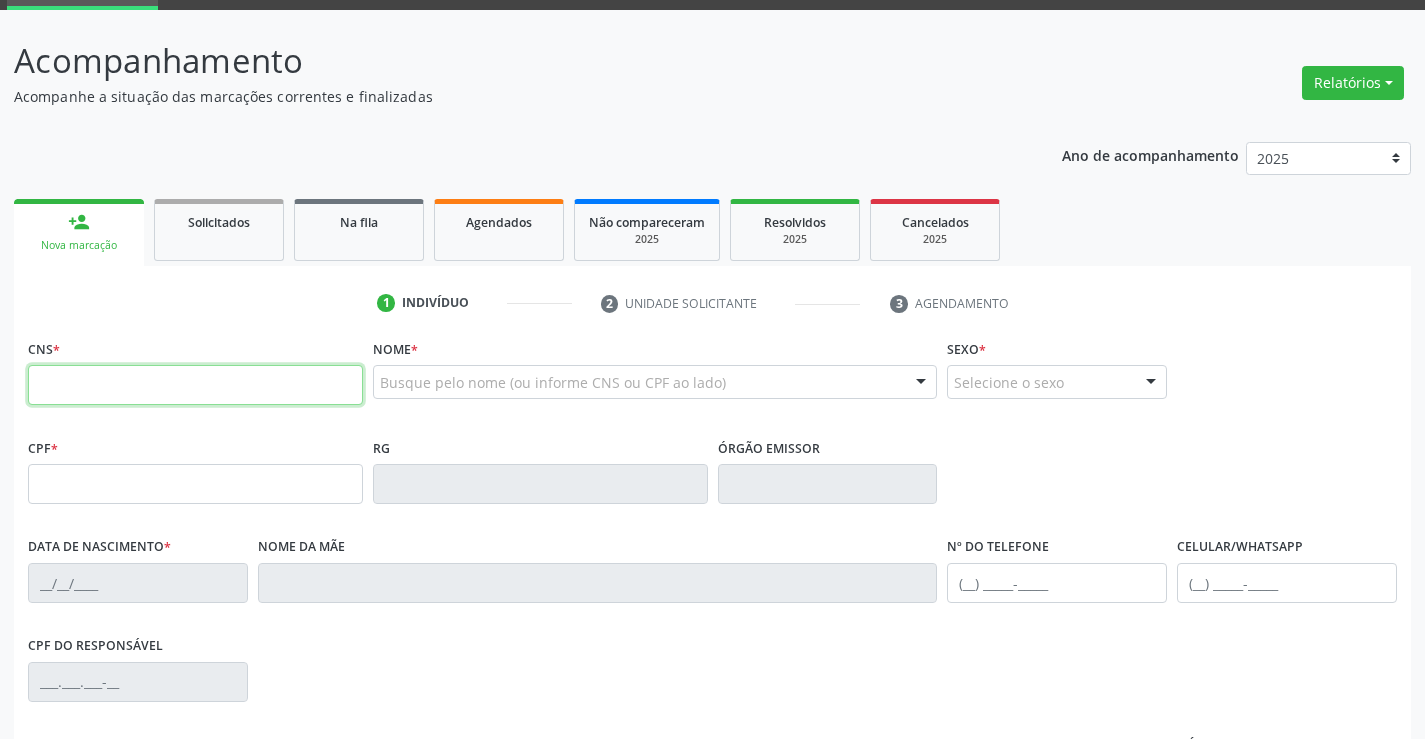 click at bounding box center (195, 385) 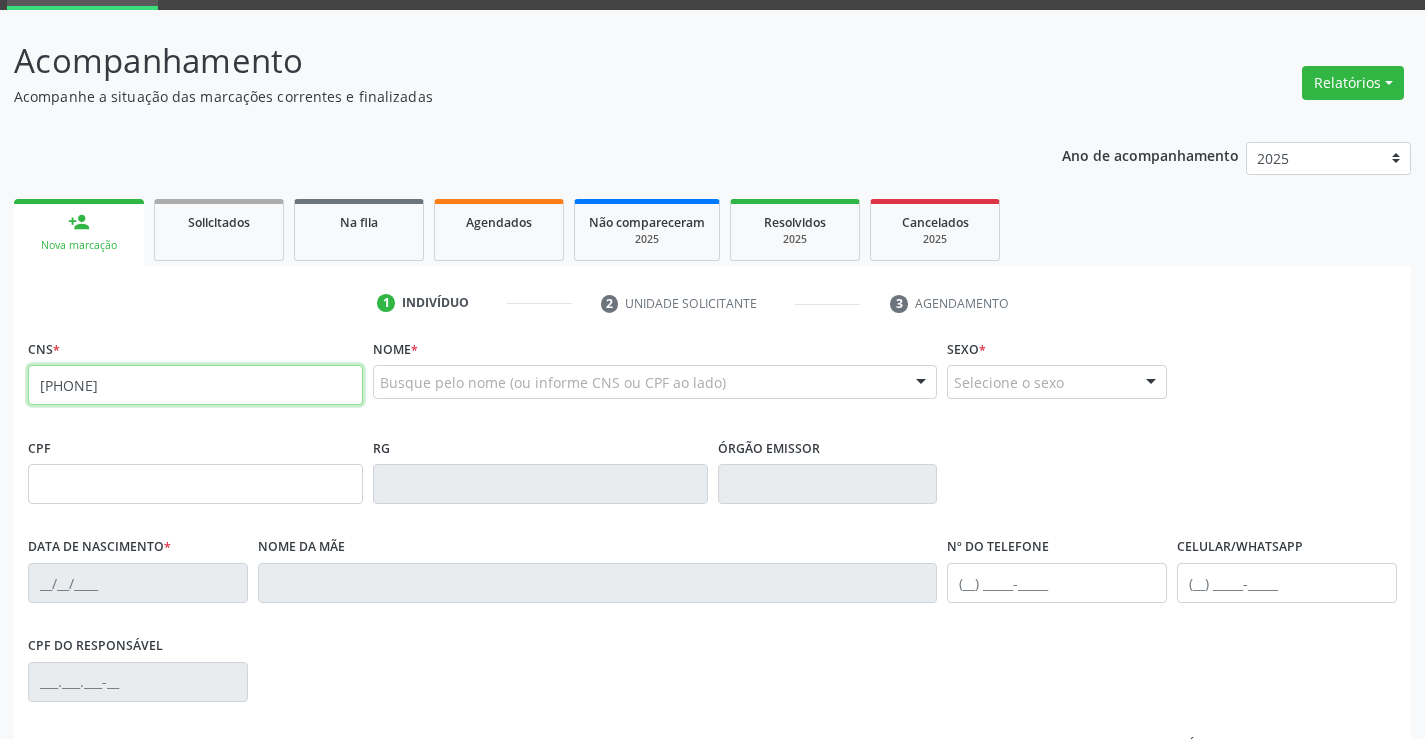 type on "[PHONE]" 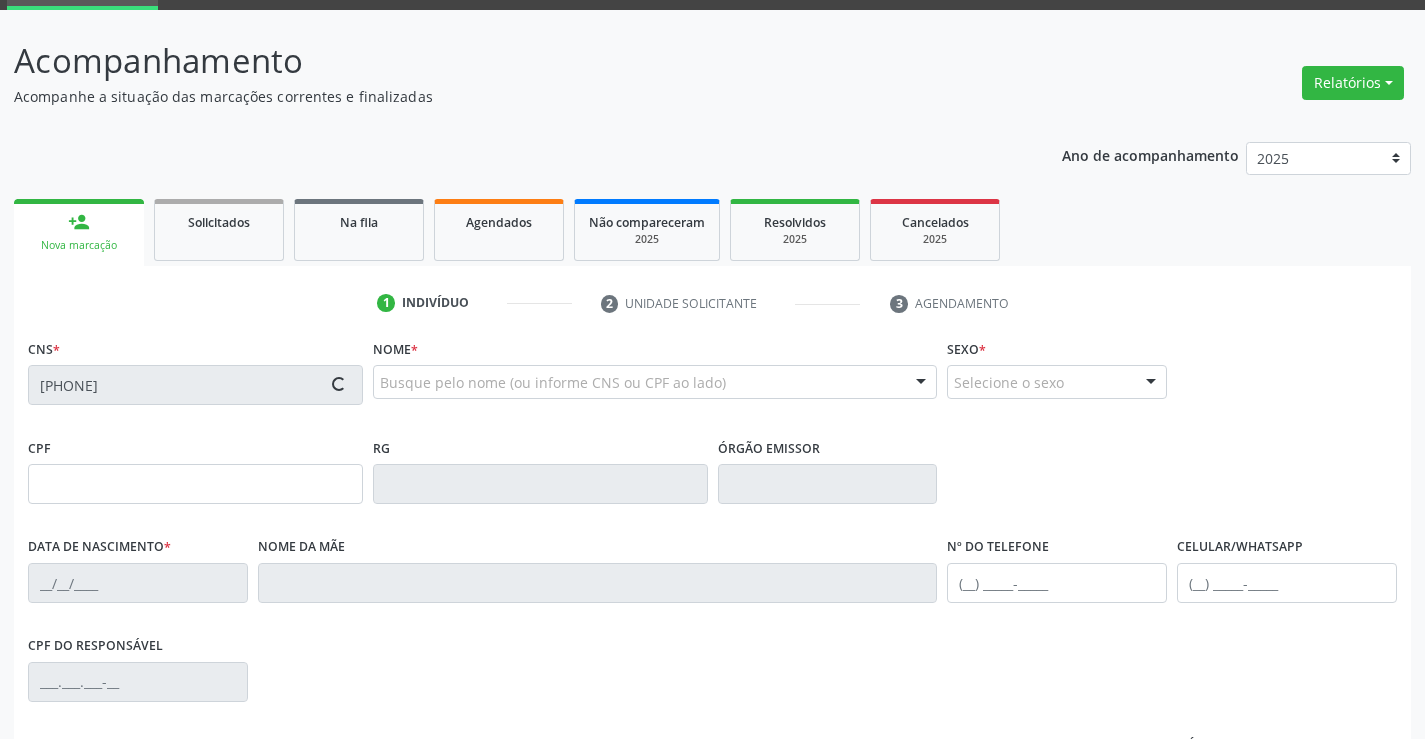 type on "[NUMBER]" 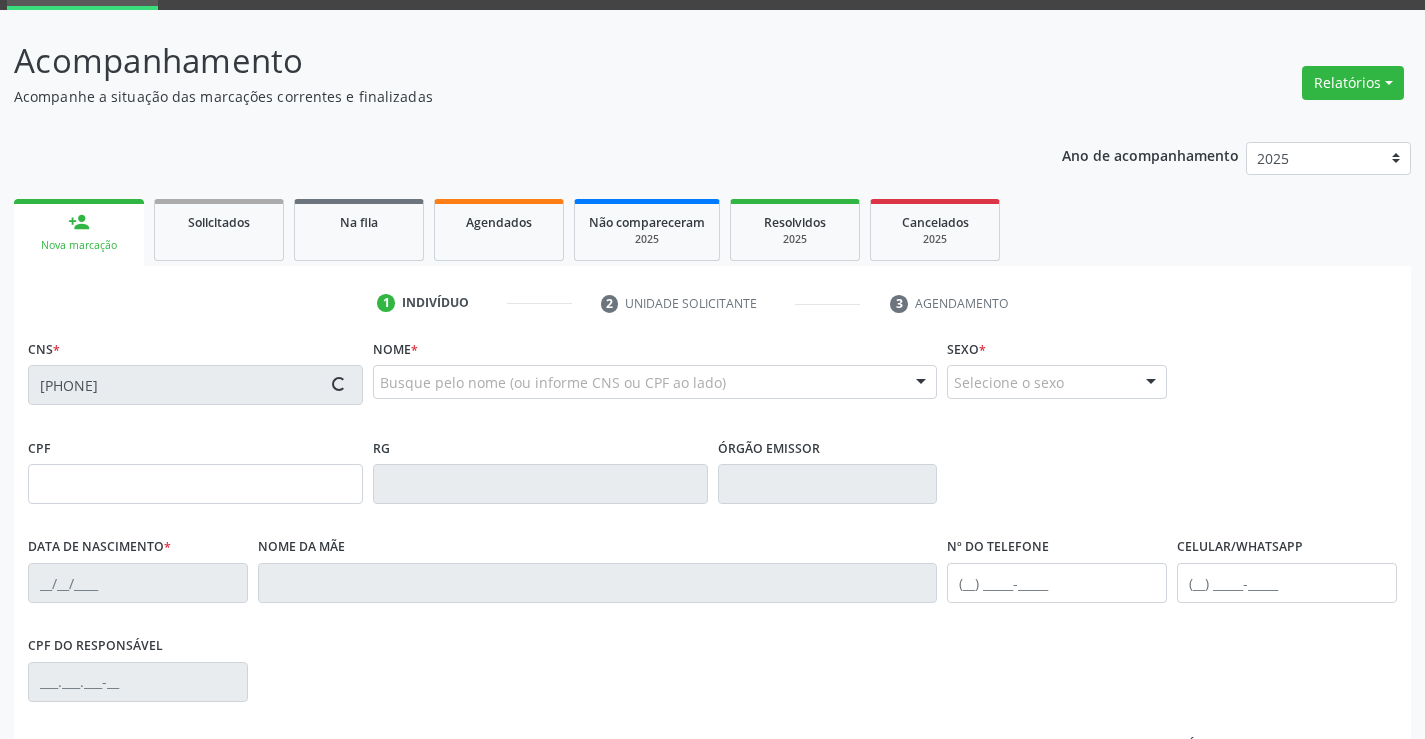 type on "[DATE]" 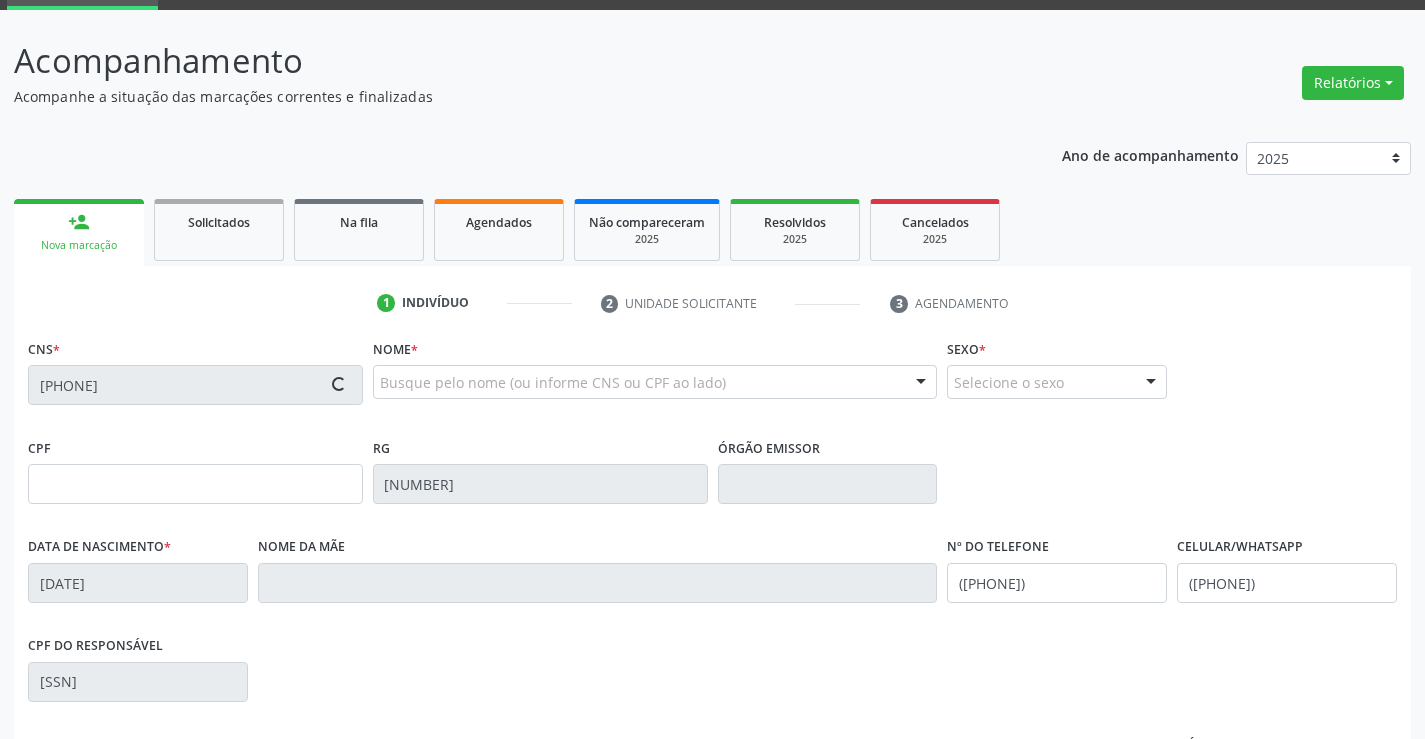 type on "23" 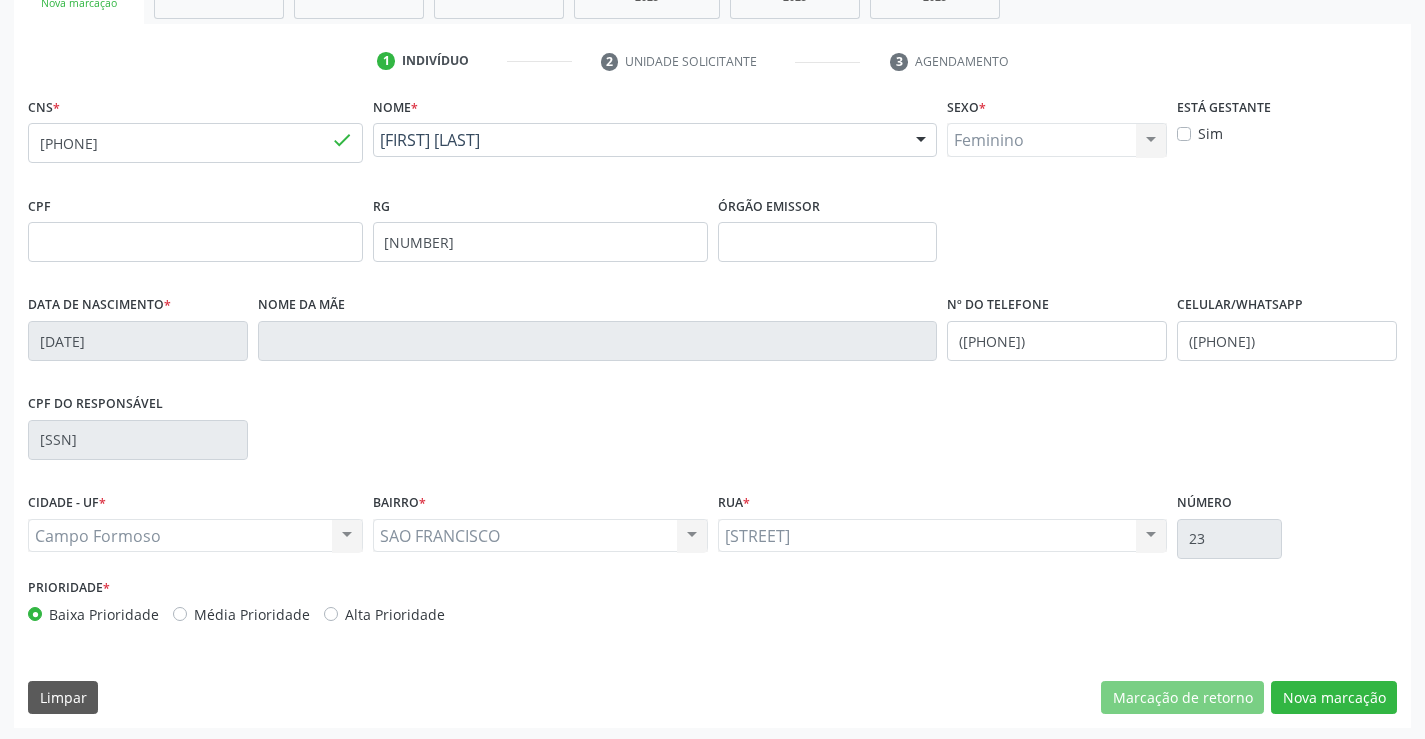 scroll, scrollTop: 345, scrollLeft: 0, axis: vertical 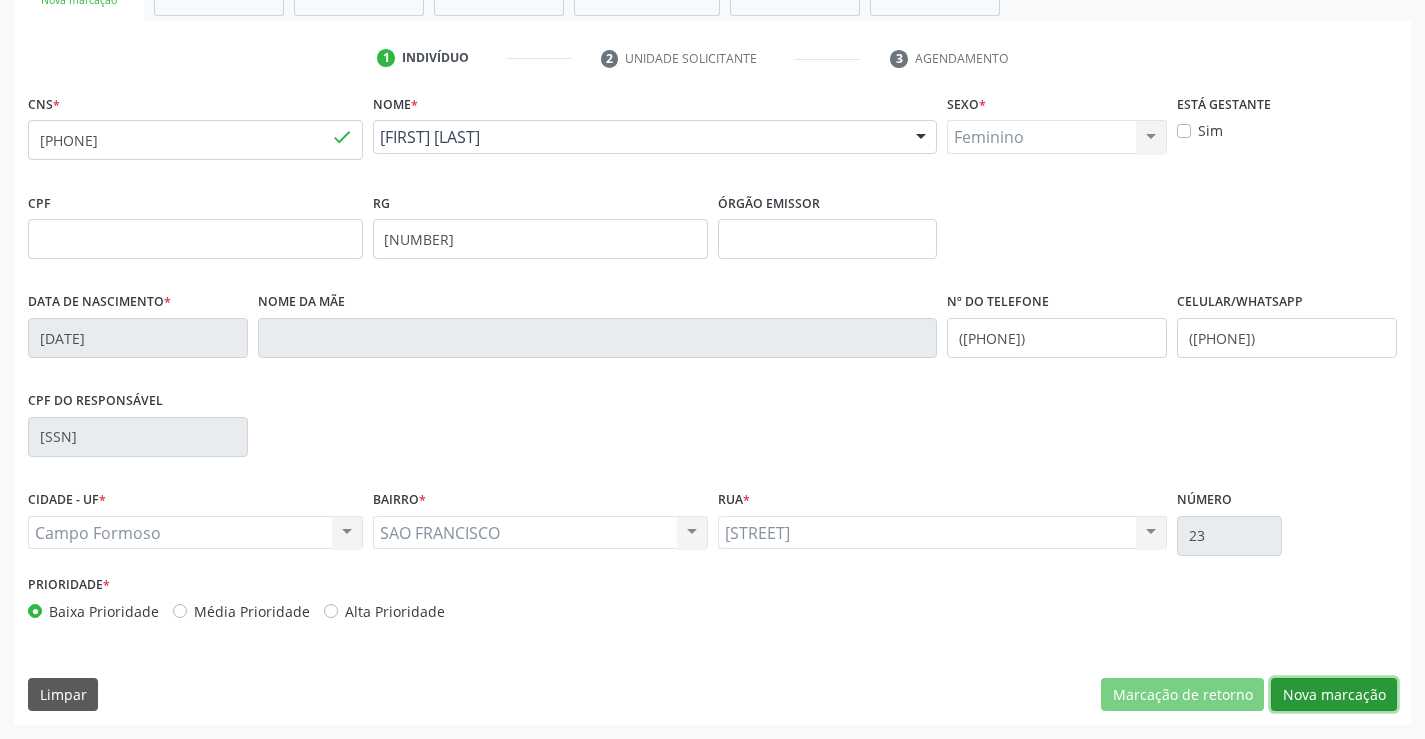 click on "Nova marcação" at bounding box center (1334, 695) 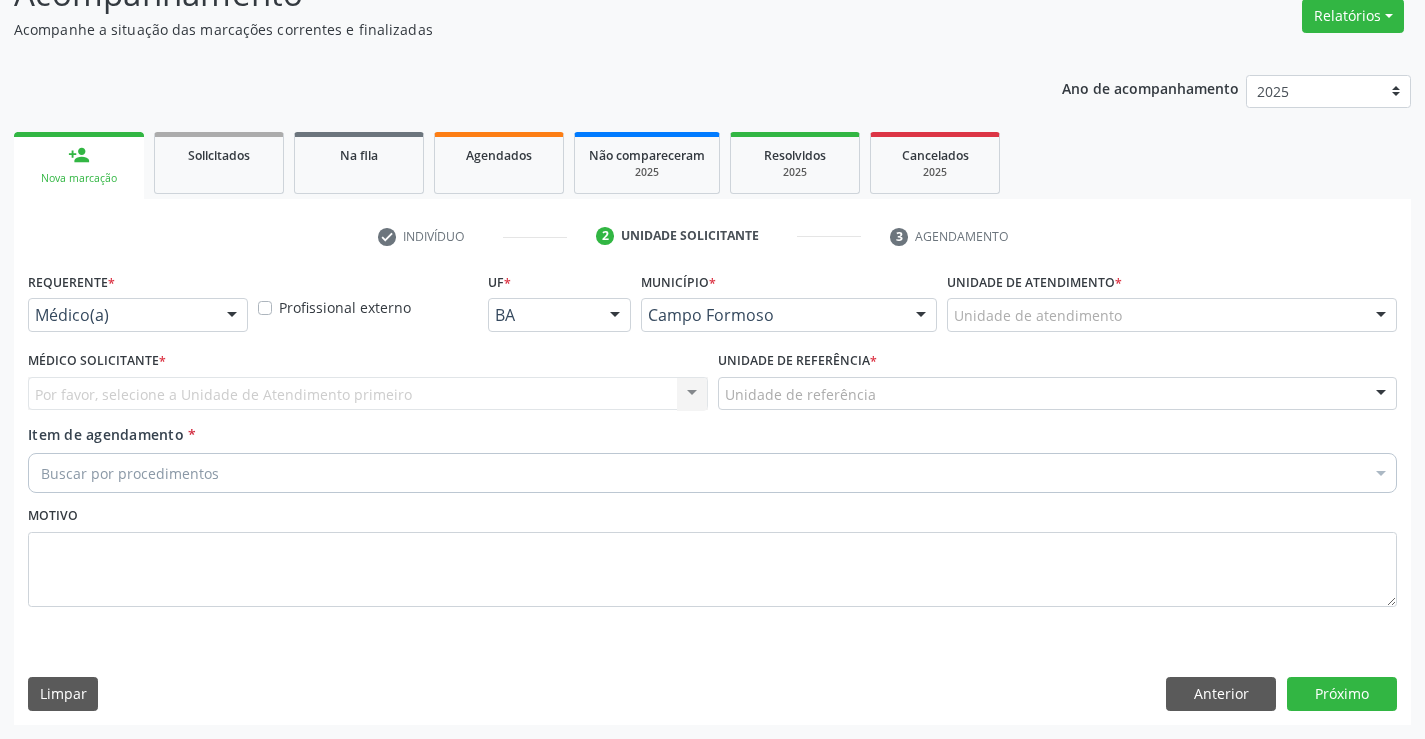scroll, scrollTop: 167, scrollLeft: 0, axis: vertical 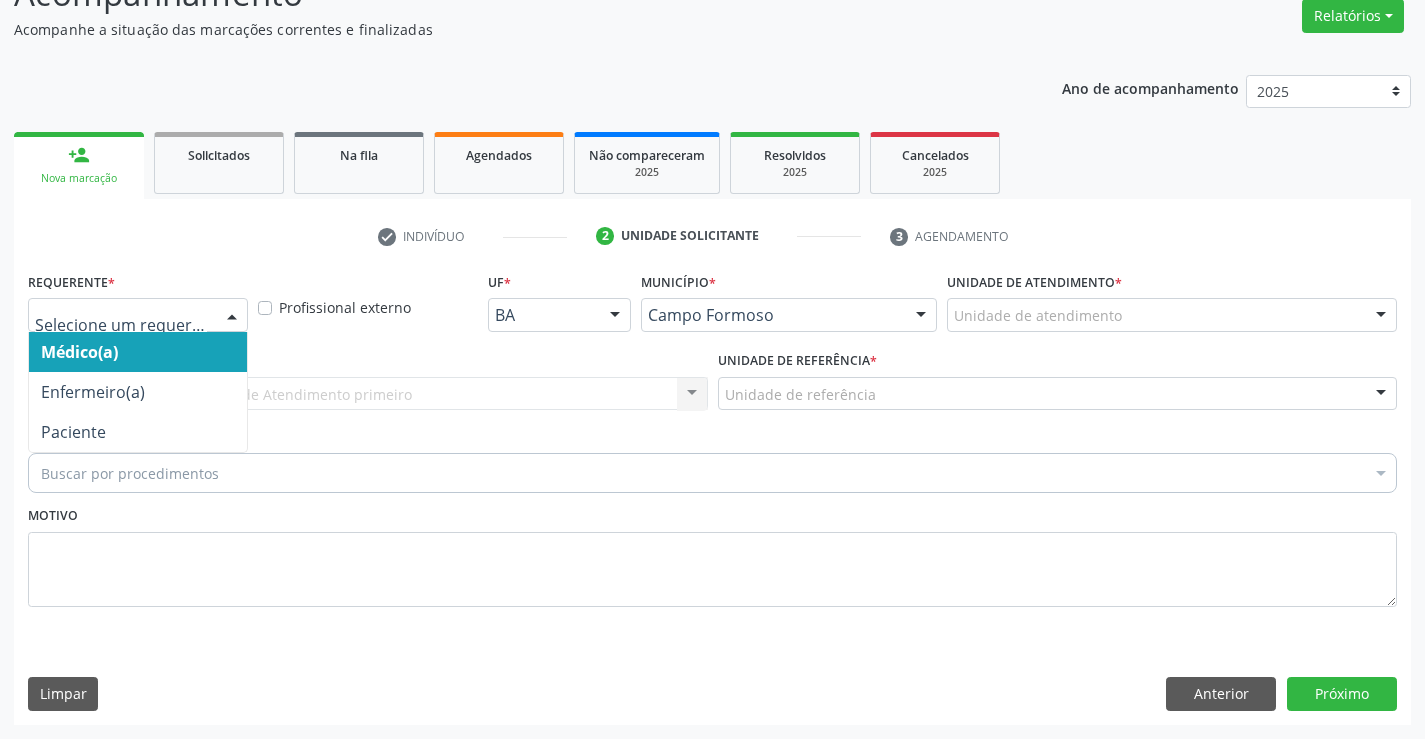 click at bounding box center [232, 316] 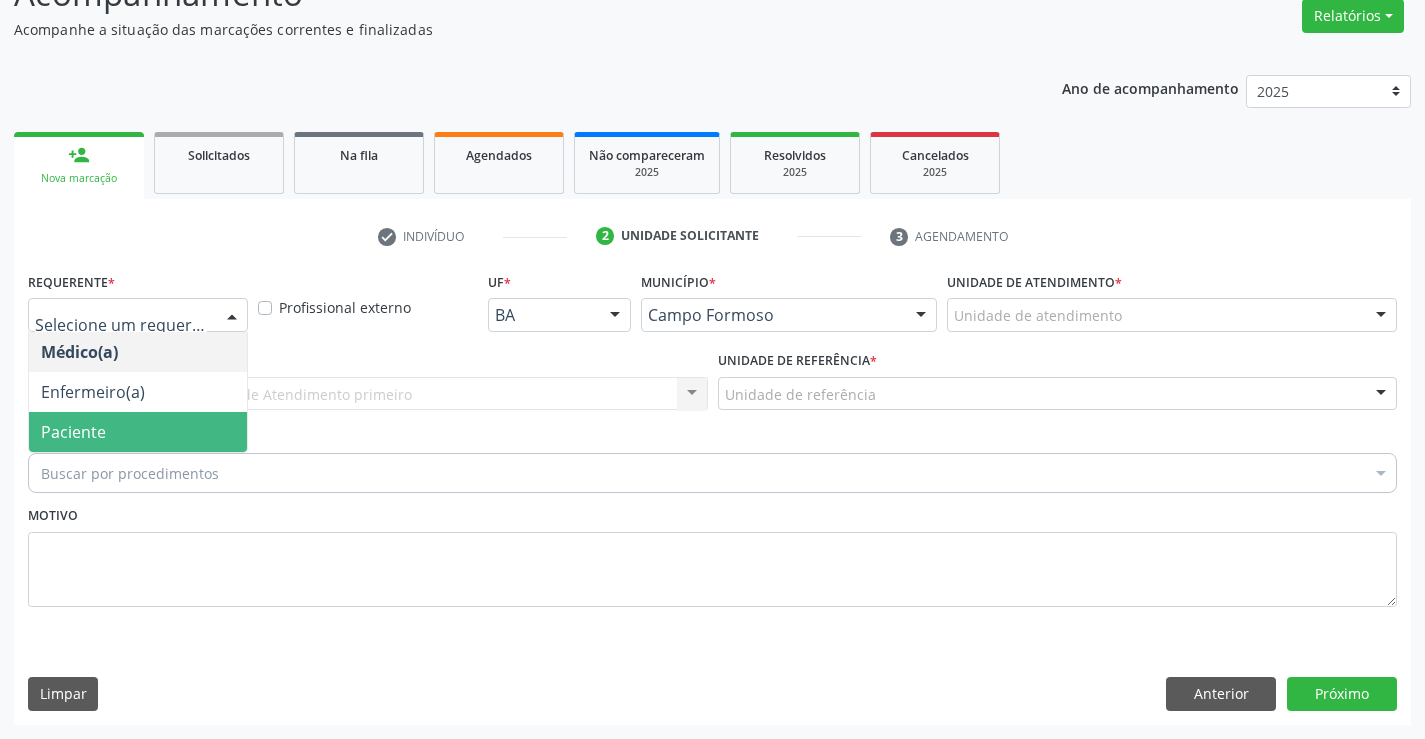 click on "Paciente" at bounding box center [73, 432] 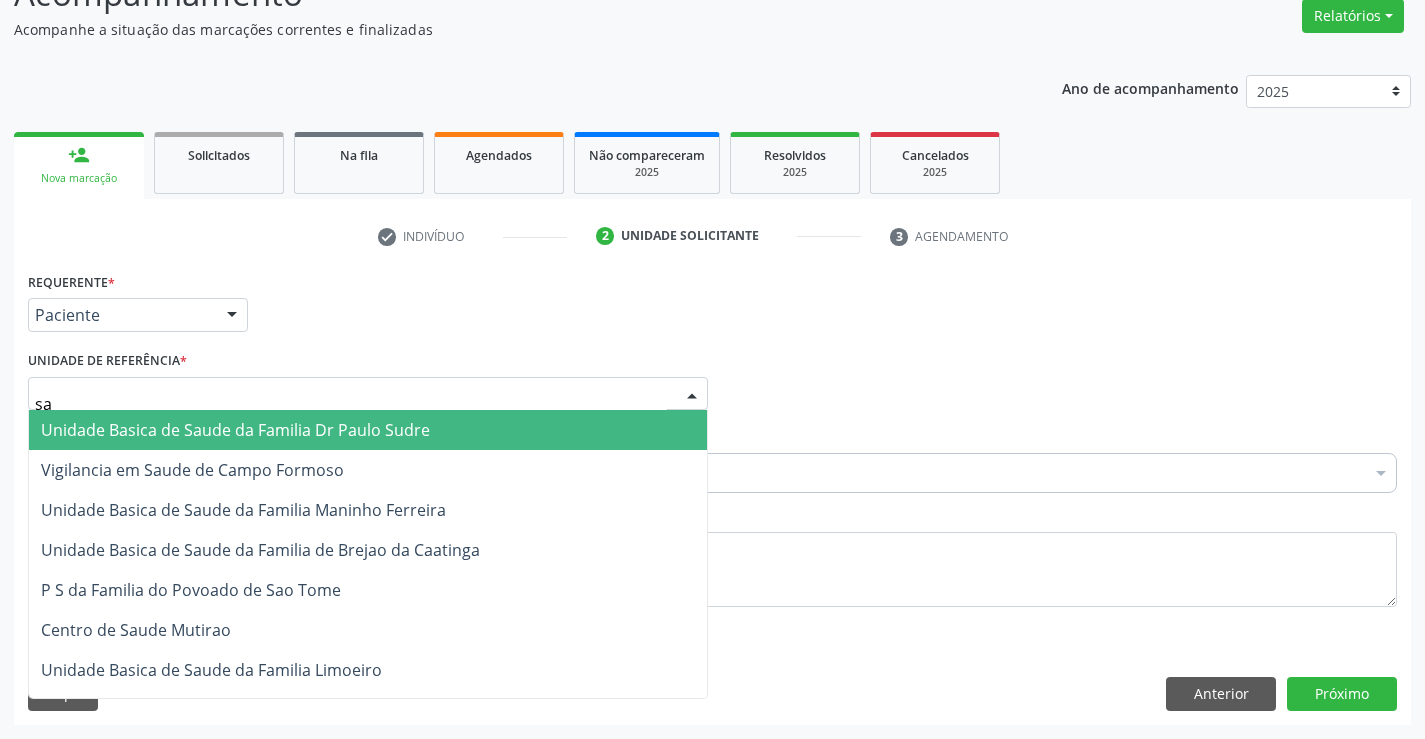 type on "sao" 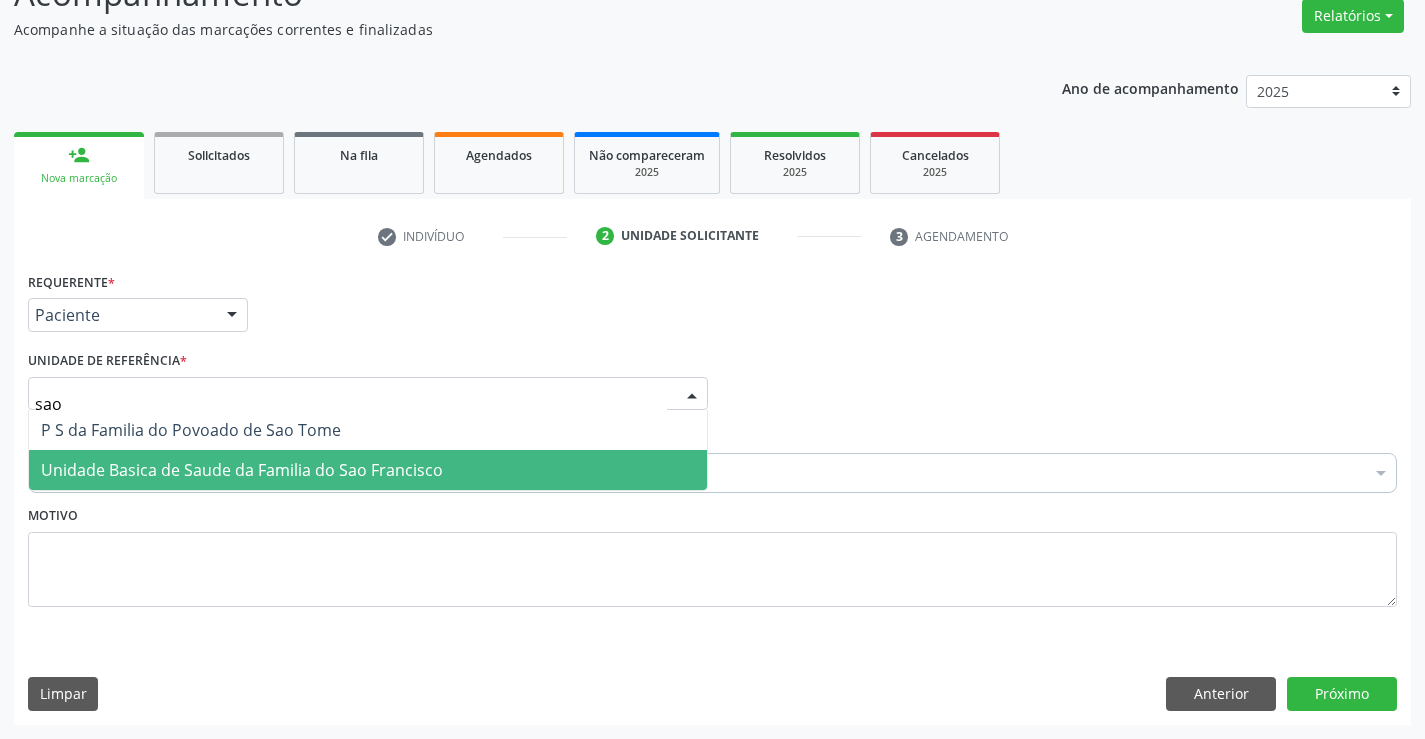 click on "Unidade Basica de Saude da Familia do Sao Francisco" at bounding box center [242, 470] 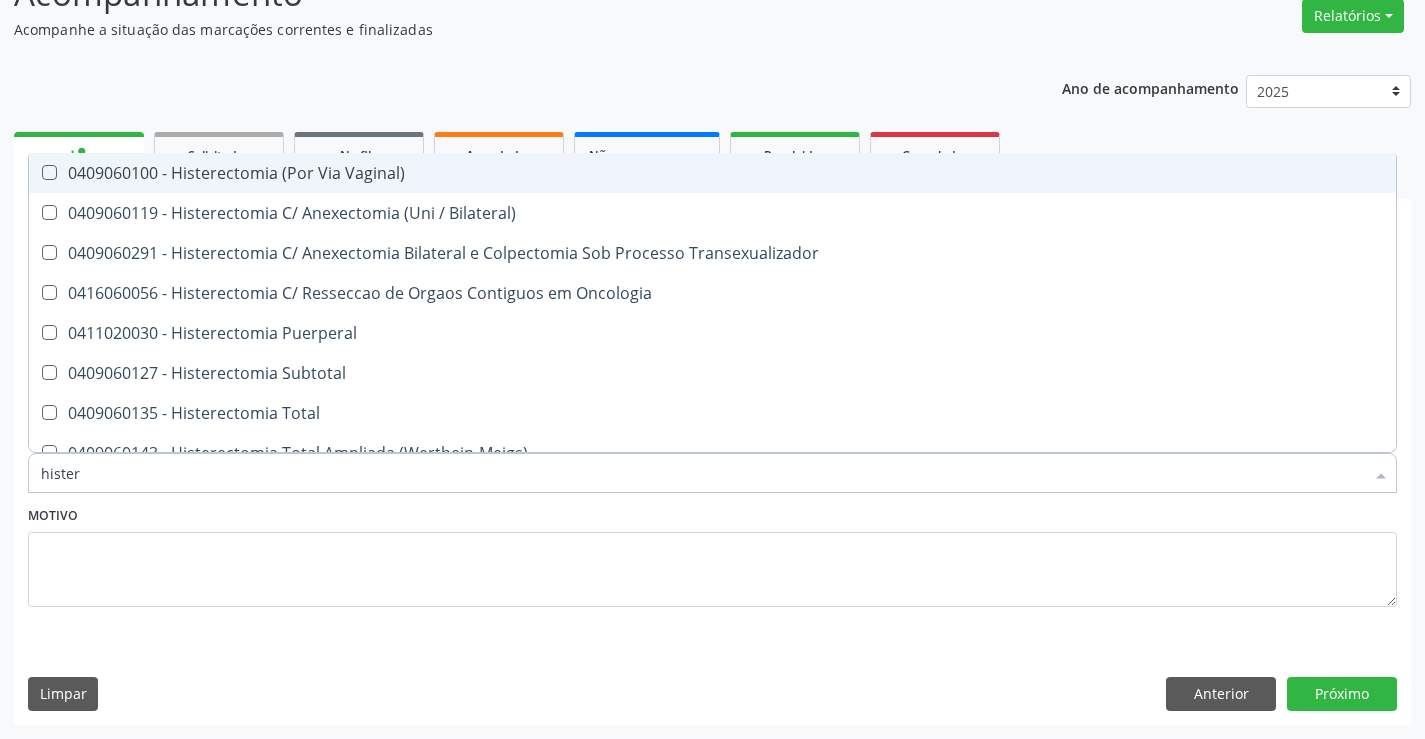 type on "histere" 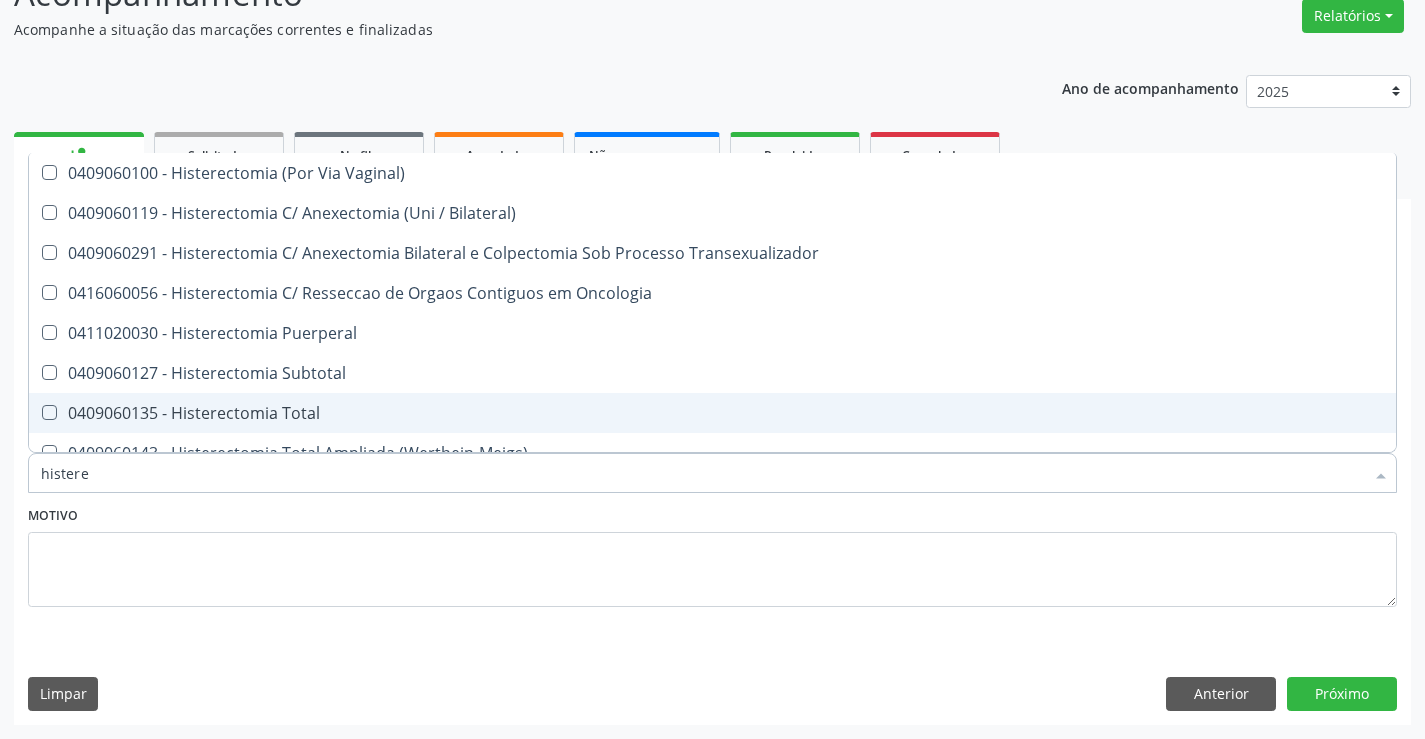 click on "0409060135 - Histerectomia Total" at bounding box center (712, 413) 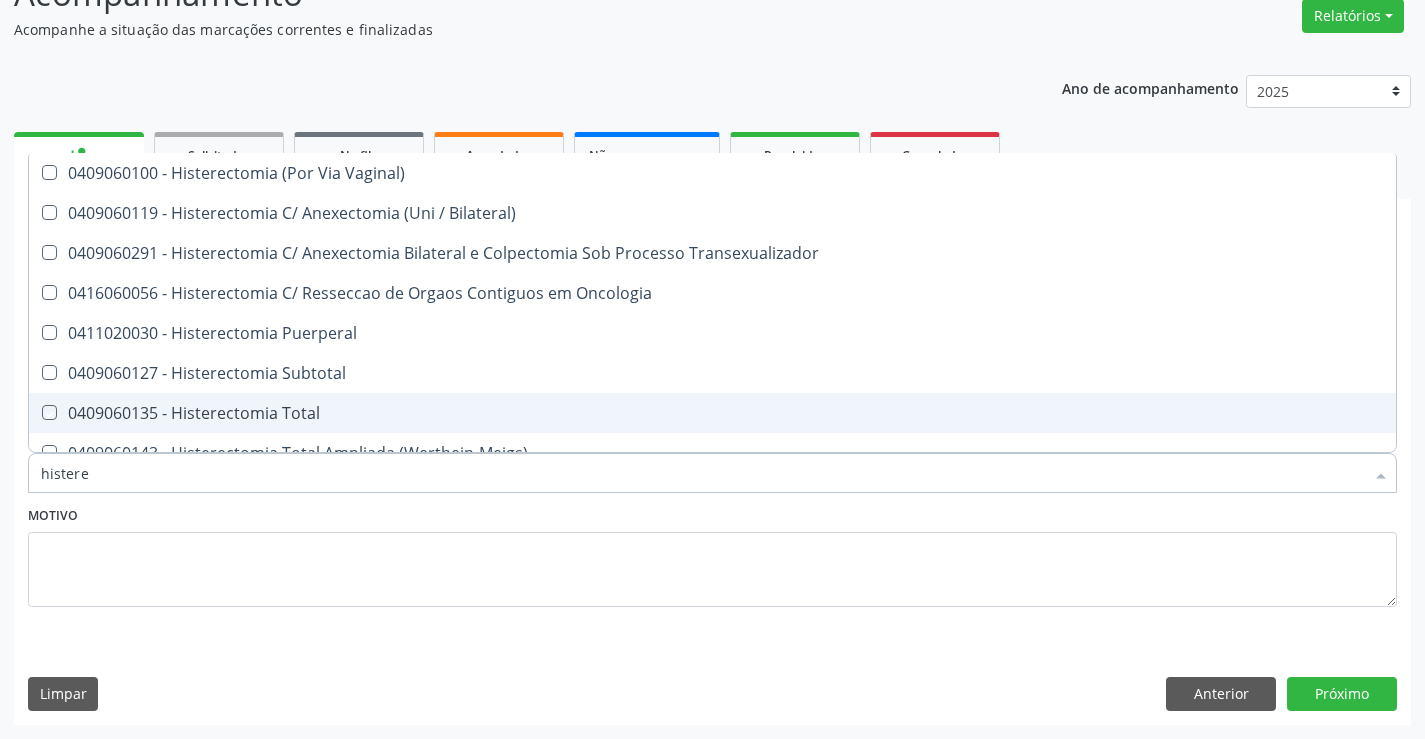checkbox on "true" 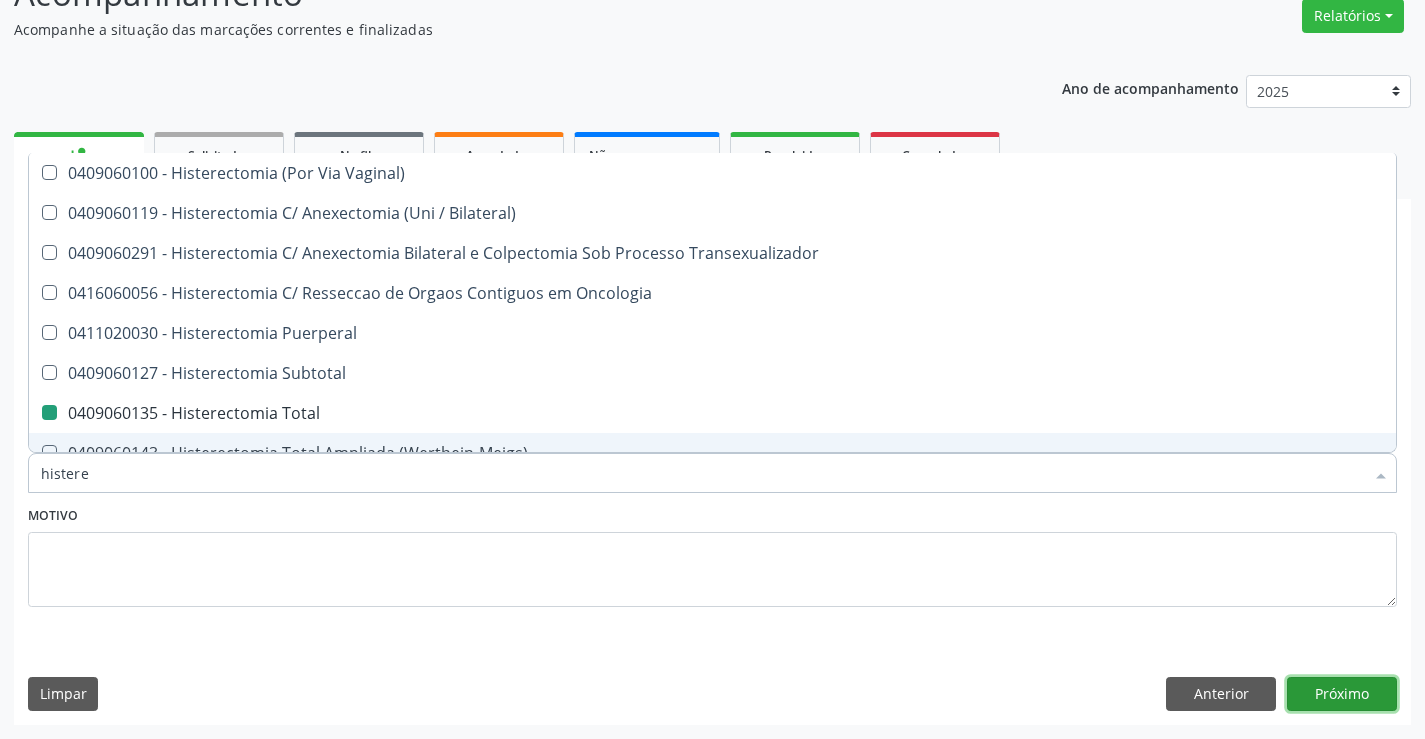 click on "Próximo" at bounding box center (1342, 694) 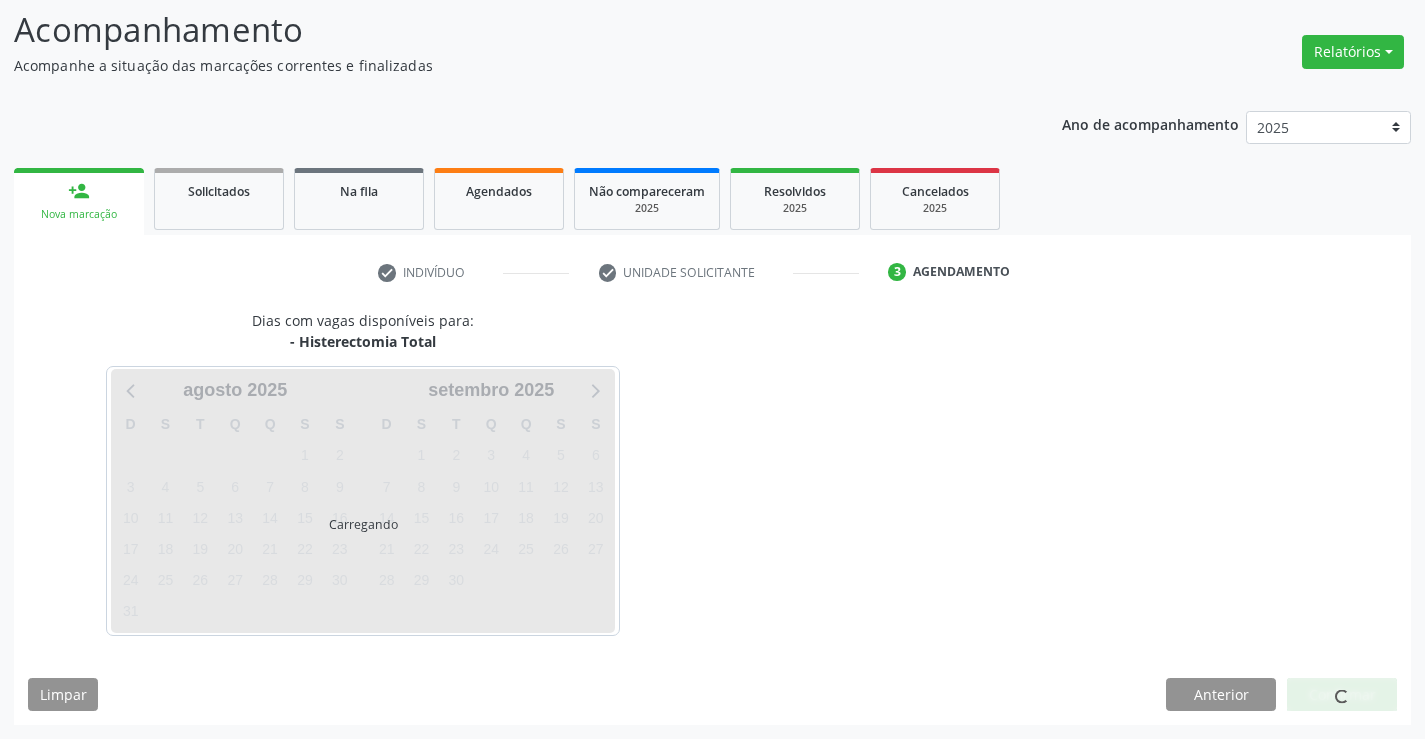 scroll, scrollTop: 131, scrollLeft: 0, axis: vertical 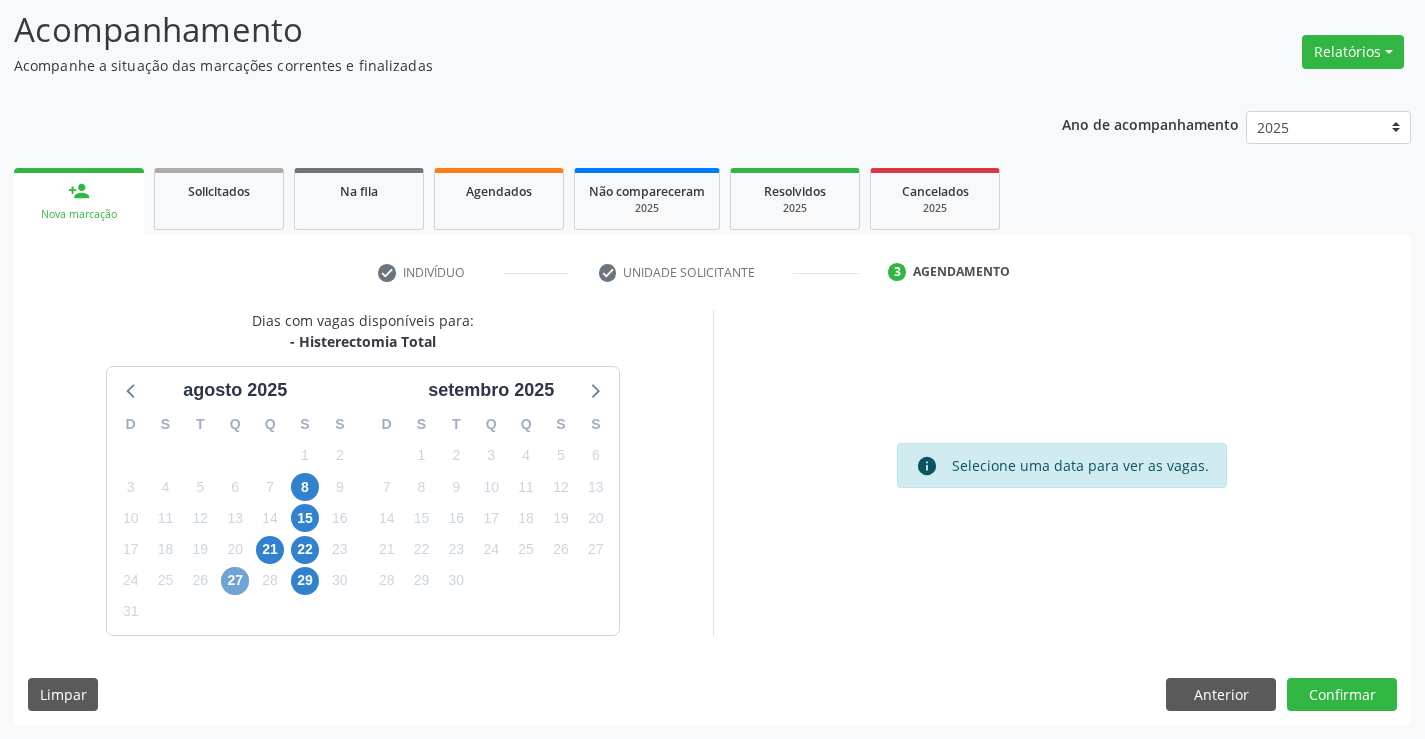 click on "27" at bounding box center (235, 581) 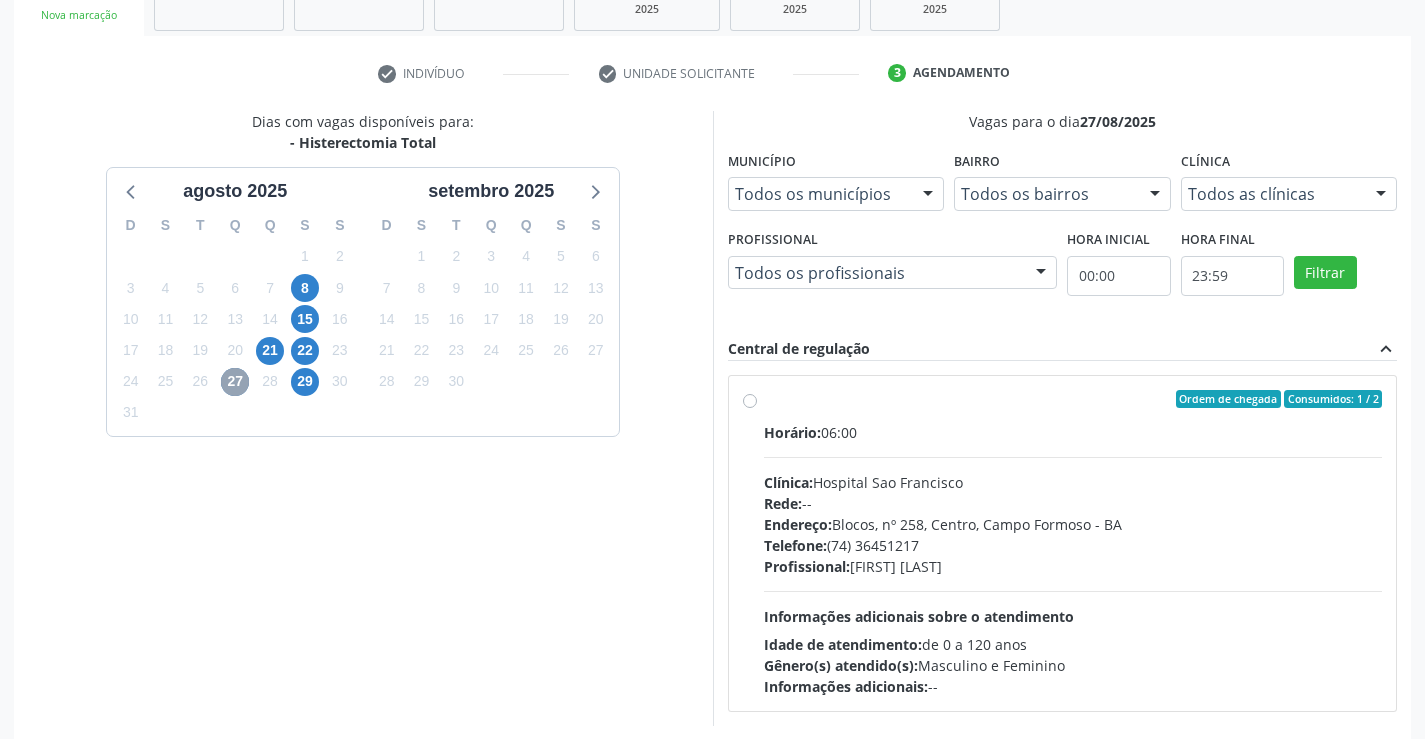 scroll, scrollTop: 332, scrollLeft: 0, axis: vertical 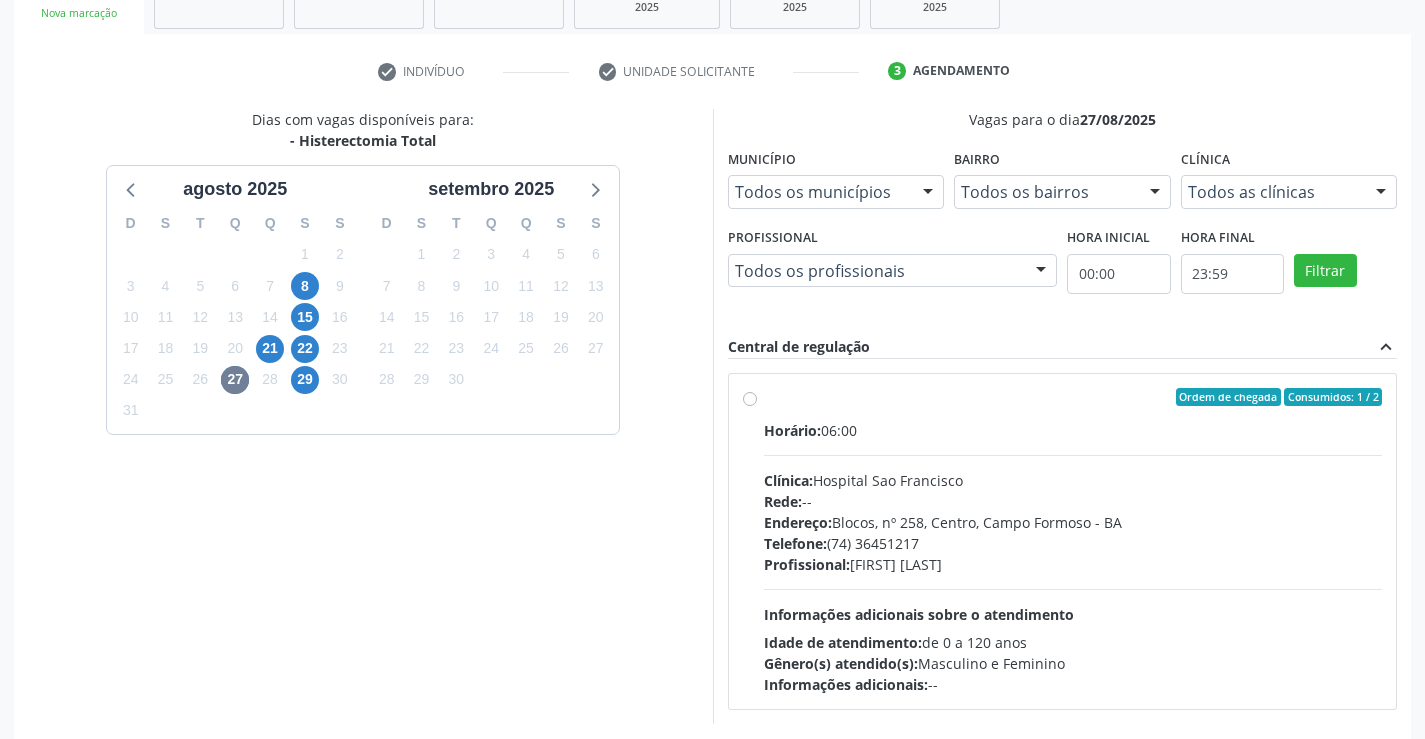 click on "Ordem de chegada
Consumidos: 1 / 2
Horário:   06:00
Clínica:  Hospital Sao Francisco
Rede:
--
Endereço:   Blocos, nº 258, Centro, [CITY] - [STATE]
Telefone:   ([PHONE])
Profissional:
[FIRST] [LAST]
Informações adicionais sobre o atendimento
Idade de atendimento:
de 0 a 120 anos
Gênero(s) atendido(s):
Masculino e Feminino
Informações adicionais:
--" at bounding box center [1073, 541] 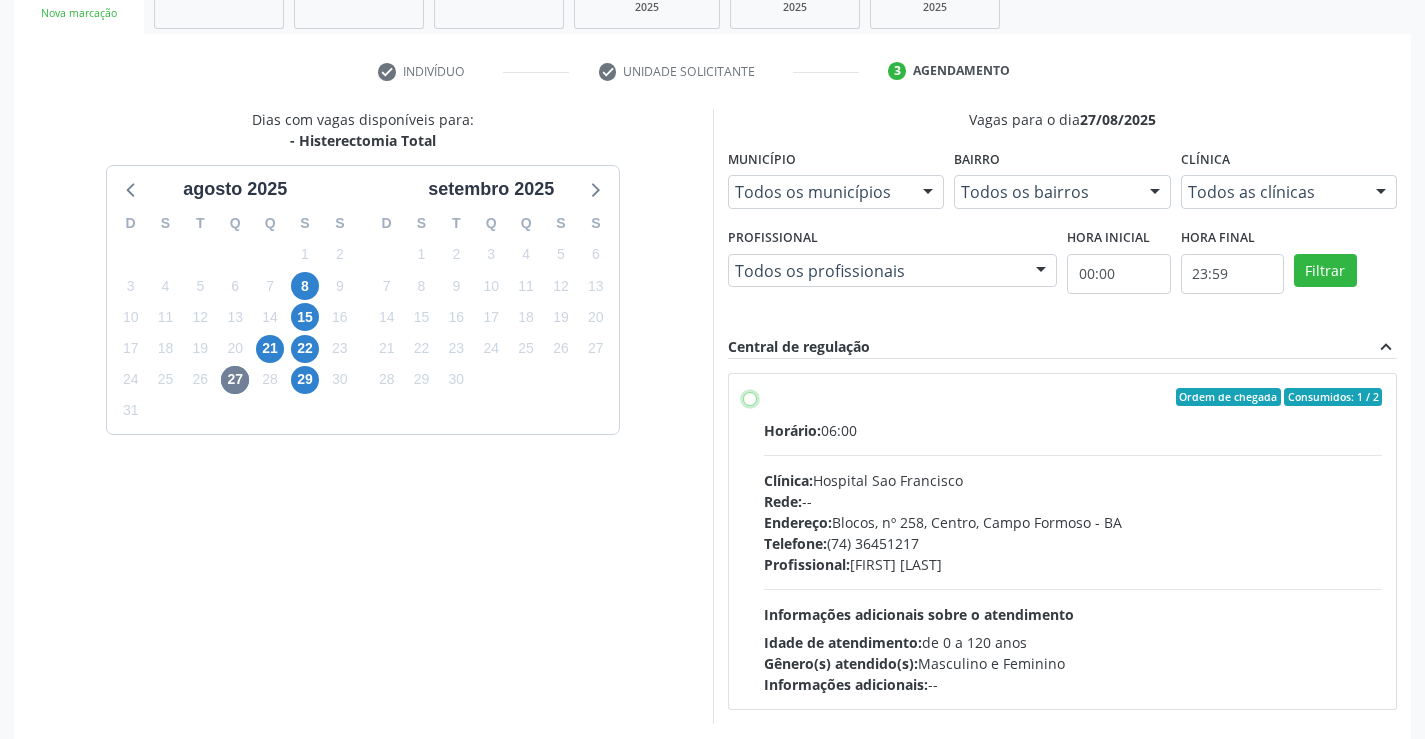 click on "Ordem de chegada
Consumidos: 1 / 2
Horário:   06:00
Clínica:  Hospital Sao Francisco
Rede:
--
Endereço:   Blocos, nº 258, Centro, [CITY] - [STATE]
Telefone:   ([PHONE])
Profissional:
[FIRST] [LAST]
Informações adicionais sobre o atendimento
Idade de atendimento:
de 0 a 120 anos
Gênero(s) atendido(s):
Masculino e Feminino
Informações adicionais:
--" at bounding box center (750, 397) 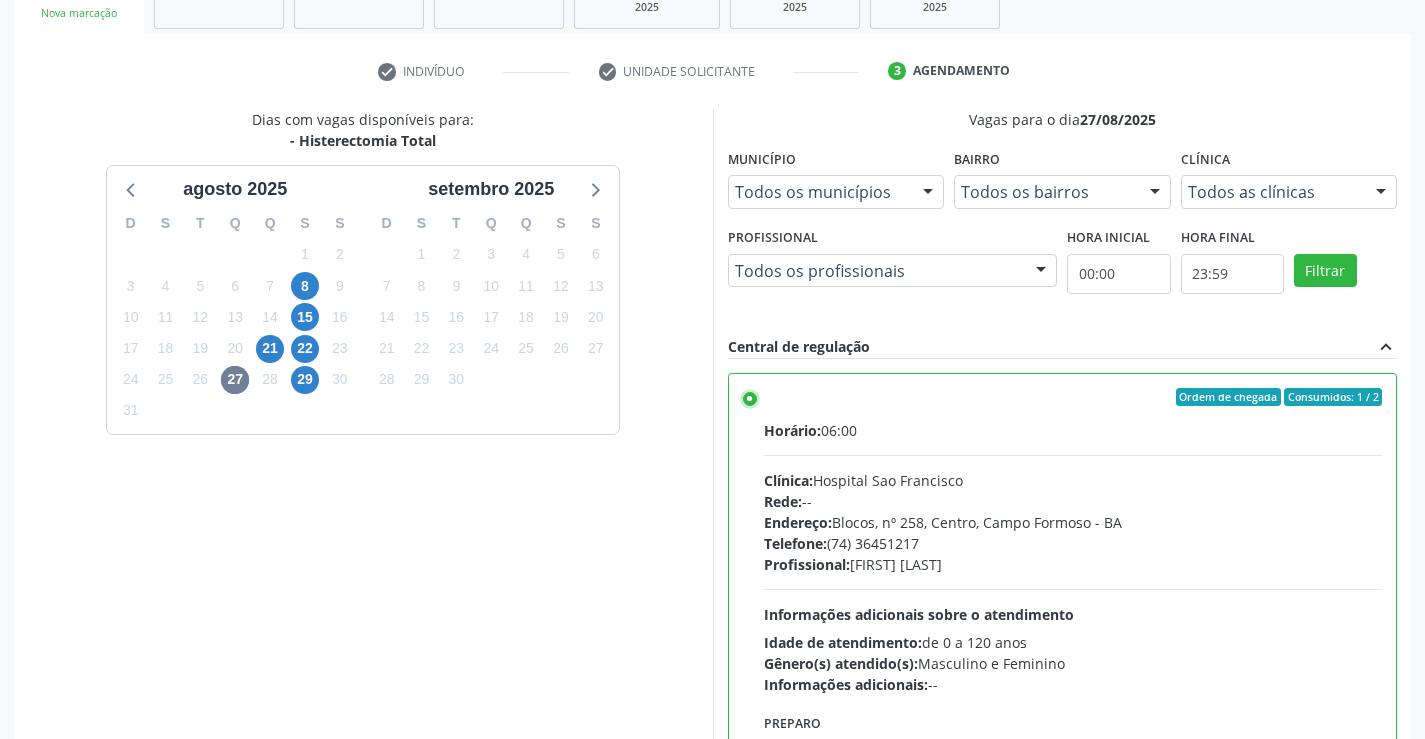 scroll, scrollTop: 456, scrollLeft: 0, axis: vertical 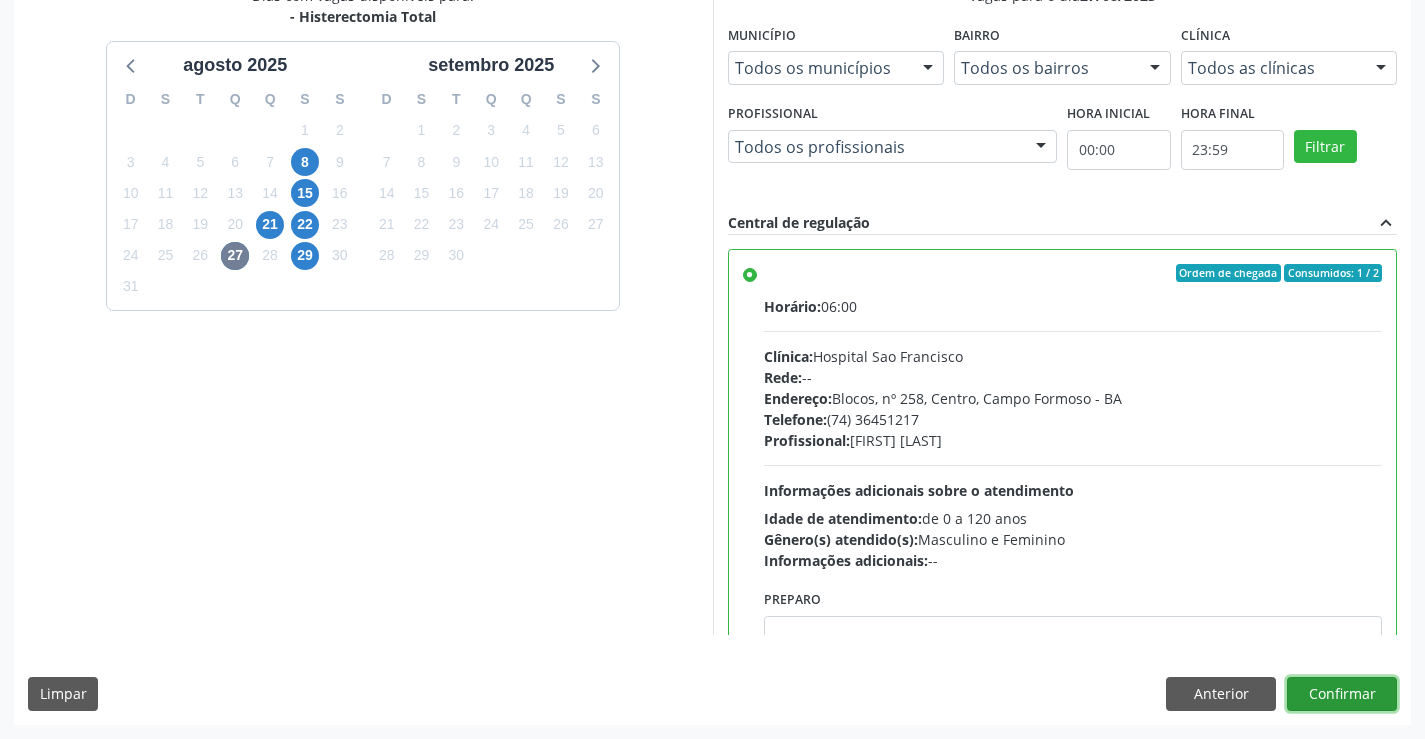 click on "Confirmar" at bounding box center (1342, 694) 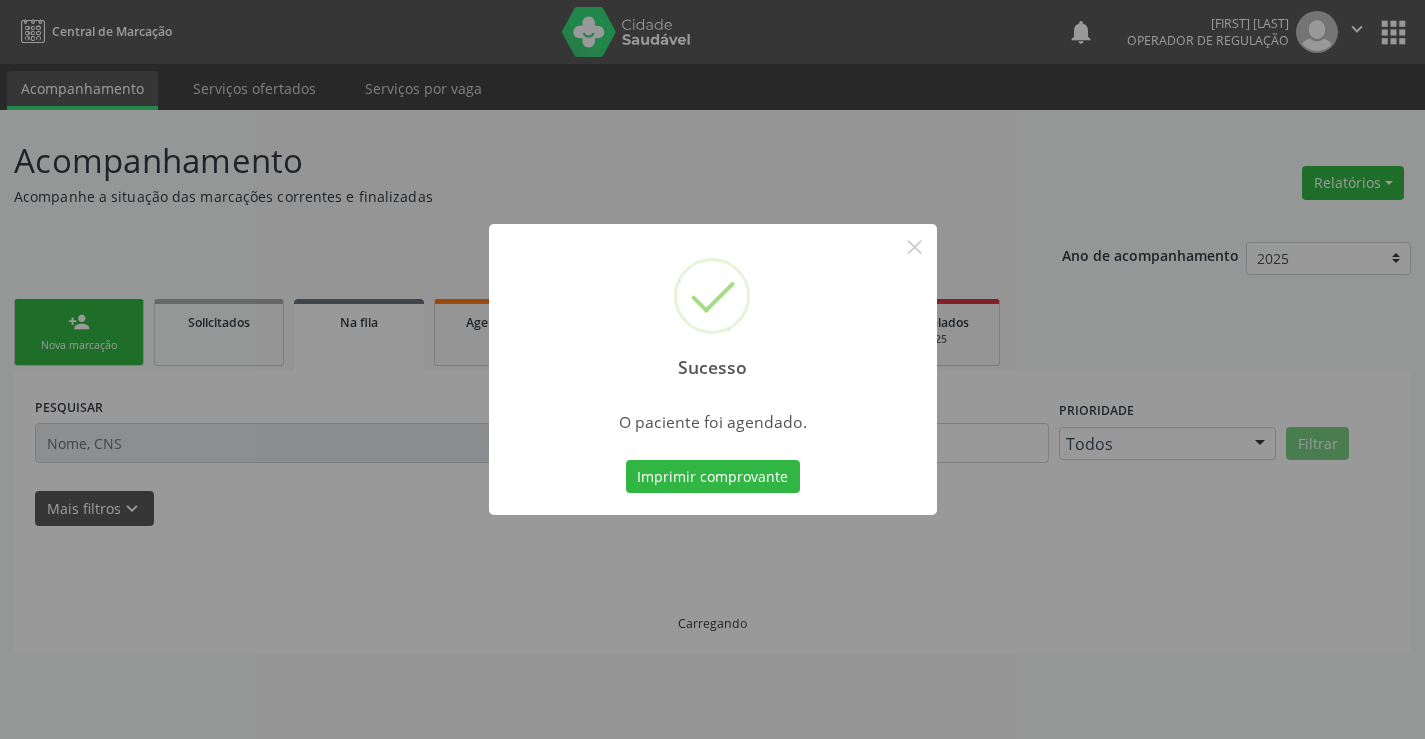 scroll, scrollTop: 0, scrollLeft: 0, axis: both 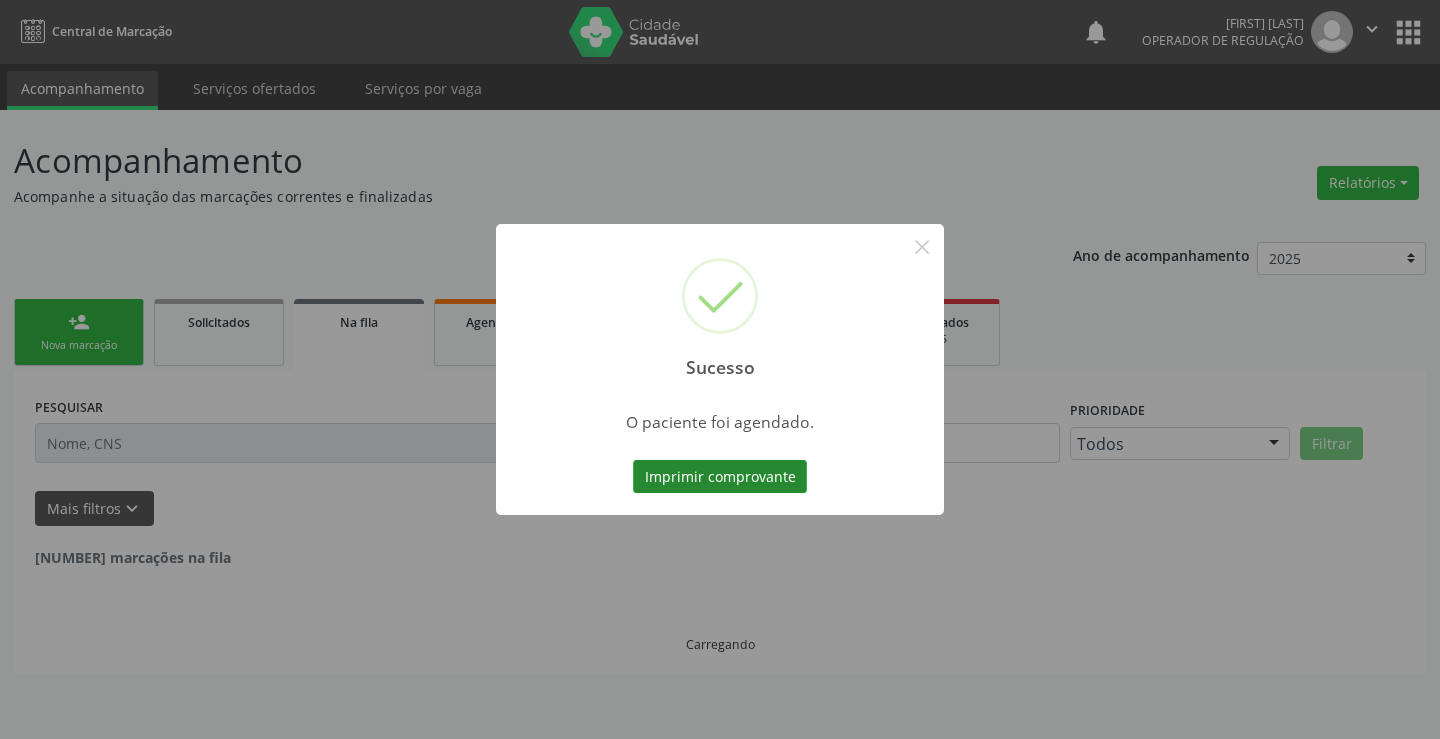 click on "Imprimir comprovante" at bounding box center [720, 477] 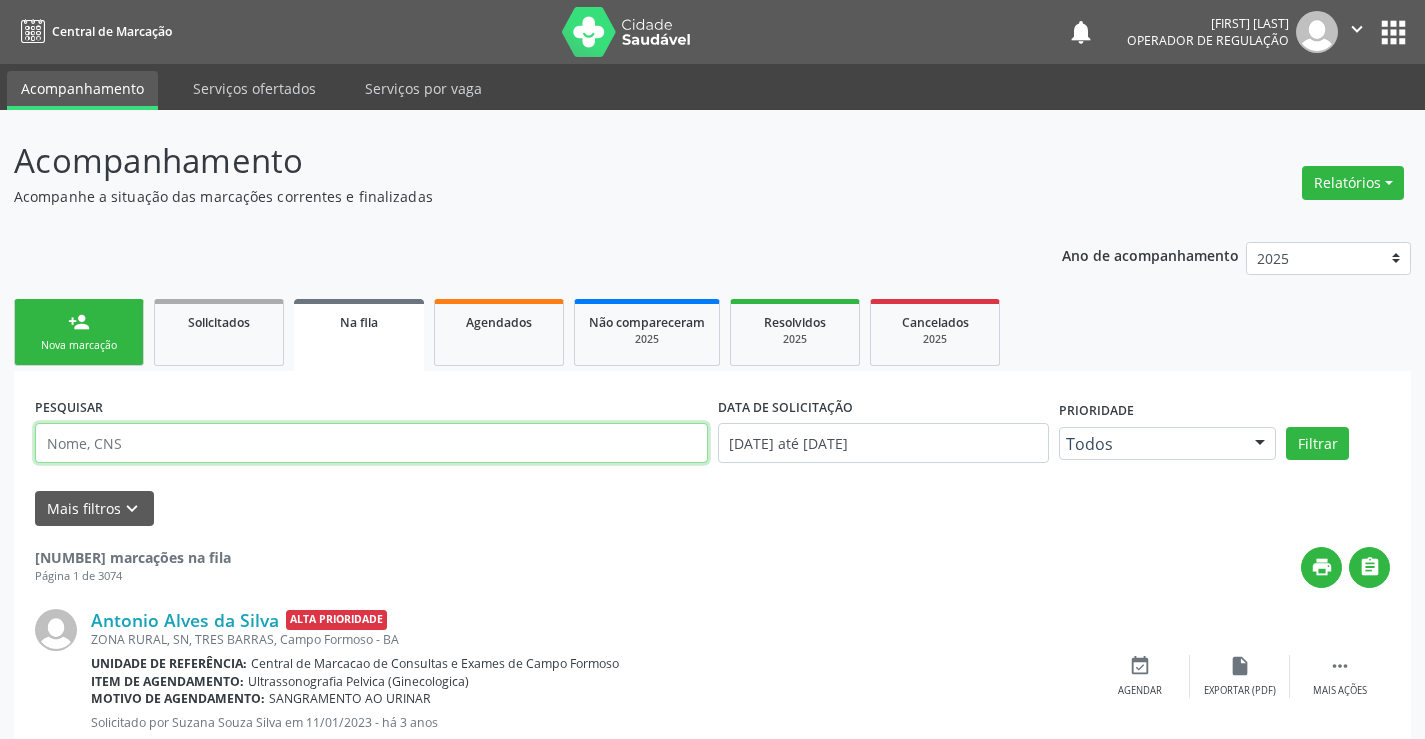 click at bounding box center (371, 443) 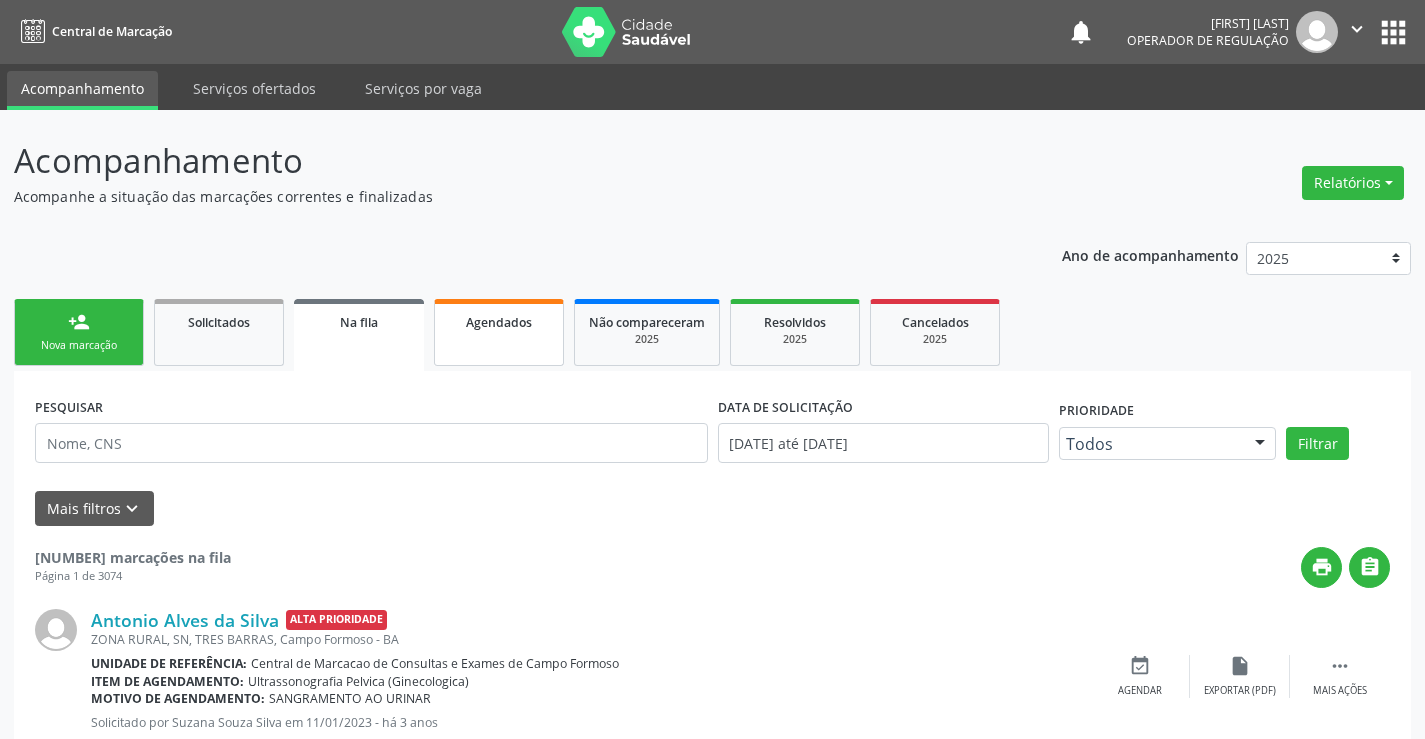 click on "Agendados" at bounding box center (499, 332) 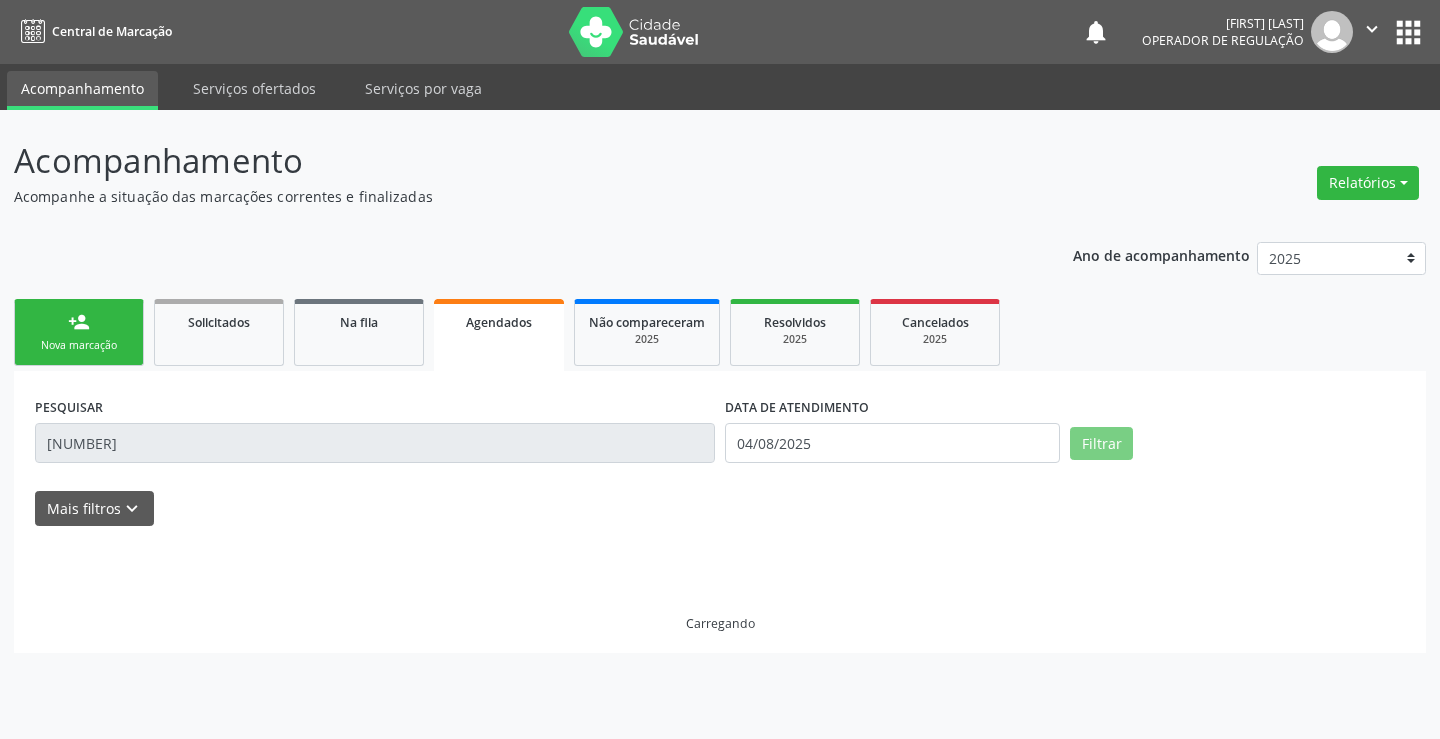 click on "Agendados" at bounding box center (499, 322) 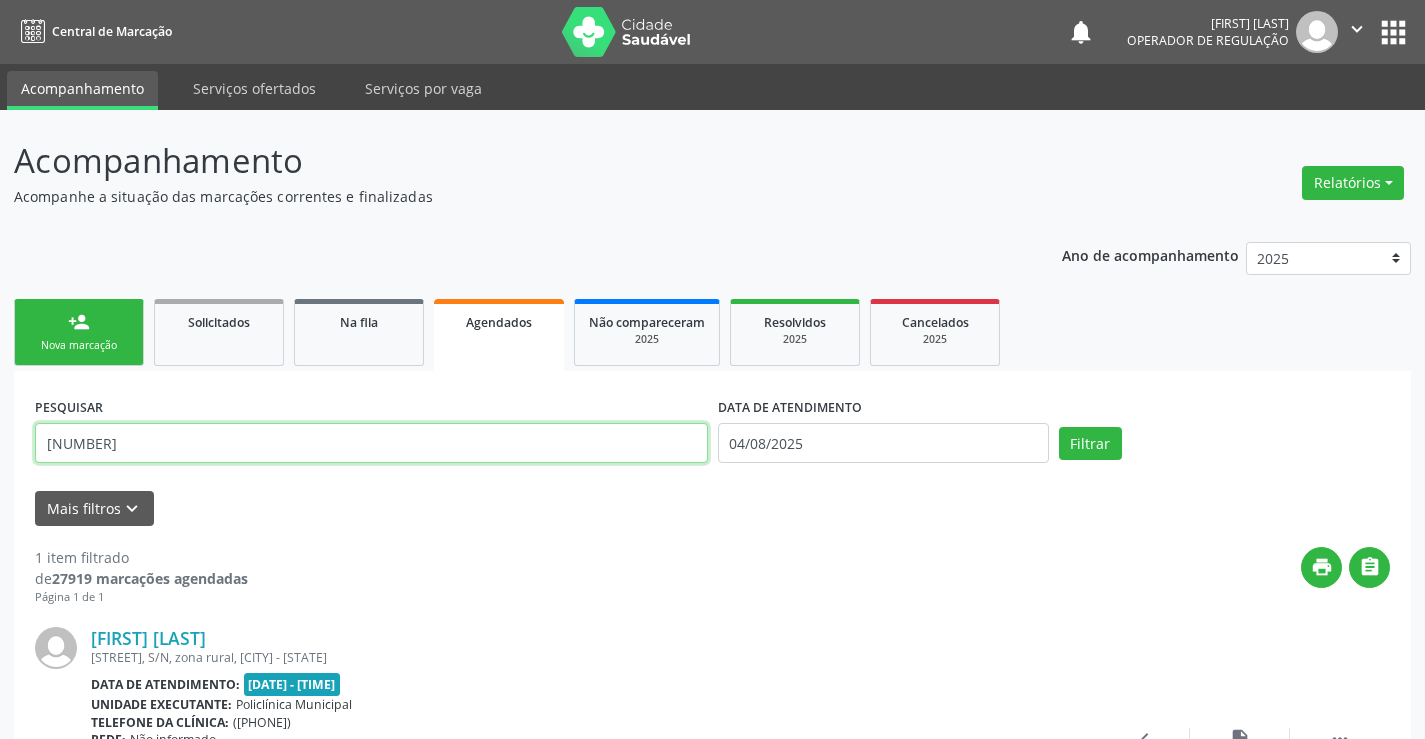 click on "[NUMBER]" at bounding box center (371, 443) 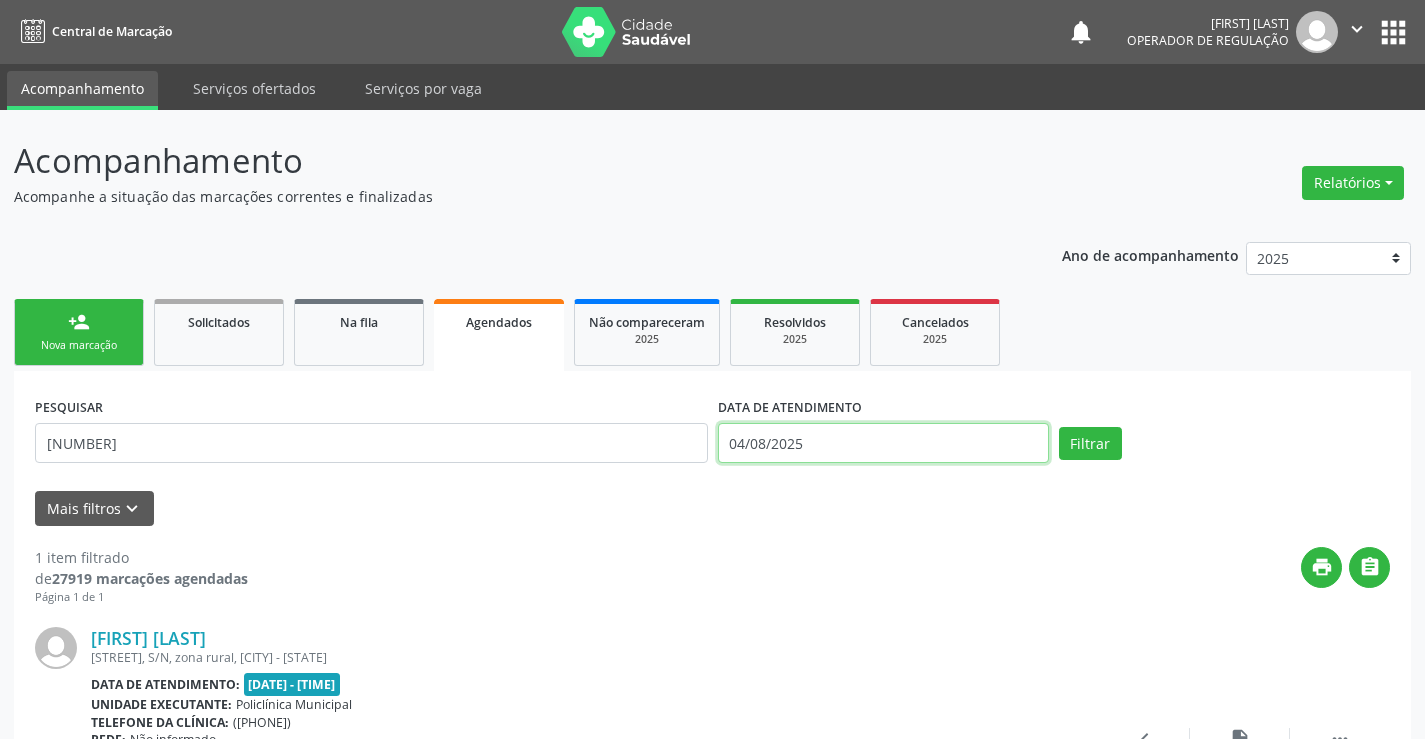 click on "04/08/2025" at bounding box center [883, 443] 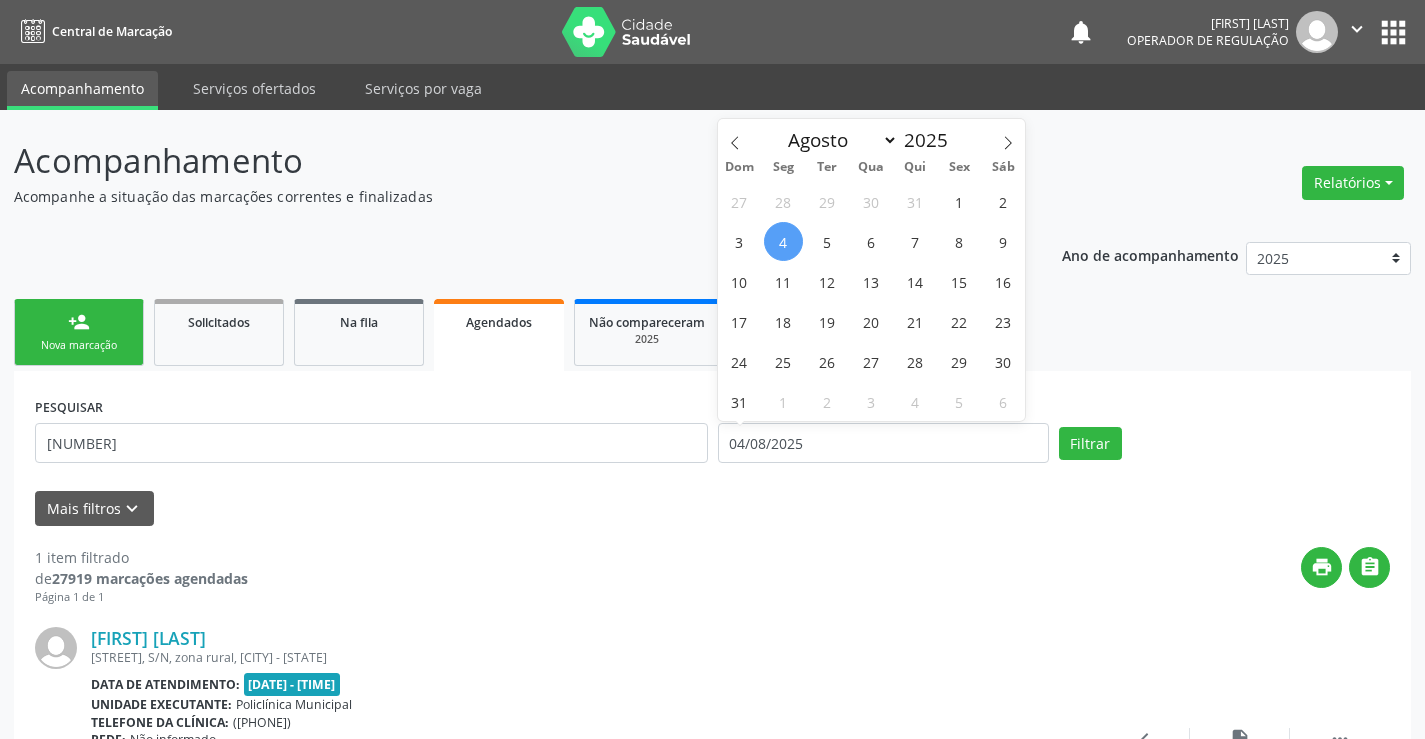 click on "4" at bounding box center (783, 241) 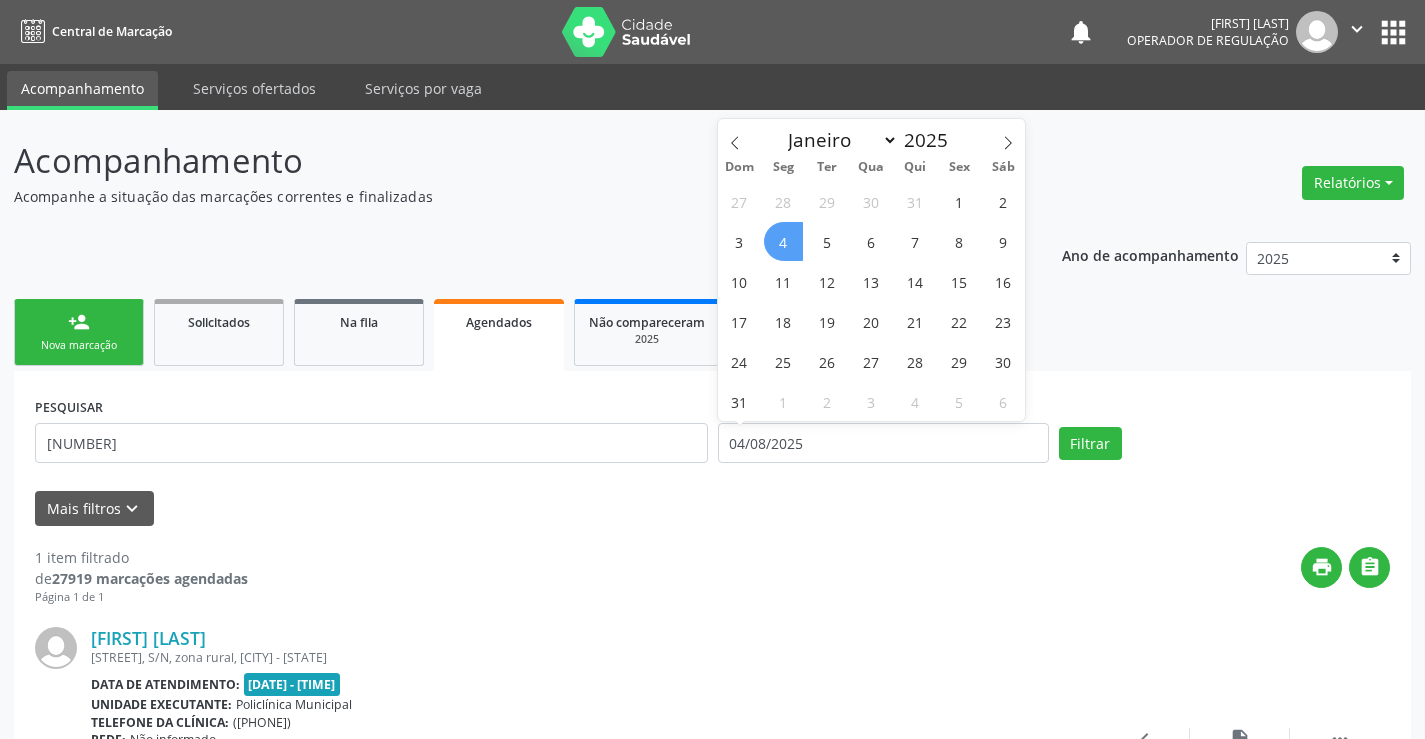 click on "4" at bounding box center [783, 241] 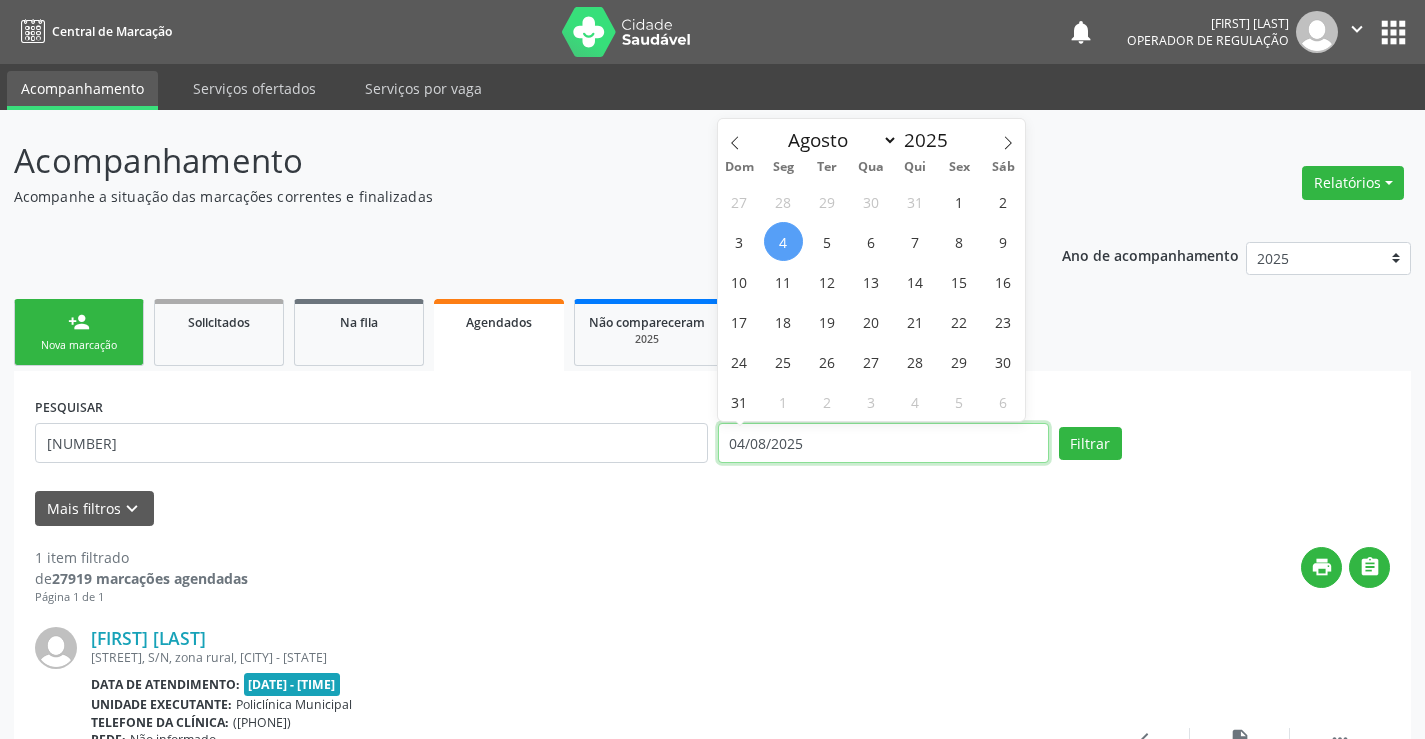 click on "04/08/2025" at bounding box center [883, 443] 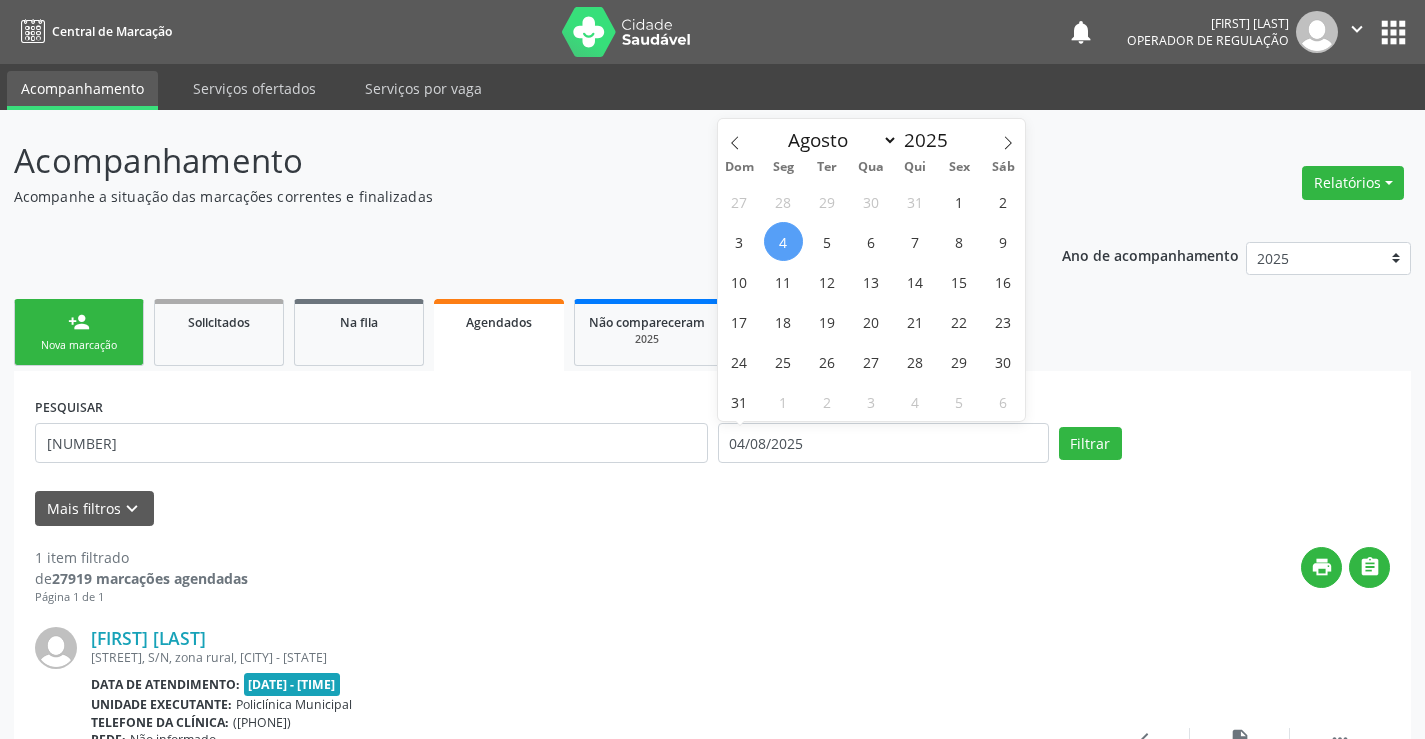 click on "4" at bounding box center [783, 241] 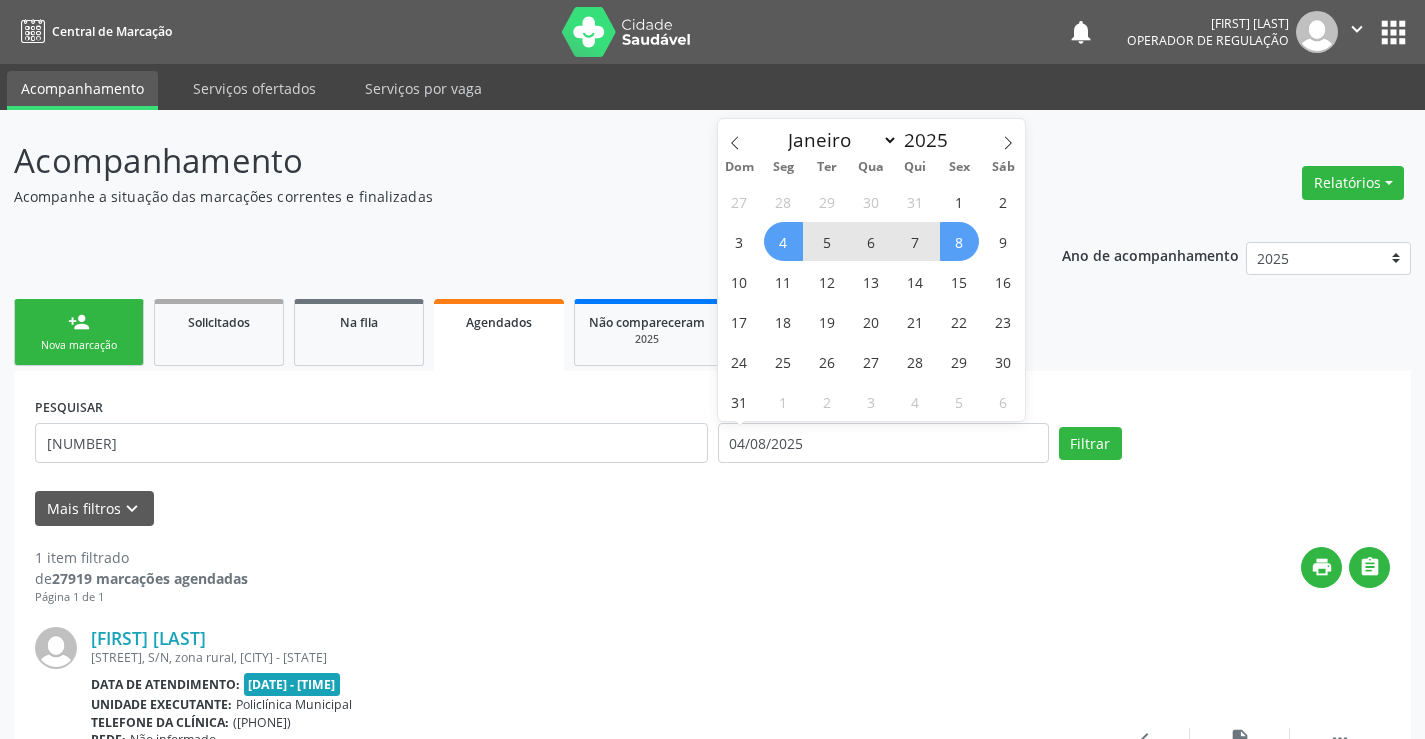 click on "8" at bounding box center (959, 241) 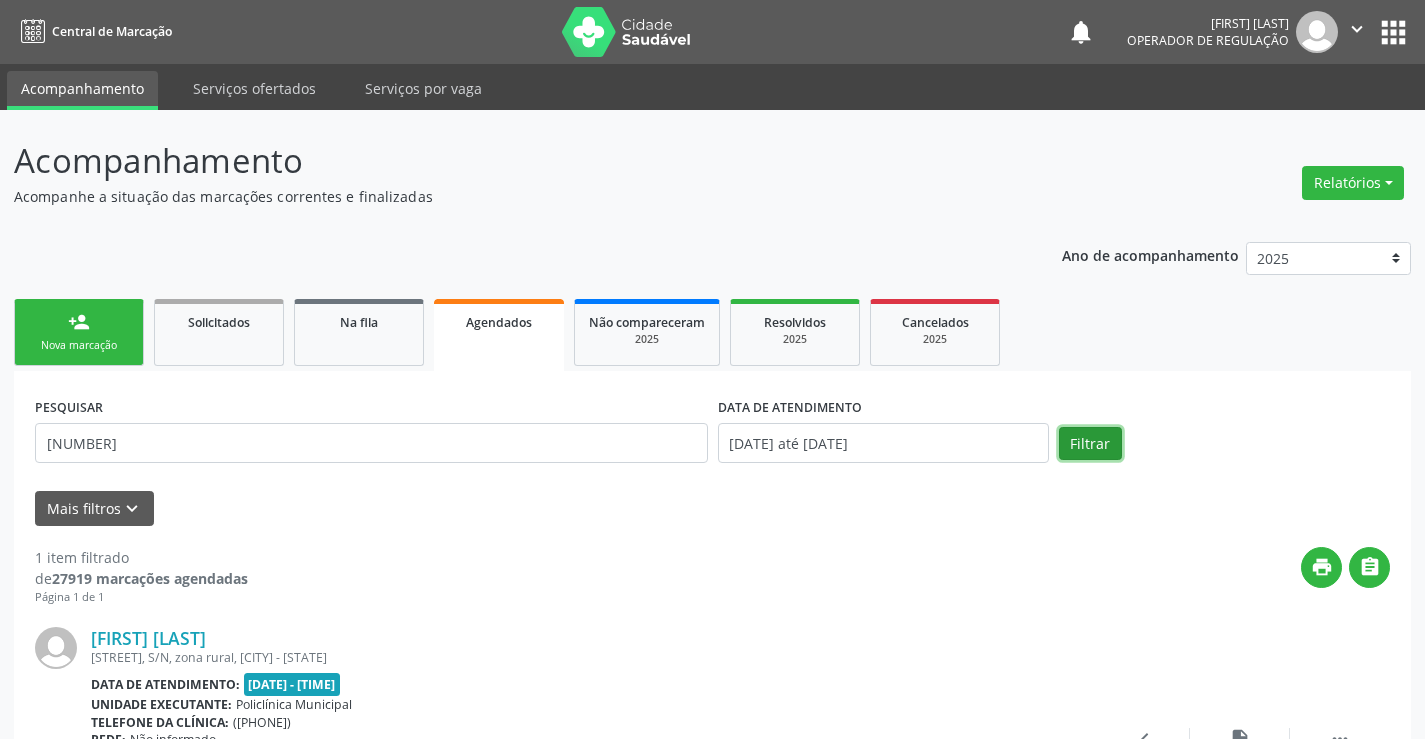 drag, startPoint x: 1097, startPoint y: 439, endPoint x: 1087, endPoint y: 416, distance: 25.079872 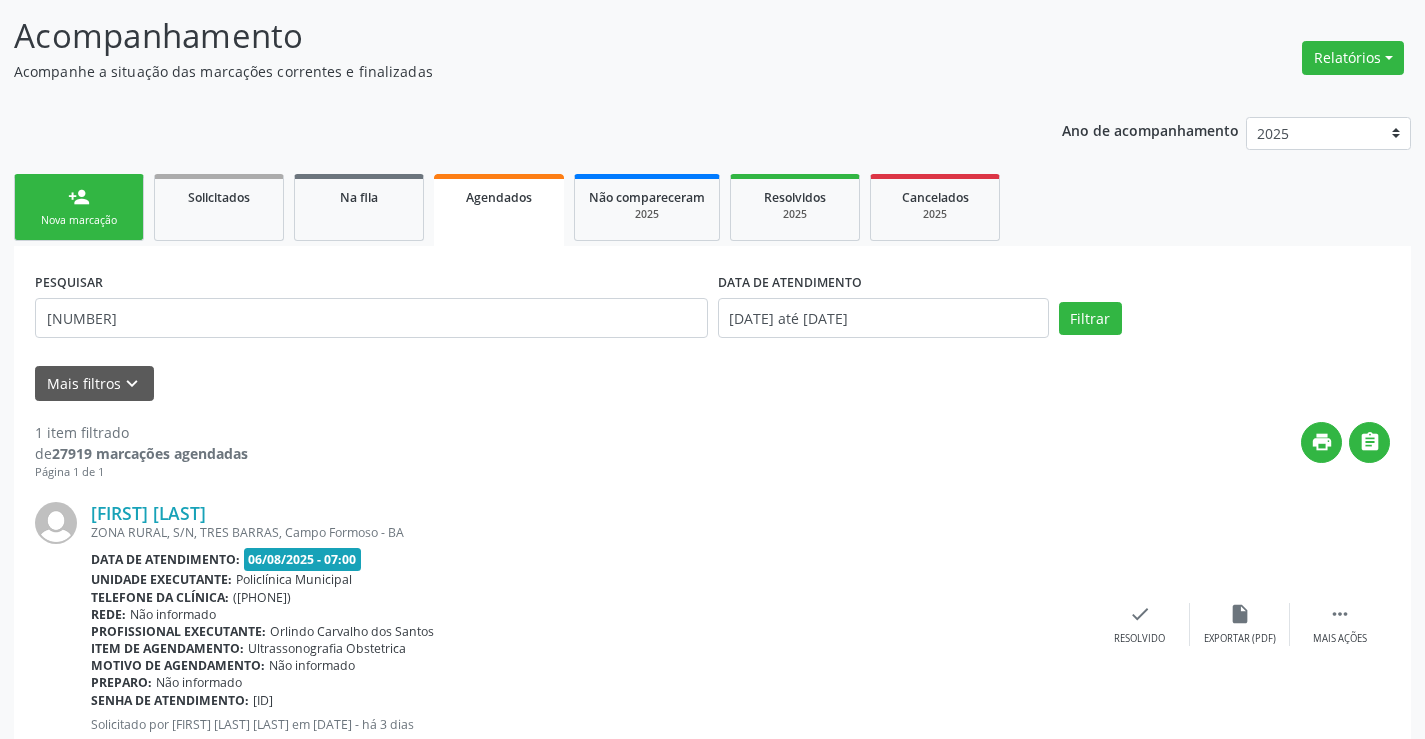 scroll, scrollTop: 189, scrollLeft: 0, axis: vertical 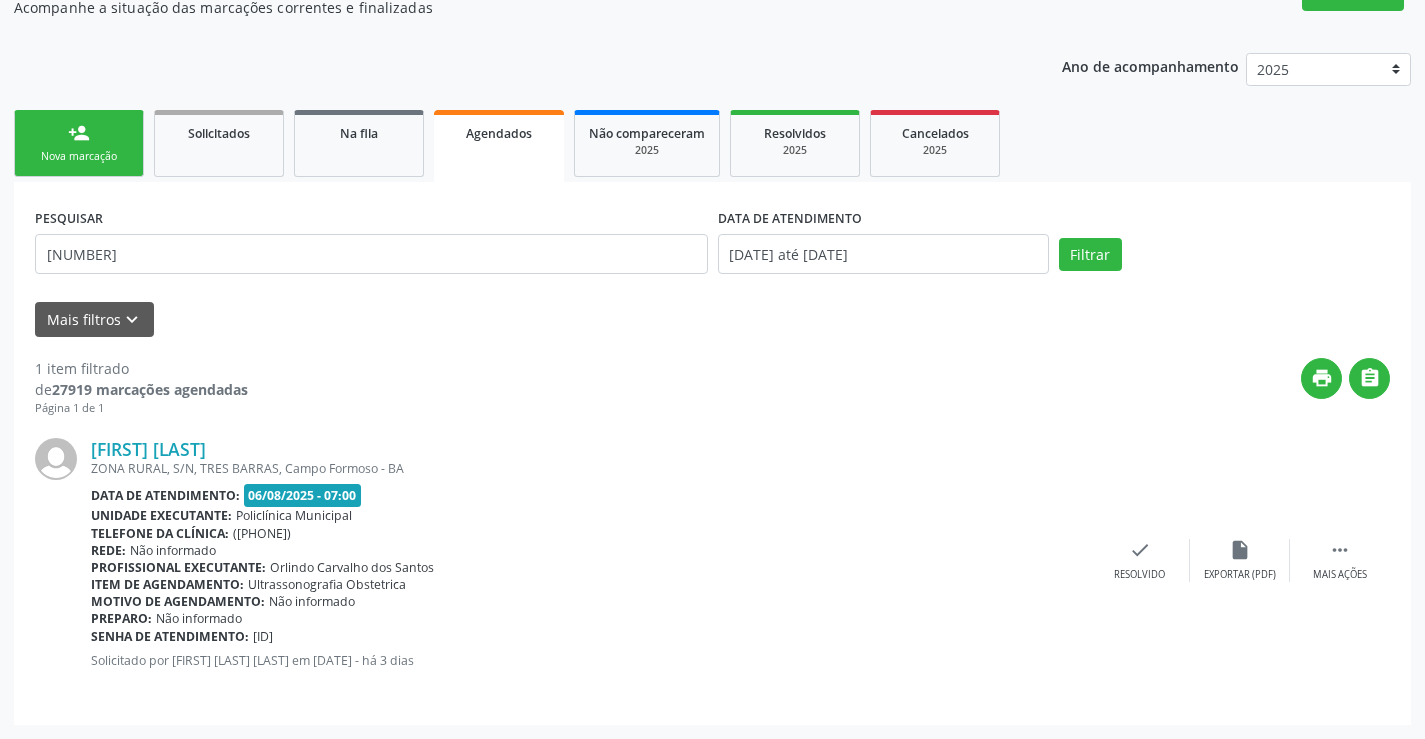 click on "Nova marcação" at bounding box center [79, 156] 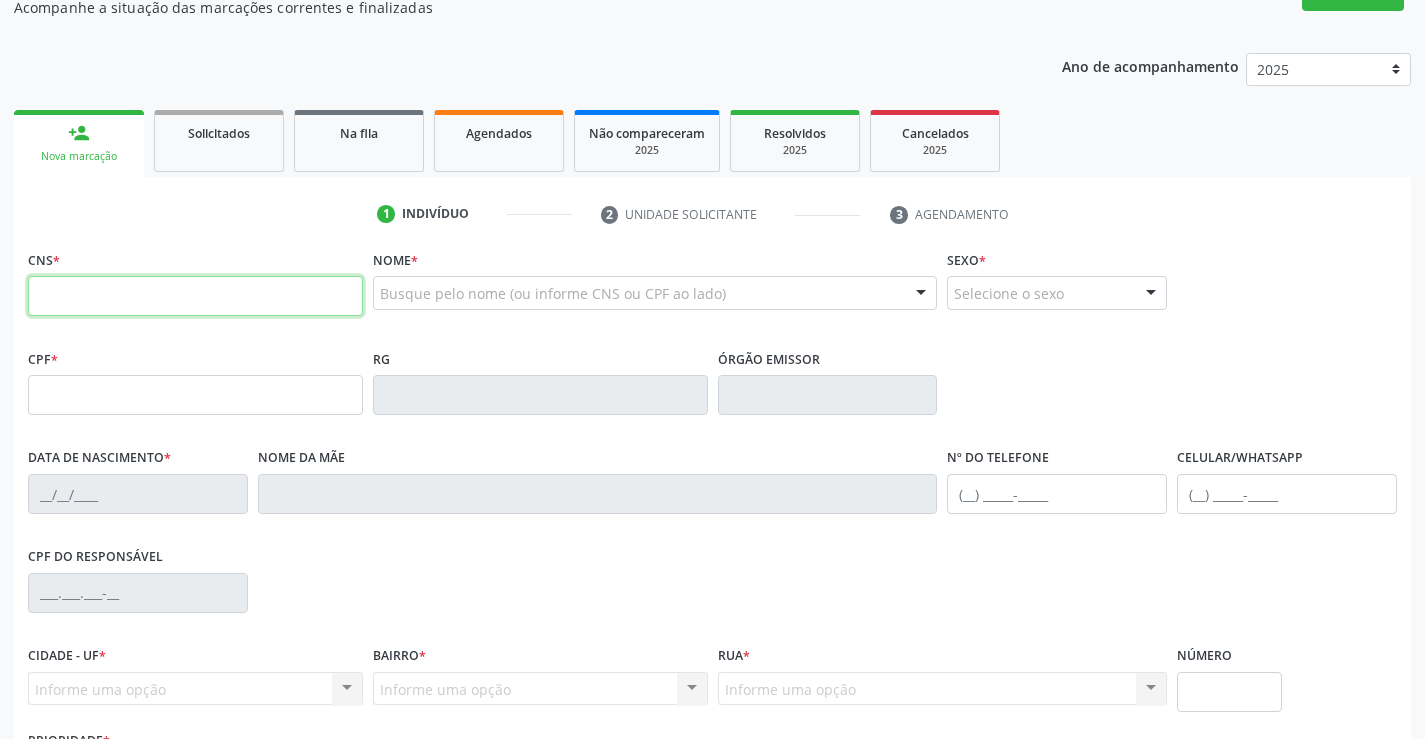 click at bounding box center (195, 296) 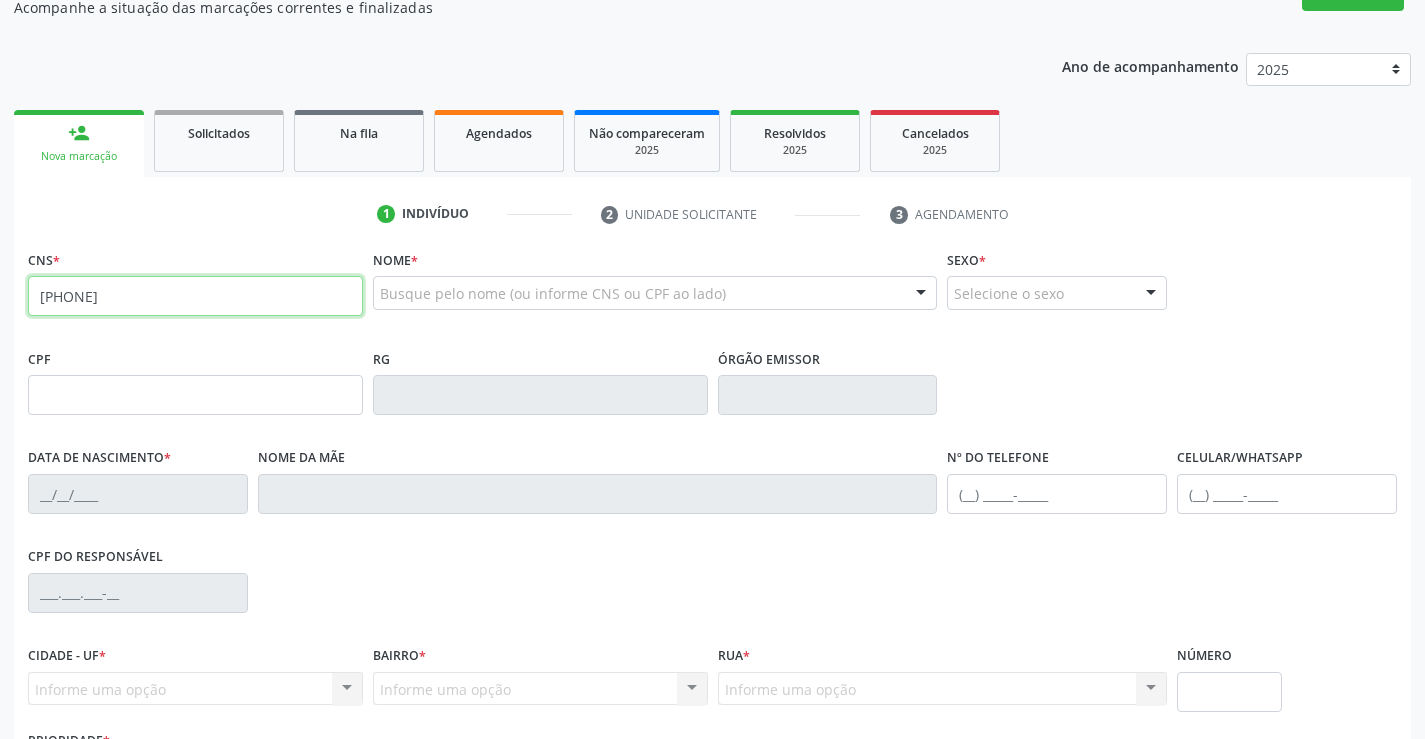 type on "[PHONE]" 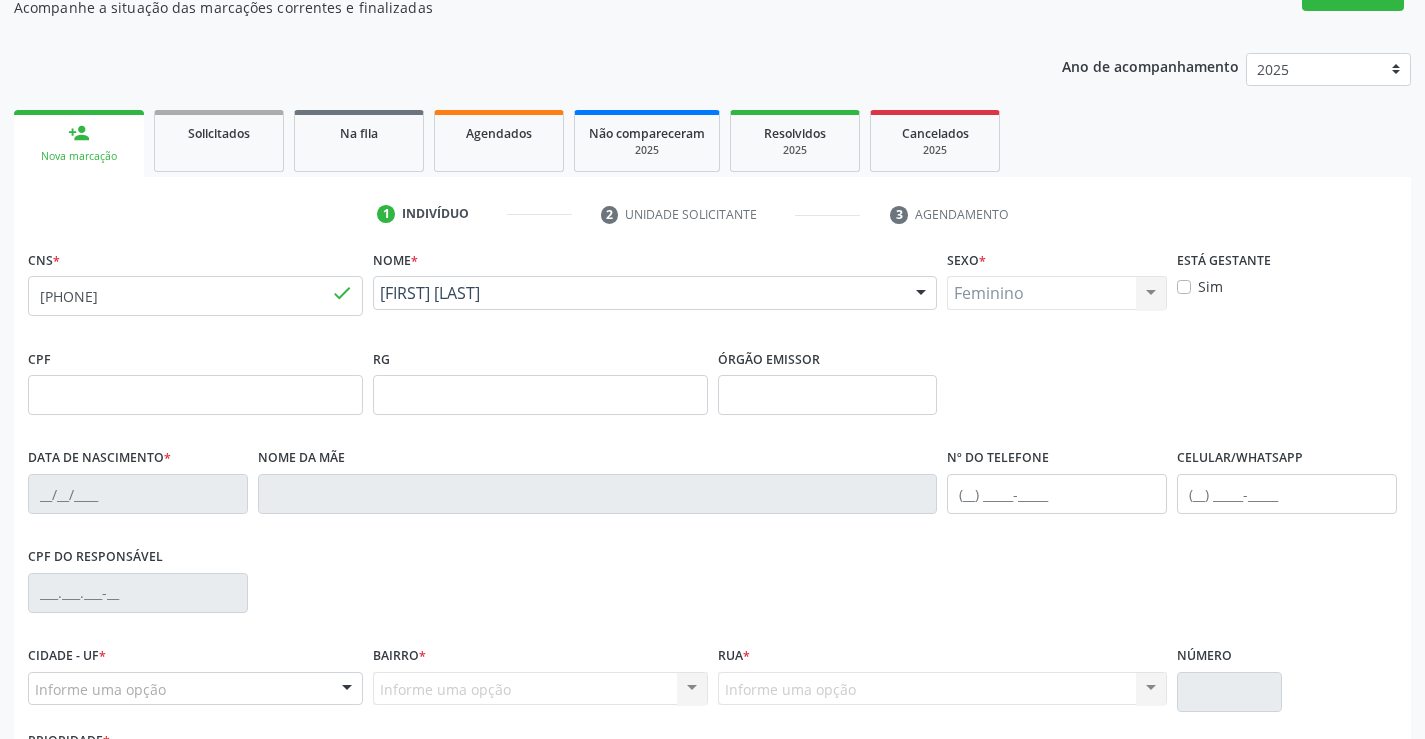 type on "[NUMBER]" 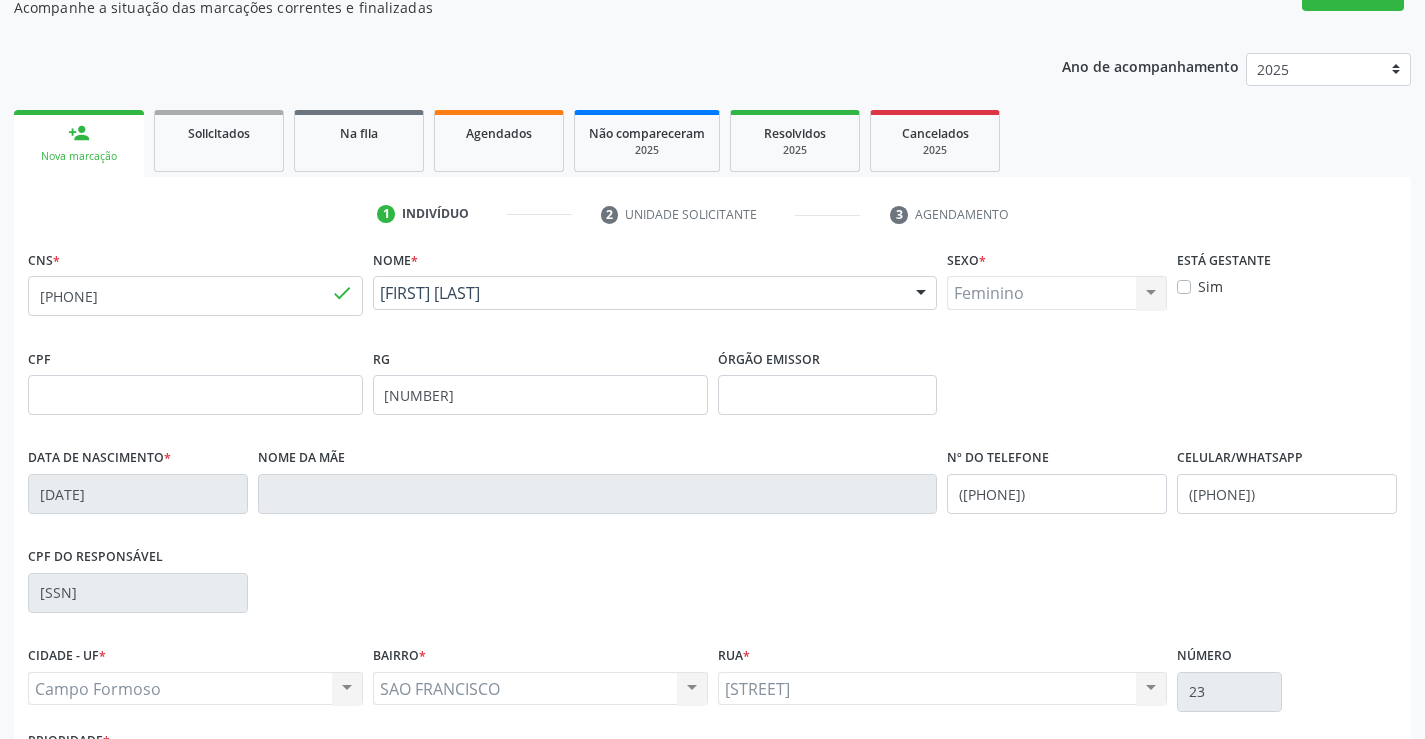 scroll, scrollTop: 345, scrollLeft: 0, axis: vertical 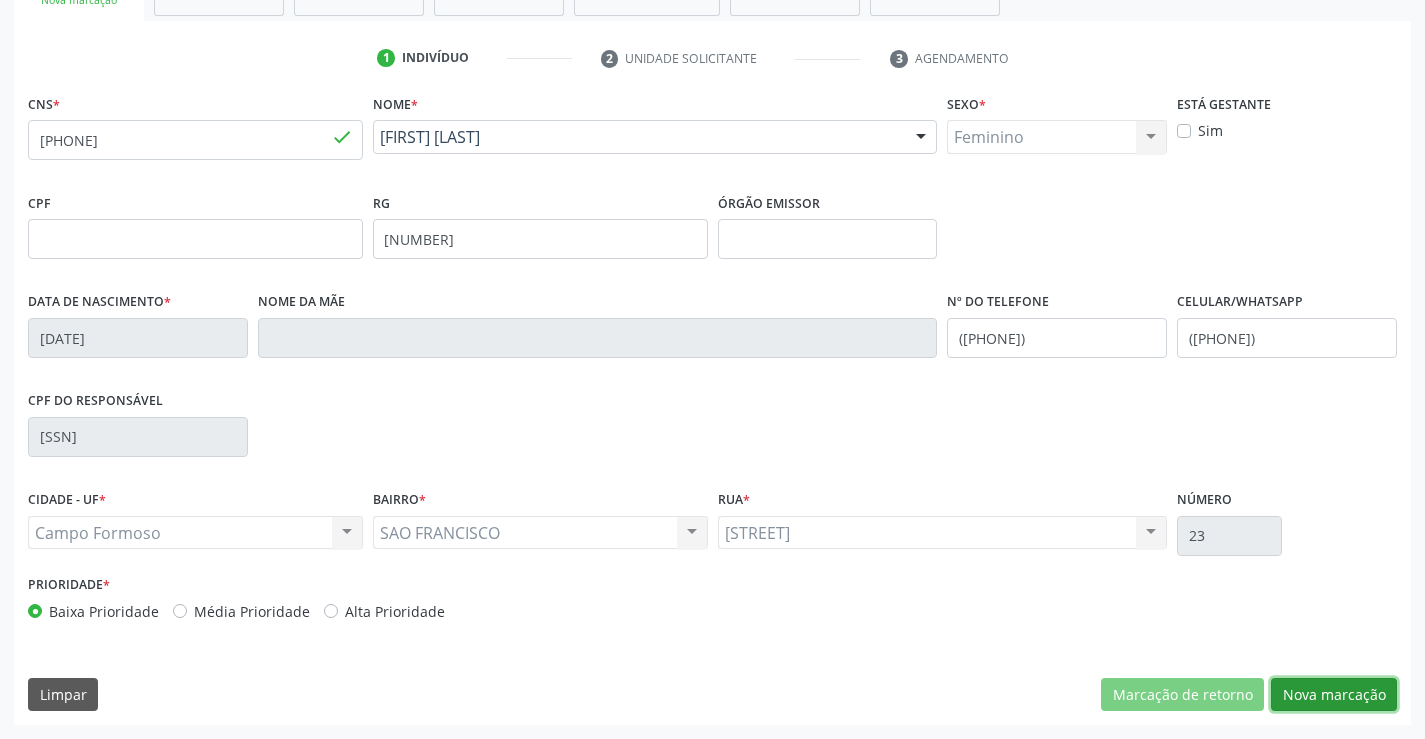 drag, startPoint x: 1315, startPoint y: 693, endPoint x: 805, endPoint y: 512, distance: 541.1663 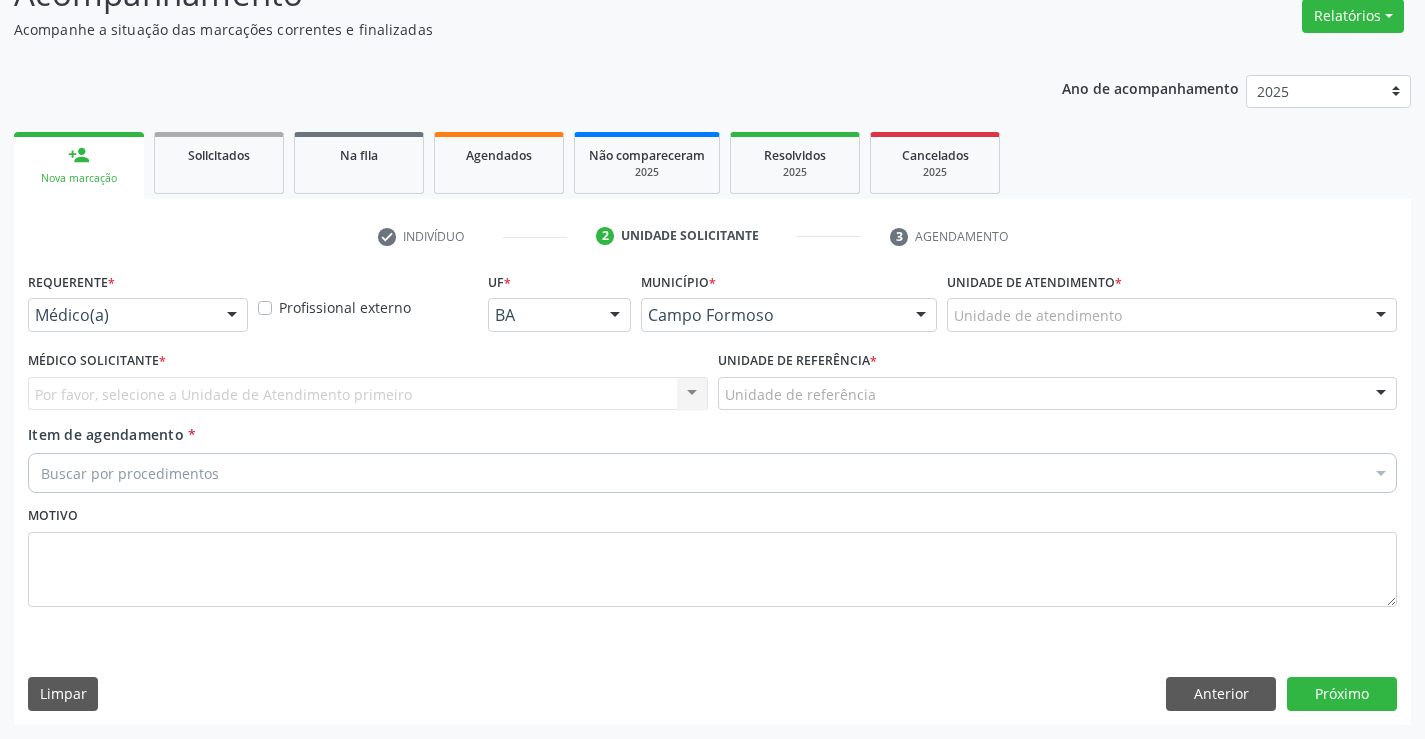 scroll, scrollTop: 167, scrollLeft: 0, axis: vertical 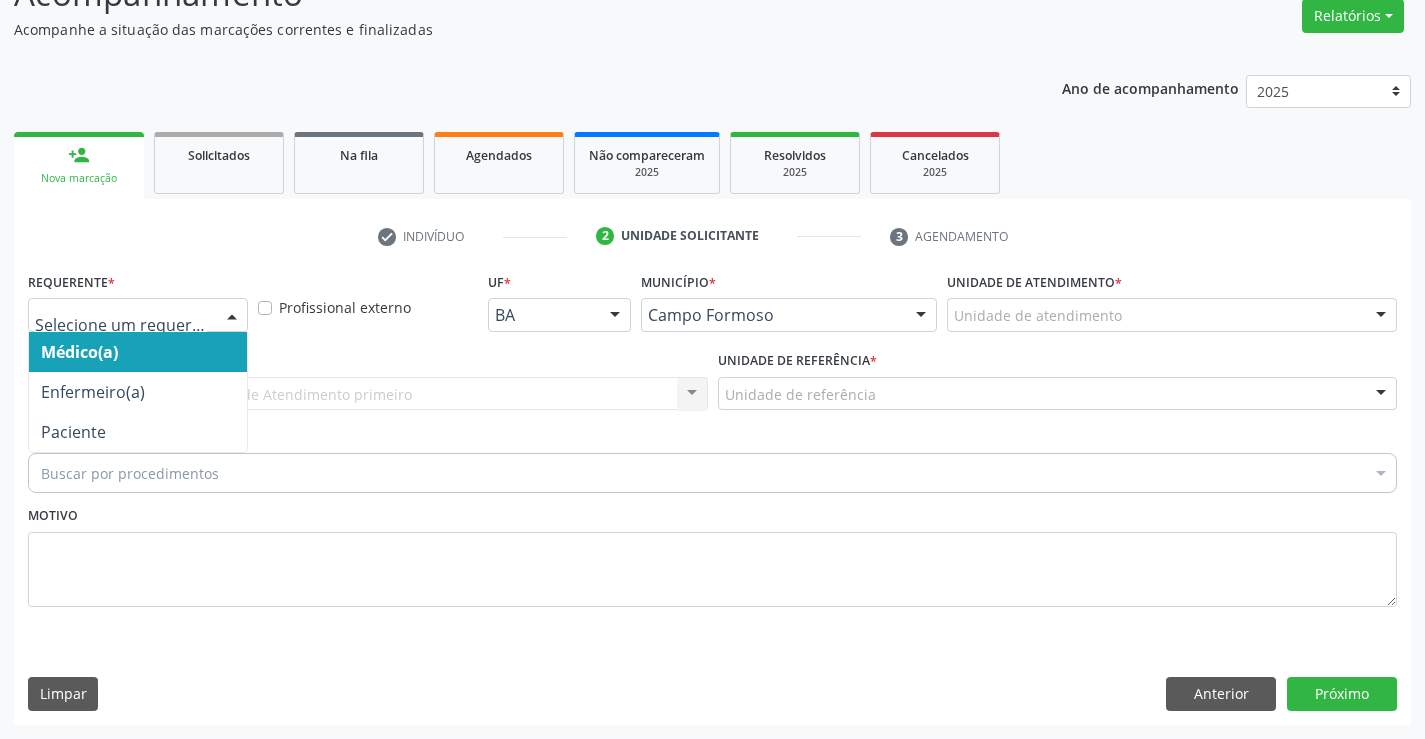 click at bounding box center [232, 316] 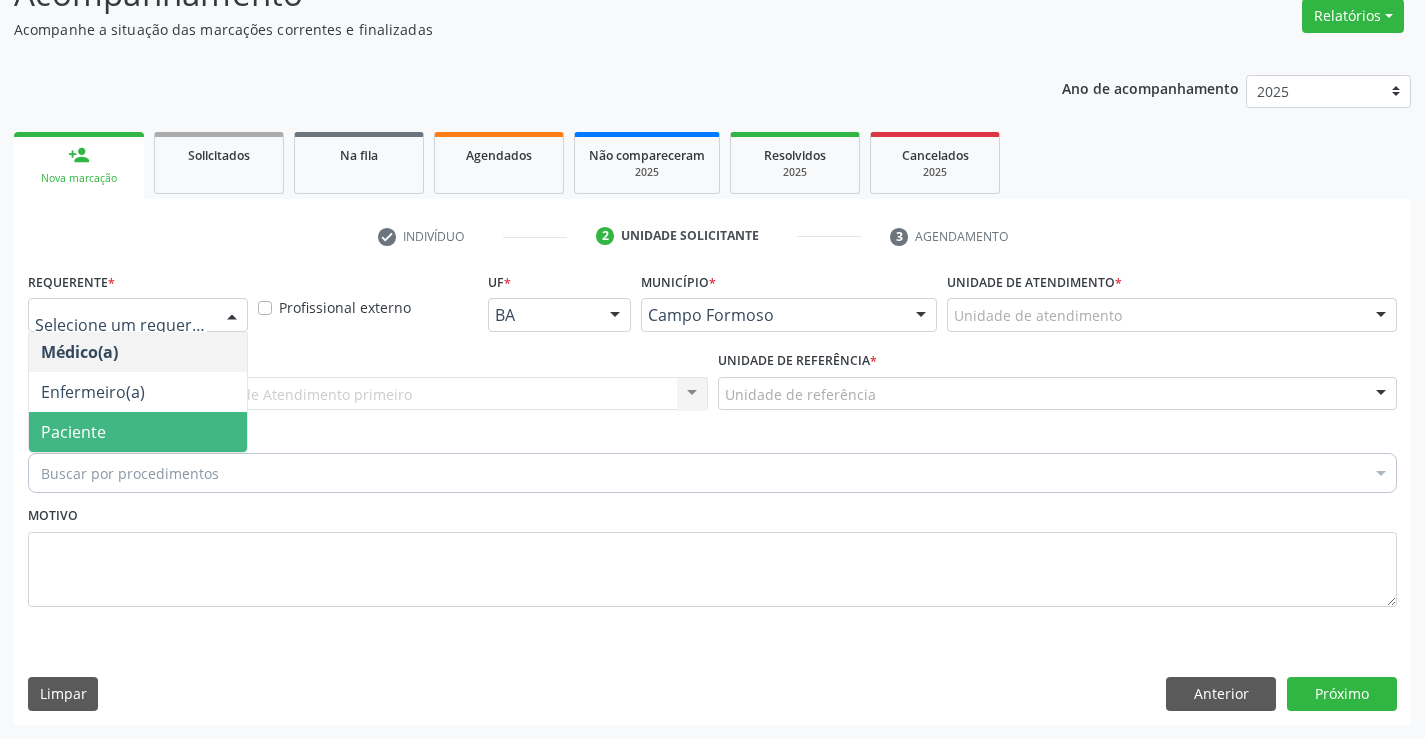 click on "Paciente" at bounding box center (73, 432) 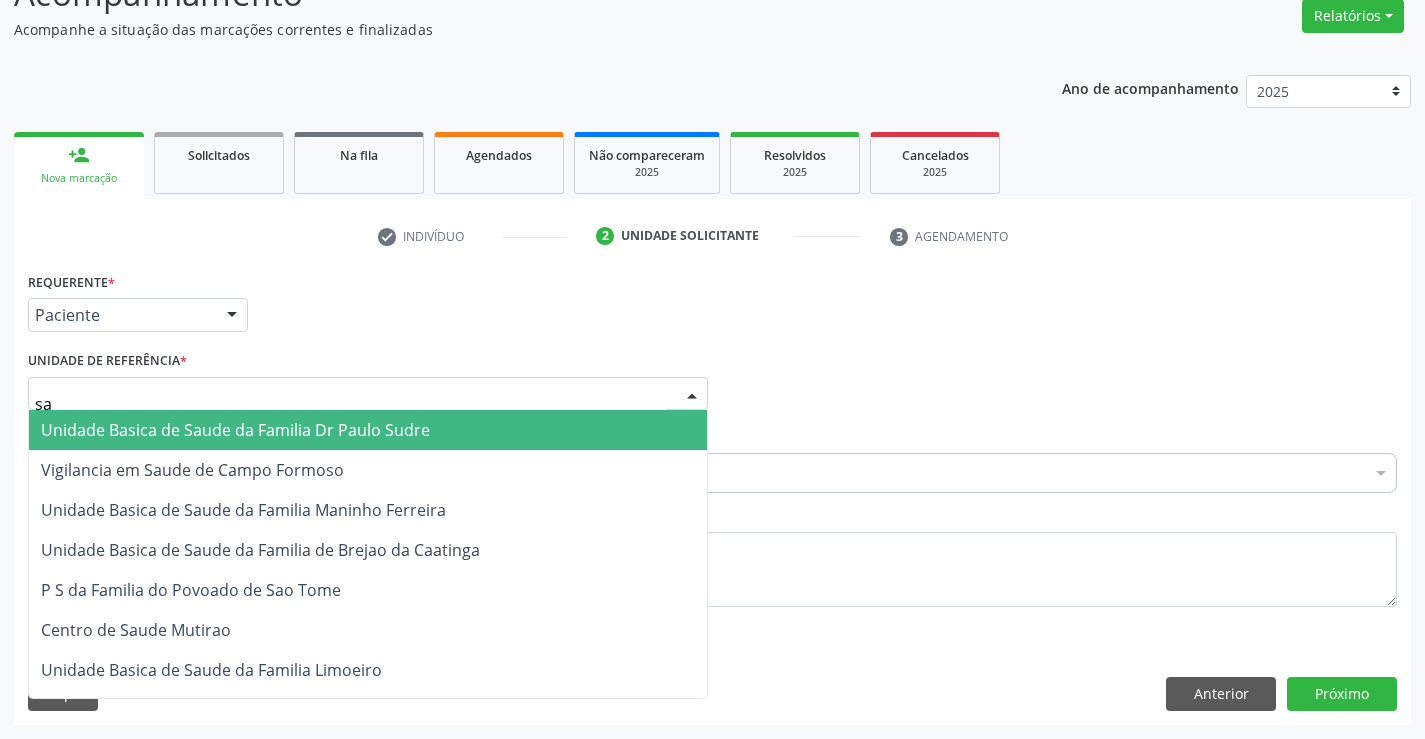 type on "sao" 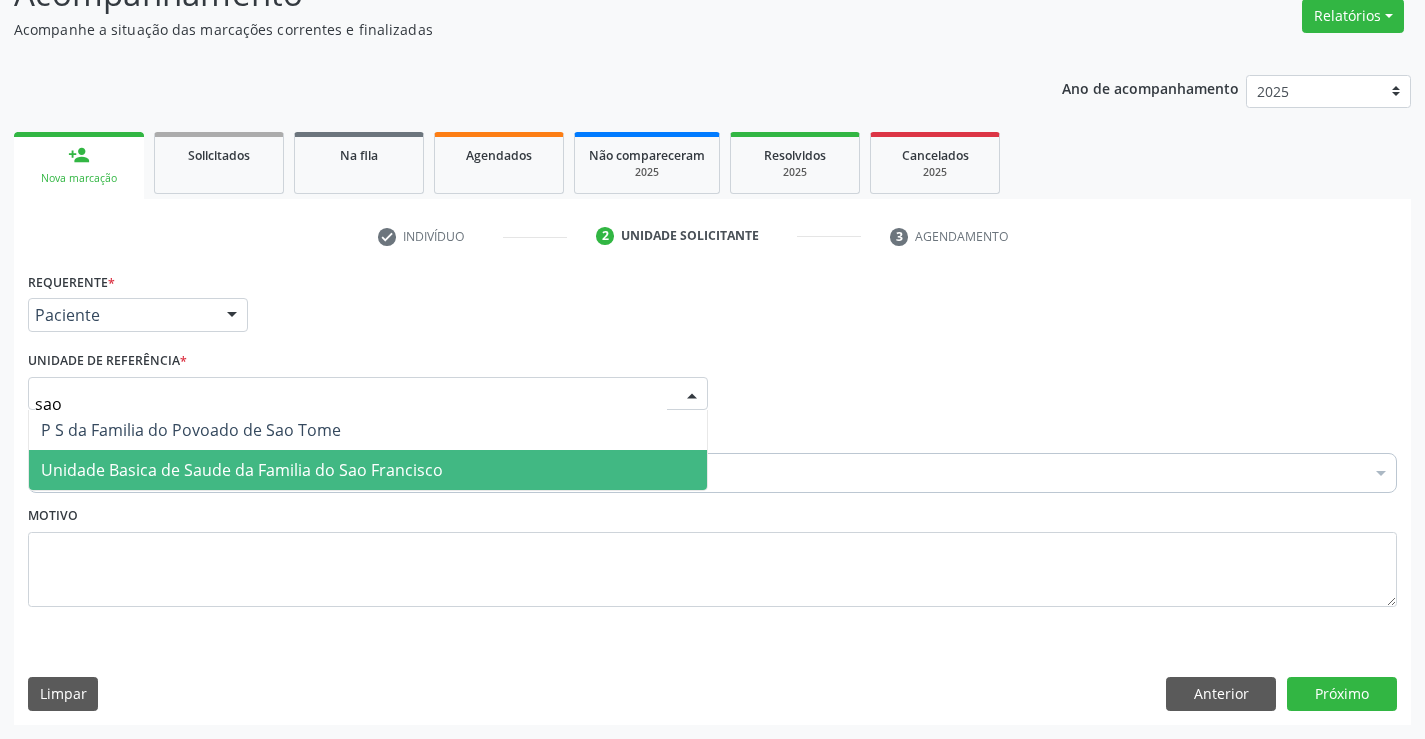 click on "Unidade Basica de Saude da Familia do Sao Francisco" at bounding box center [242, 470] 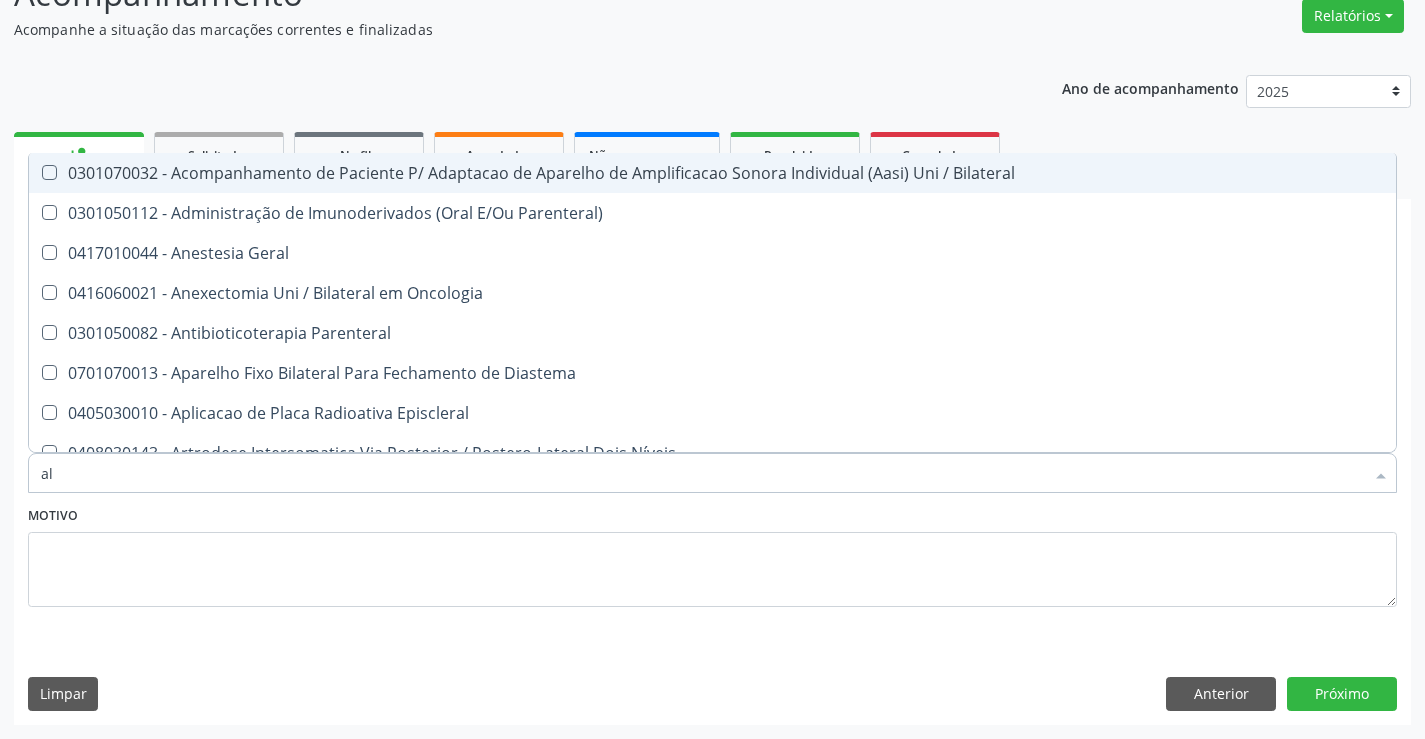 type on "l" 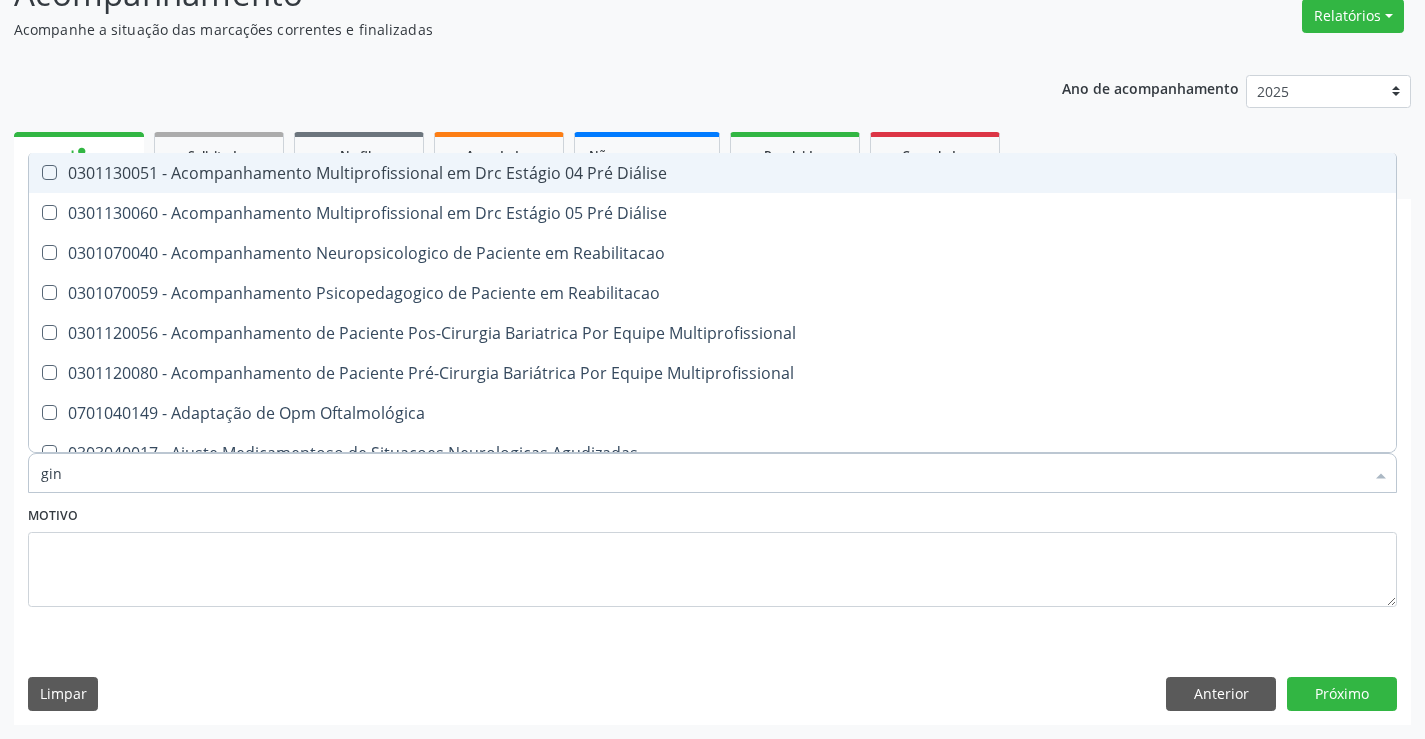 type on "gine" 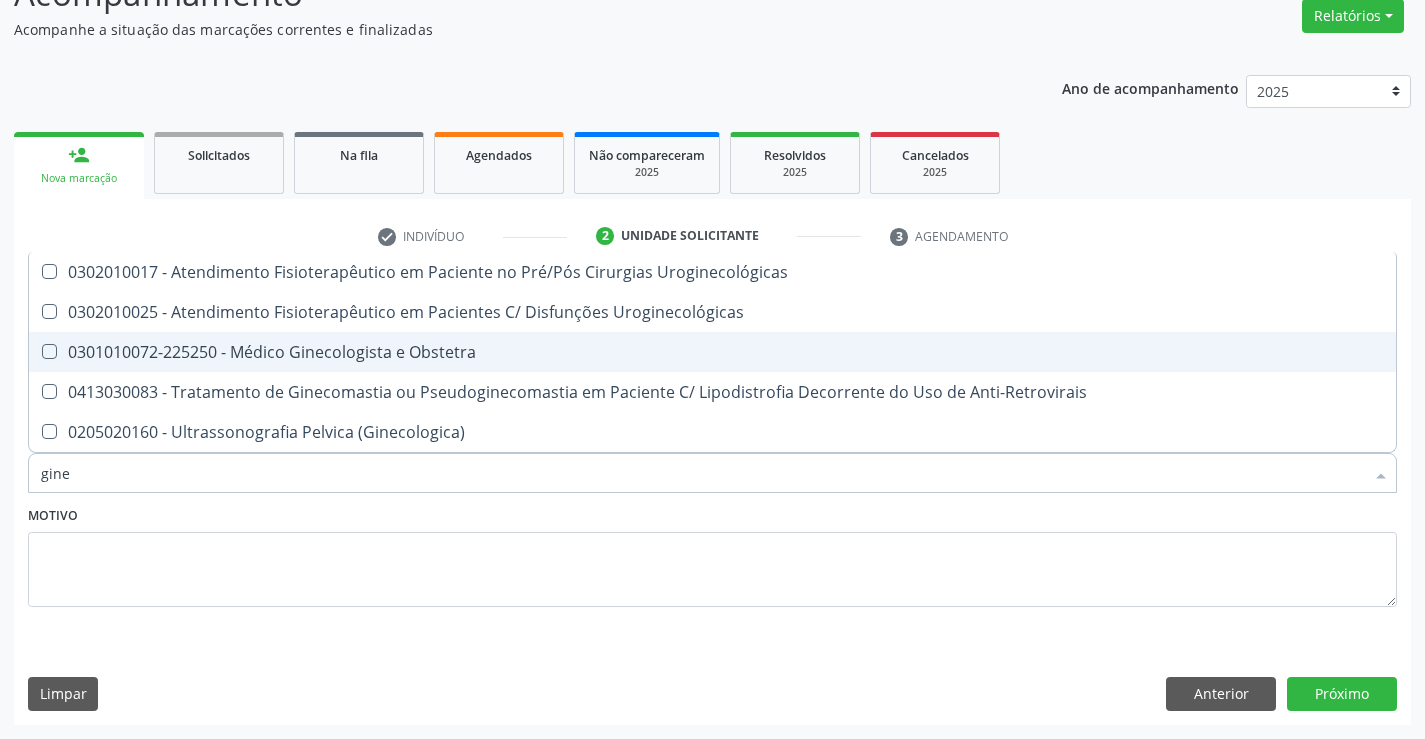 click on "0301010072-225250 - Médico Ginecologista e Obstetra" at bounding box center [712, 352] 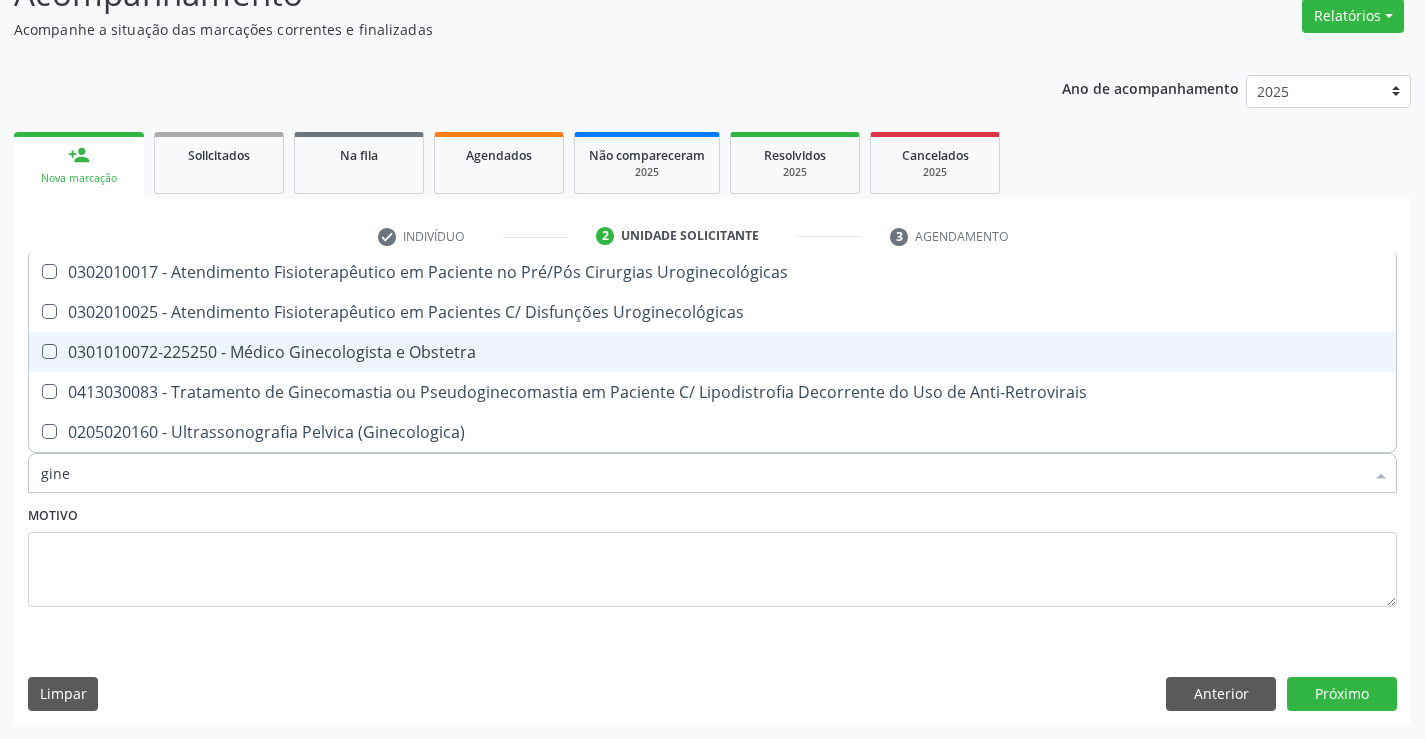 checkbox on "true" 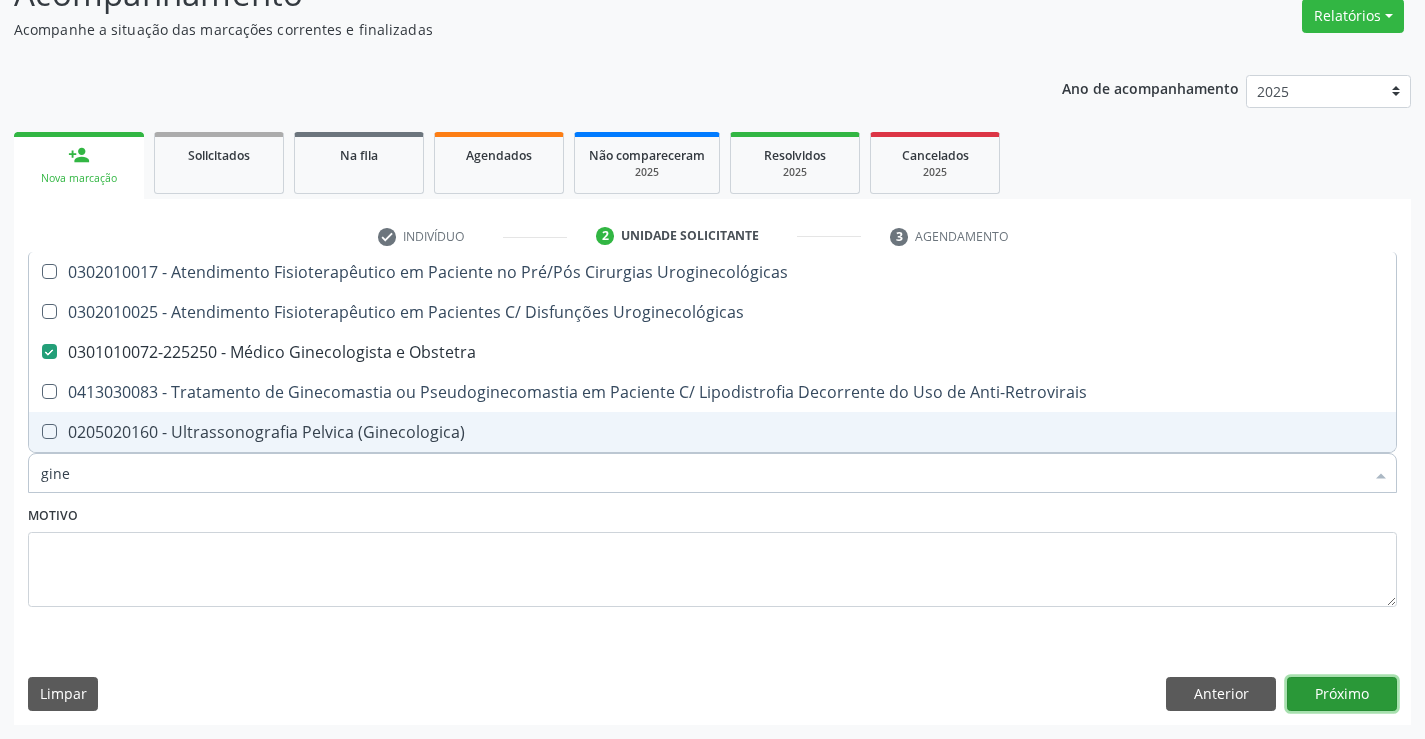 click on "Próximo" at bounding box center [1342, 694] 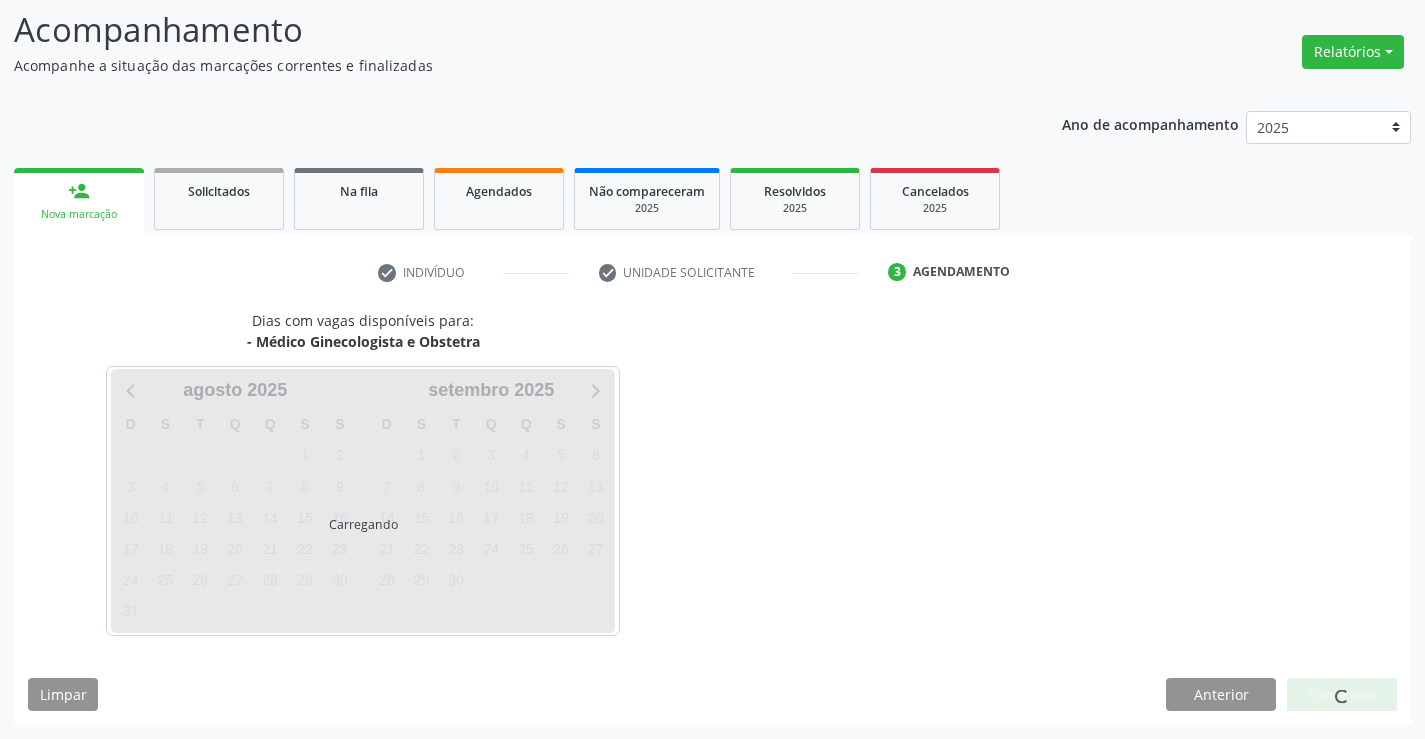 scroll, scrollTop: 131, scrollLeft: 0, axis: vertical 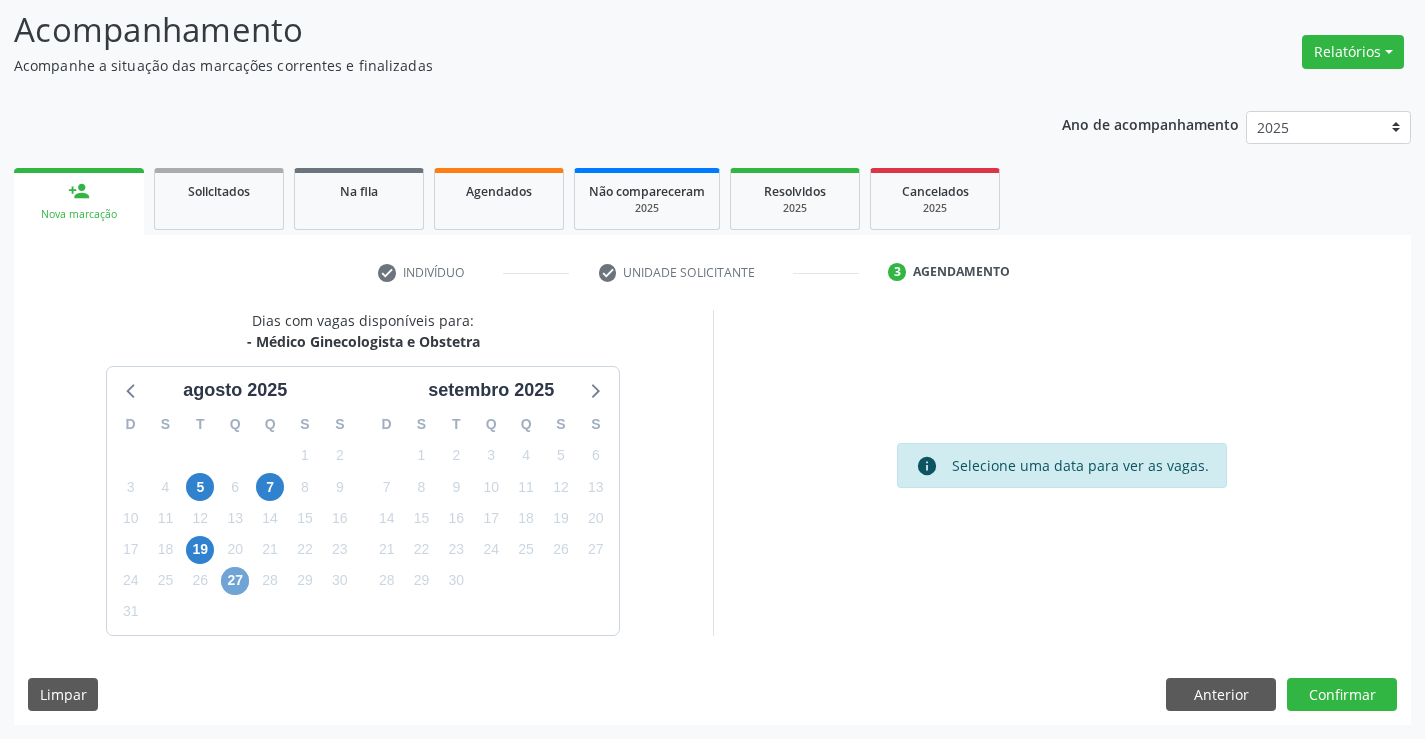 click on "27" at bounding box center (235, 581) 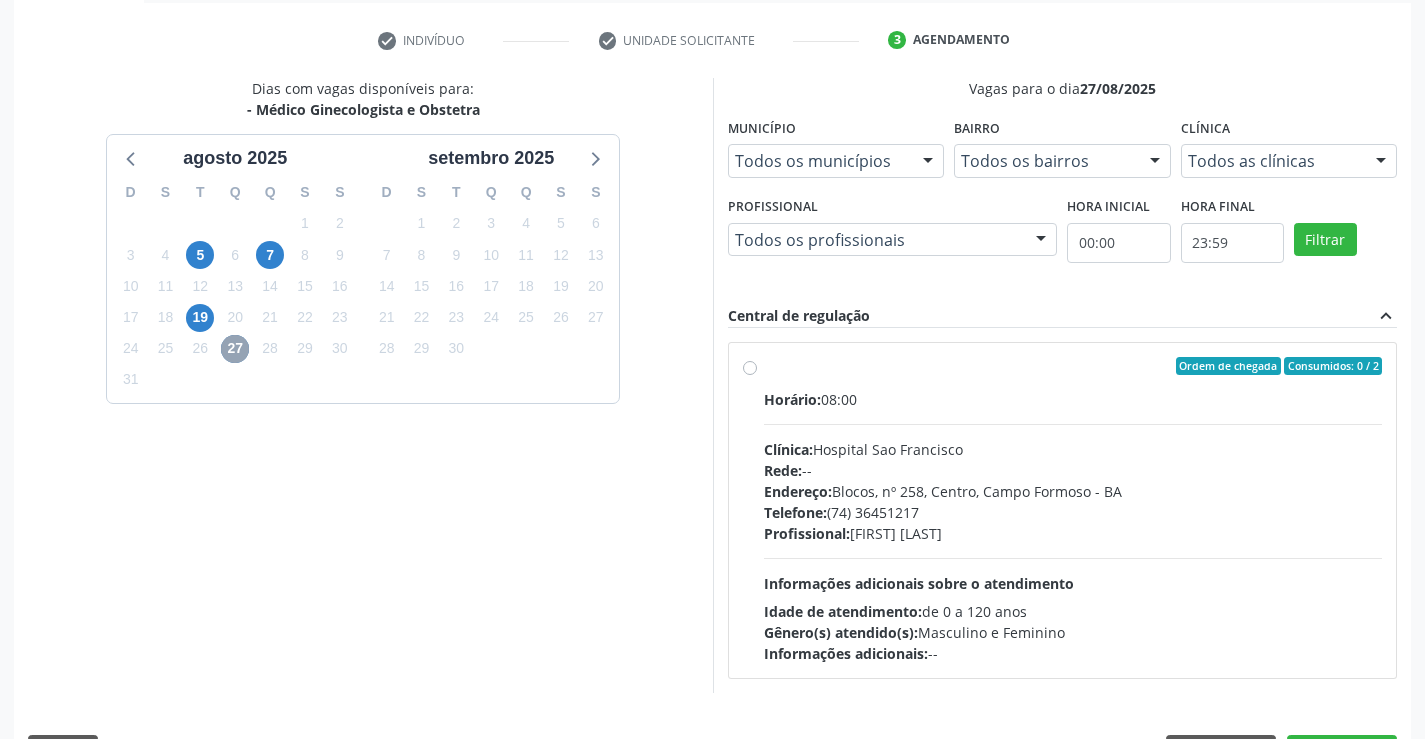 scroll, scrollTop: 345, scrollLeft: 0, axis: vertical 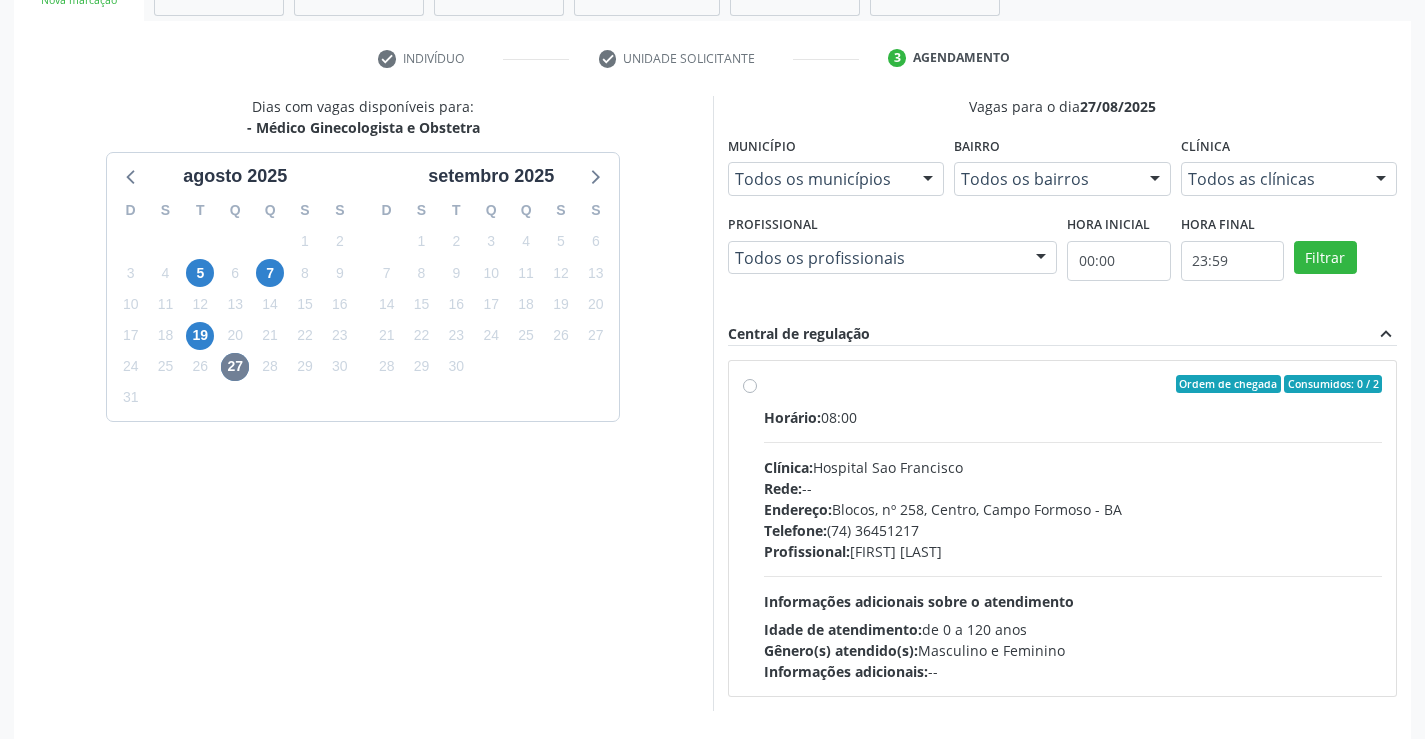 click on "Ordem de chegada
Consumidos: 0 / 2
Horário:   08:00
Clínica:  Hospital Sao Francisco
Rede:
--
Endereço:   Blocos, nº 258, Centro, [CITY] - [STATE]
Telefone:   ([PHONE])
Profissional:
[FIRST] [LAST]
Informações adicionais sobre o atendimento
Idade de atendimento:
de 0 a 120 anos
Gênero(s) atendido(s):
Masculino e Feminino
Informações adicionais:
--" at bounding box center (1073, 528) 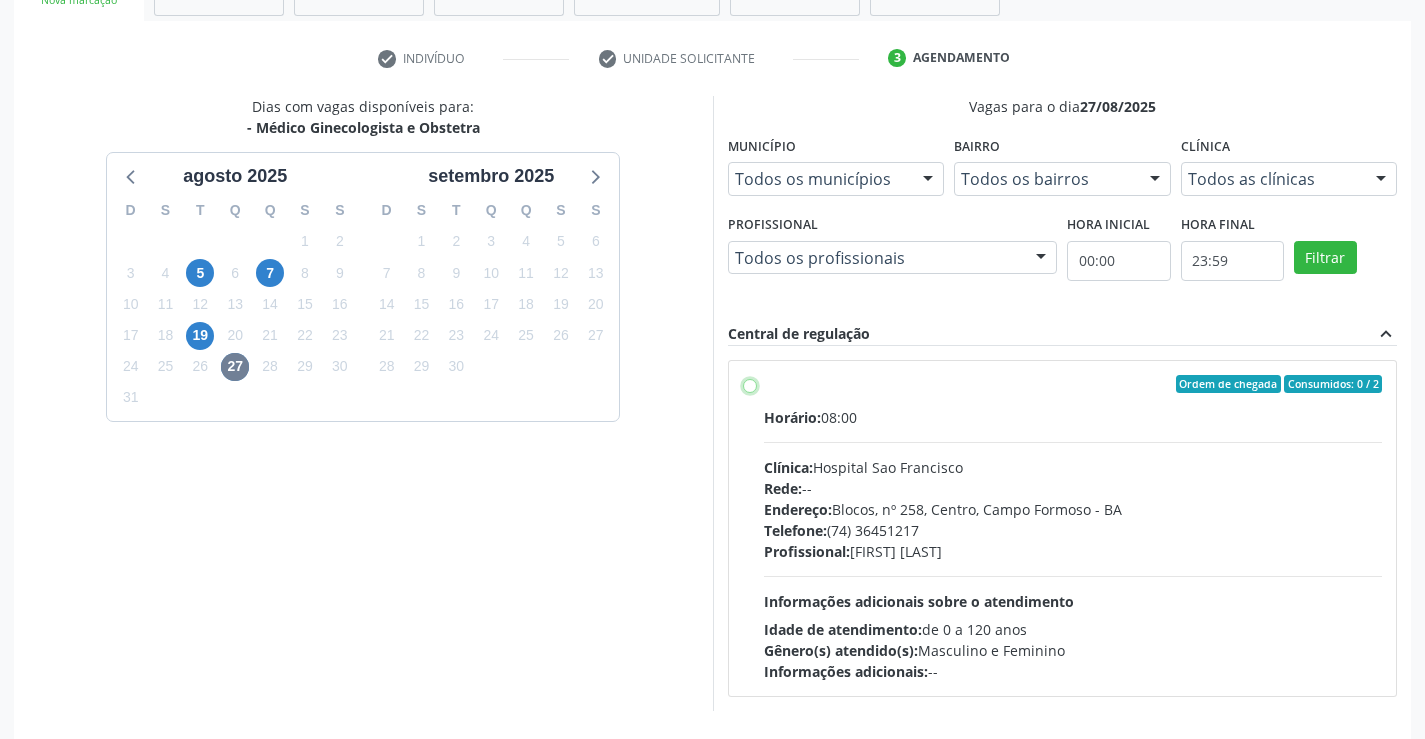 click on "Ordem de chegada
Consumidos: 0 / 2
Horário:   08:00
Clínica:  Hospital Sao Francisco
Rede:
--
Endereço:   Blocos, nº 258, Centro, [CITY] - [STATE]
Telefone:   ([PHONE])
Profissional:
[FIRST] [LAST]
Informações adicionais sobre o atendimento
Idade de atendimento:
de 0 a 120 anos
Gênero(s) atendido(s):
Masculino e Feminino
Informações adicionais:
--" at bounding box center [750, 384] 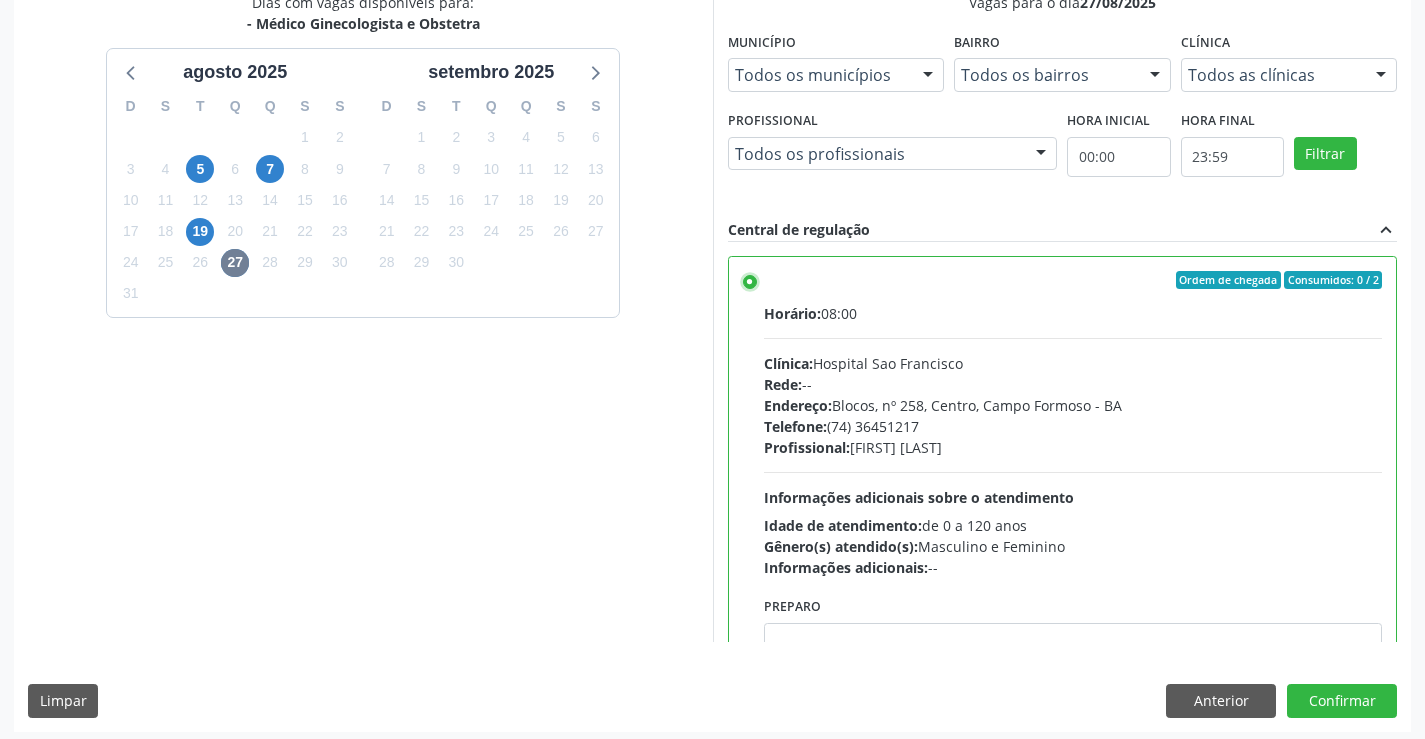 scroll, scrollTop: 456, scrollLeft: 0, axis: vertical 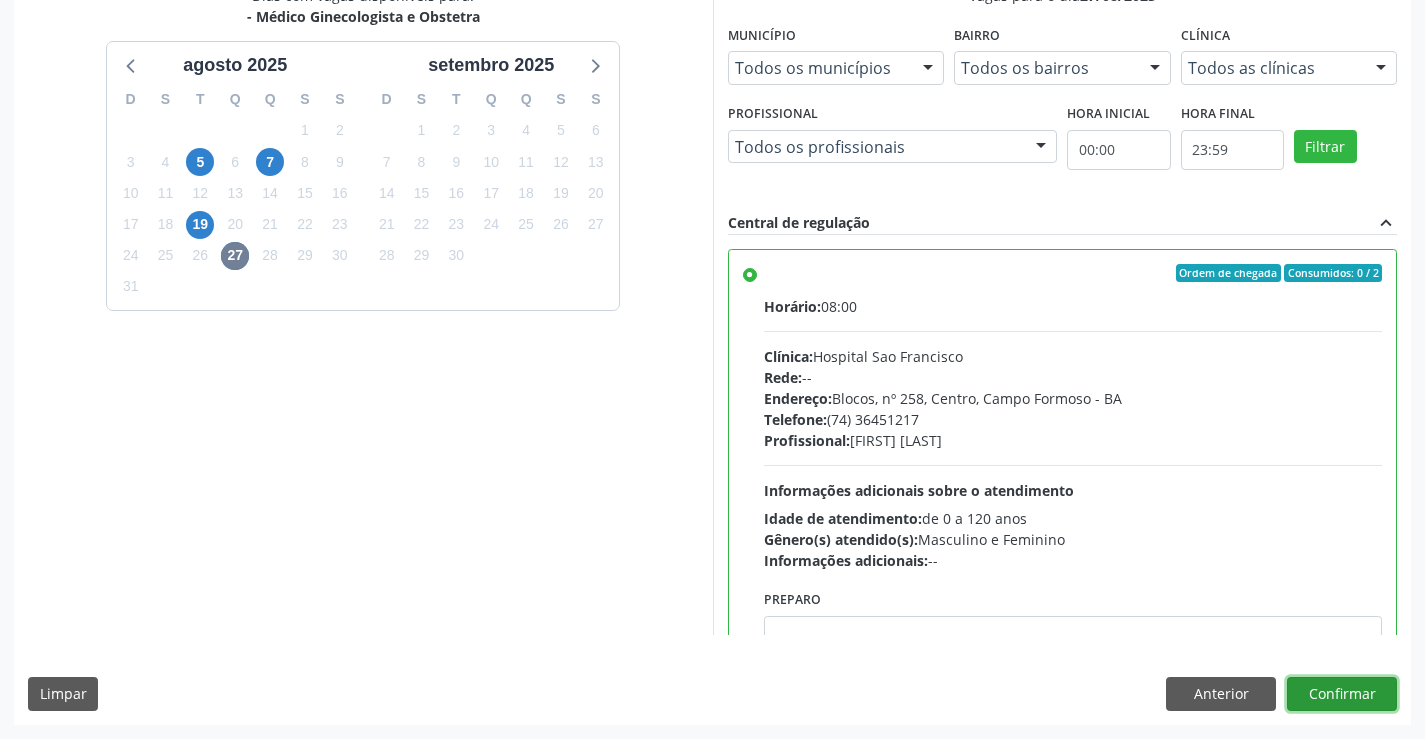 click on "Confirmar" at bounding box center (1342, 694) 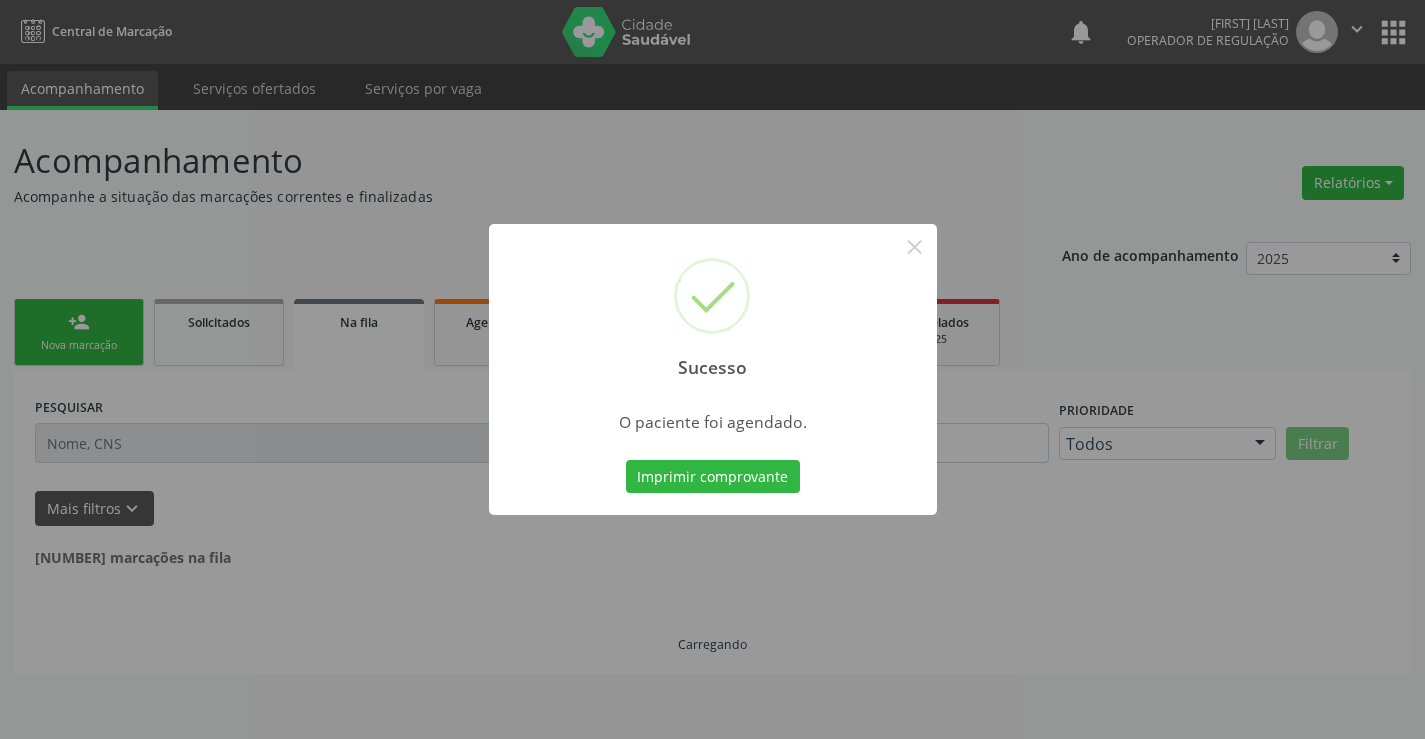 scroll, scrollTop: 0, scrollLeft: 0, axis: both 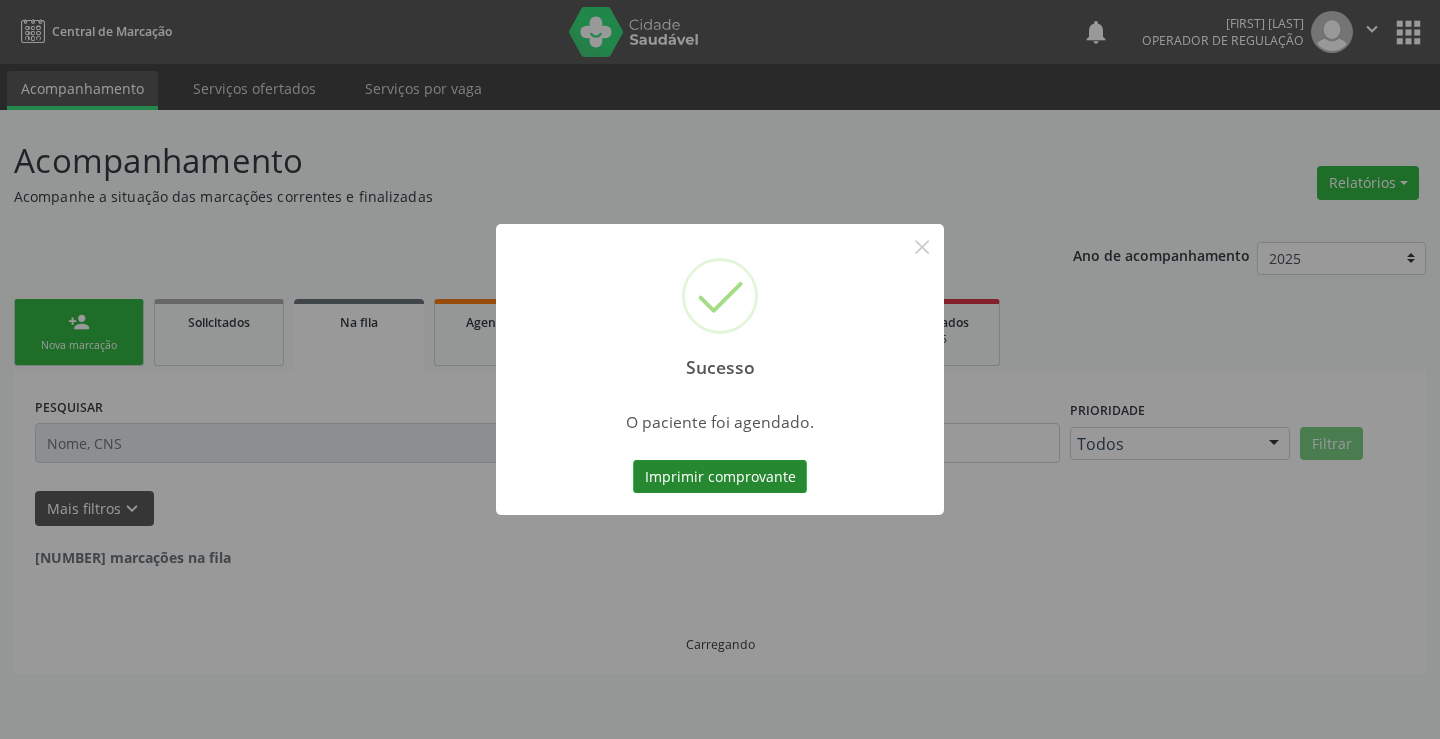 click on "Imprimir comprovante" at bounding box center (720, 477) 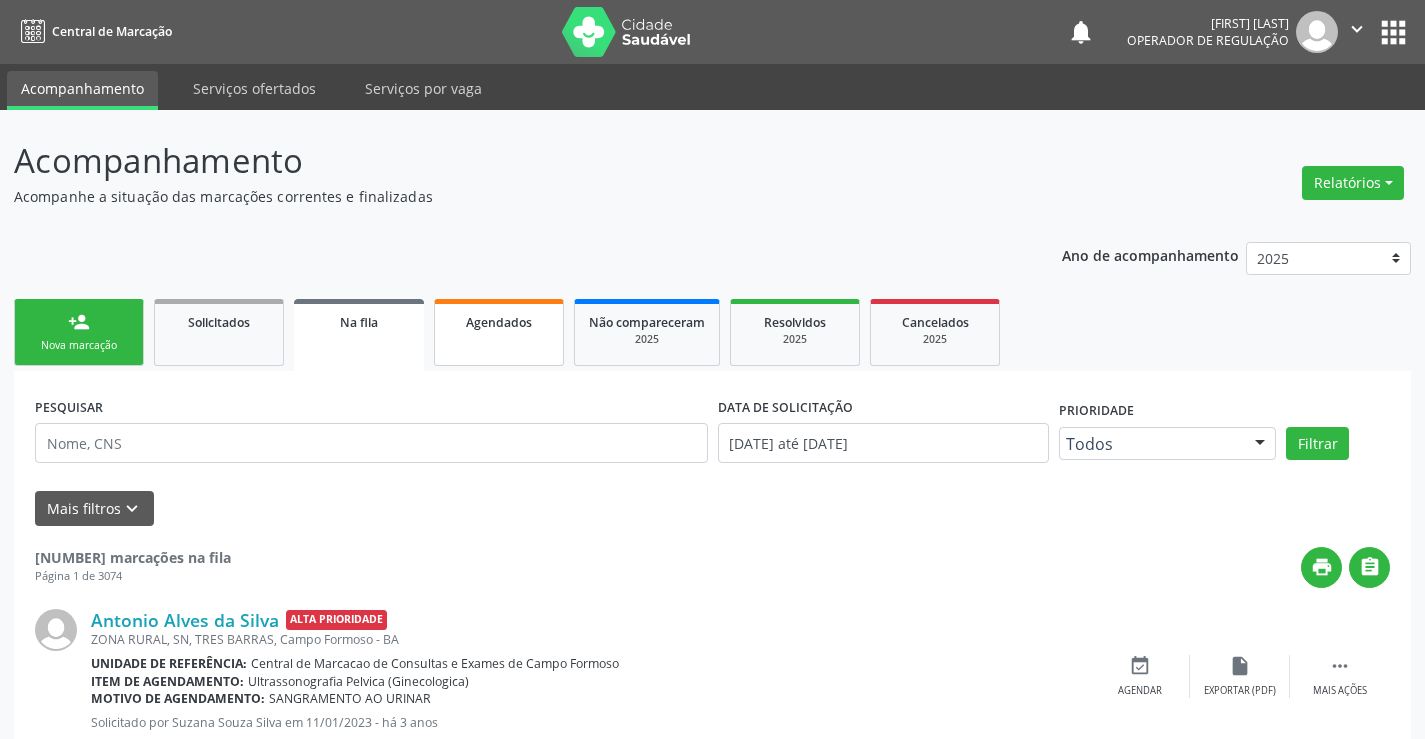 click on "Agendados" at bounding box center (499, 322) 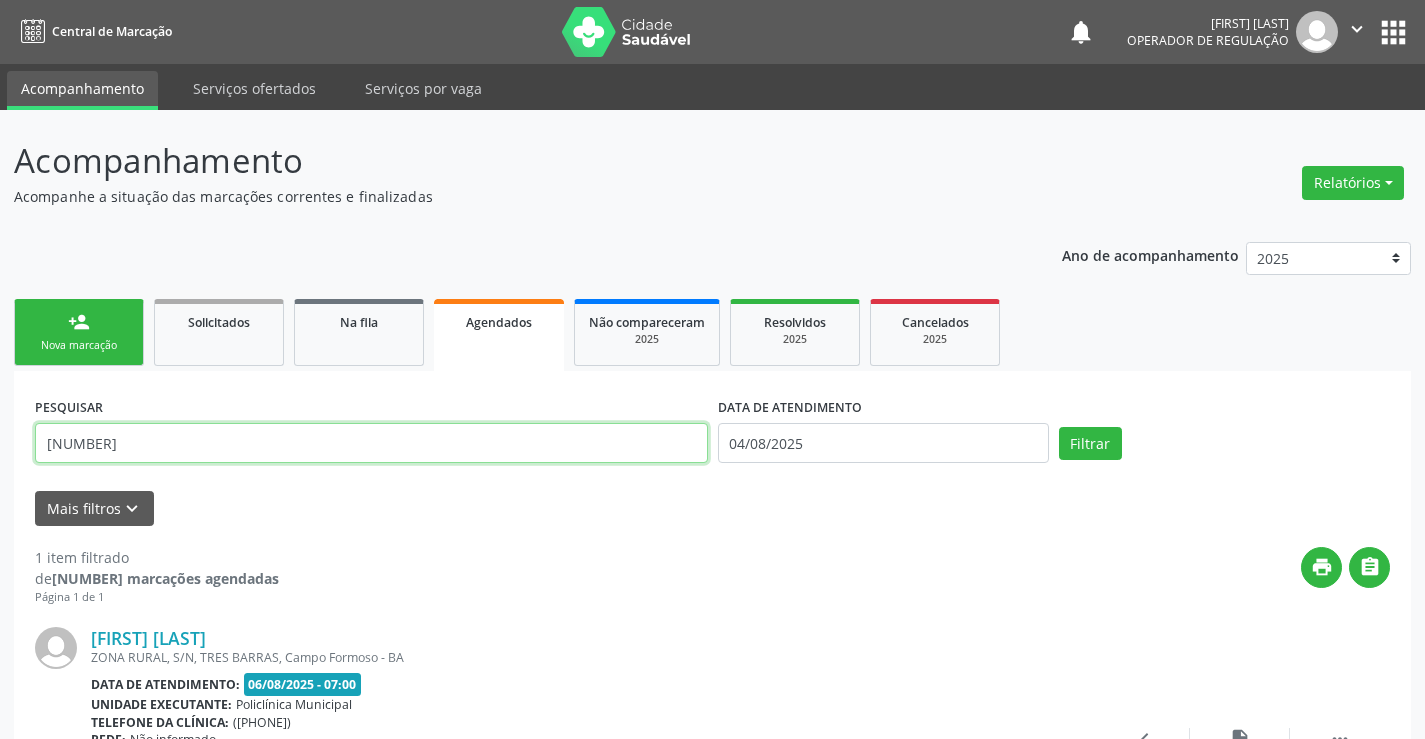 drag, startPoint x: 47, startPoint y: 439, endPoint x: 280, endPoint y: 436, distance: 233.01932 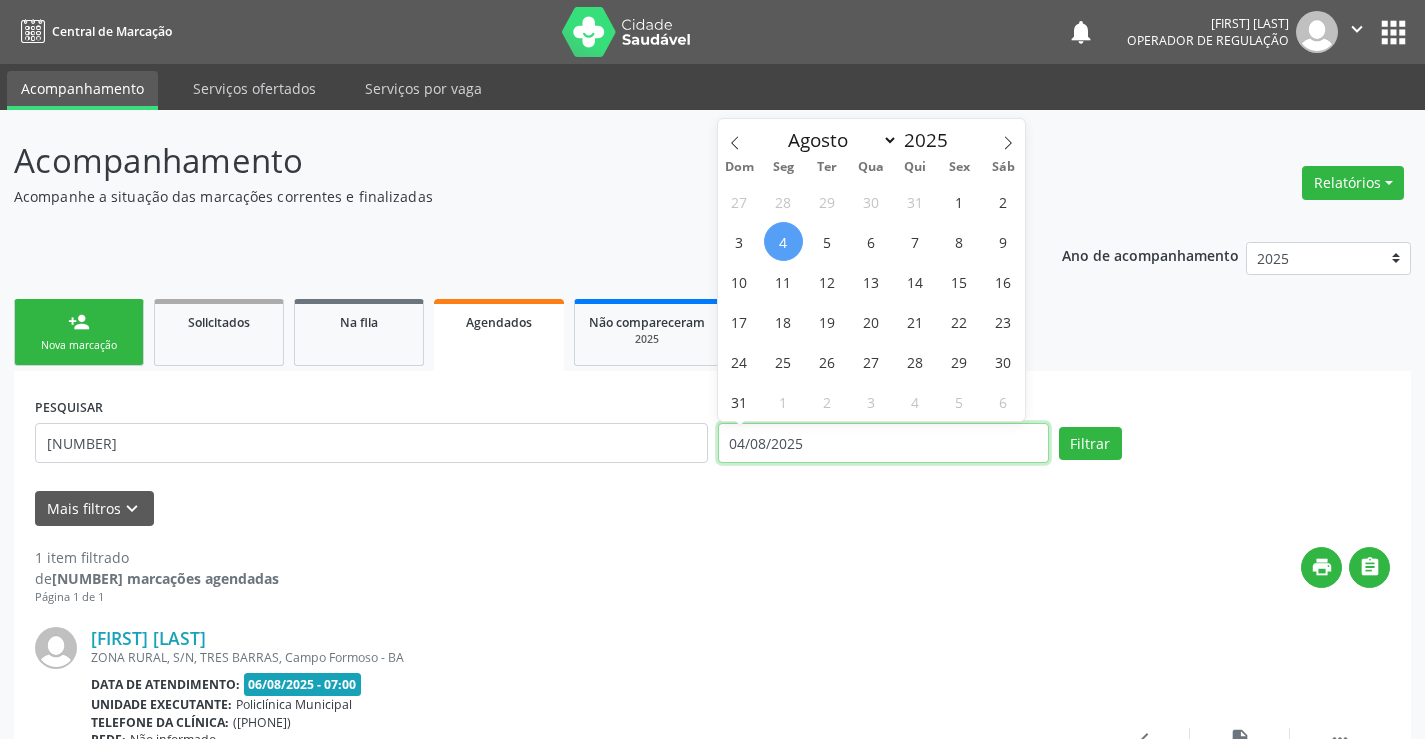 drag, startPoint x: 729, startPoint y: 445, endPoint x: 835, endPoint y: 448, distance: 106.04244 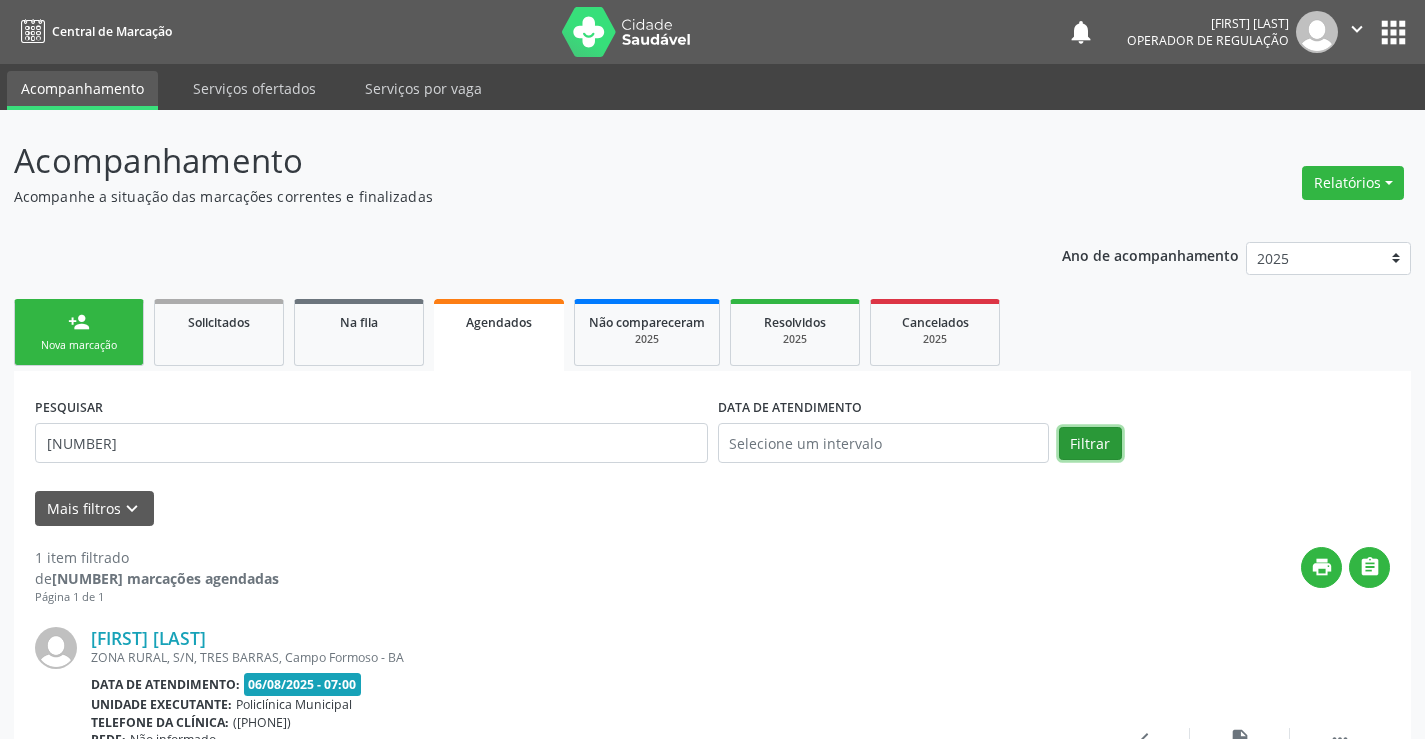 click on "Filtrar" at bounding box center (1090, 444) 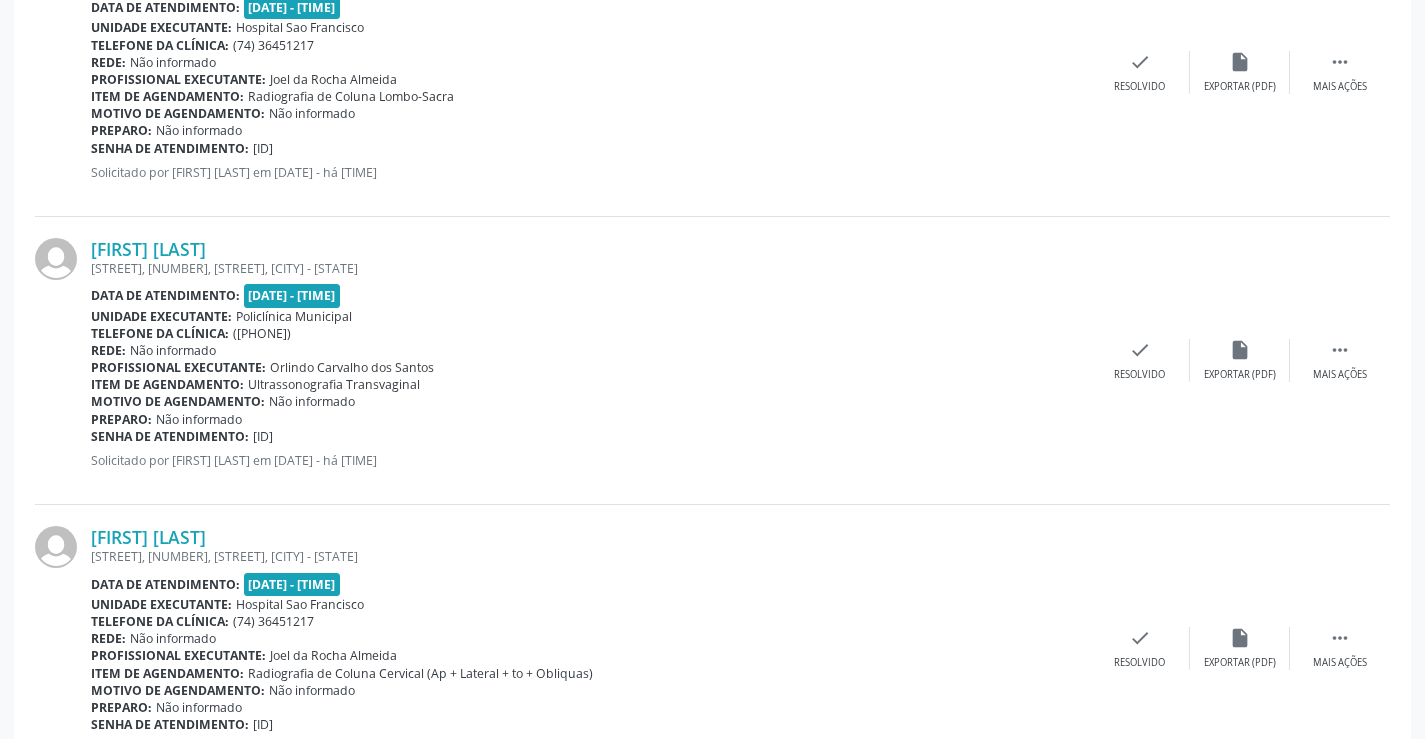 scroll, scrollTop: 3012, scrollLeft: 0, axis: vertical 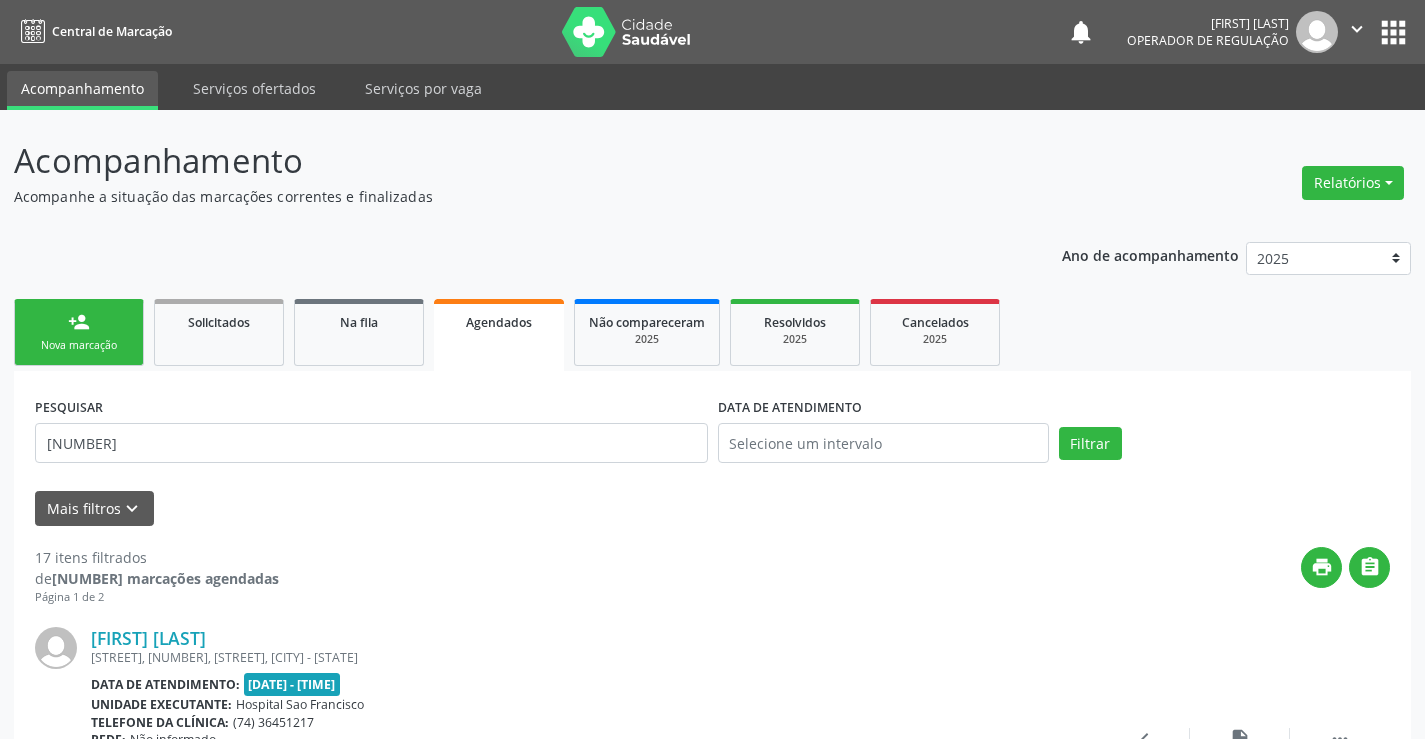 click on "Agendados" at bounding box center [499, 321] 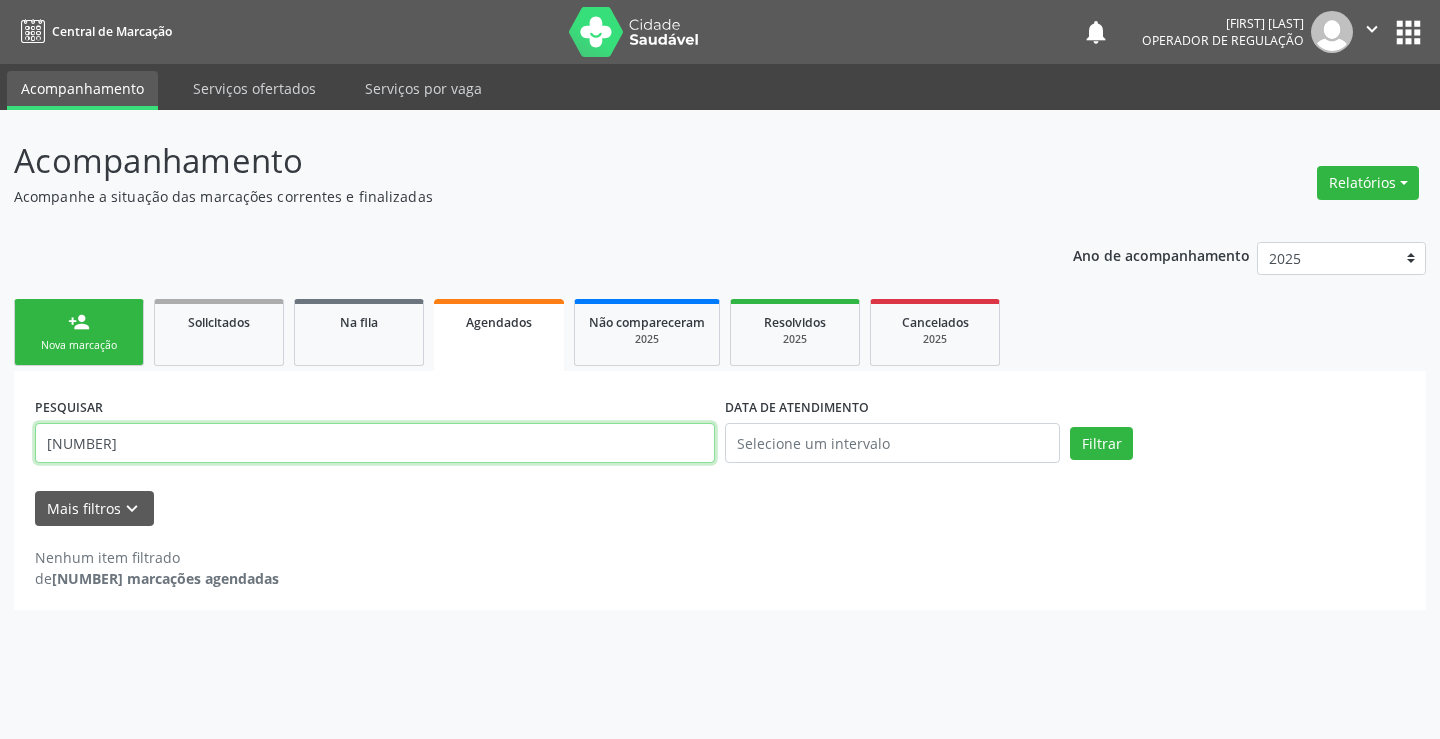 drag, startPoint x: 39, startPoint y: 450, endPoint x: 190, endPoint y: 450, distance: 151 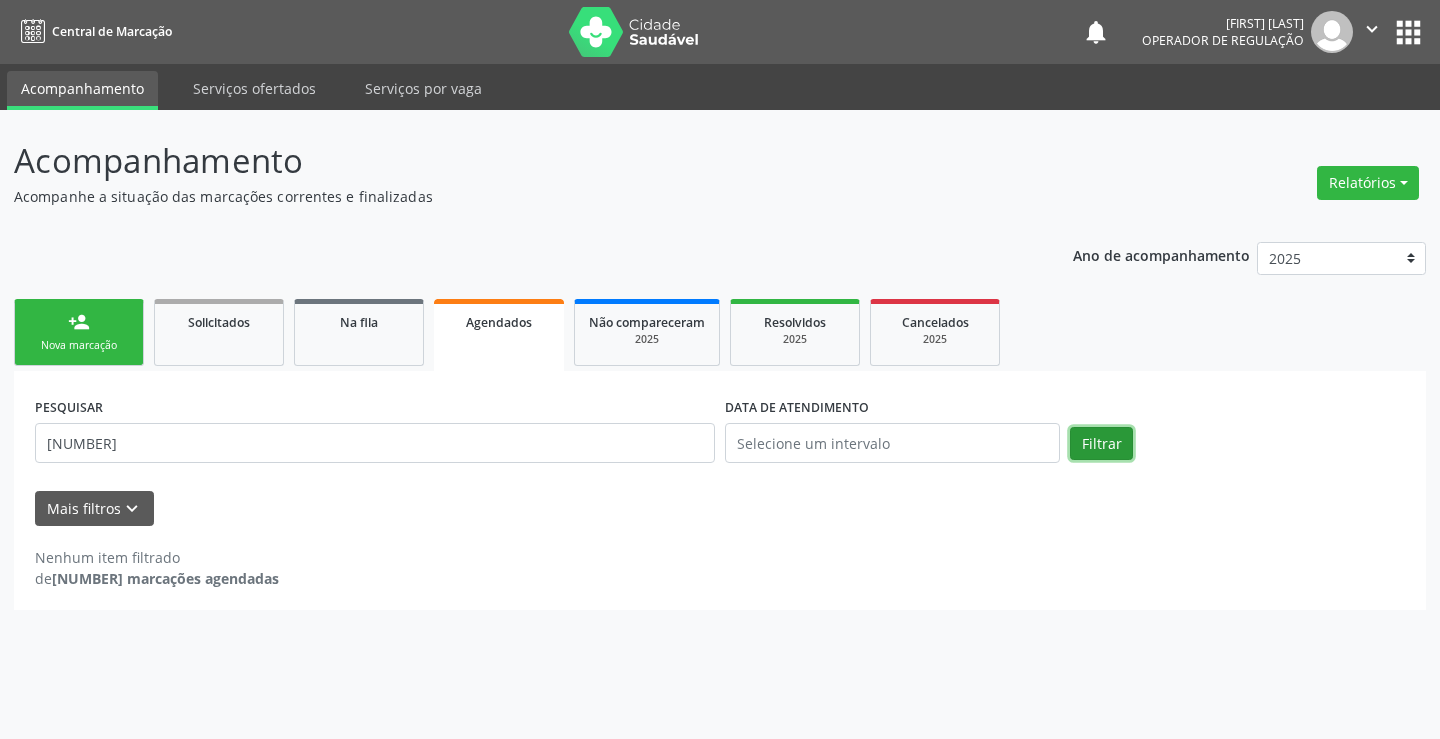 click on "Filtrar" at bounding box center (1101, 444) 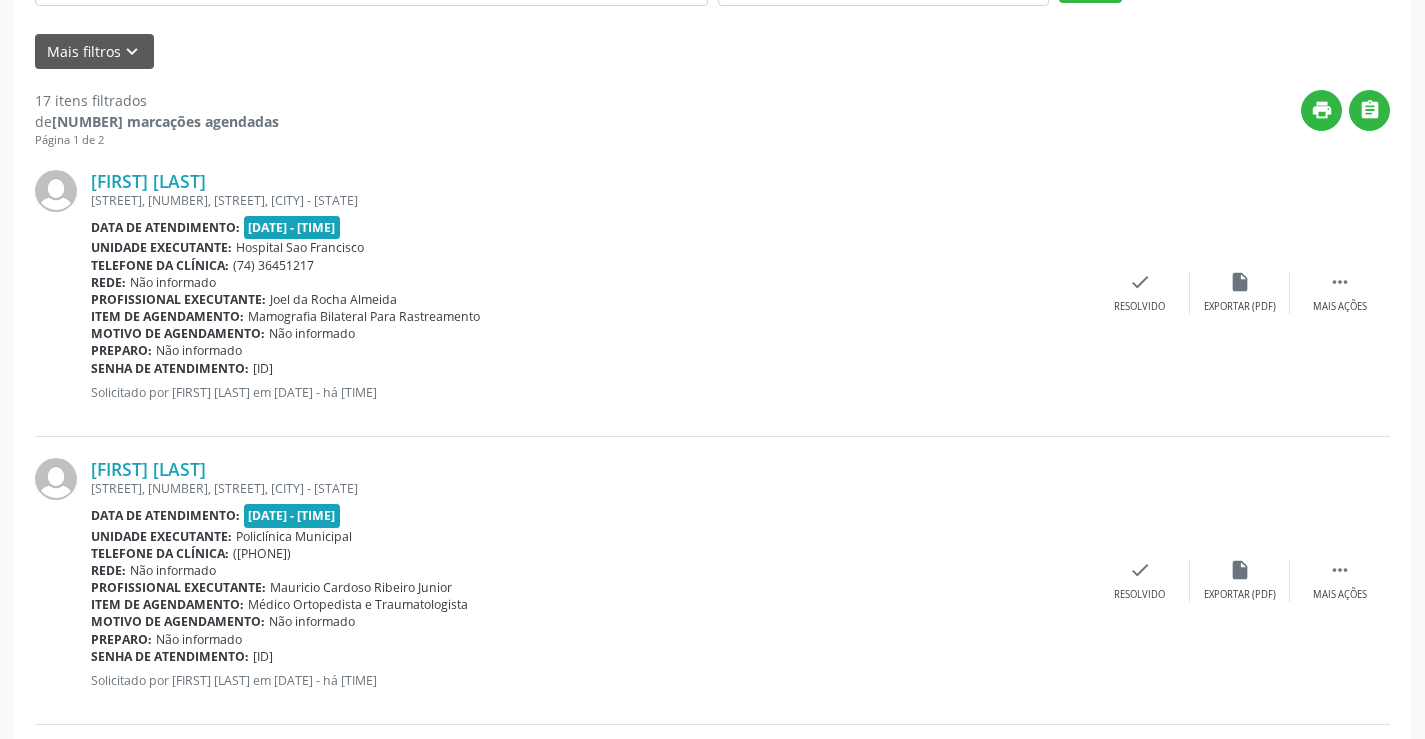 scroll, scrollTop: 450, scrollLeft: 0, axis: vertical 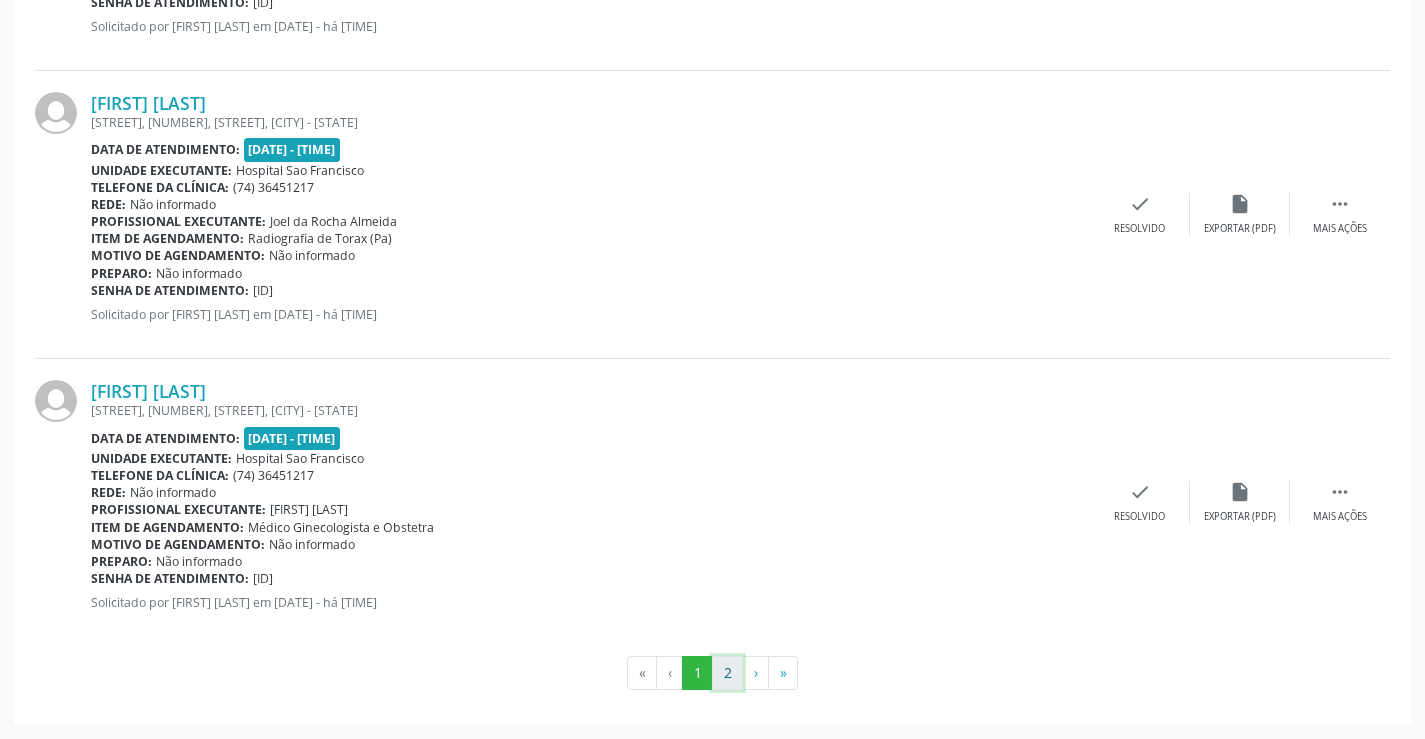 click on "2" at bounding box center [727, 673] 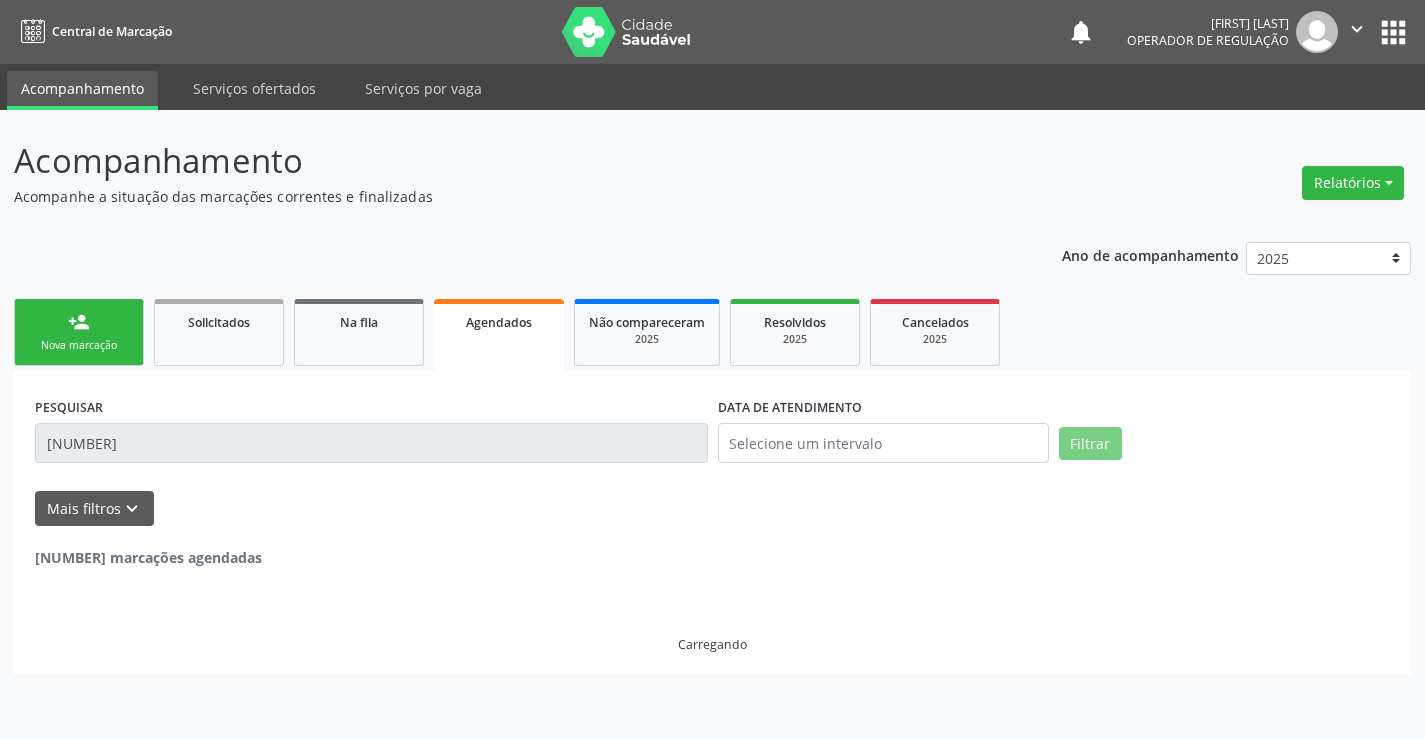 scroll, scrollTop: 0, scrollLeft: 0, axis: both 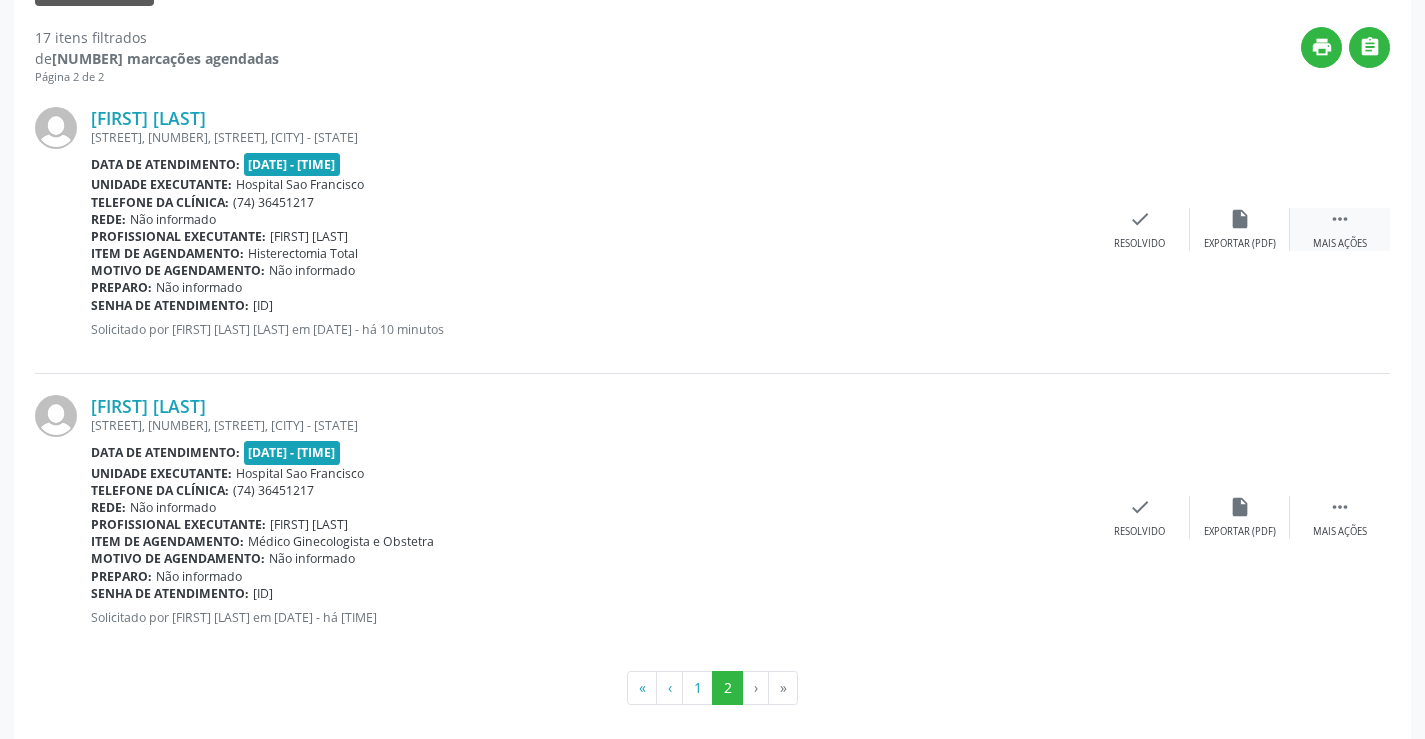 click on "" at bounding box center [1340, 219] 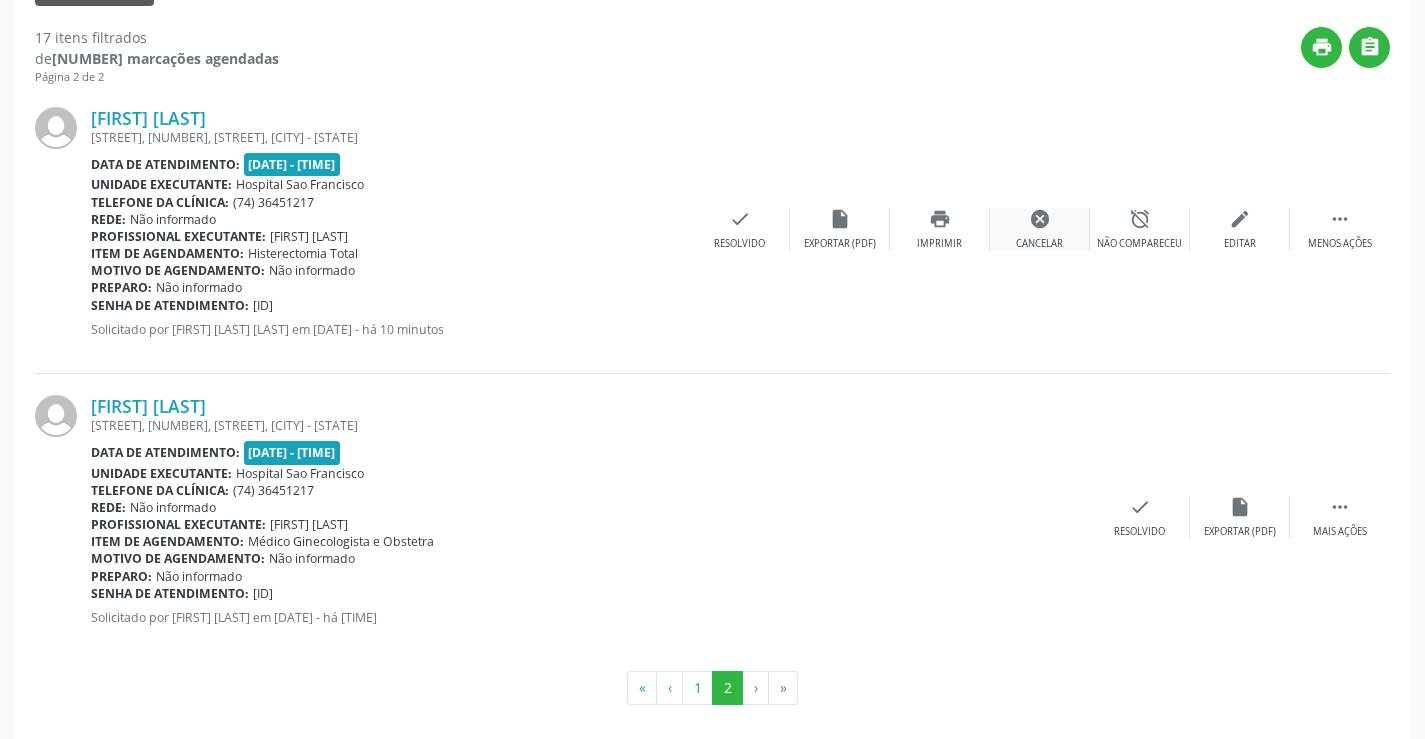 click on "cancel" at bounding box center [1040, 219] 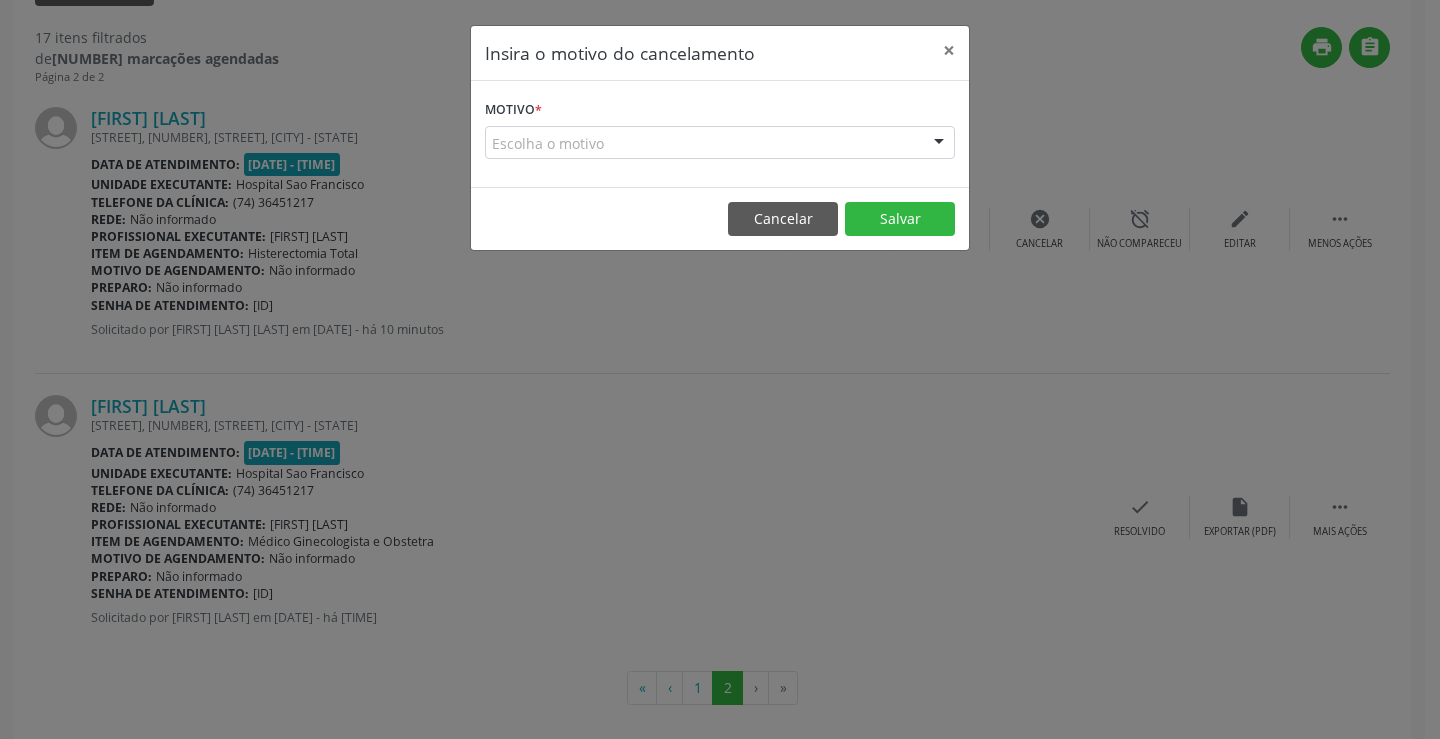 click at bounding box center (939, 144) 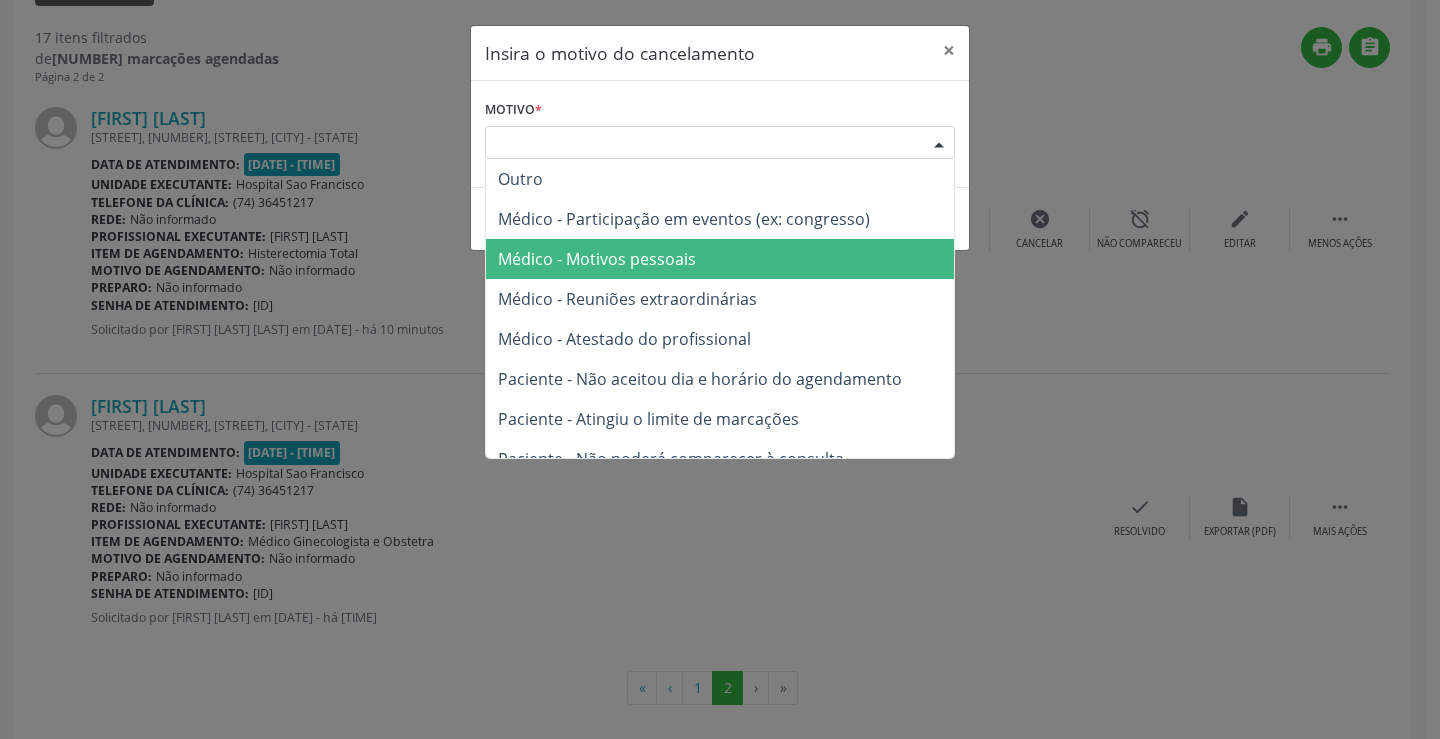 click on "Médico - Motivos pessoais" at bounding box center [597, 259] 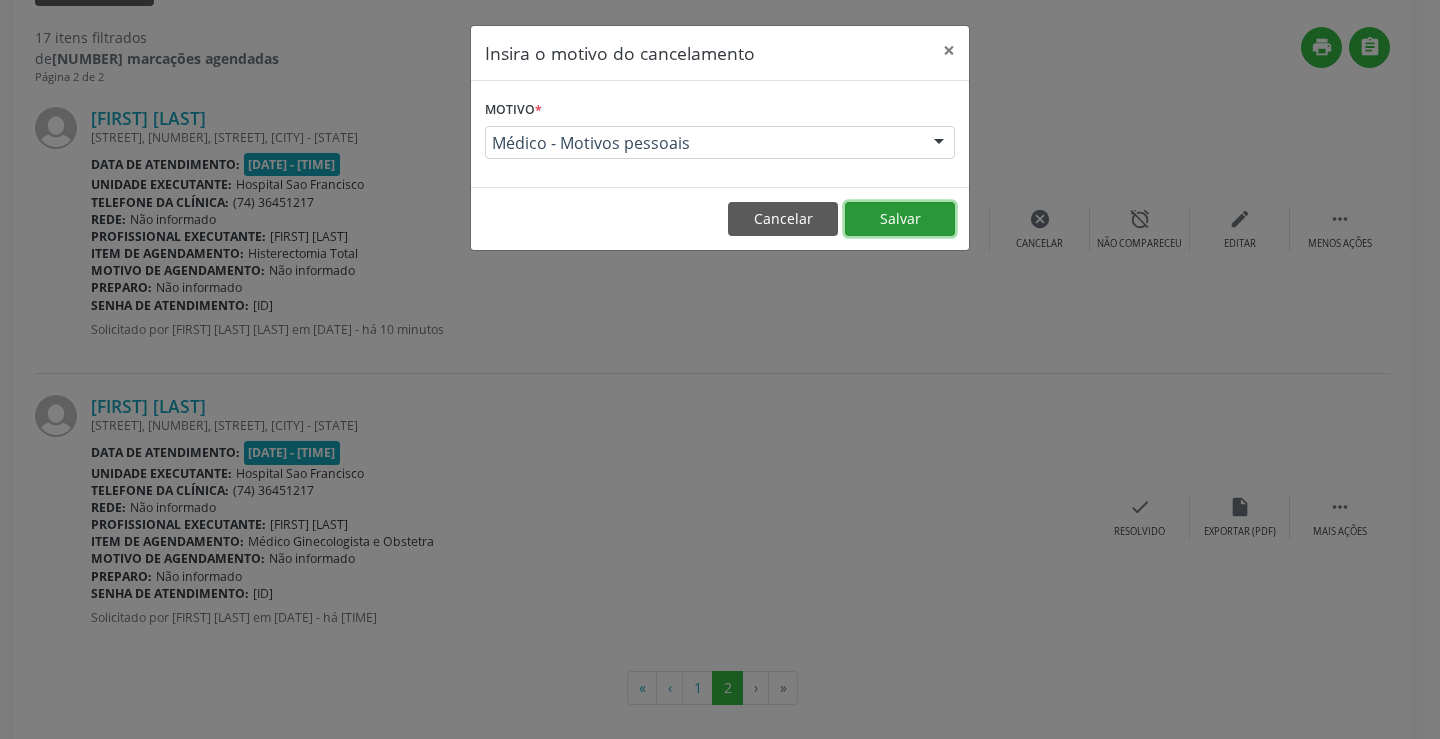 click on "Salvar" at bounding box center (900, 219) 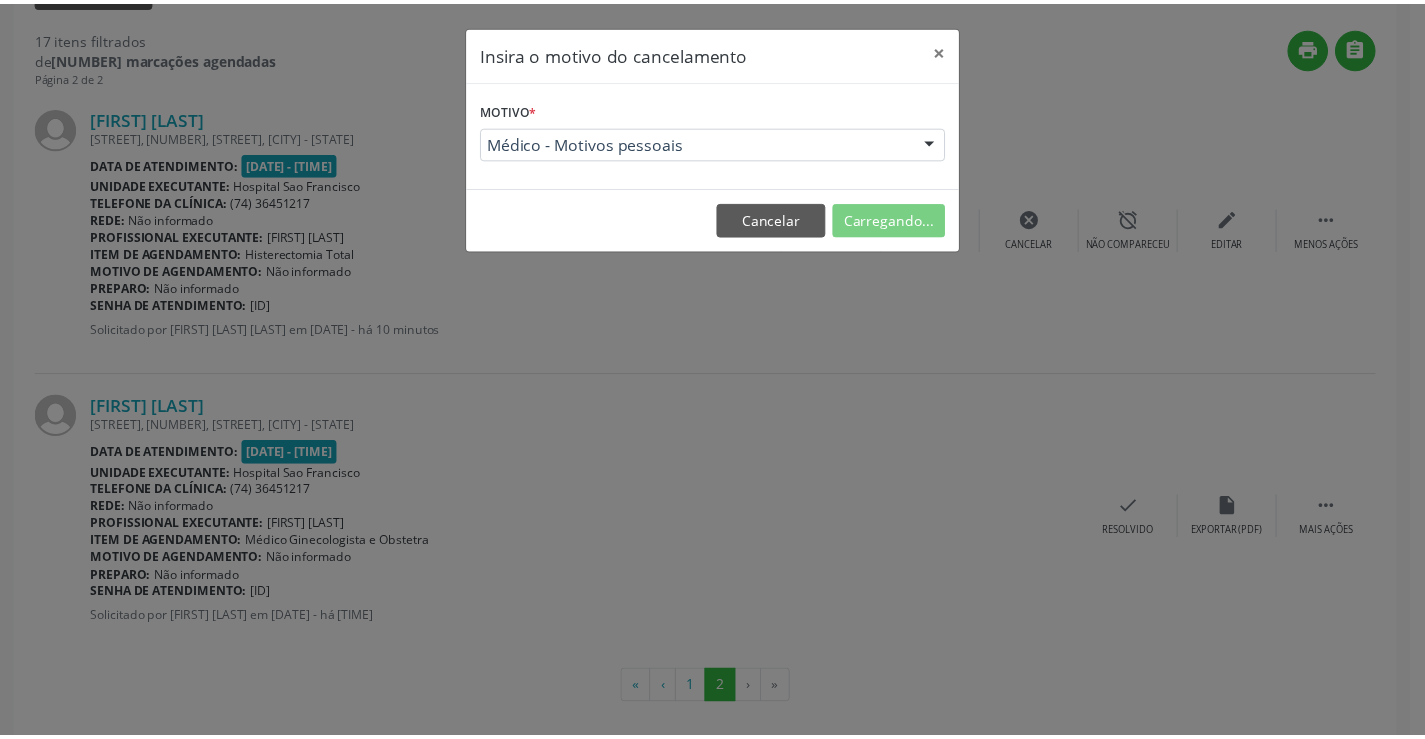 scroll, scrollTop: 0, scrollLeft: 0, axis: both 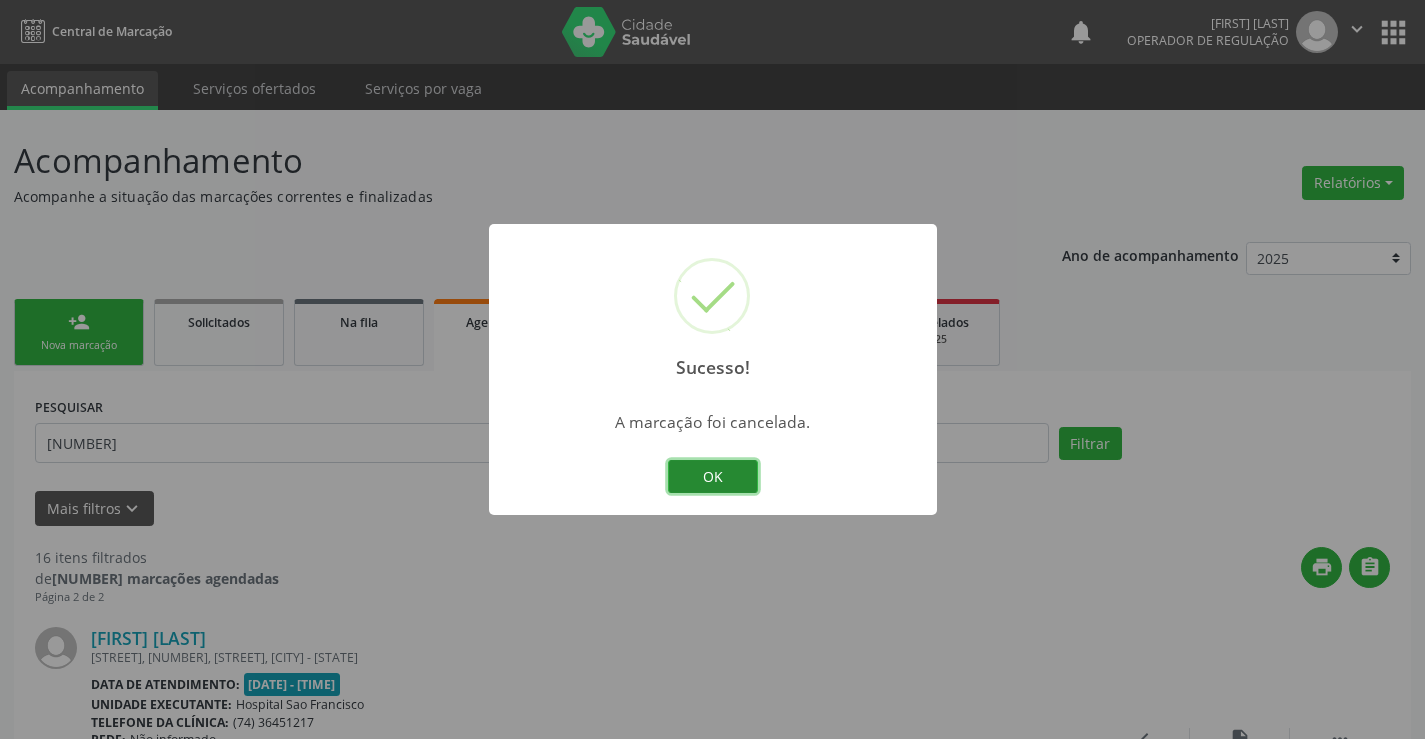 click on "OK" at bounding box center [713, 477] 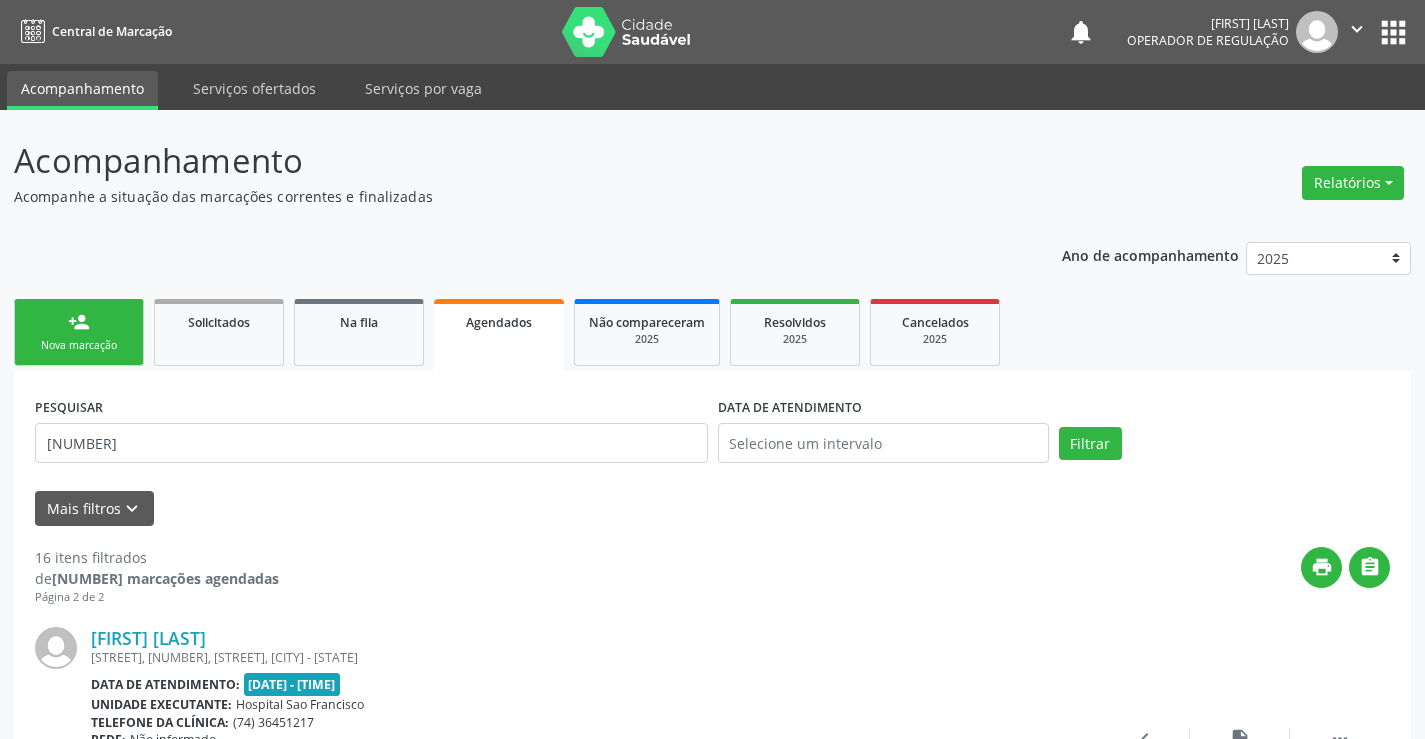 click on "person_add
Nova marcação" at bounding box center (79, 332) 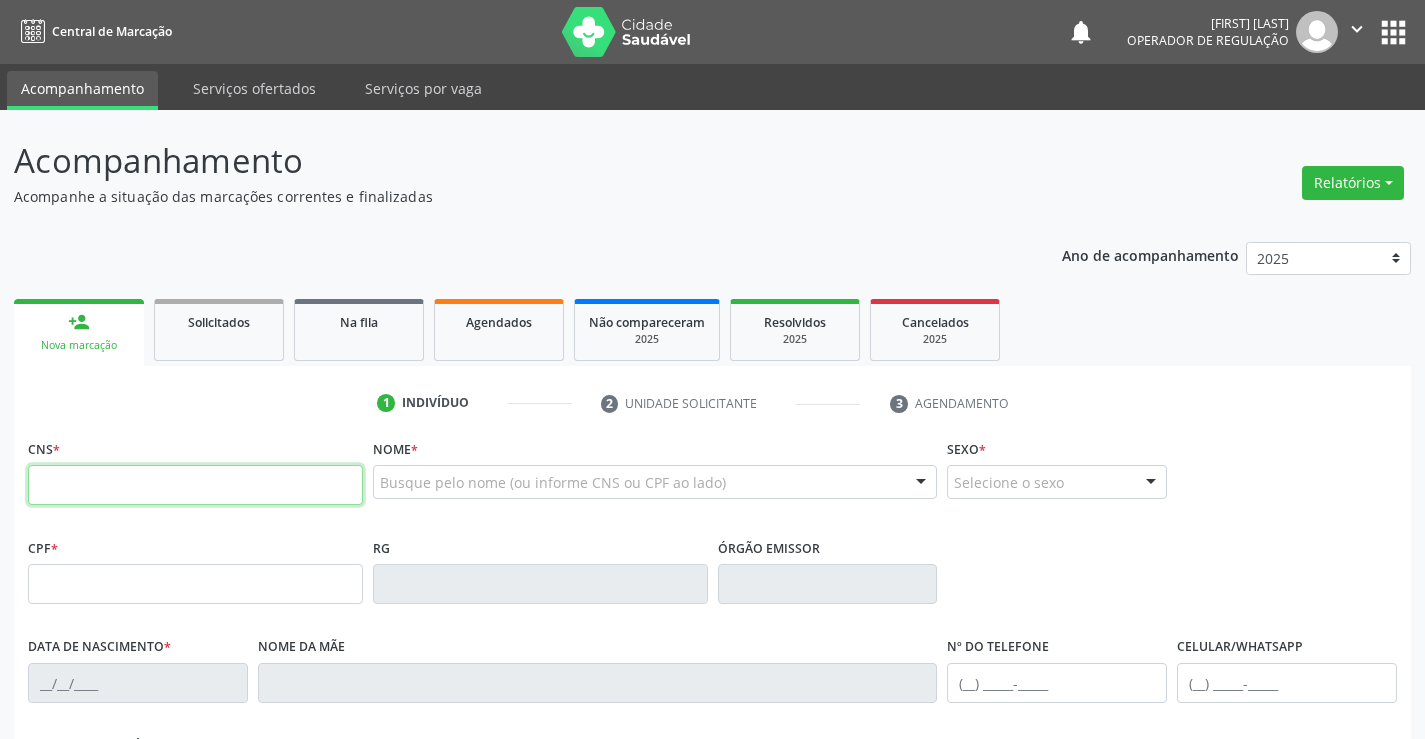 click at bounding box center [195, 485] 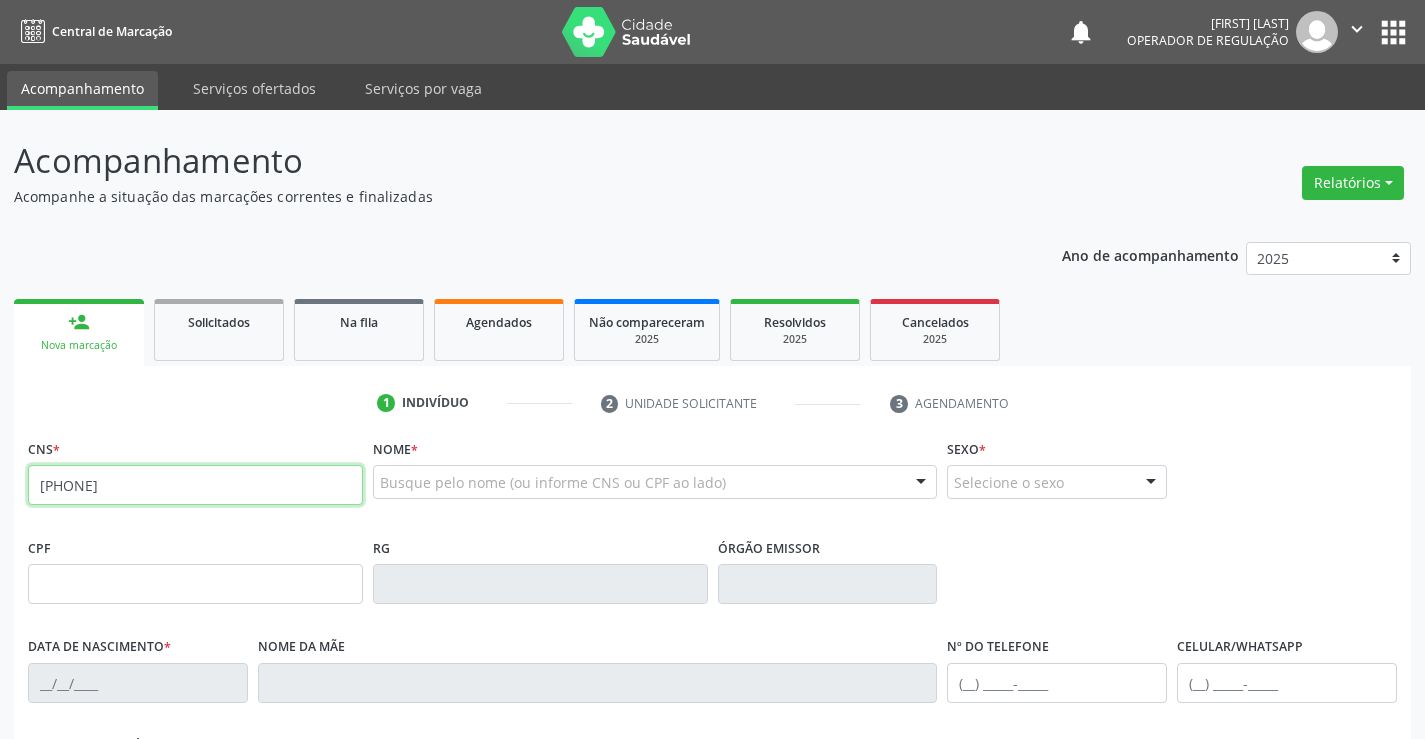 type on "[PHONE]" 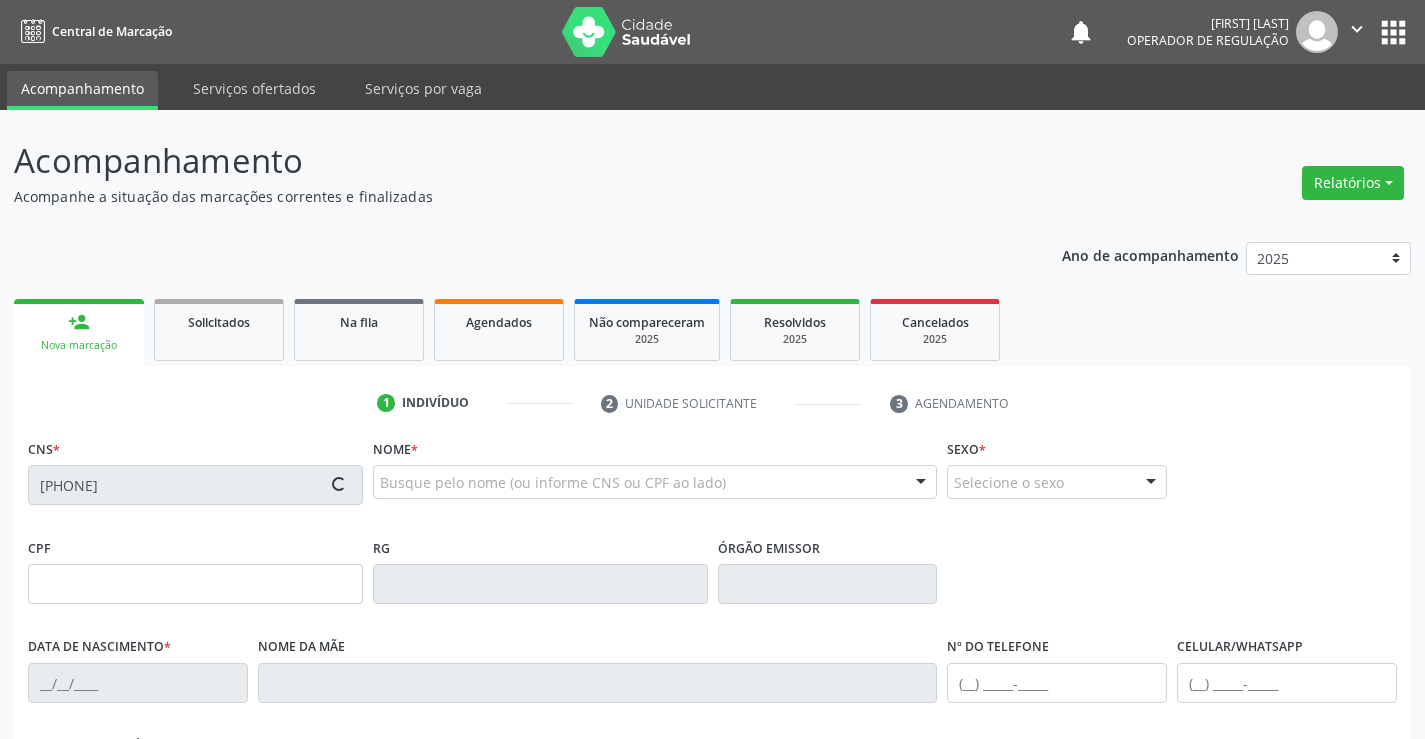 type on "[DATE]" 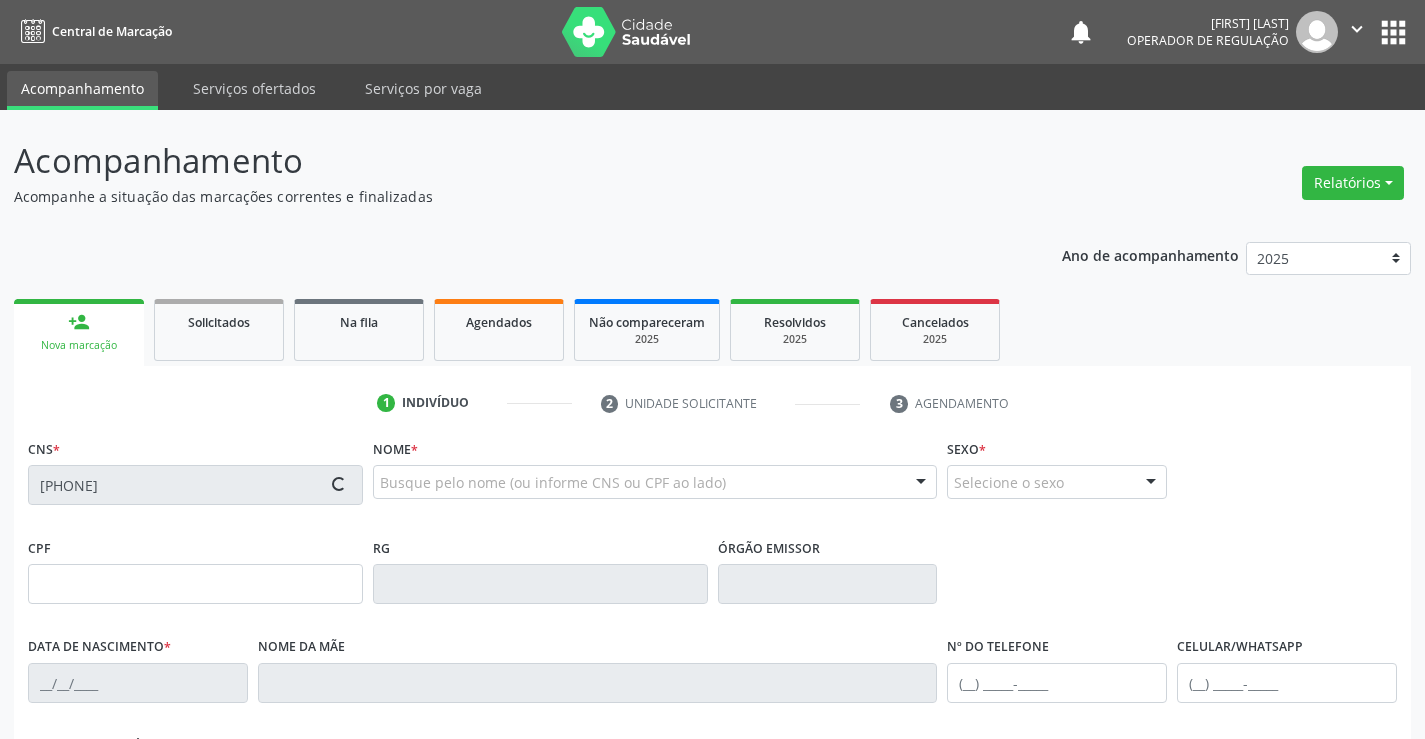 type on "([AREACODE]) [PHONE]" 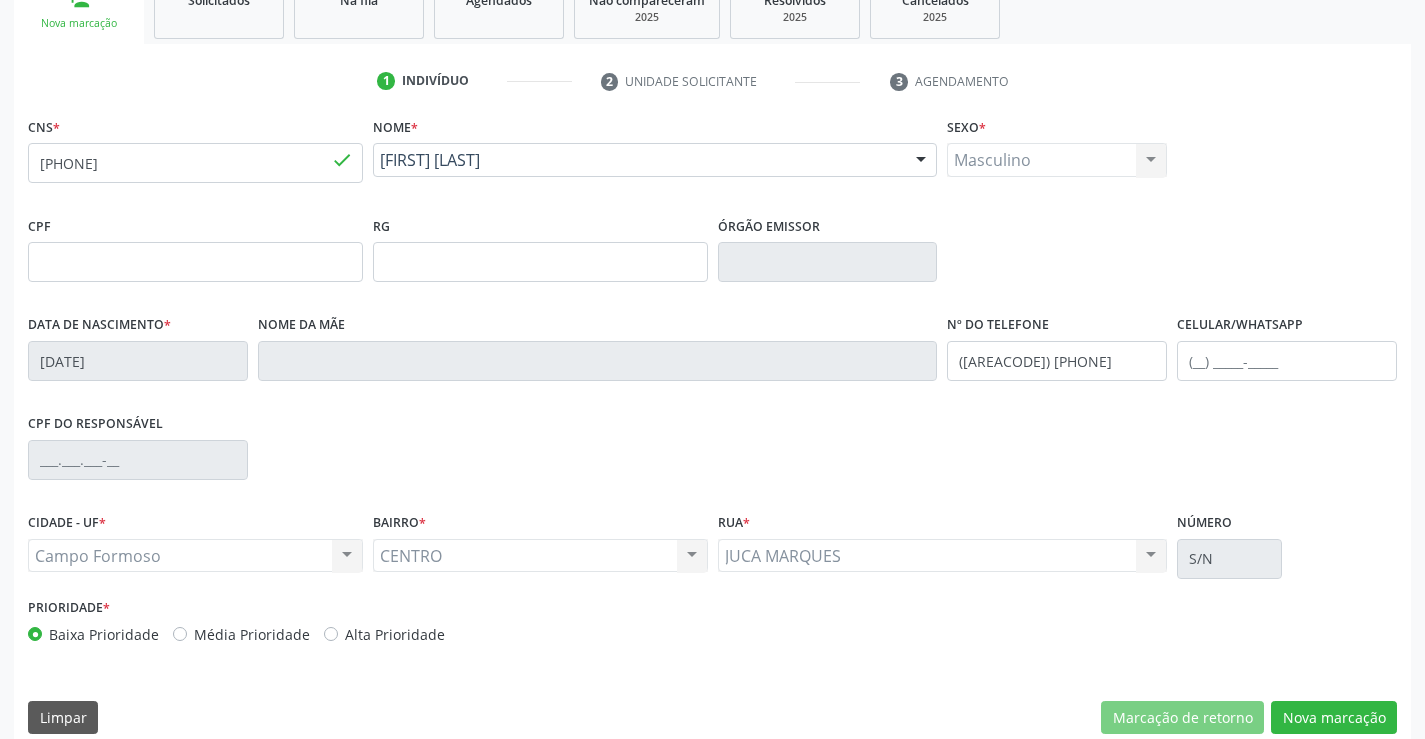 scroll, scrollTop: 325, scrollLeft: 0, axis: vertical 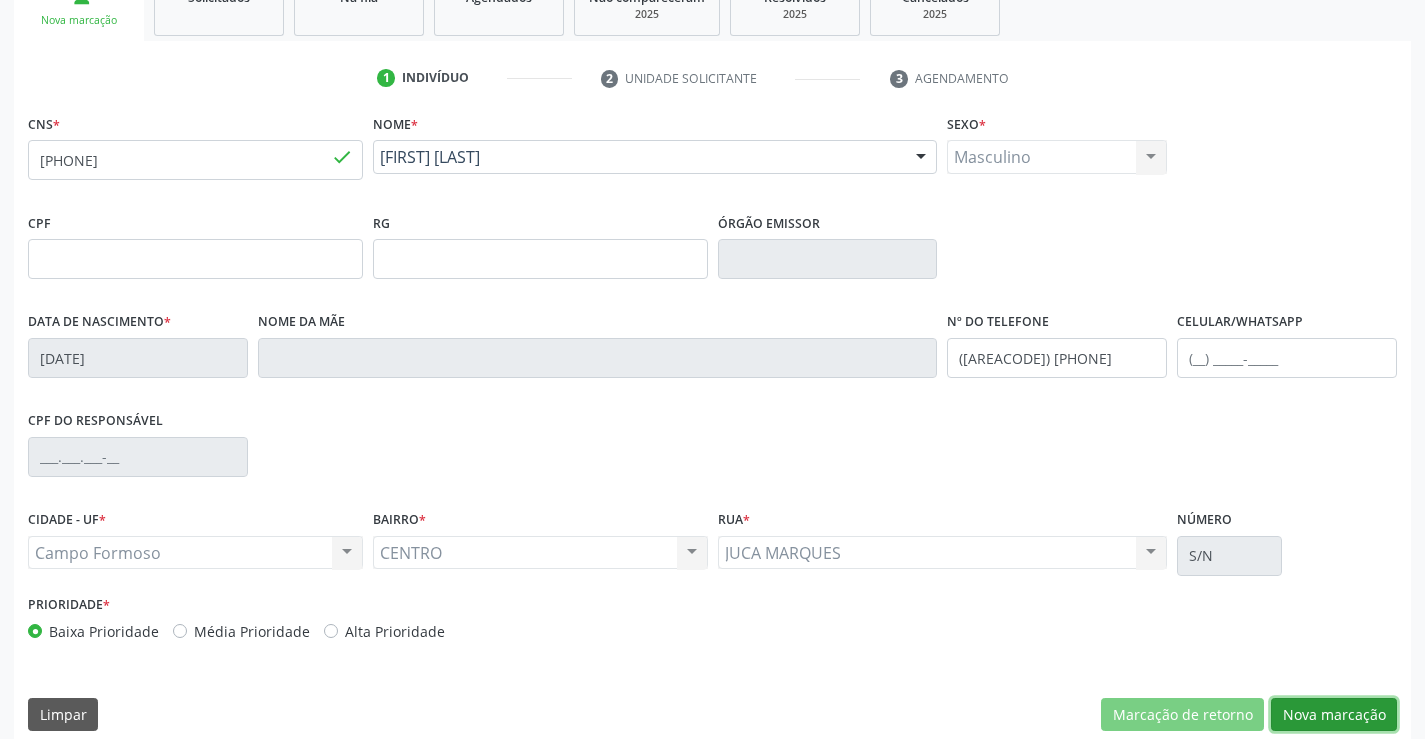 click on "Nova marcação" at bounding box center [1334, 715] 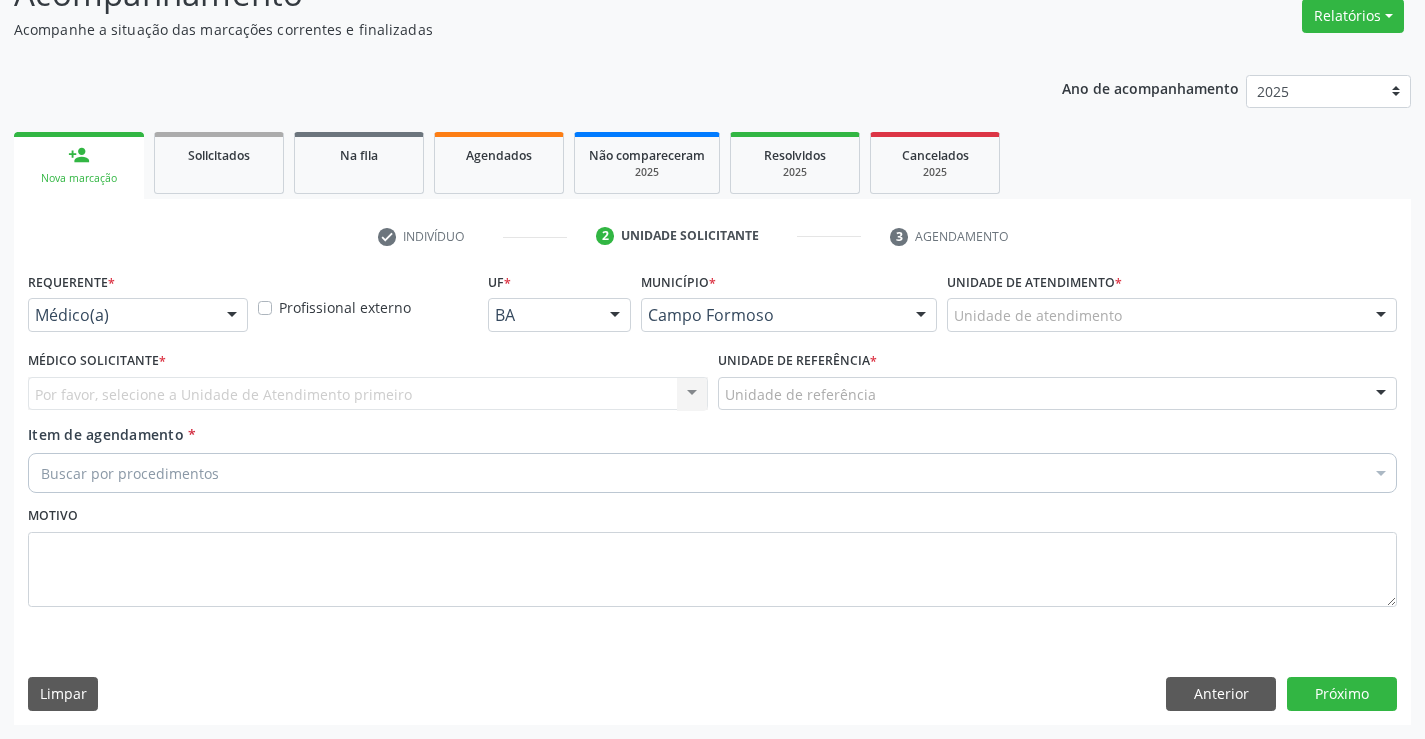 scroll, scrollTop: 167, scrollLeft: 0, axis: vertical 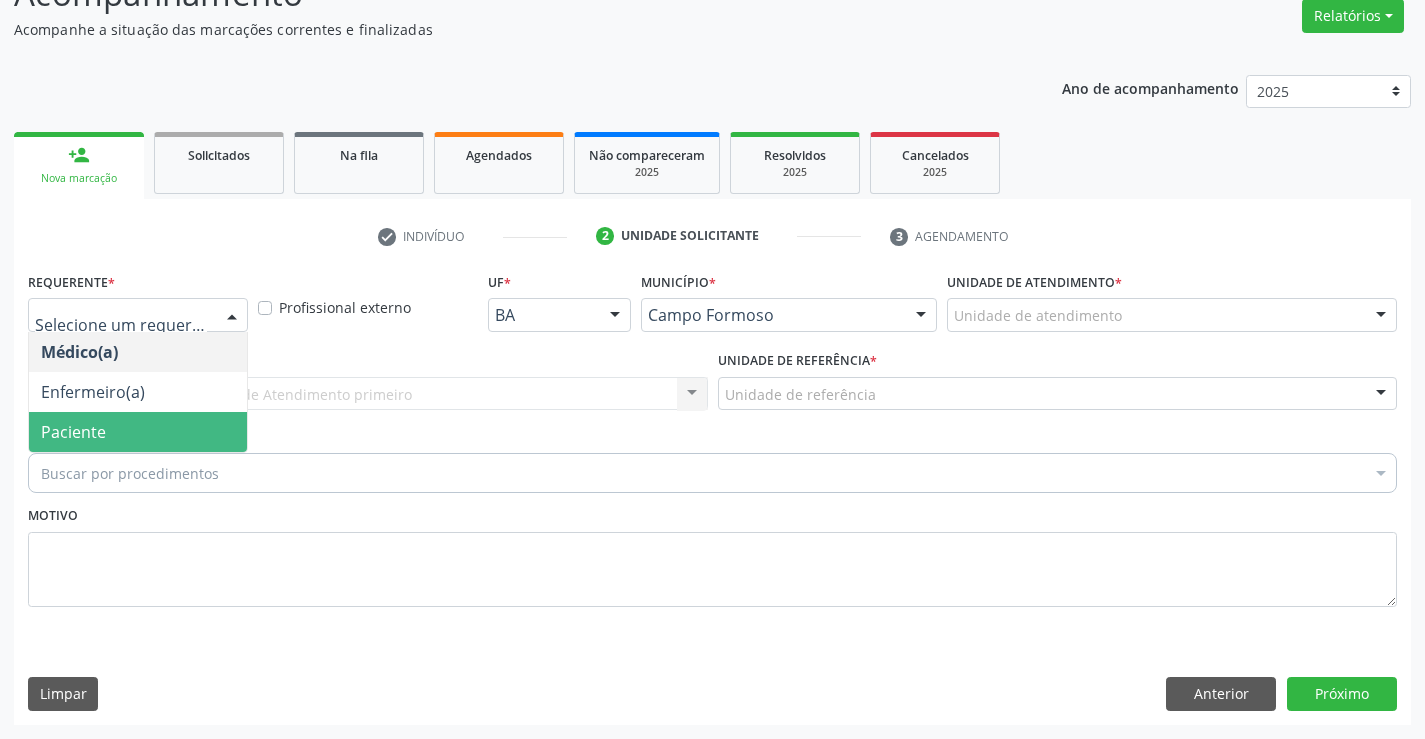 click on "Paciente" at bounding box center [138, 432] 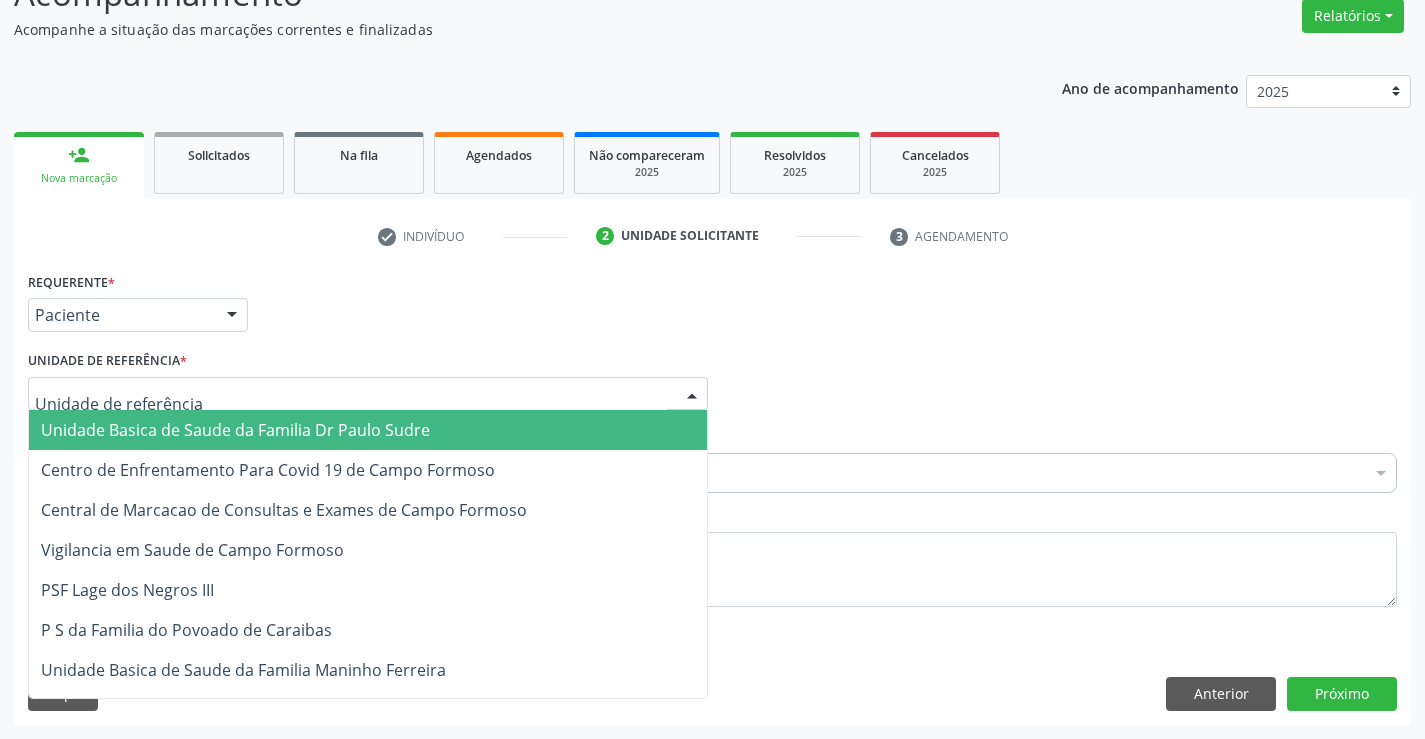 type on "c" 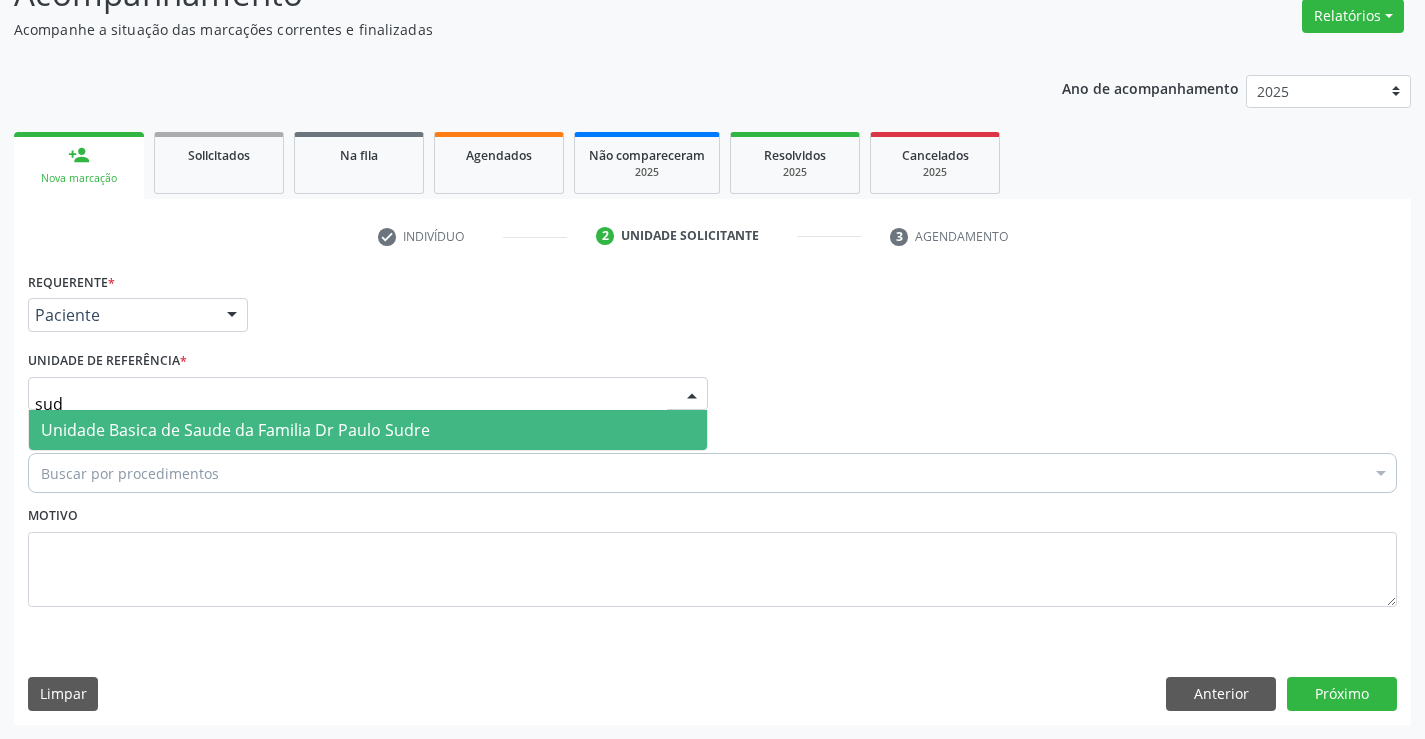 click on "Unidade Basica de Saude da Familia Dr Paulo Sudre" at bounding box center (235, 430) 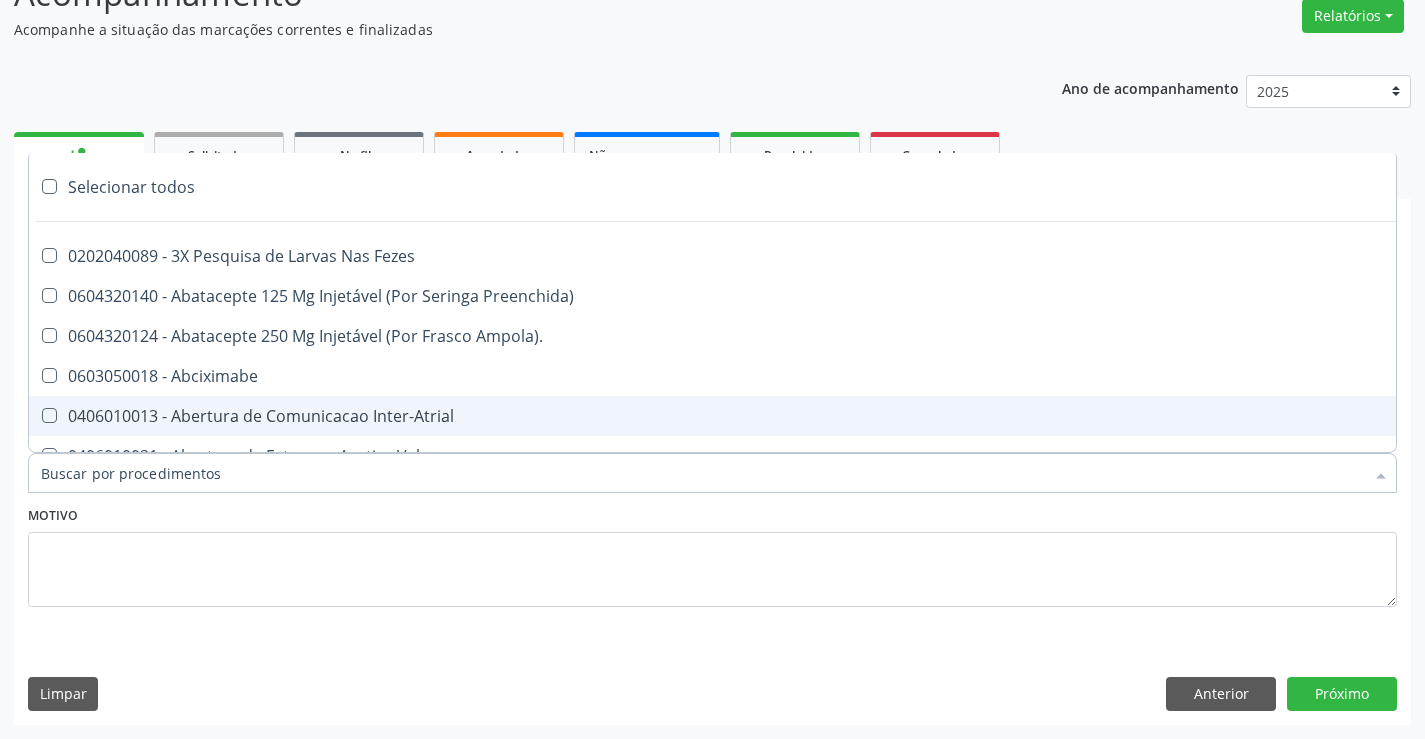 click on "Requerente
*
Paciente         Médico(a)   Enfermeiro(a)   Paciente
Nenhum resultado encontrado para: "   "
Não há nenhuma opção para ser exibida.
UF
BA         BA
Nenhum resultado encontrado para: "   "
Não há nenhuma opção para ser exibida.
Município
Campo Formoso         Campo Formoso
Nenhum resultado encontrado para: "   "
Não há nenhuma opção para ser exibida.
Médico Solicitante
Por favor, selecione a Unidade de Atendimento primeiro
Nenhum resultado encontrado para: "   "
Não há nenhuma opção para ser exibida.
Unidade de referência
*
Unidade Basica de Saude da Familia Dr Paulo Sudre         Unidade Basica de Saude da Familia Dr Paulo Sudre   Centro de Enfrentamento Para Covid 19 de Campo Formoso       PSF Lage dos Negros III" at bounding box center [712, 495] 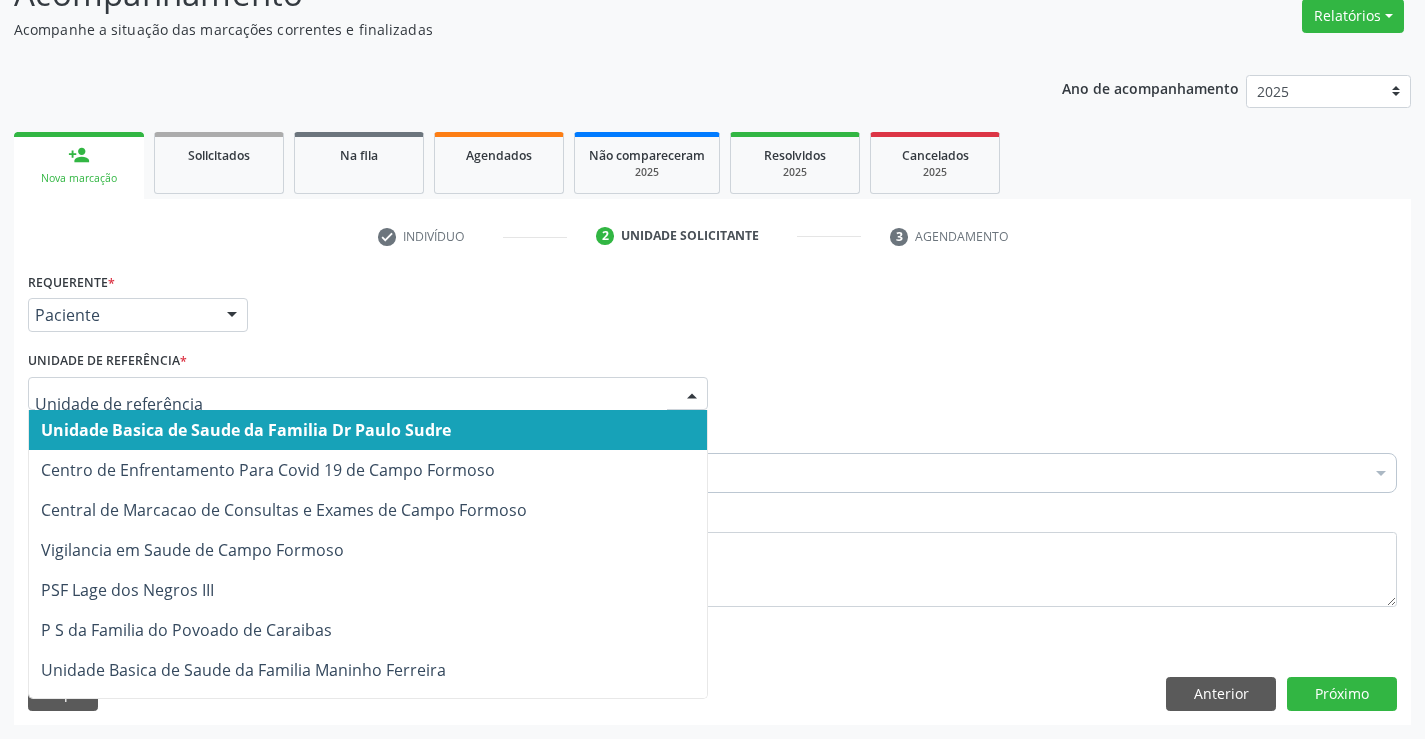 click at bounding box center (692, 395) 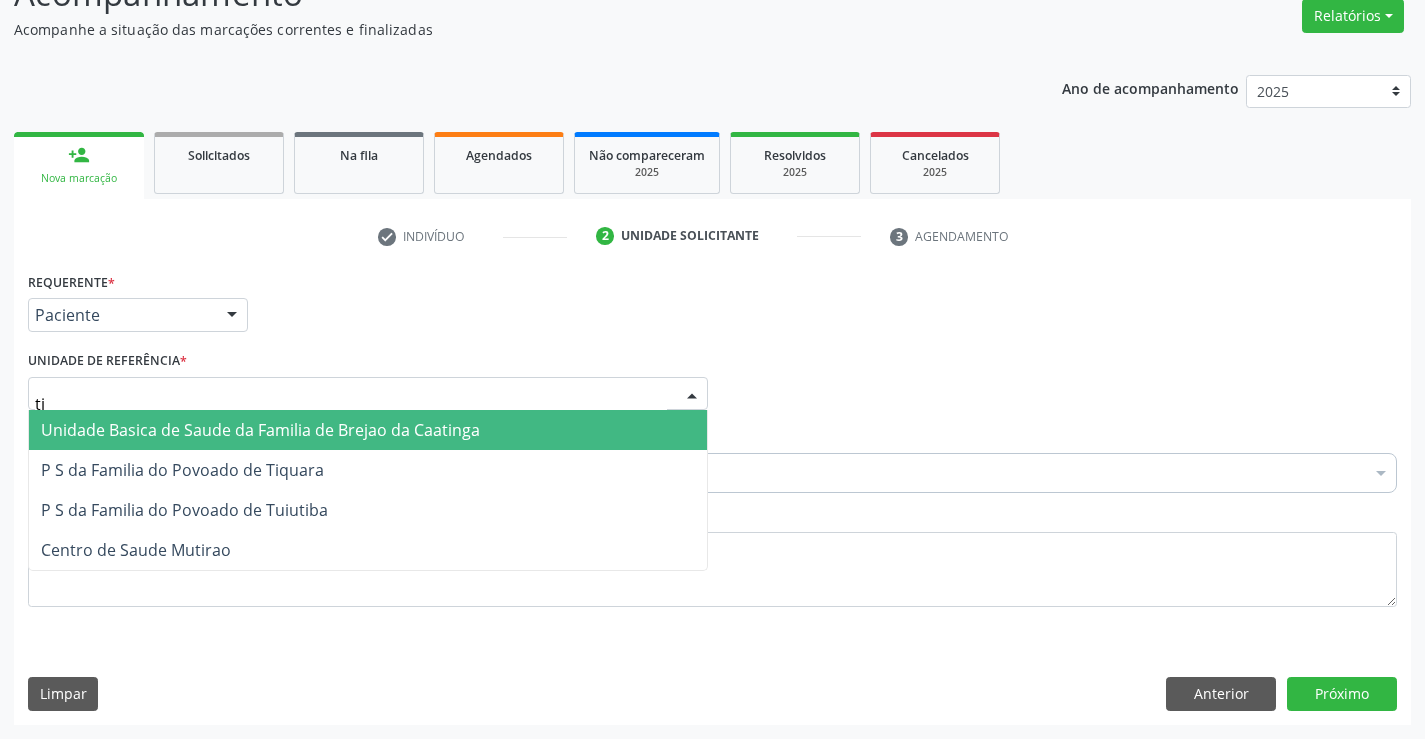 type on "tiq" 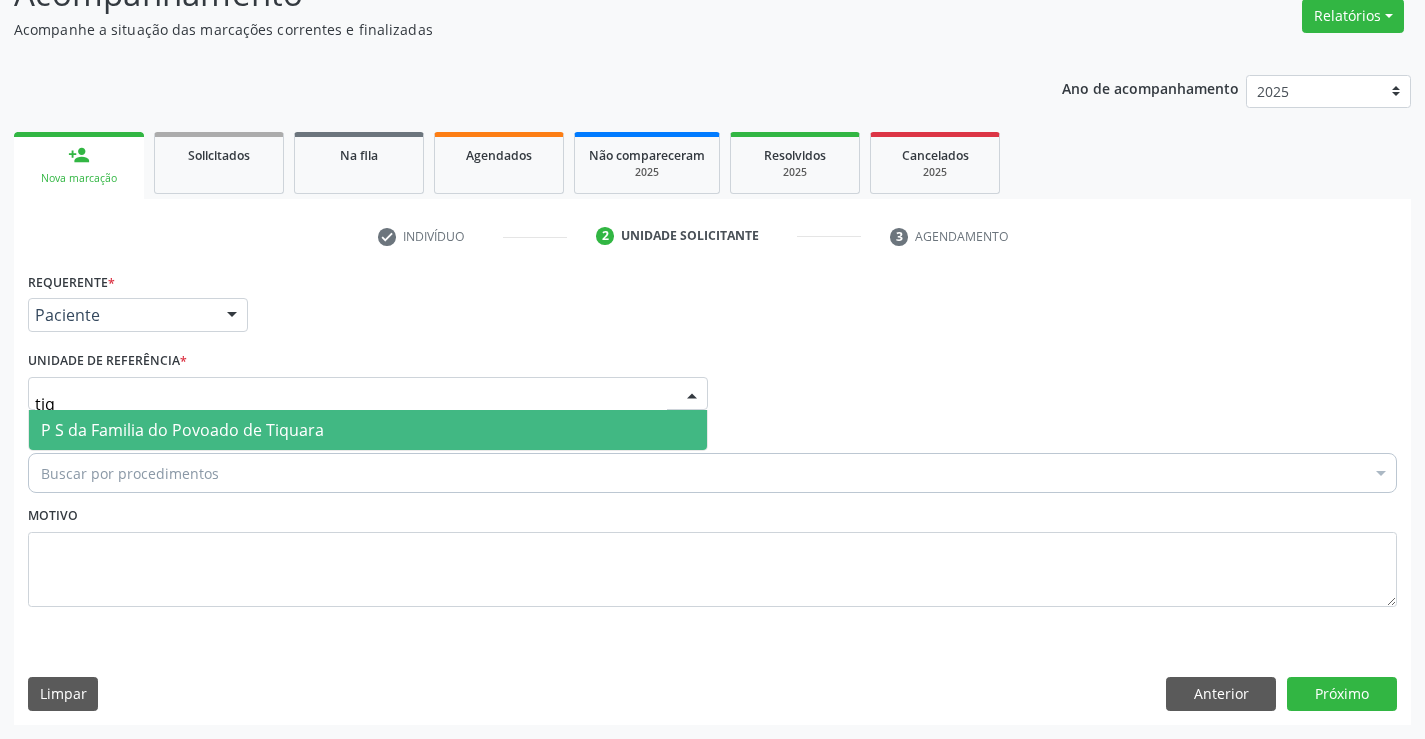 drag, startPoint x: 298, startPoint y: 425, endPoint x: 277, endPoint y: 436, distance: 23.70654 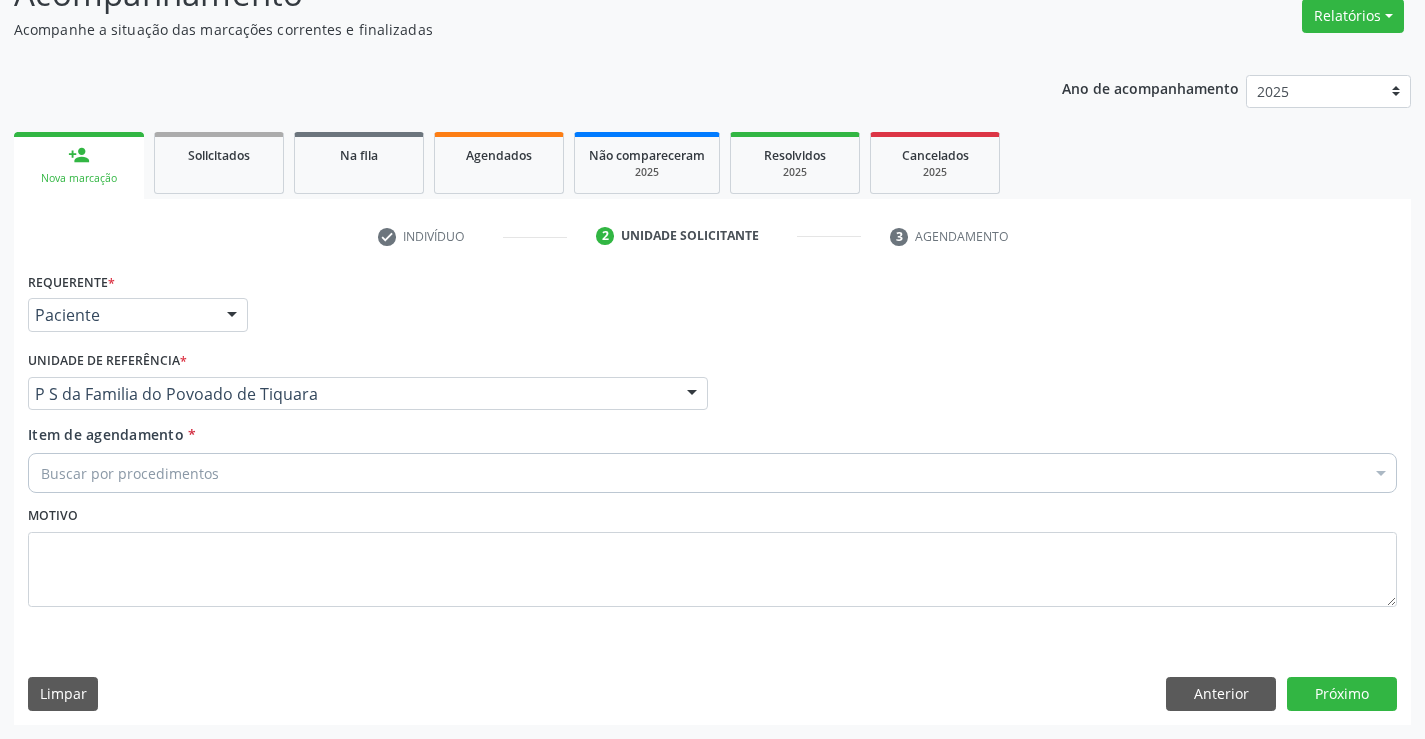 click on "Buscar por procedimentos" at bounding box center [712, 473] 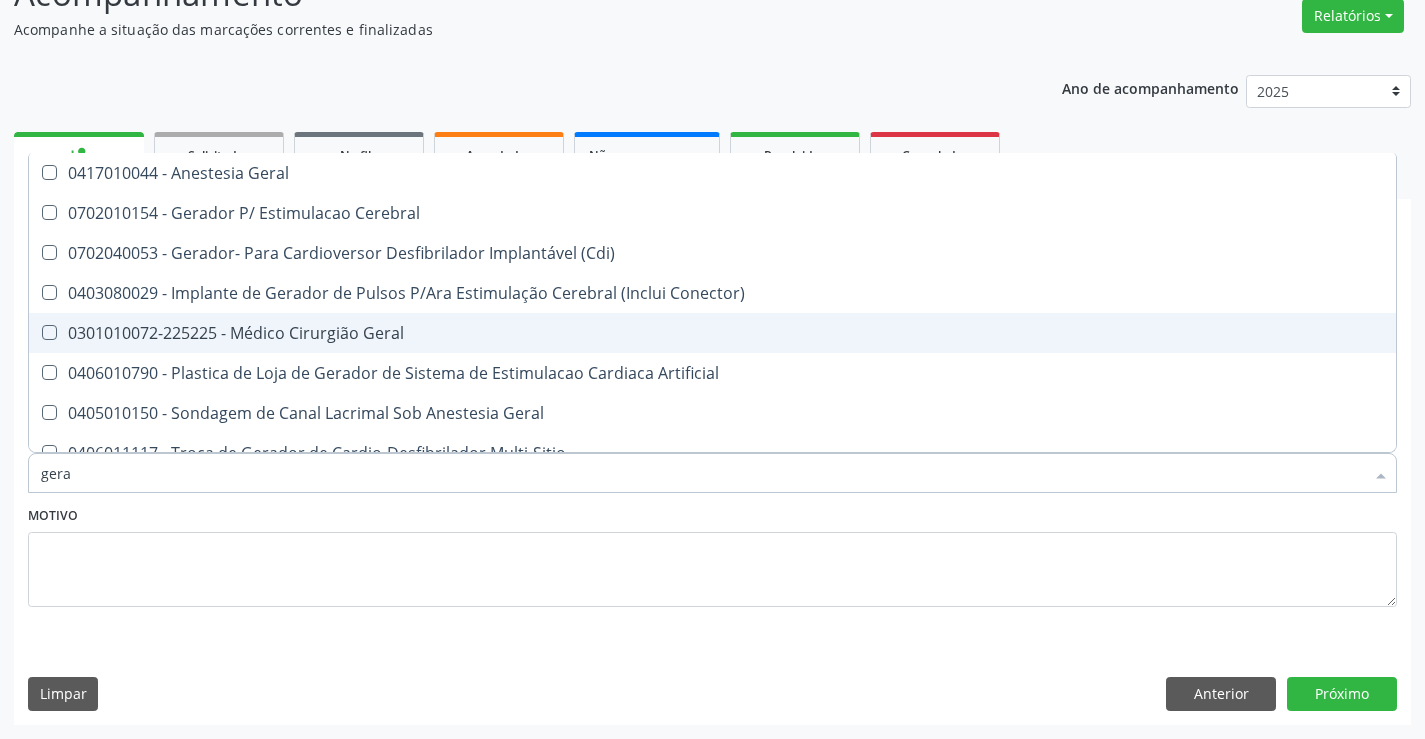 type on "geral" 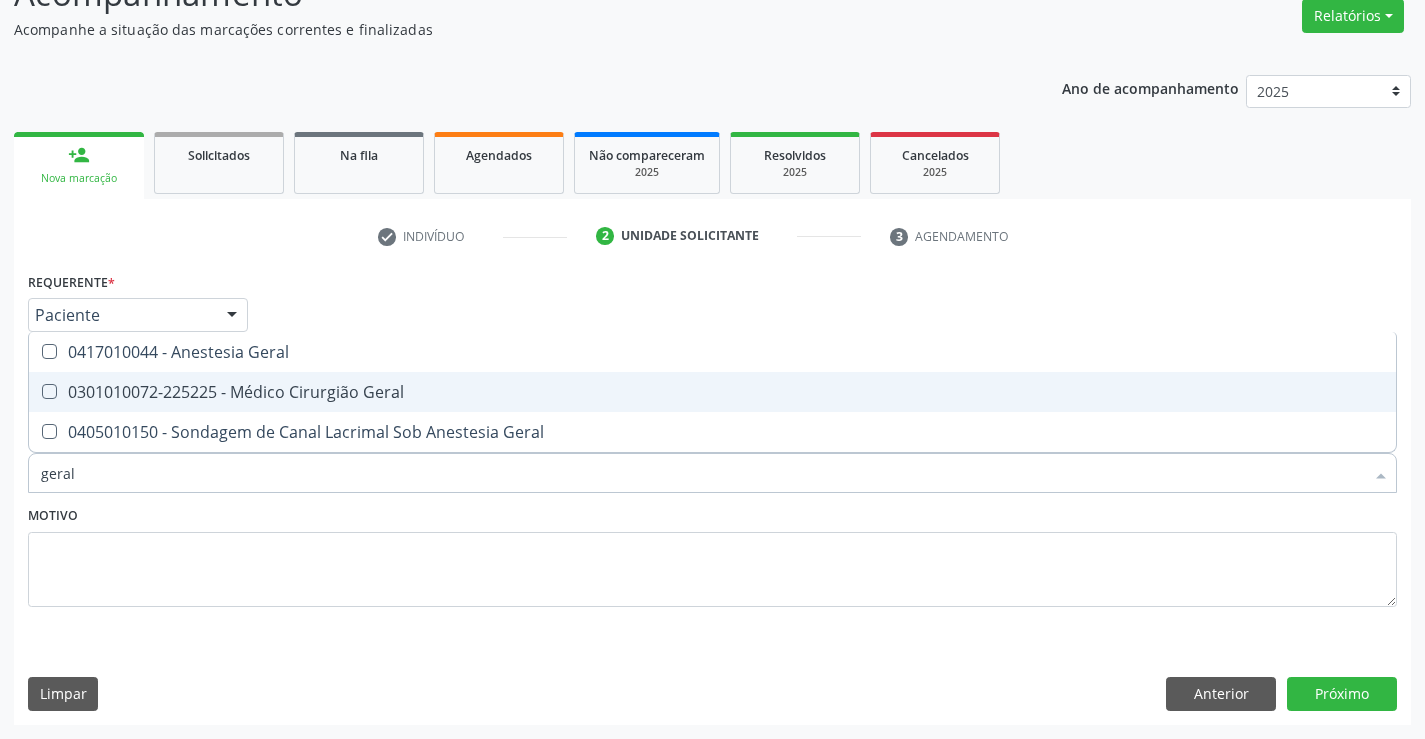 click on "0301010072-225225 - Médico Cirurgião Geral" at bounding box center (712, 392) 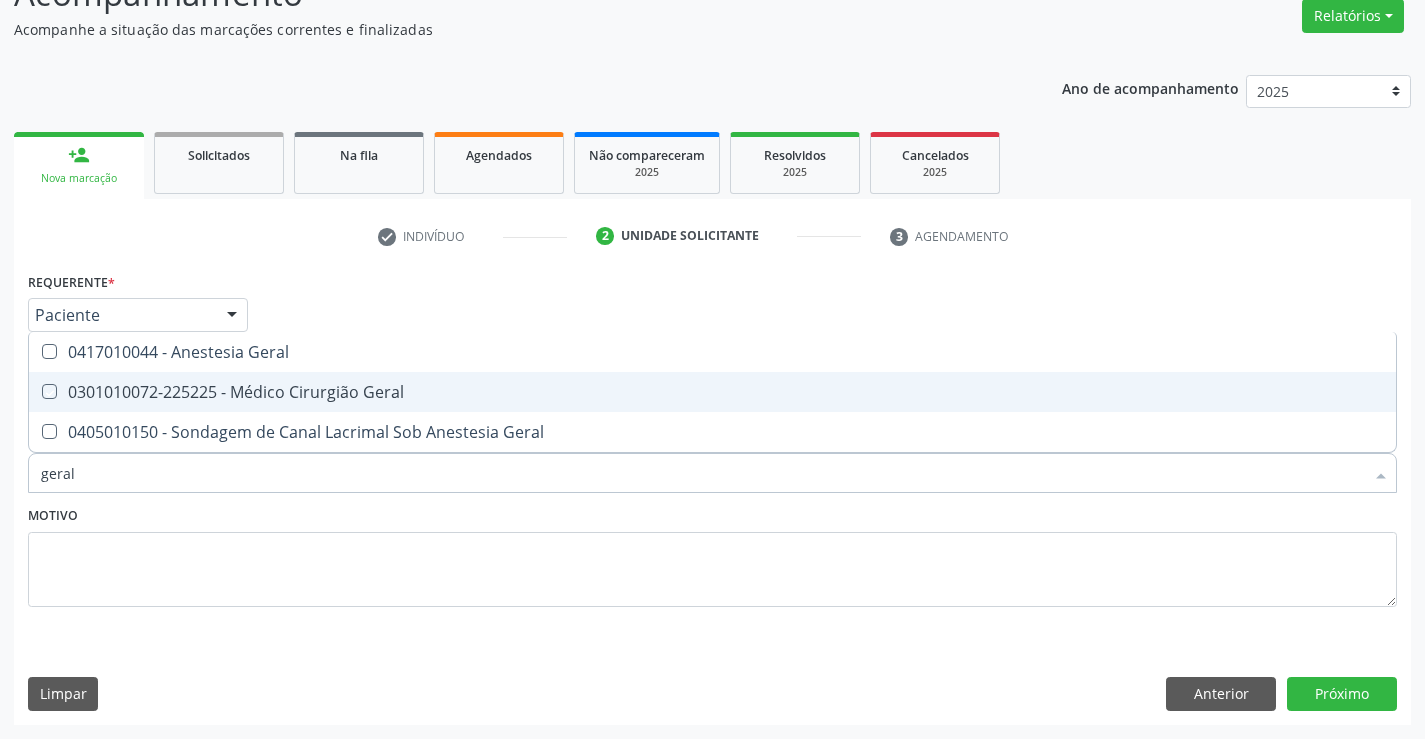 checkbox on "true" 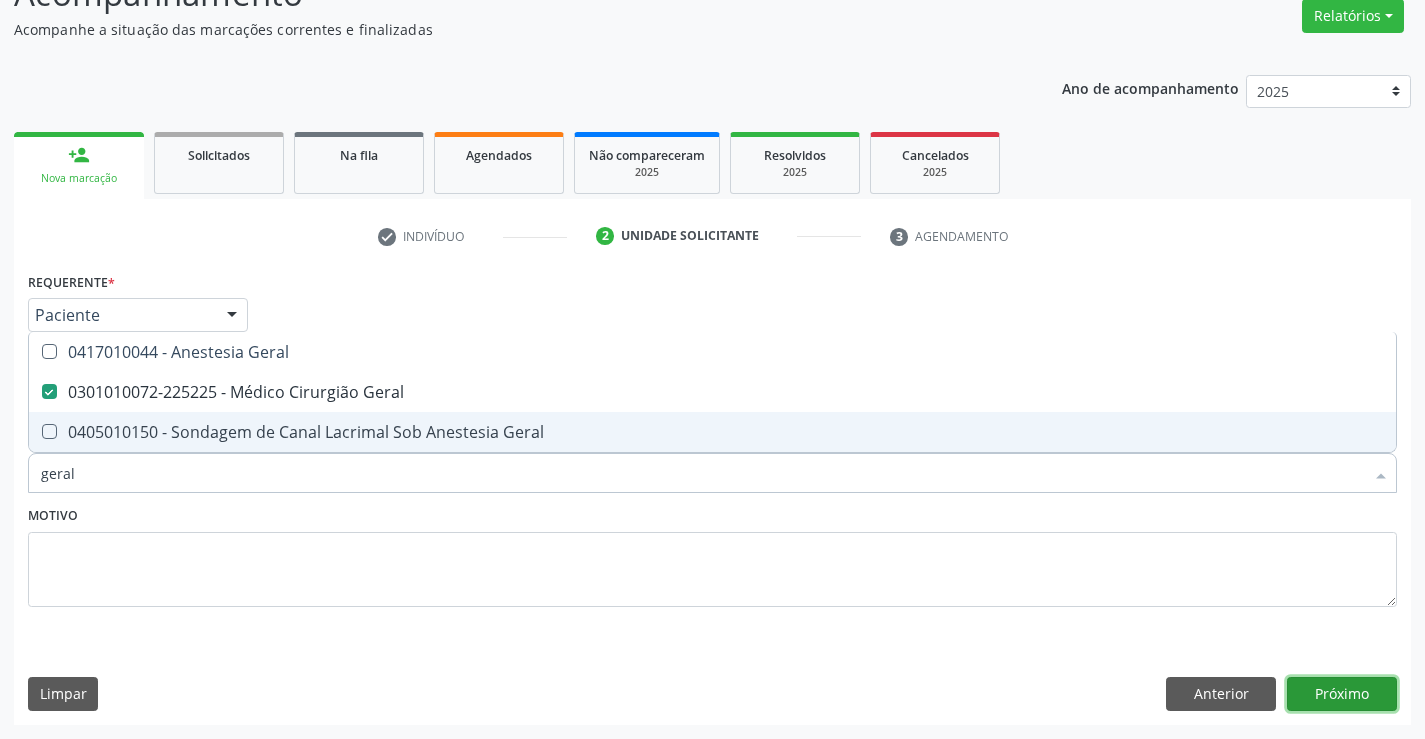 click on "Próximo" at bounding box center (1342, 694) 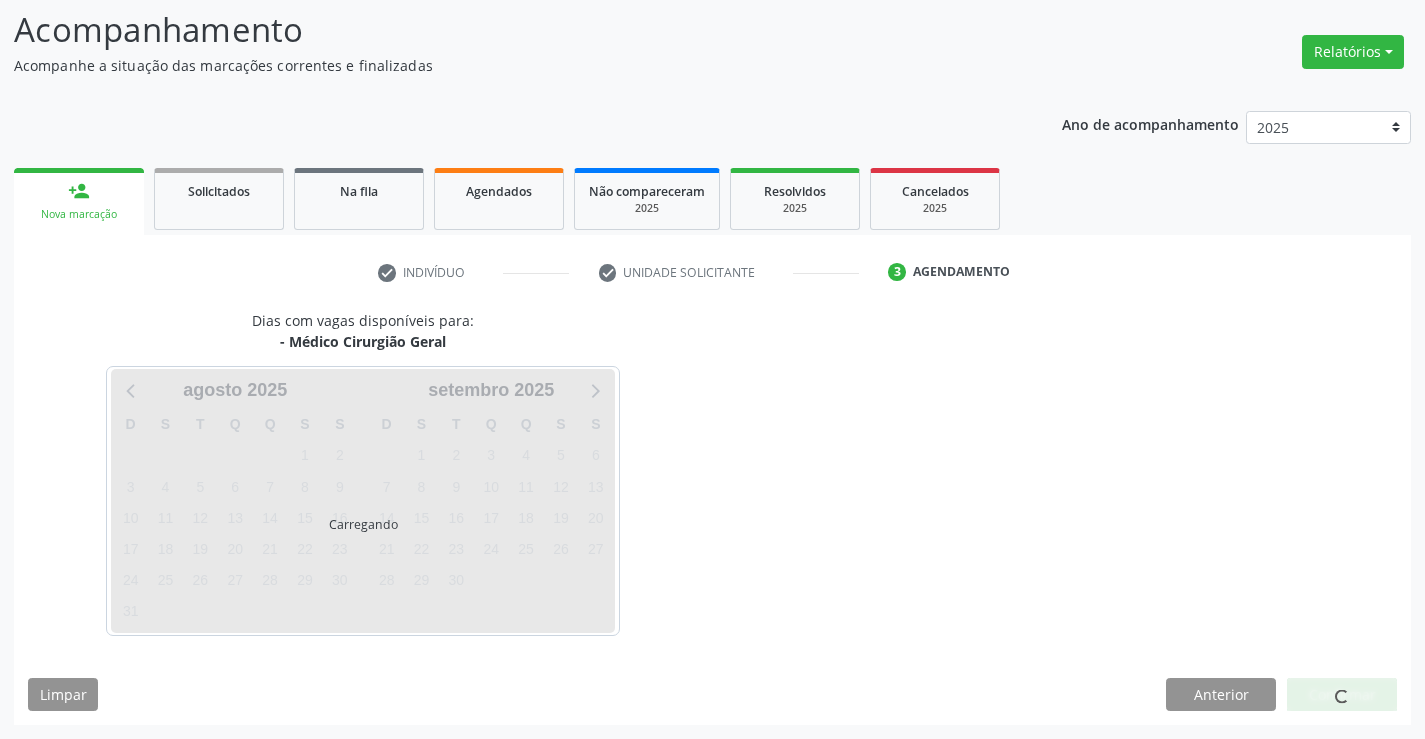 scroll, scrollTop: 131, scrollLeft: 0, axis: vertical 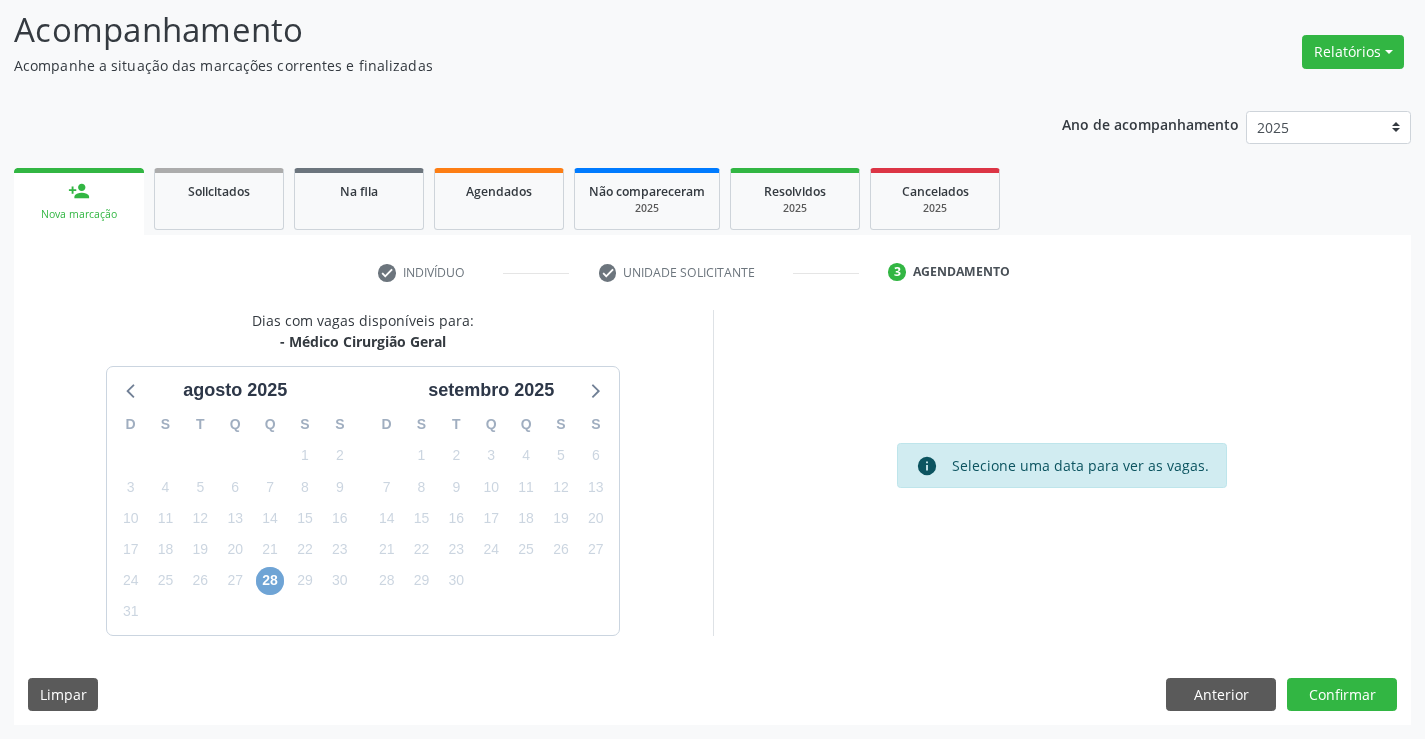 click on "28" at bounding box center [270, 581] 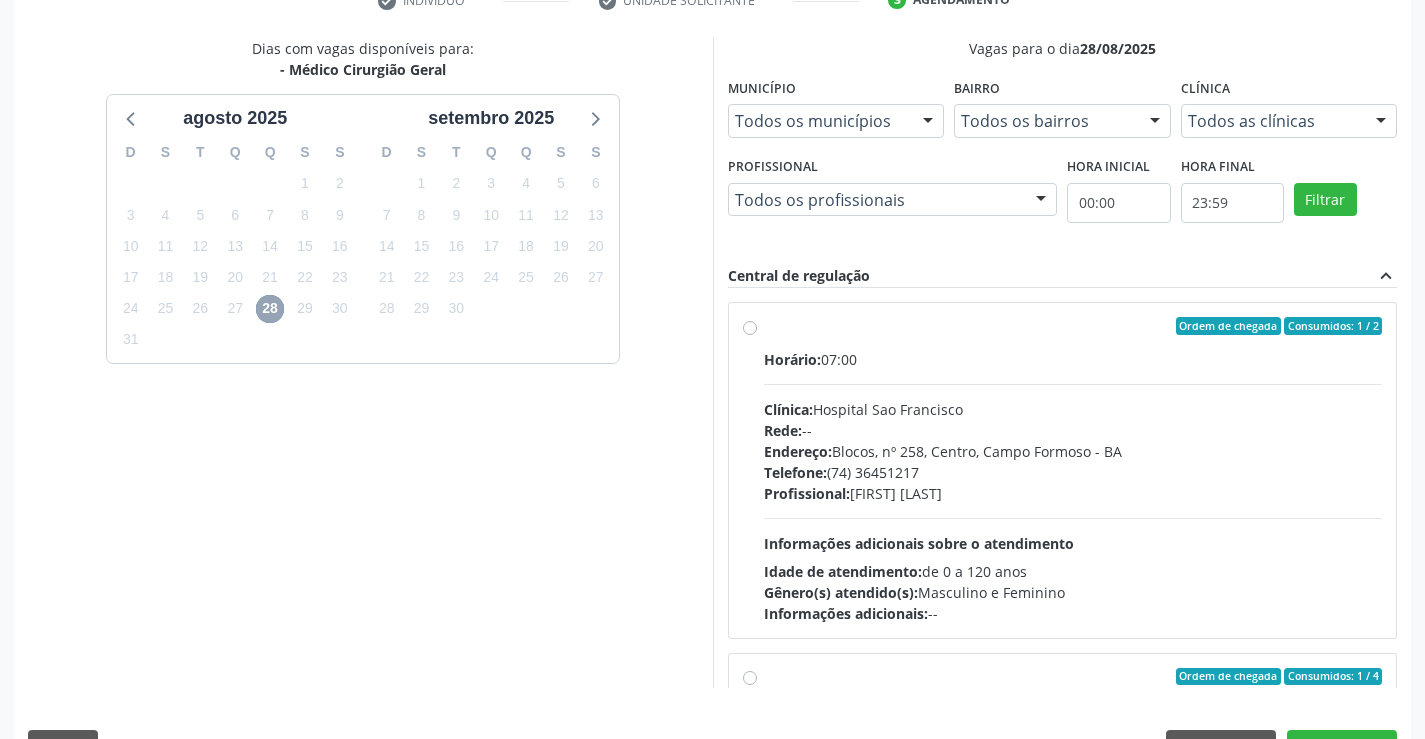 scroll, scrollTop: 456, scrollLeft: 0, axis: vertical 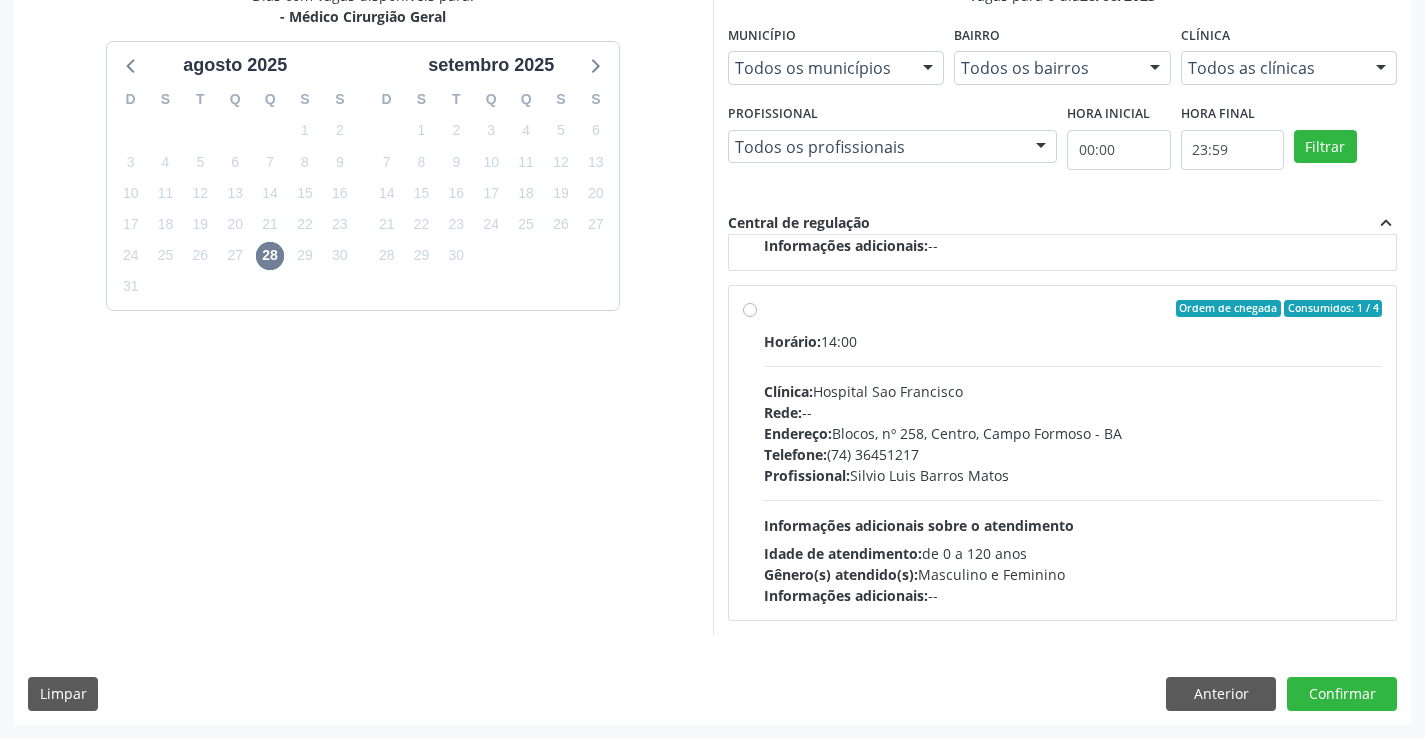 click on "Ordem de chegada
Consumidos: 1 / 4
Horário:   14:00
Clínica:  Hospital Sao Francisco
Rede:
--
Endereço:   Blocos, nº 258, Centro, [CITY] - [STATE]
Telefone:   ([PHONE])
Profissional:
[FIRST] [LAST]
Informações adicionais sobre o atendimento
Idade de atendimento:
de 0 a 120 anos
Gênero(s) atendido(s):
Masculino e Feminino
Informações adicionais:
--" at bounding box center (1073, 453) 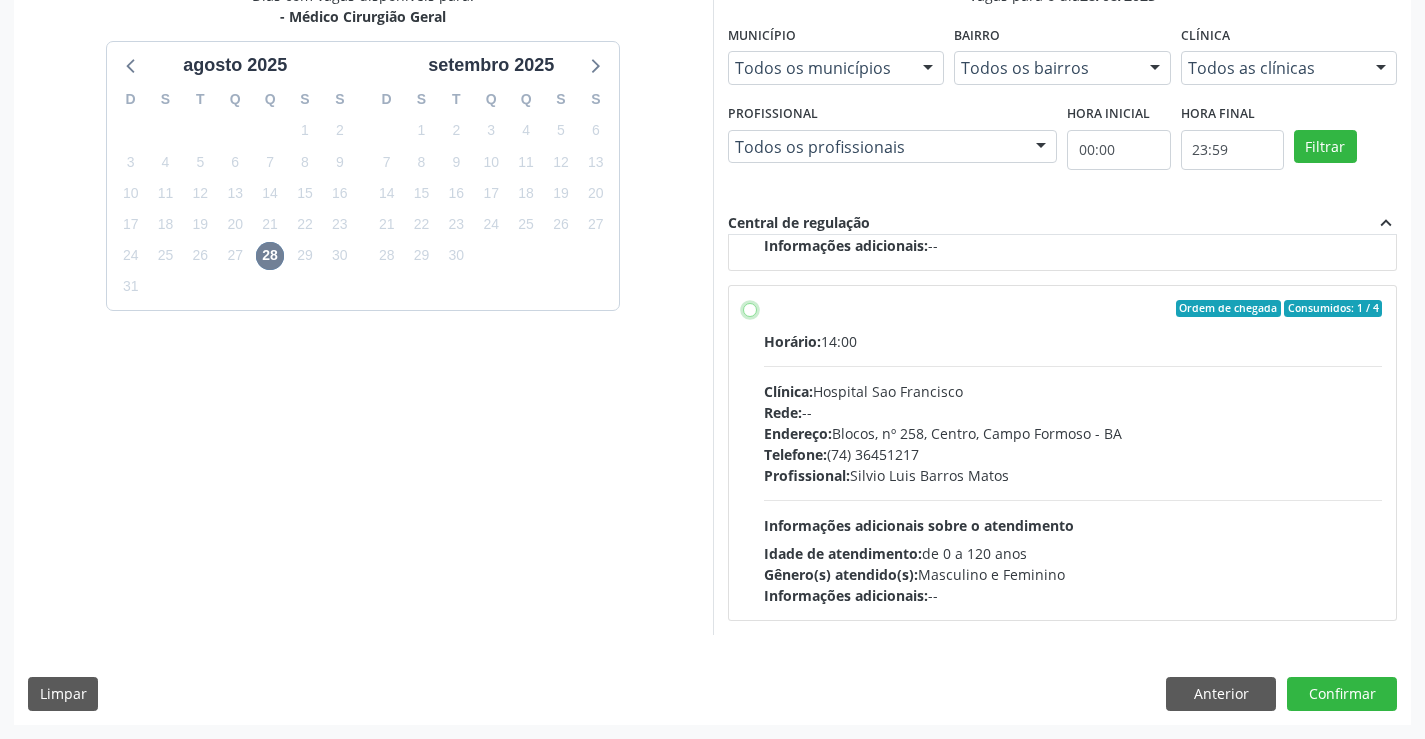 click on "Ordem de chegada
Consumidos: 1 / 4
Horário:   14:00
Clínica:  Hospital Sao Francisco
Rede:
--
Endereço:   Blocos, nº 258, Centro, [CITY] - [STATE]
Telefone:   ([PHONE])
Profissional:
[FIRST] [LAST]
Informações adicionais sobre o atendimento
Idade de atendimento:
de 0 a 120 anos
Gênero(s) atendido(s):
Masculino e Feminino
Informações adicionais:
--" at bounding box center [750, 309] 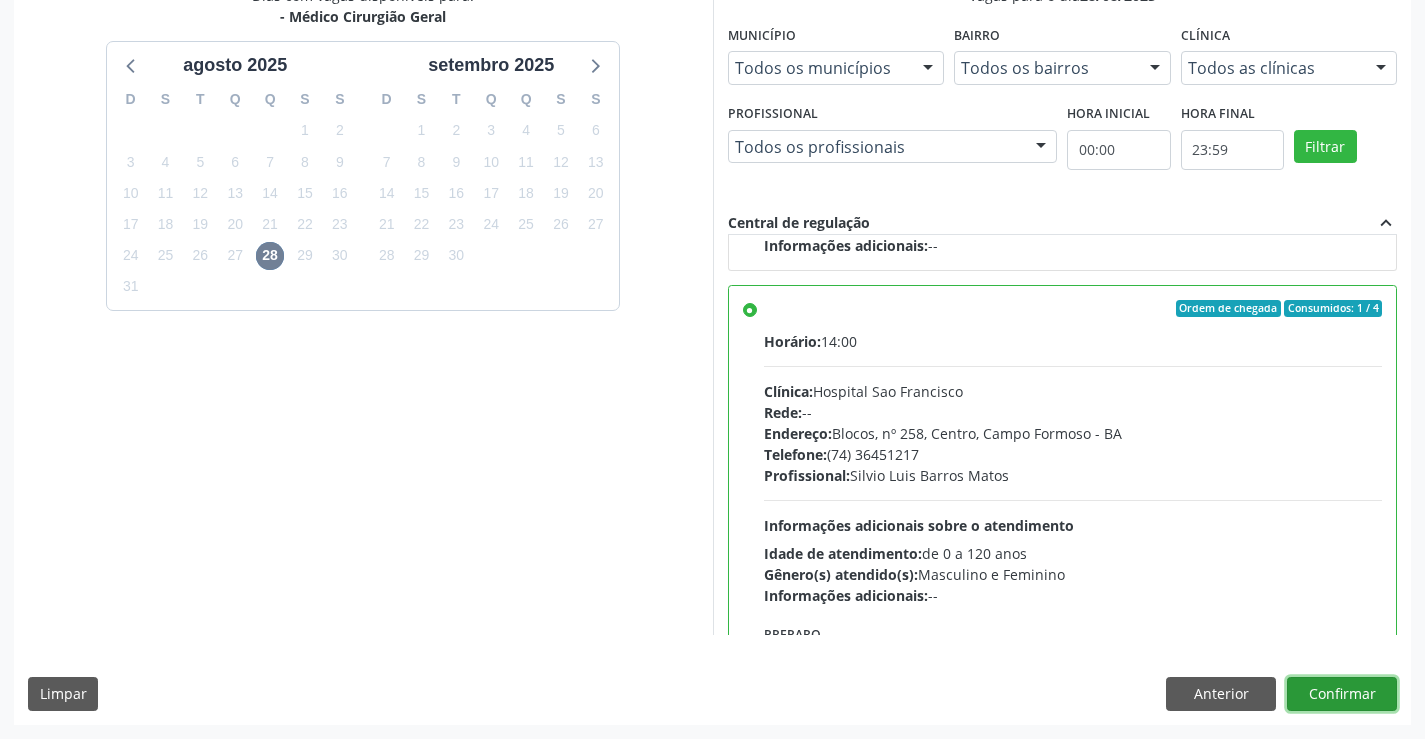click on "Confirmar" at bounding box center [1342, 694] 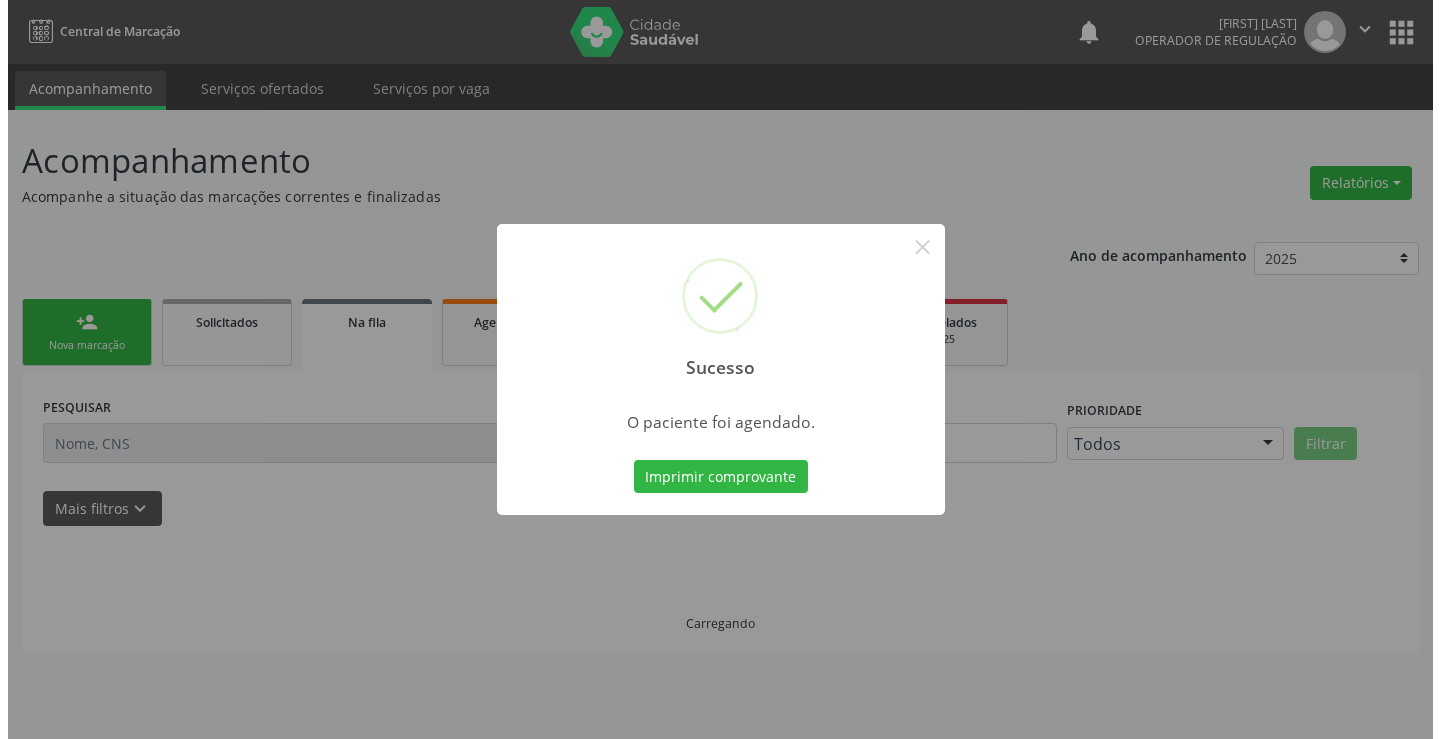 scroll, scrollTop: 0, scrollLeft: 0, axis: both 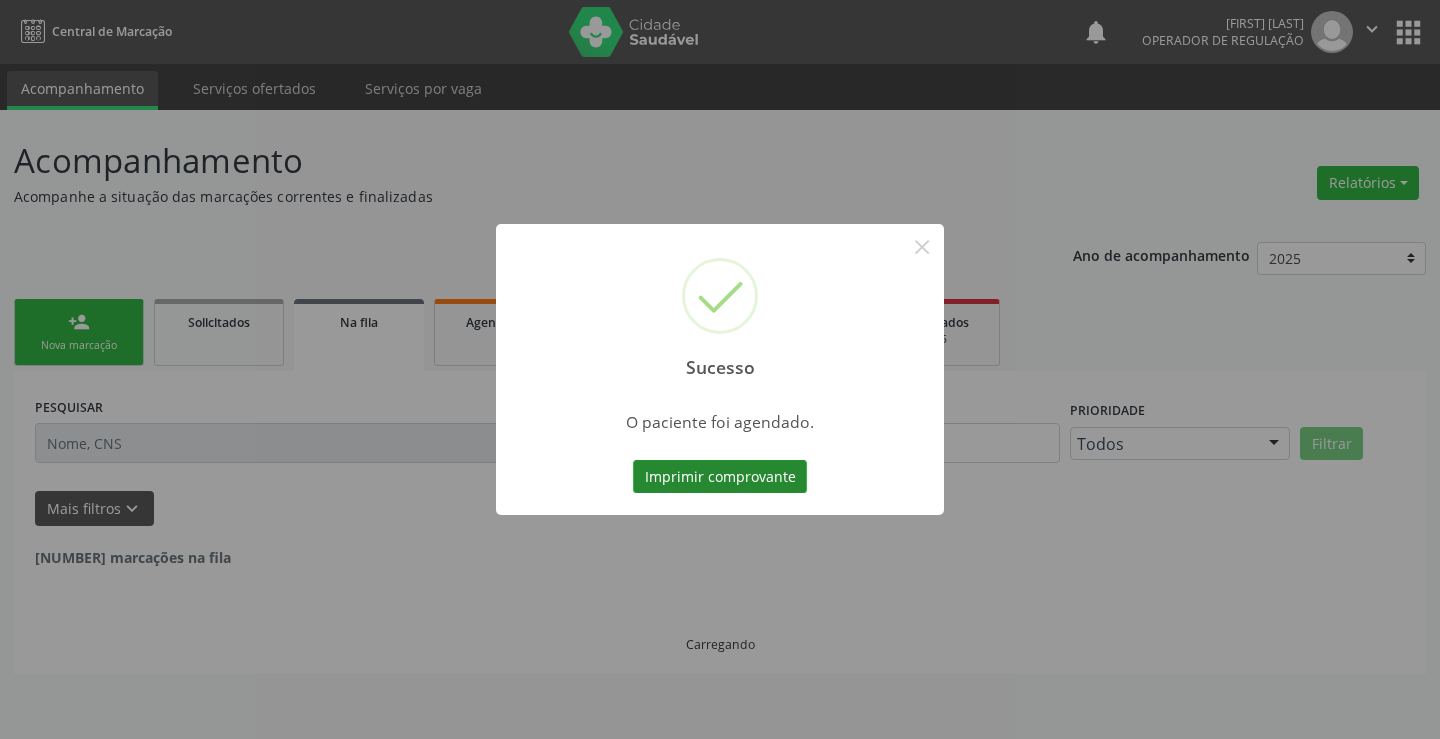click on "Imprimir comprovante" at bounding box center (720, 477) 